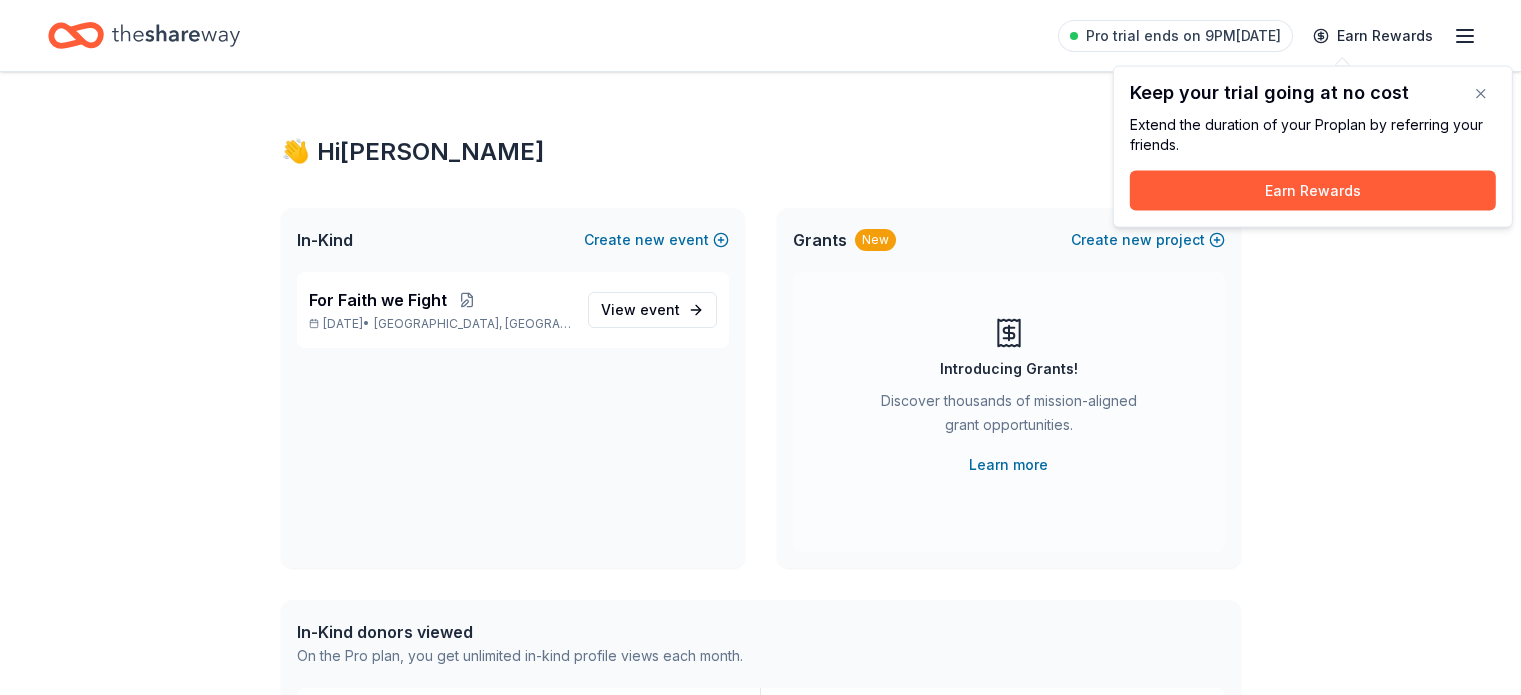 scroll, scrollTop: 0, scrollLeft: 0, axis: both 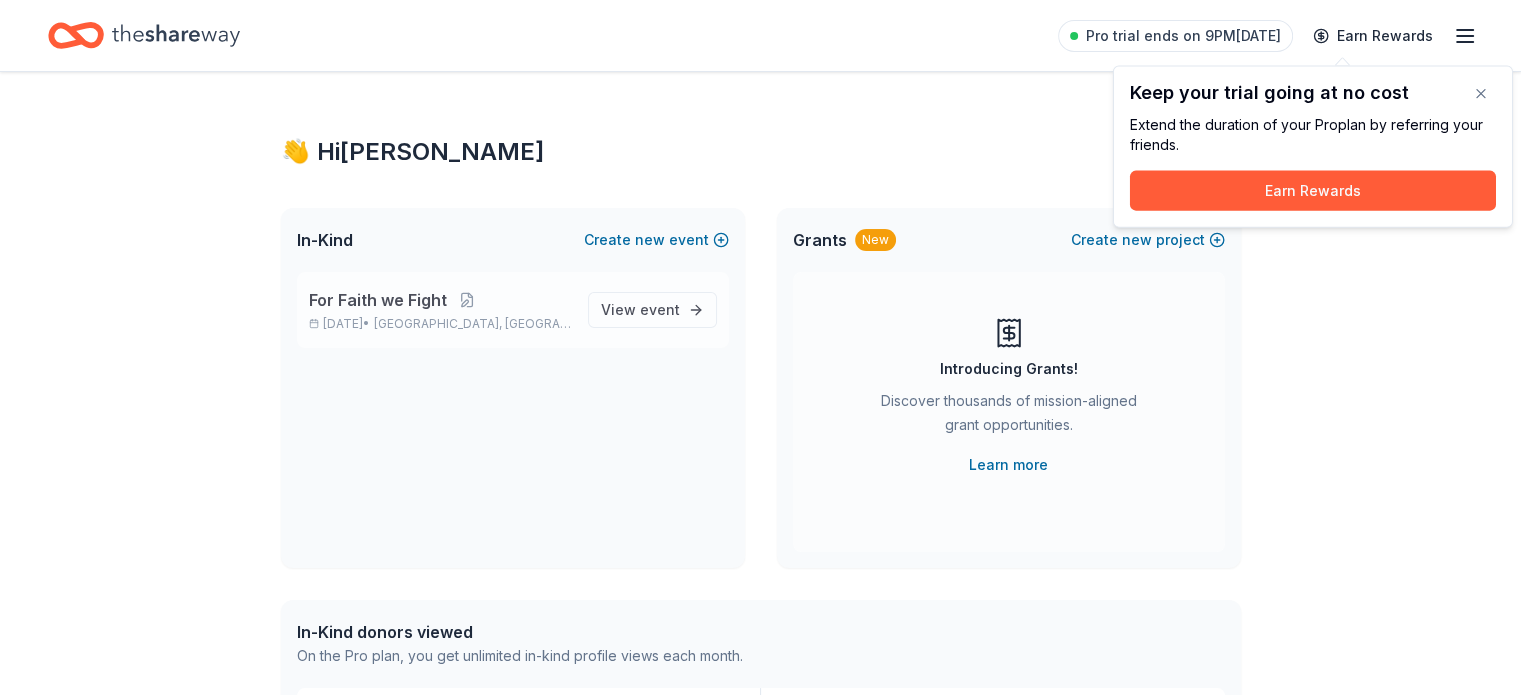 click on "For Faith we Fight" at bounding box center (378, 300) 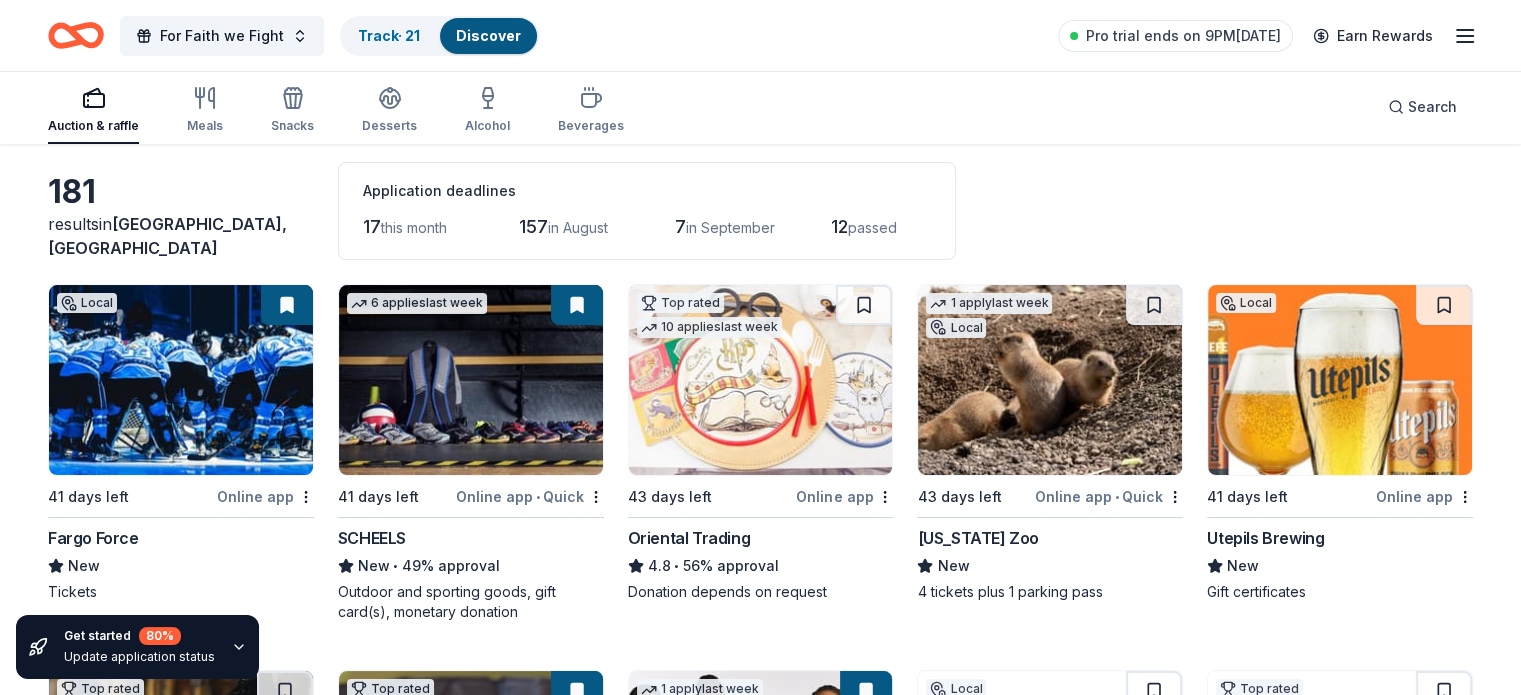 scroll, scrollTop: 88, scrollLeft: 0, axis: vertical 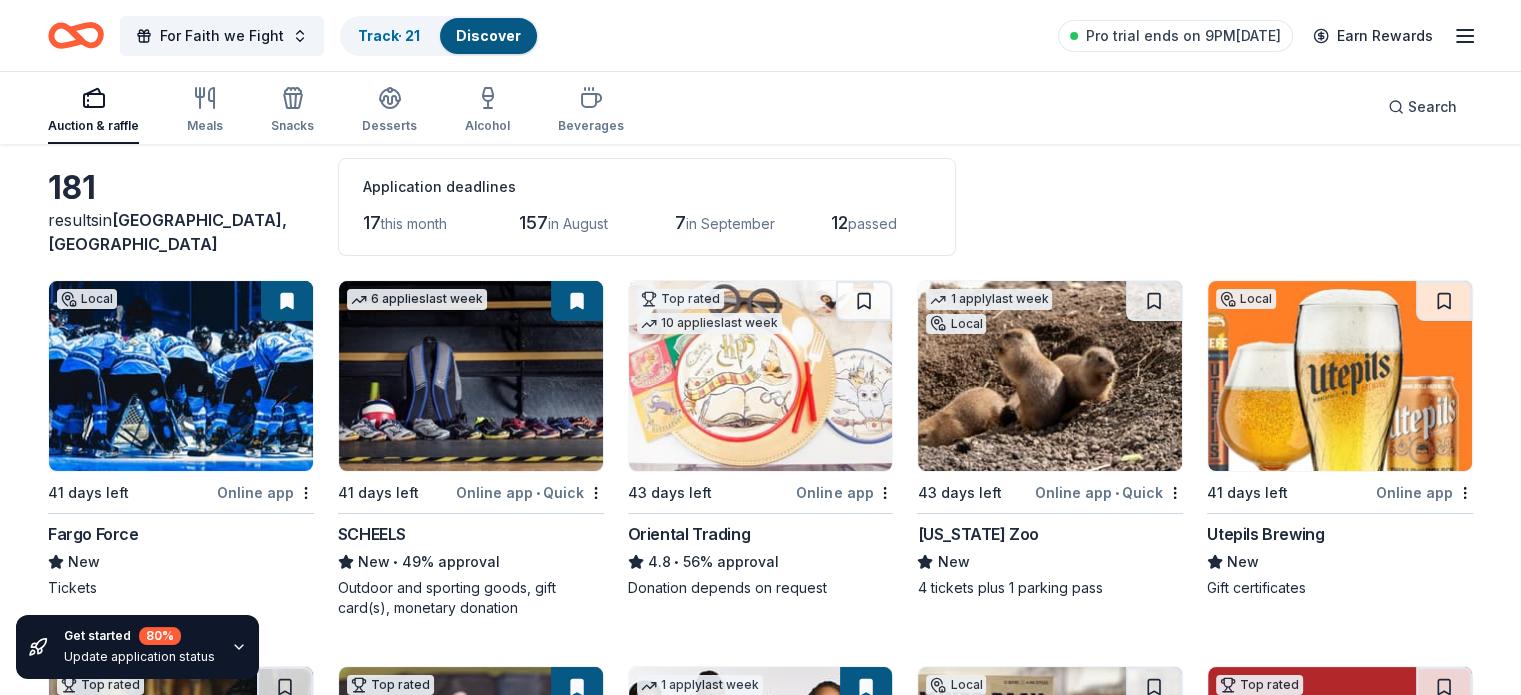 click on "Online app • Quick" at bounding box center [530, 492] 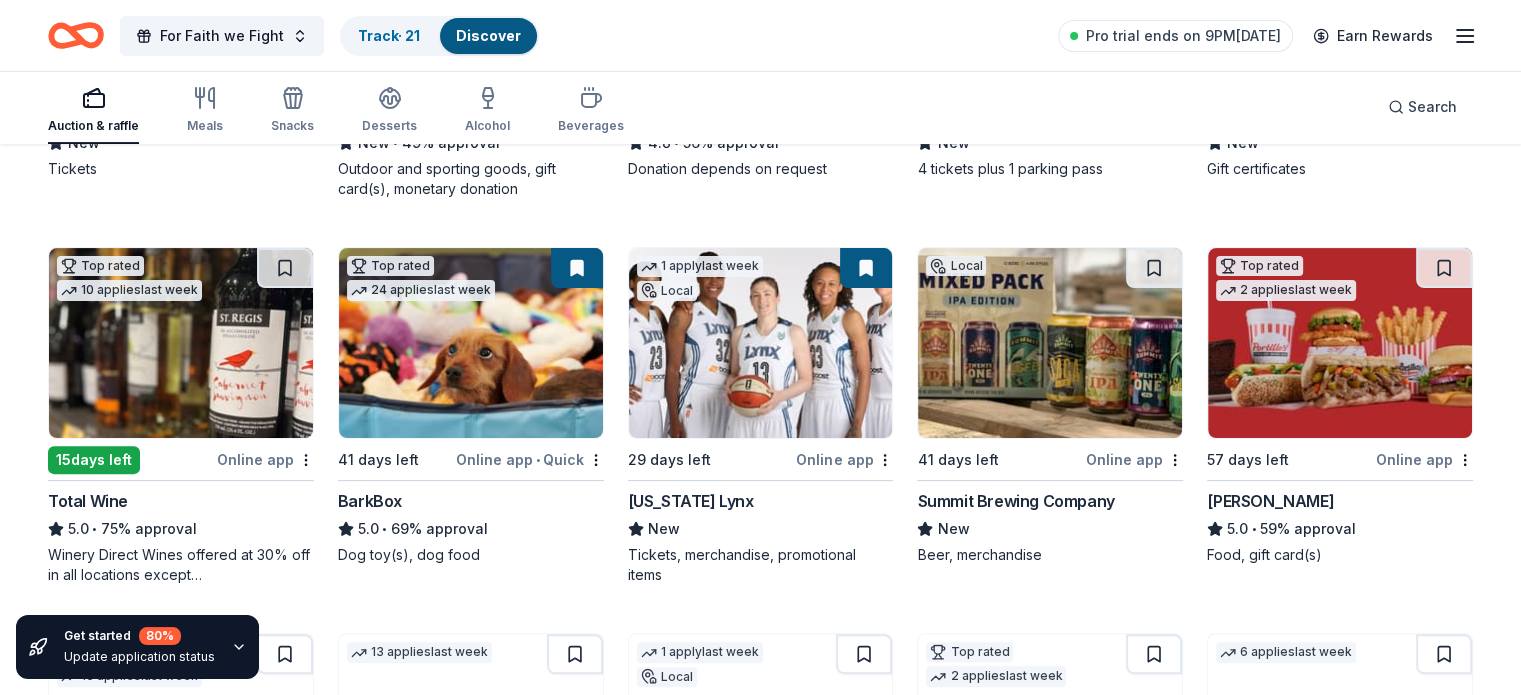 scroll, scrollTop: 509, scrollLeft: 0, axis: vertical 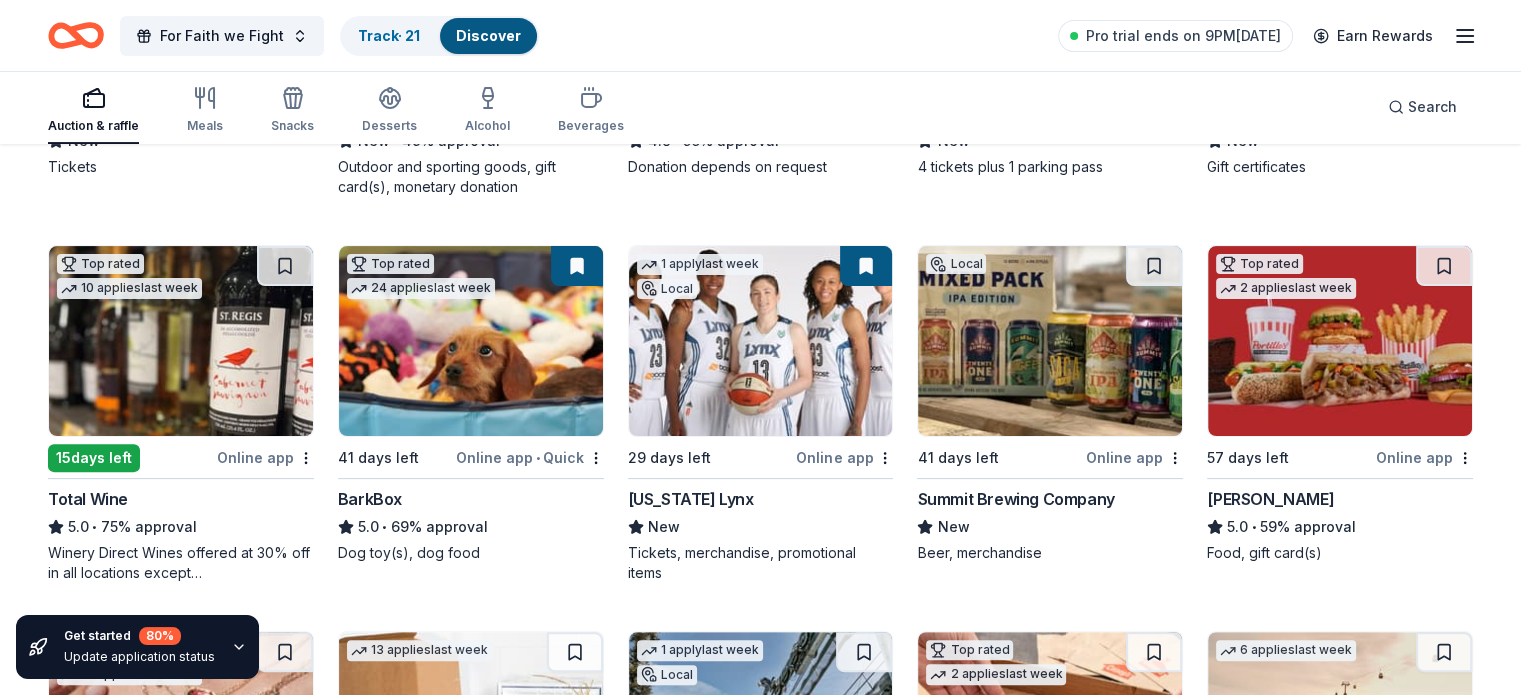 click on "Online app • Quick" at bounding box center (530, 457) 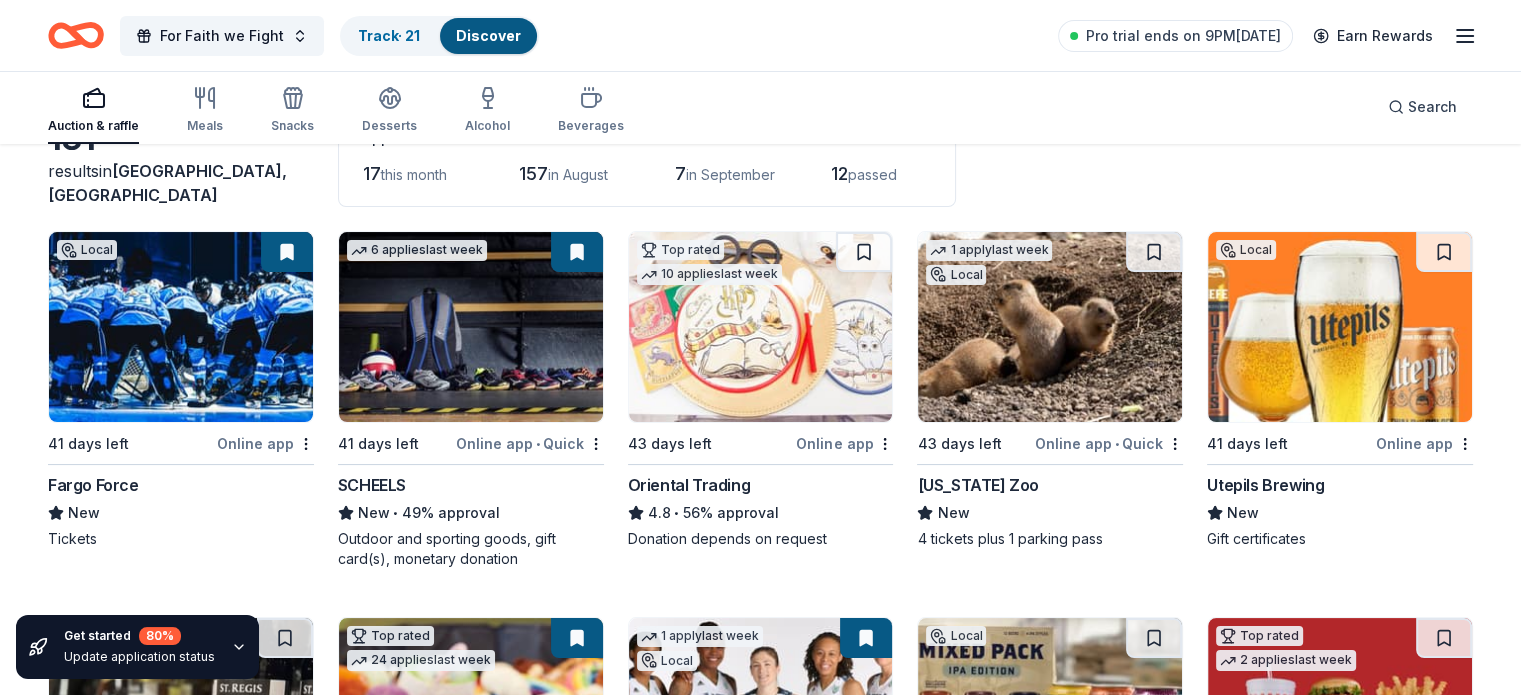 scroll, scrollTop: 120, scrollLeft: 0, axis: vertical 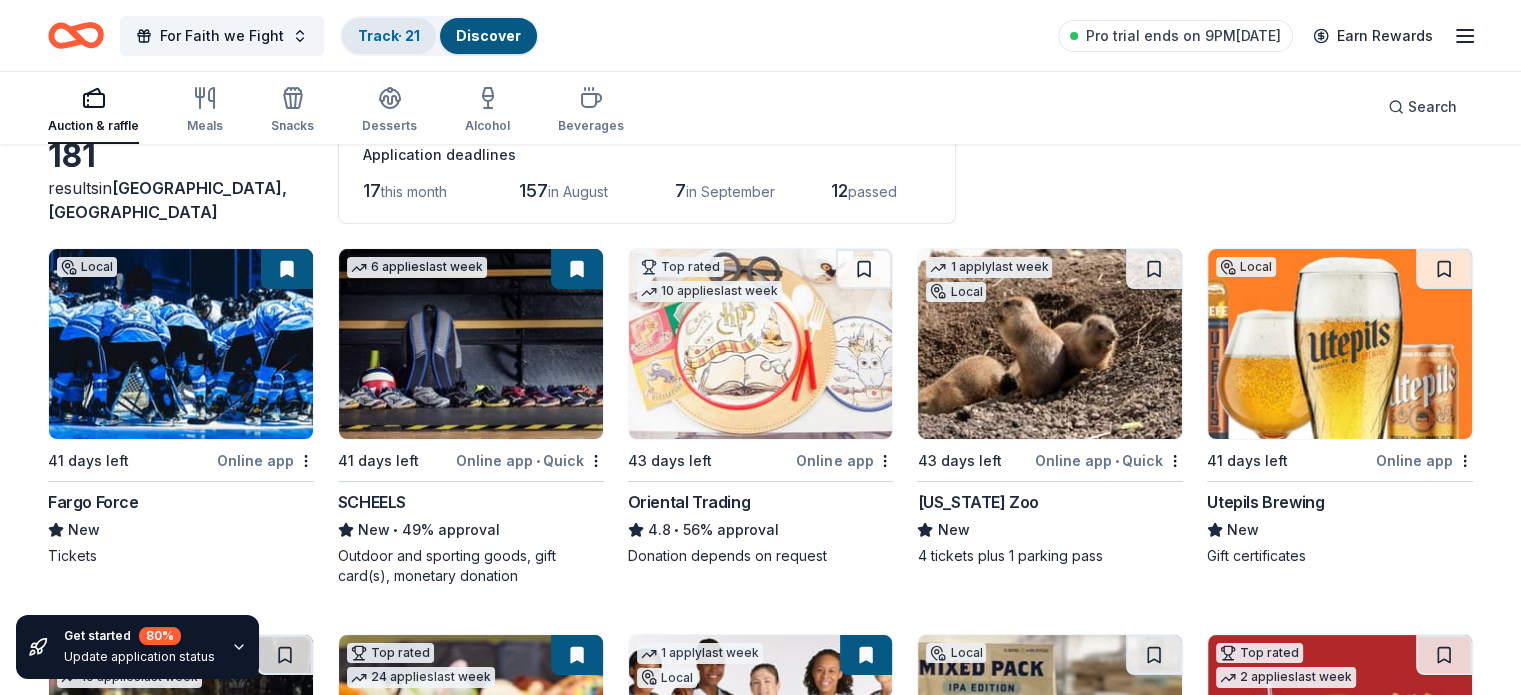 click on "Track  · 21" at bounding box center [389, 35] 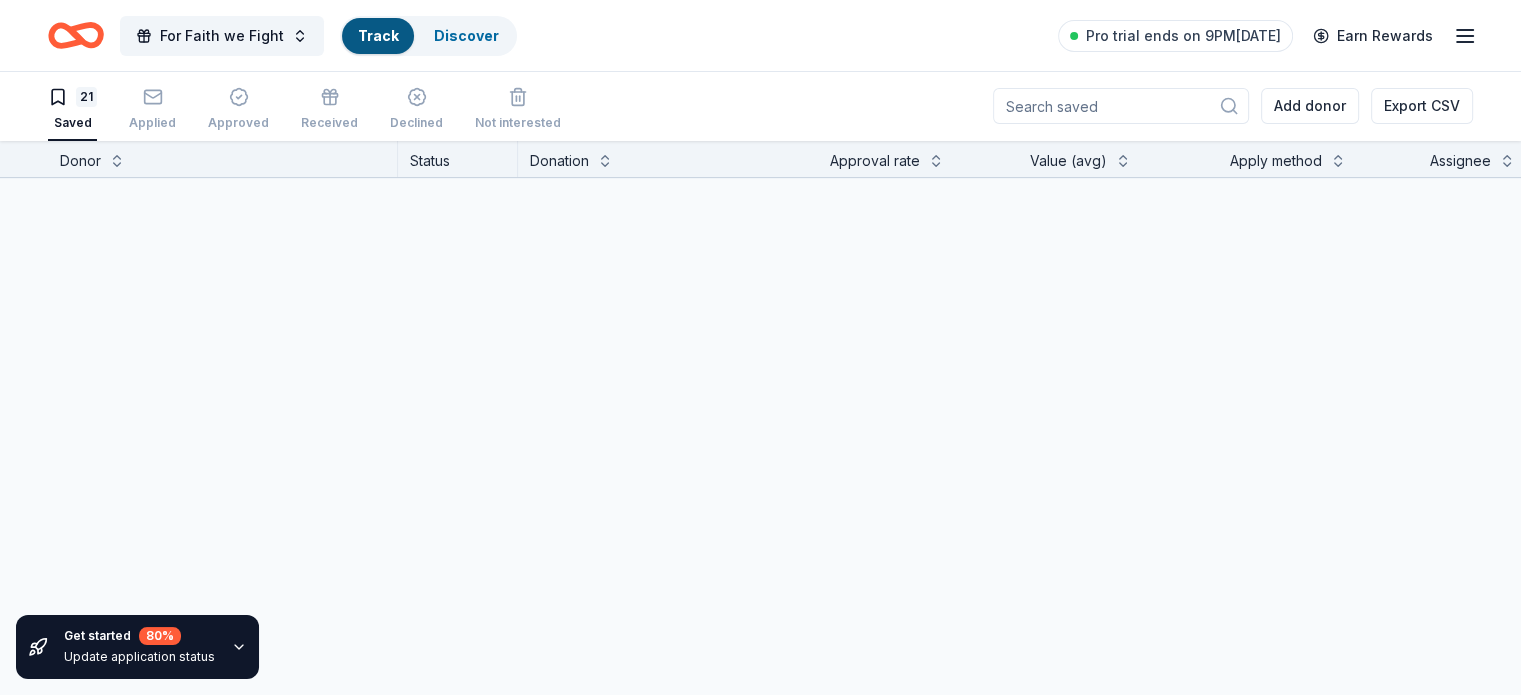scroll, scrollTop: 0, scrollLeft: 0, axis: both 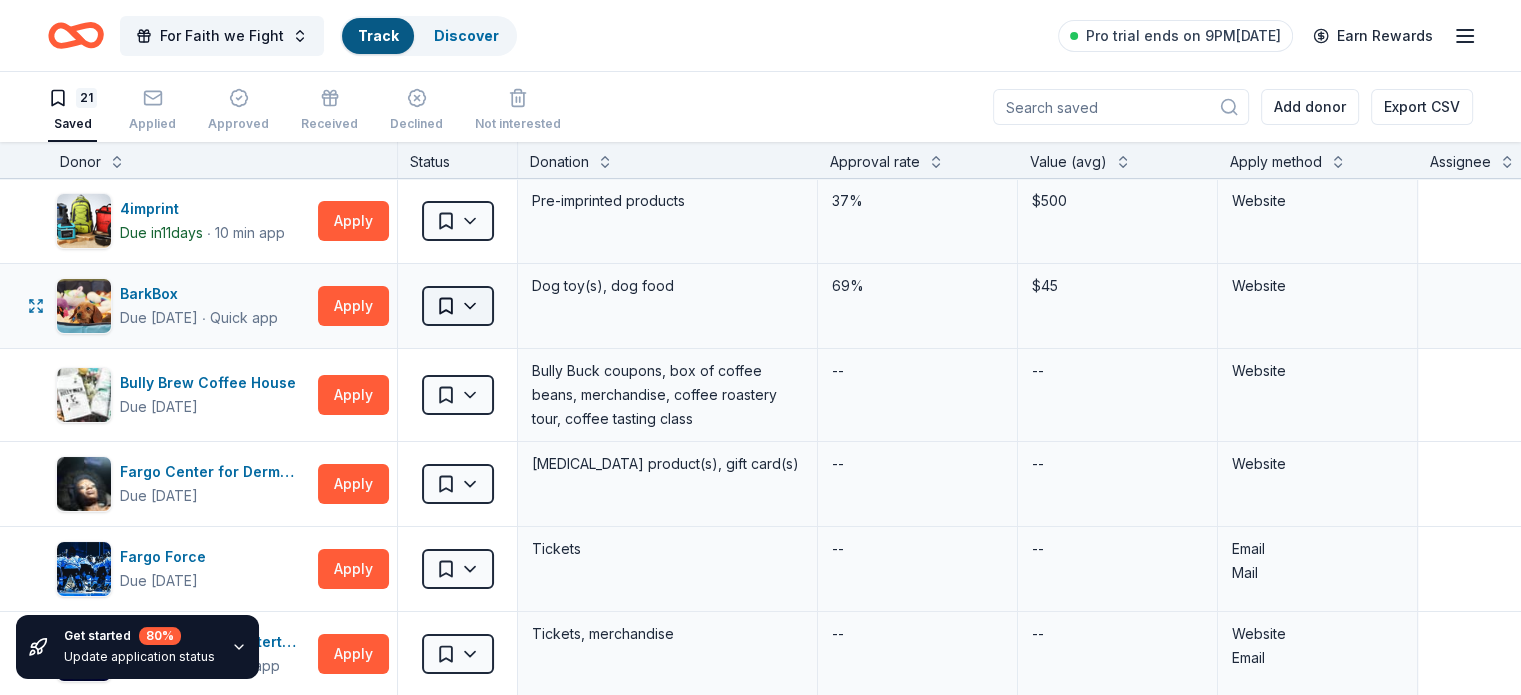 click on "For Faith we Fight Track  Discover Pro trial ends on 9PM, 7/14 Earn Rewards 21 Saved Applied Approved Received Declined Not interested Add donor Export CSV Get started 80 % Update application status Donor Status Donation Approval rate Value (avg) Apply method Assignee Notes 4imprint Due in  11  days ∙ 10 min app Apply Saved Pre-imprinted products 37% $500 Website BarkBox Due in 41 days ∙ Quick app Apply Saved Dog toy(s), dog food 69% $45 Website Bully Brew Coffee House Due in 41 days Apply Saved Bully Buck coupons, box of coffee beans, merchandise, coffee roastery tour, coffee tasting class -- -- Website Fargo Center for Dermatology Due in 41 days Apply Saved Skin care product(s), gift card(s) -- -- Website Fargo Force Due in 41 days Apply Saved Tickets -- -- Email Mail Feld Entertainment Due in 41 days ∙ 10 min app Apply Saved Tickets, merchandise  -- -- Website Email Gooseneck Implement Due in 41 days Apply Saved Donation depends on request -- -- Website gorjana Due in 41 days ∙ 10 min app Apply 18%" at bounding box center (760, 347) 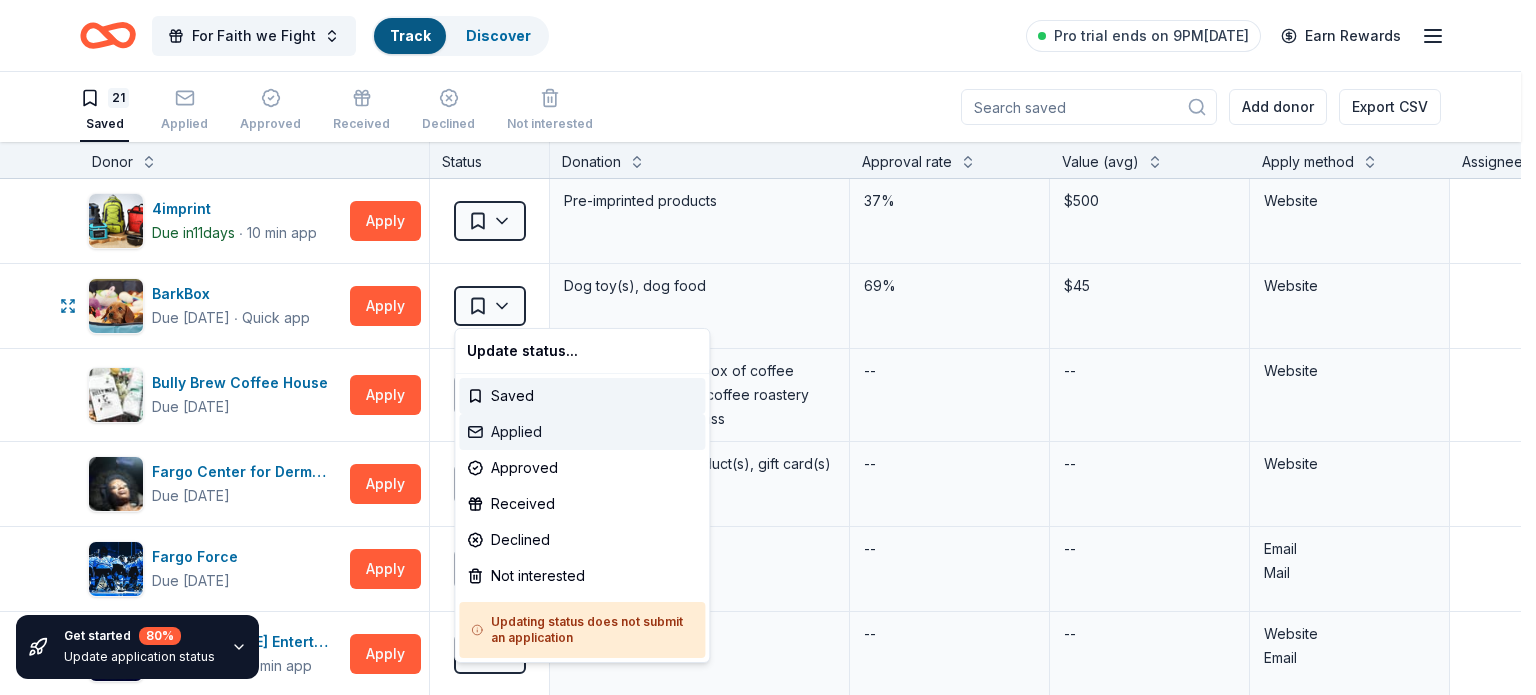 click on "Applied" at bounding box center [582, 432] 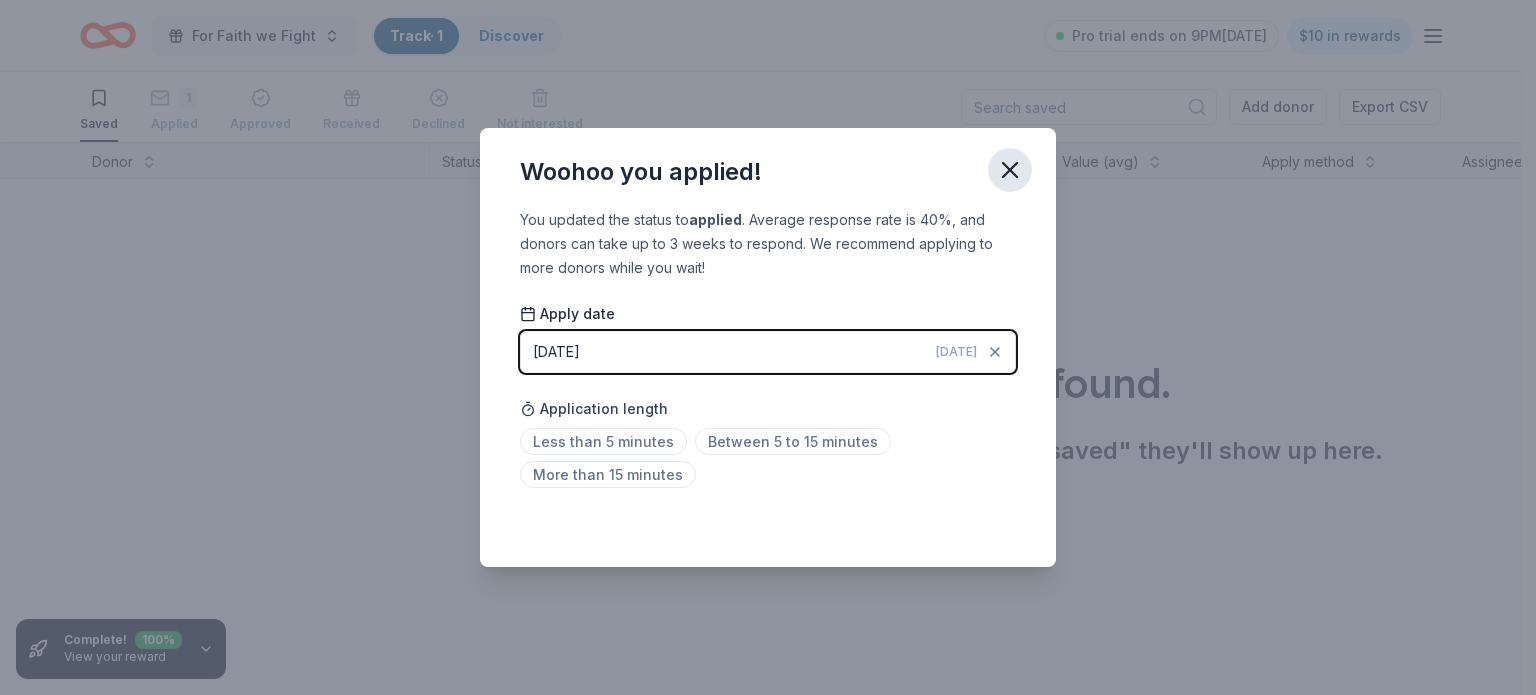 click 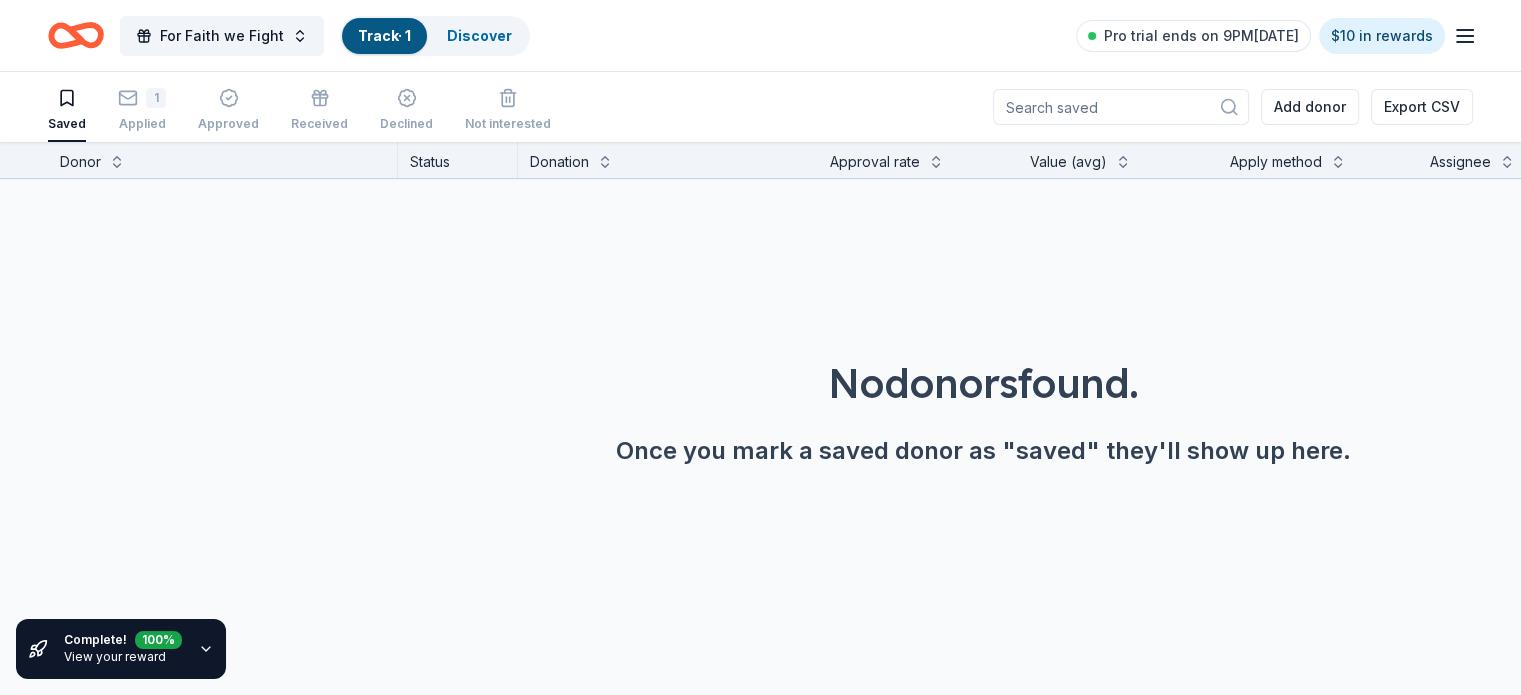 click on "Track  · 1" at bounding box center (384, 35) 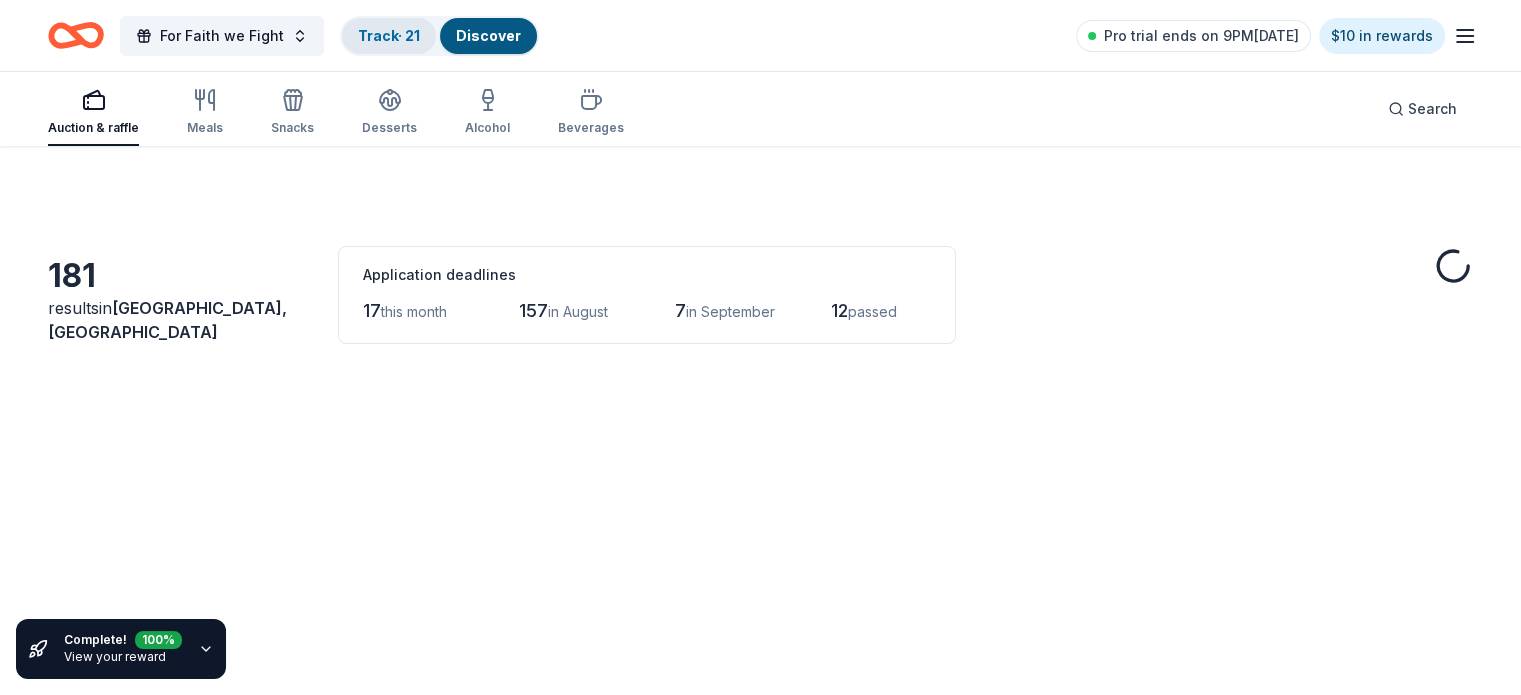 scroll, scrollTop: 0, scrollLeft: 0, axis: both 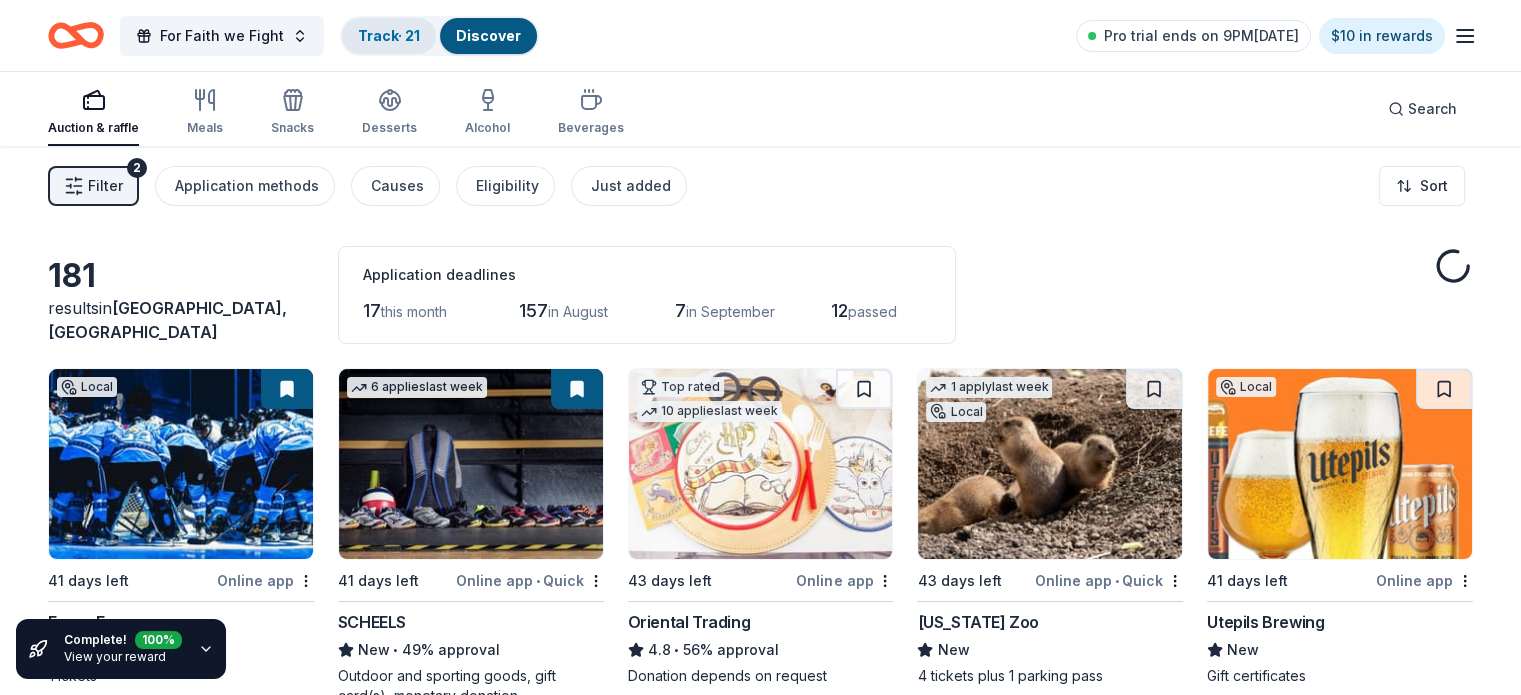 click on "Track  · 21" at bounding box center [389, 35] 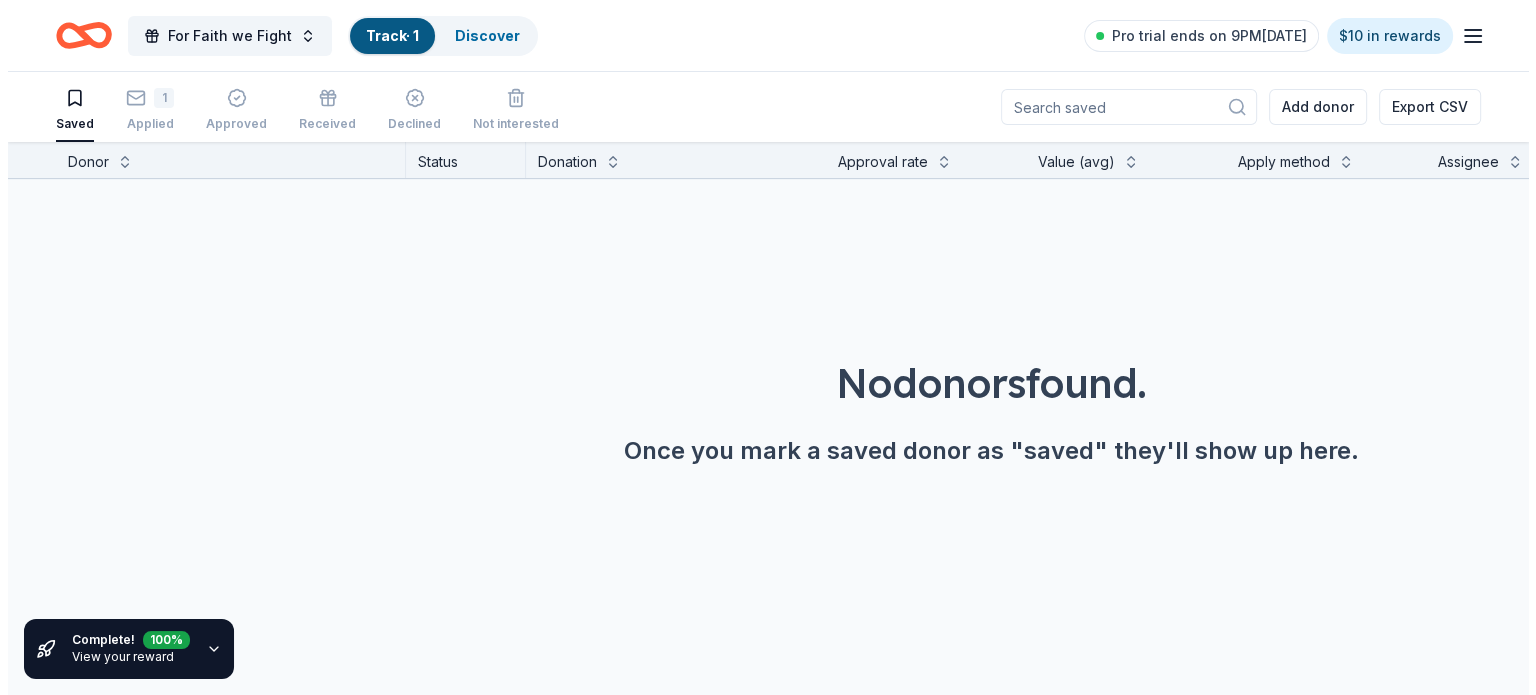 scroll, scrollTop: 0, scrollLeft: 0, axis: both 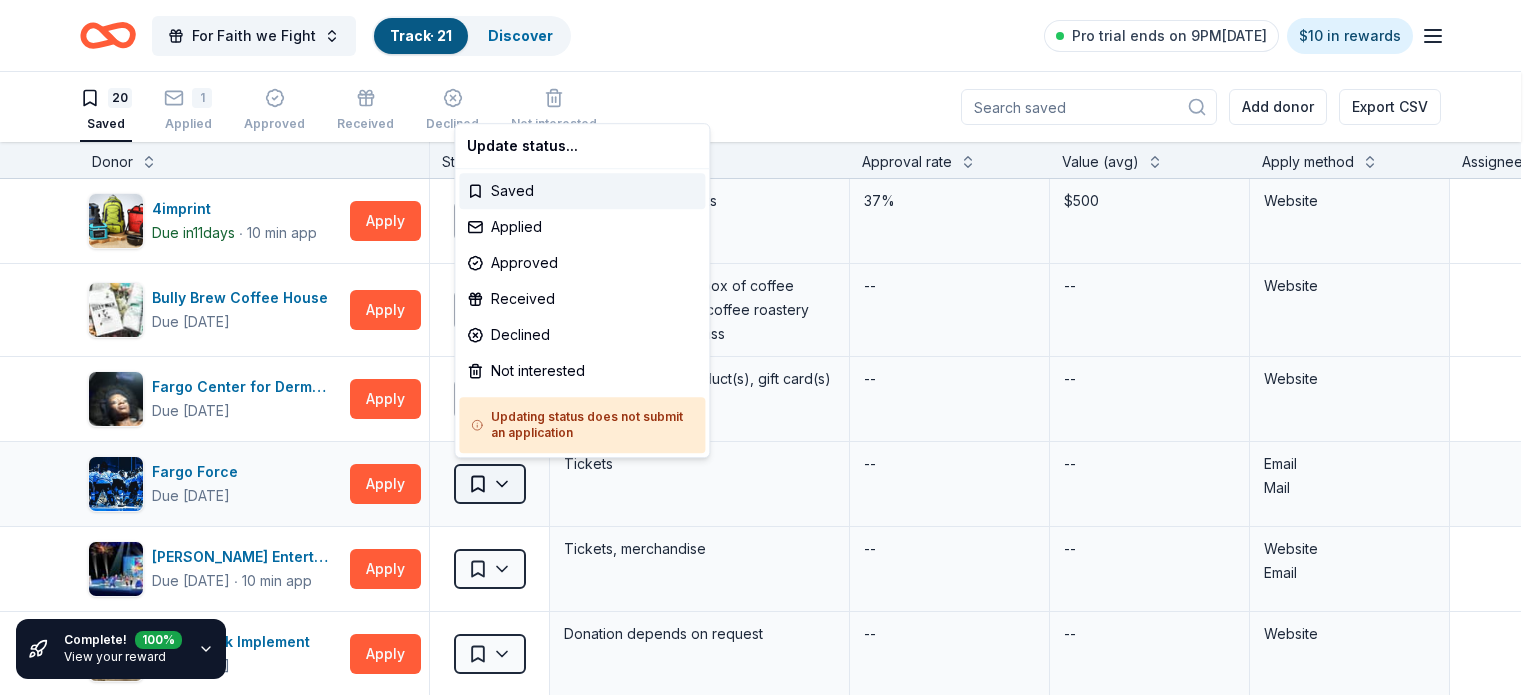 click on "For Faith we Fight Track  · 21 Discover Pro trial ends on 9PM, 7/14 $10 in rewards 20 Saved 1 Applied Approved Received Declined Not interested Add donor Export CSV Complete! 100 % View your reward Donor Status Donation Approval rate Value (avg) Apply method Assignee Notes 4imprint Due in  11  days ∙ 10 min app Apply Saved Pre-imprinted products 37% $500 Website Bully Brew Coffee House Due in 41 days Apply Saved Bully Buck coupons, box of coffee beans, merchandise, coffee roastery tour, coffee tasting class -- -- Website Fargo Center for Dermatology Due in 41 days Apply Saved Skin care product(s), gift card(s) -- -- Website Fargo Force Due in 41 days Apply Saved Tickets -- -- Email Mail Feld Entertainment Due in 41 days ∙ 10 min app Apply Saved Tickets, merchandise  -- -- Website Email Gooseneck Implement Due in 41 days Apply Saved Donation depends on request -- -- Website gorjana Due in 41 days ∙ 10 min app Apply Saved 1 custom jewelry package 18% $150 Website Gourmet Gift Baskets Due in 64 days ∙" at bounding box center [768, 347] 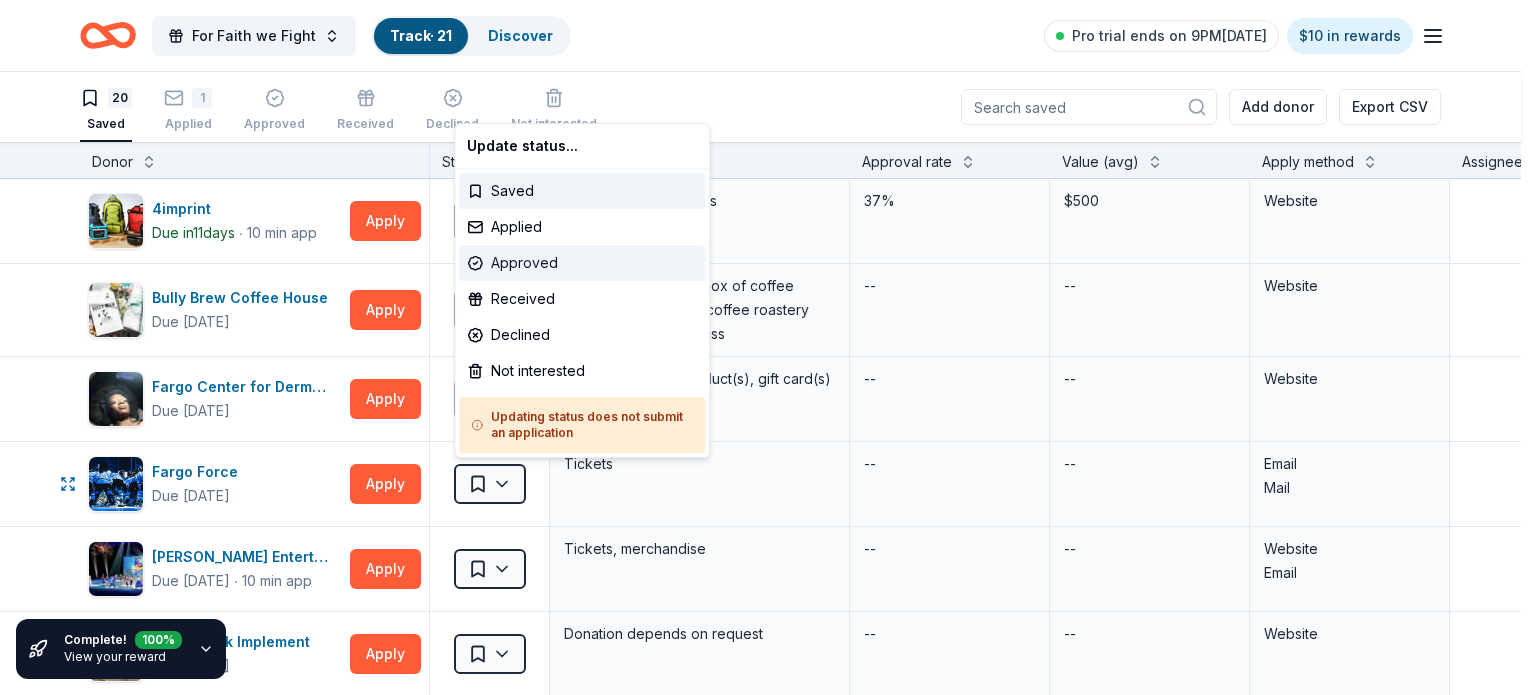 click on "Approved" at bounding box center [582, 263] 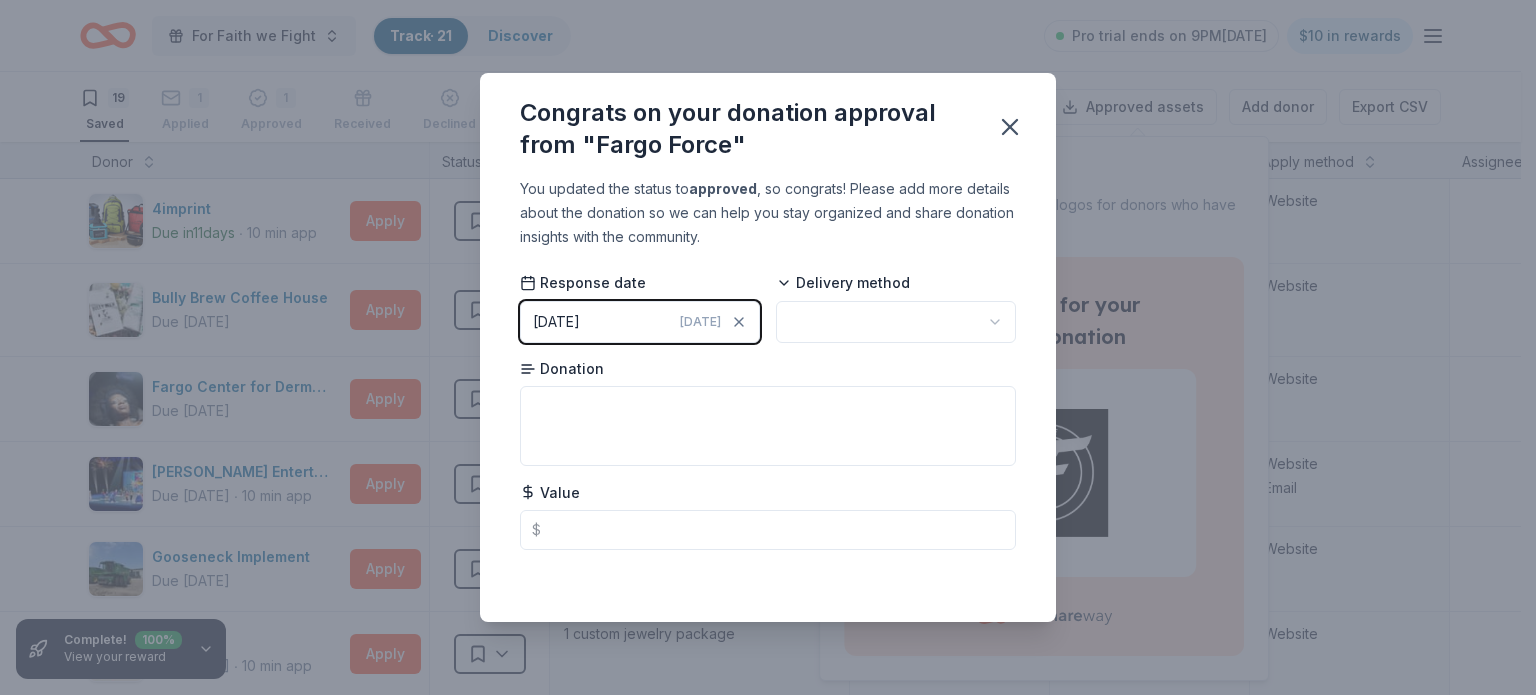 click on "For Faith we Fight Track  · 21 Discover Pro trial ends on 9PM, 7/14 $10 in rewards 19 Saved 1 Applied 1 Approved Received Declined Not interested  Approved assets Add donor Export CSV Complete! 100 % View your reward Donor Status Donation Approval rate Value (avg) Apply method Assignee Notes 4imprint Due in  11  days ∙ 10 min app Apply Saved Pre-imprinted products 37% $500 Website Bully Brew Coffee House Due in 41 days Apply Saved Bully Buck coupons, box of coffee beans, merchandise, coffee roastery tour, coffee tasting class -- -- Website Fargo Center for Dermatology Due in 41 days Apply Saved Skin care product(s), gift card(s) -- -- Website Feld Entertainment Due in 41 days ∙ 10 min app Apply Saved Tickets, merchandise  -- -- Website Email Gooseneck Implement Due in 41 days Apply Saved Donation depends on request -- -- Website gorjana Due in 41 days ∙ 10 min app Apply Saved 1 custom jewelry package 18% $150 Website Gourmet Gift Baskets Due in 64 days ∙ 10 min app Apply Saved Gift basket(s) 24% $25" at bounding box center (768, 347) 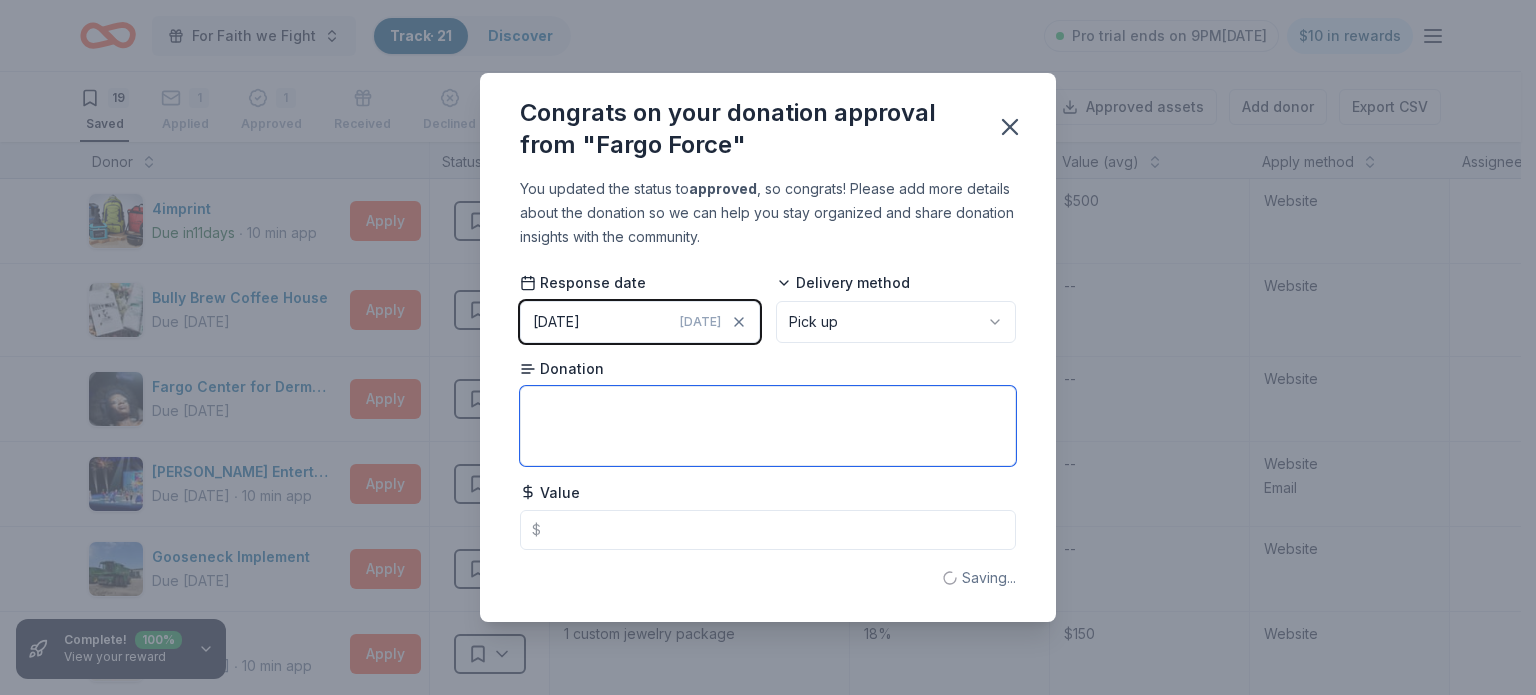 click at bounding box center (768, 426) 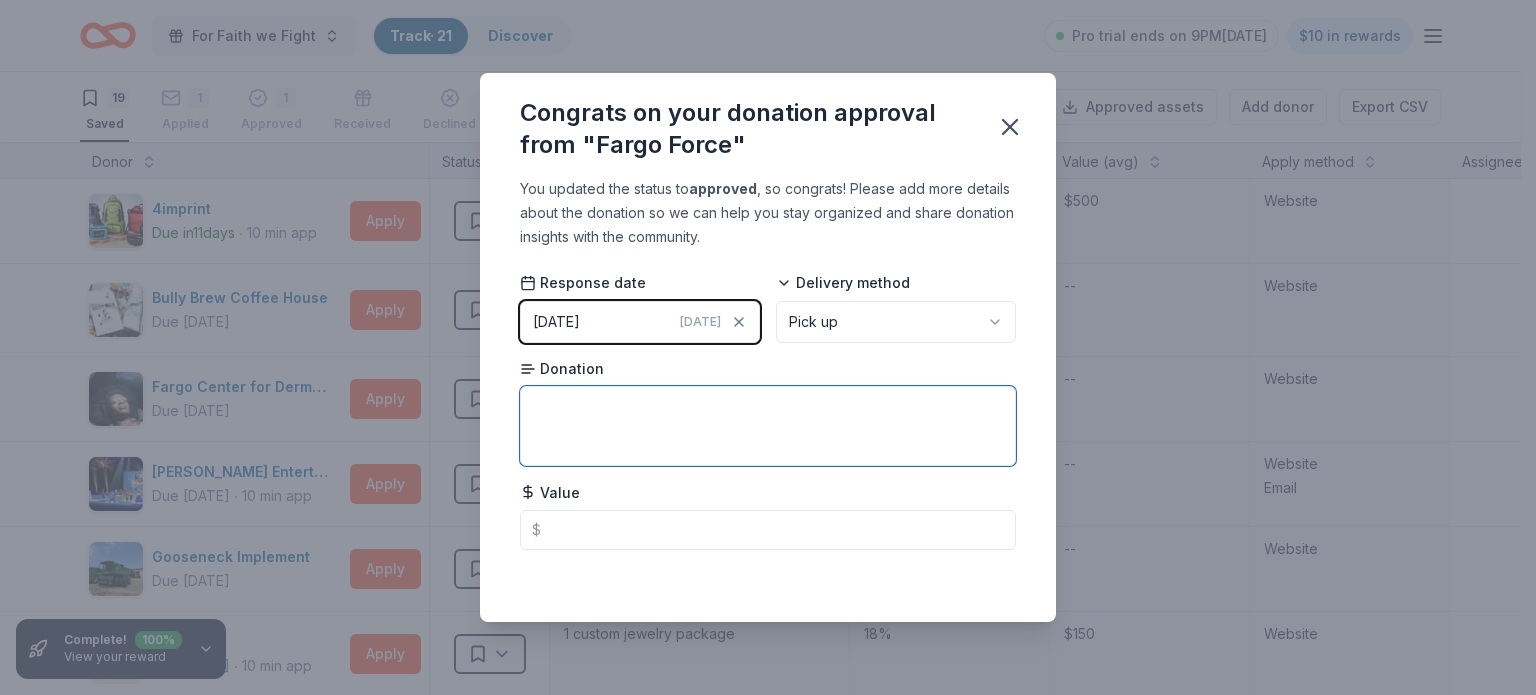 paste on "4 tickets to a Fargo Force home game during the 2025-26 regular season" 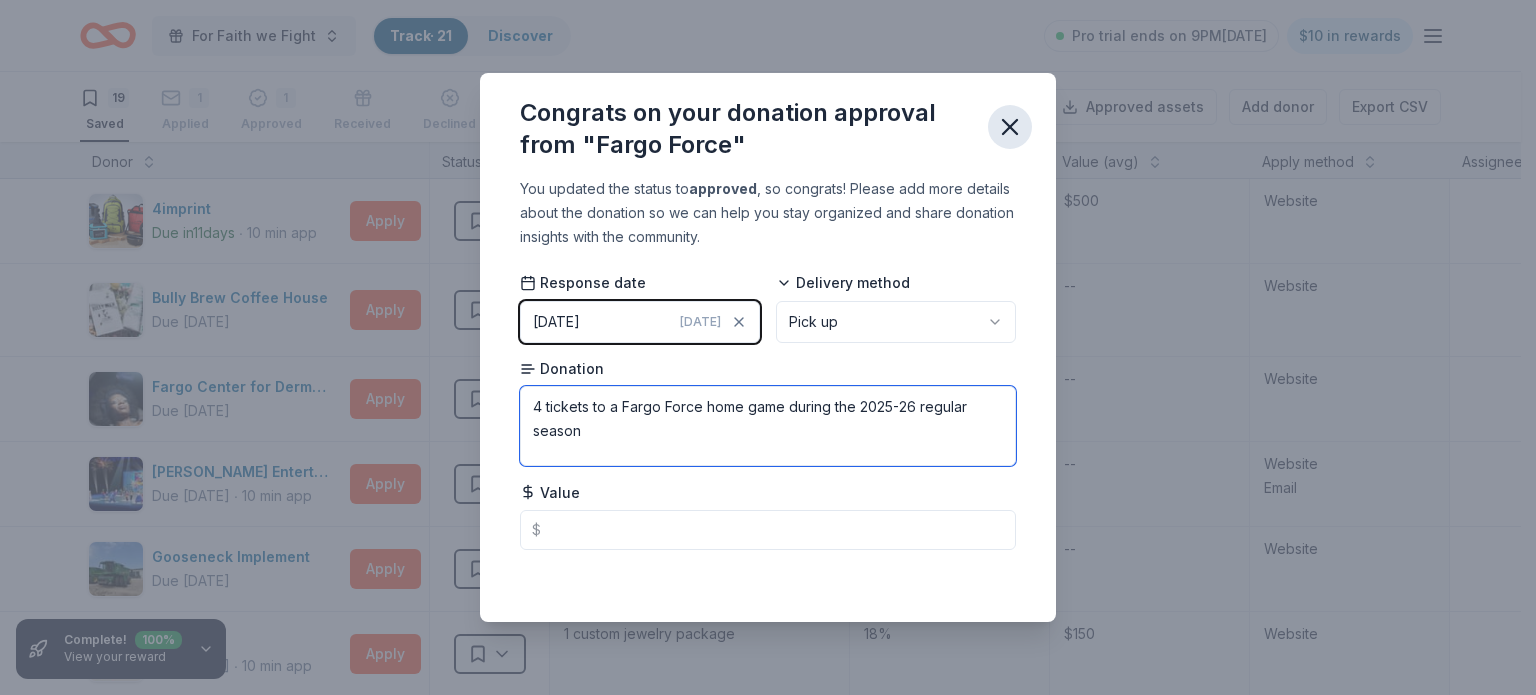 type on "4 tickets to a Fargo Force home game during the 2025-26 regular season" 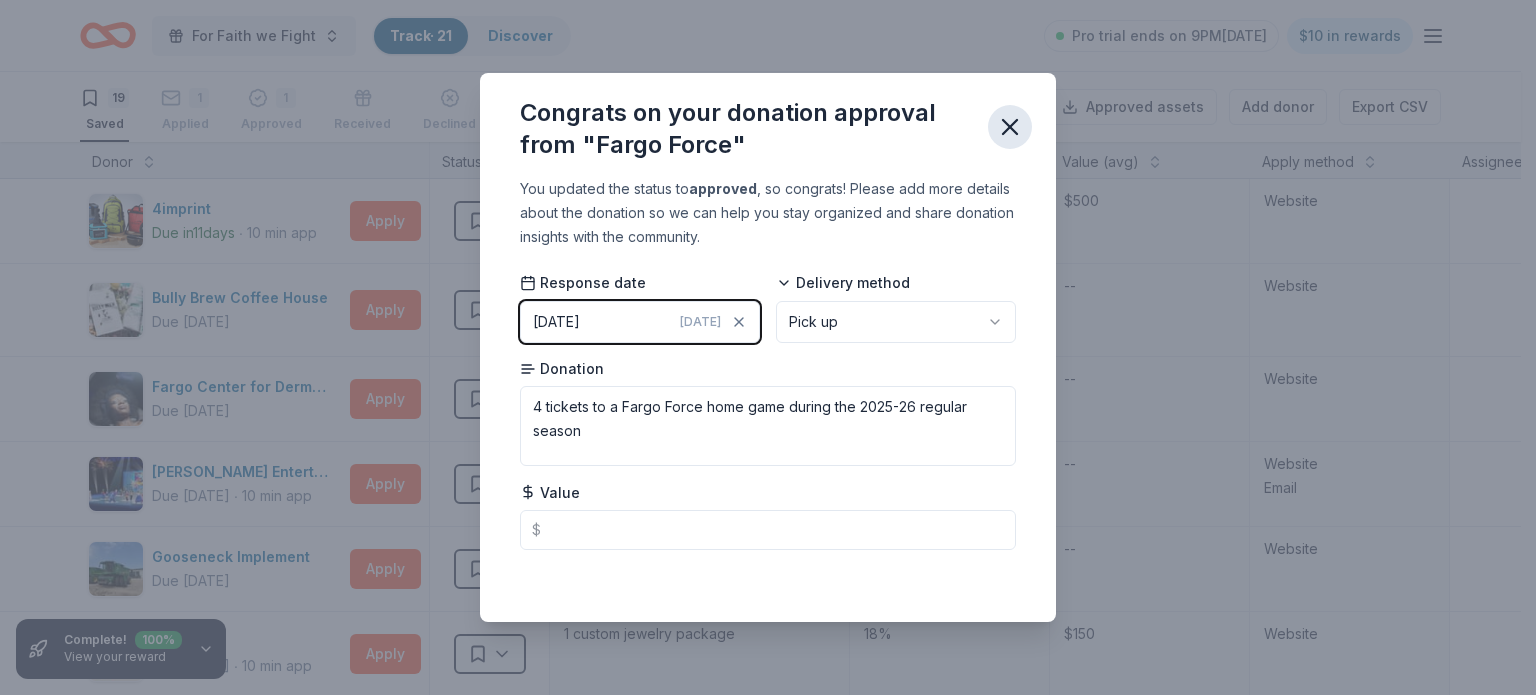 click 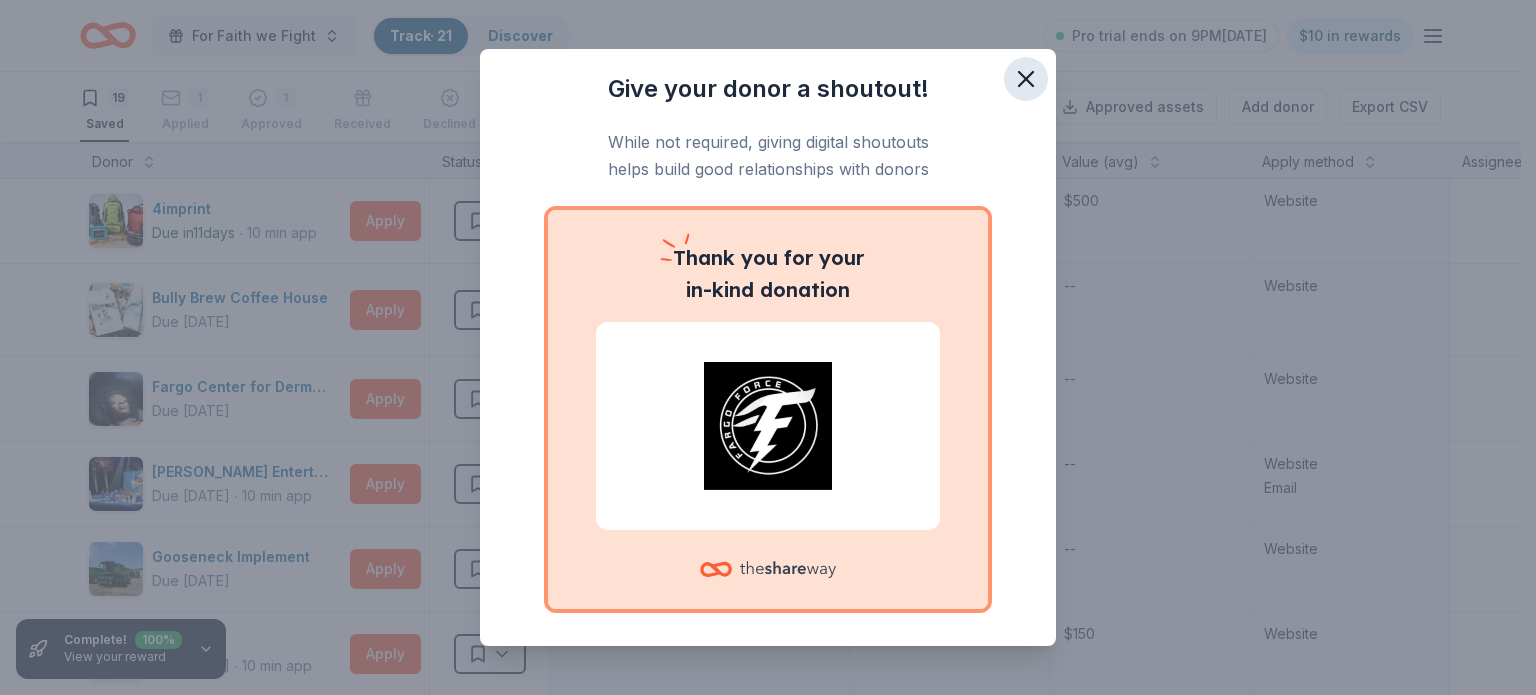 click 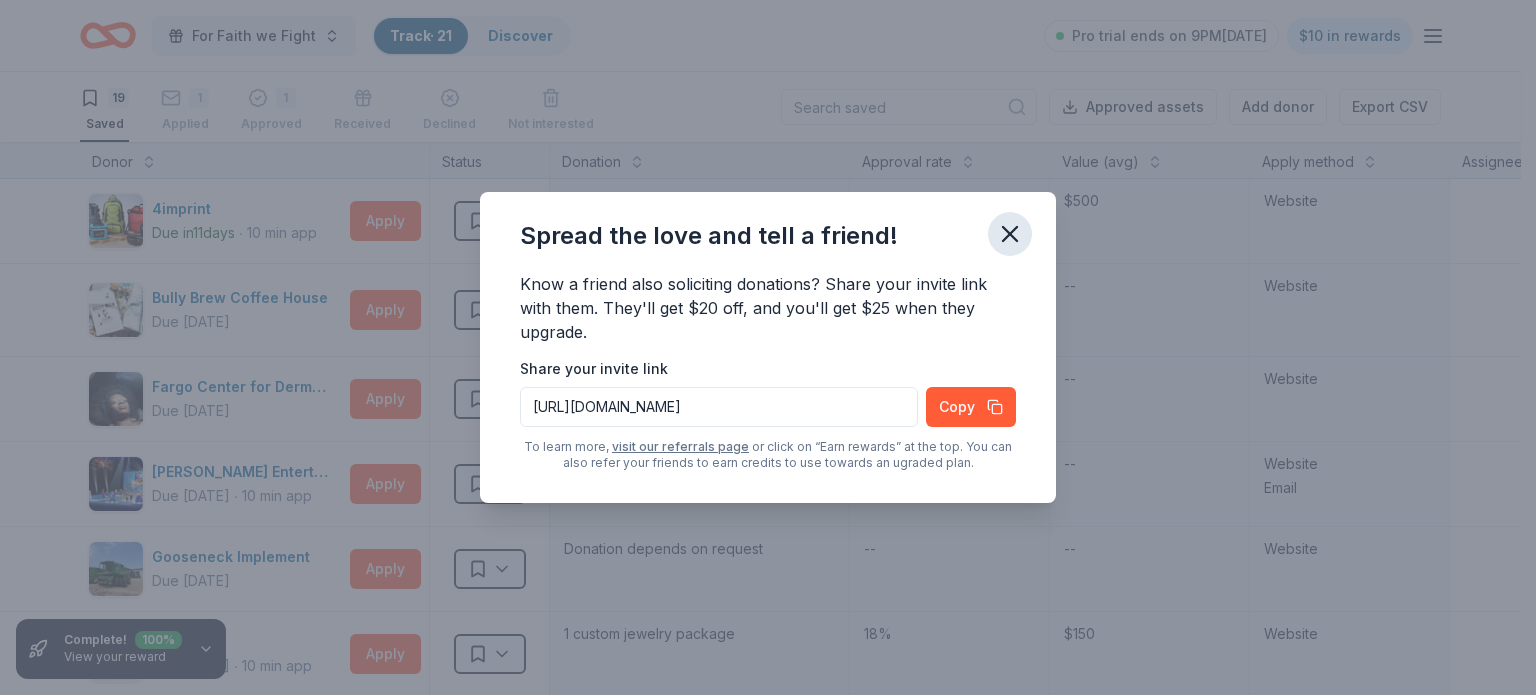 click 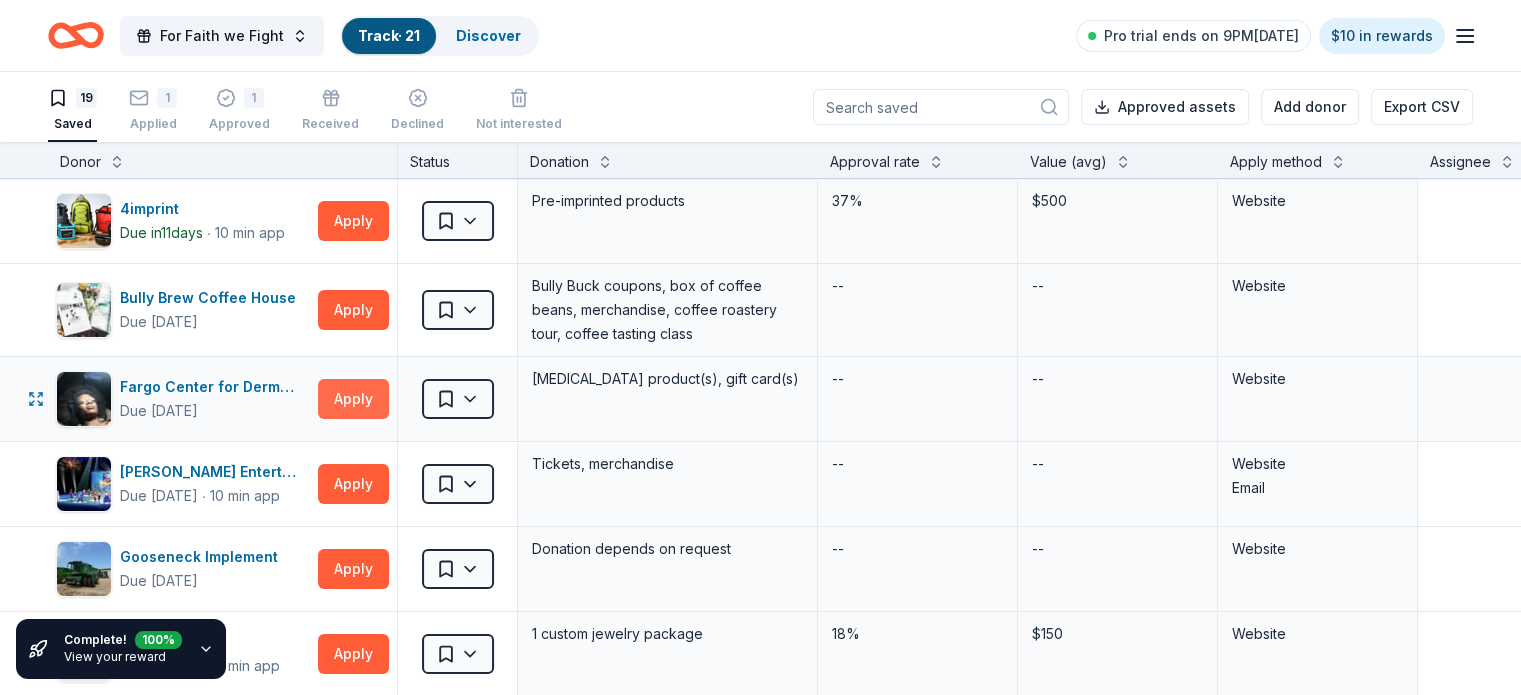 click on "Apply" at bounding box center [353, 399] 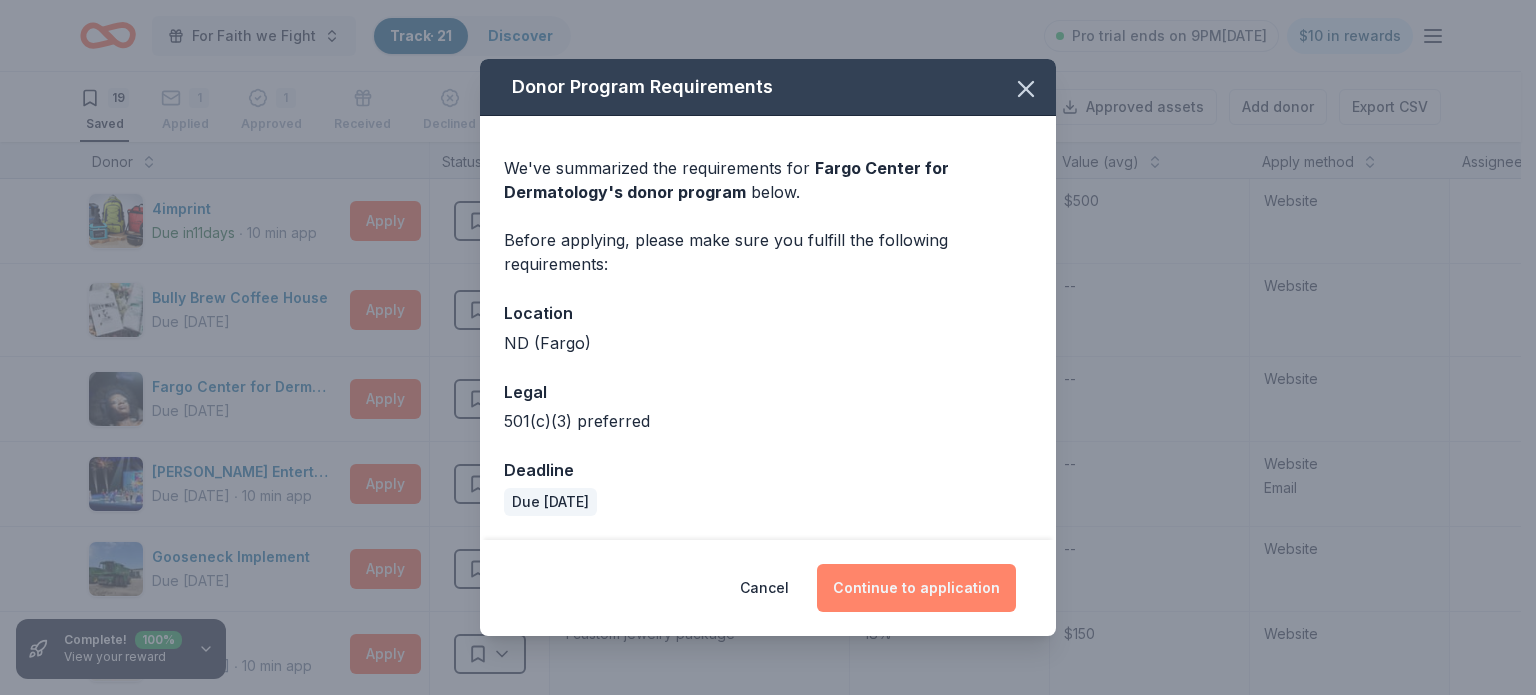 click on "Continue to application" at bounding box center (916, 588) 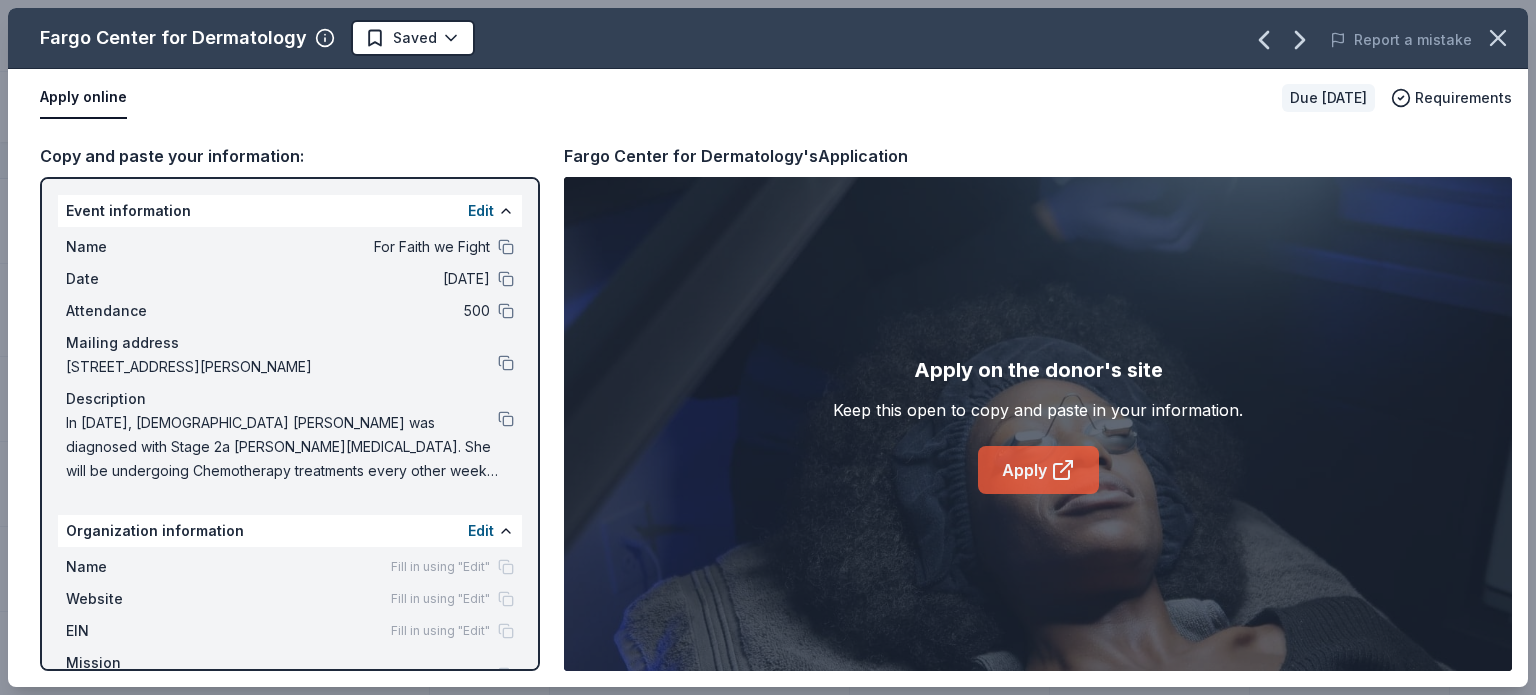 click on "Apply" at bounding box center (1038, 470) 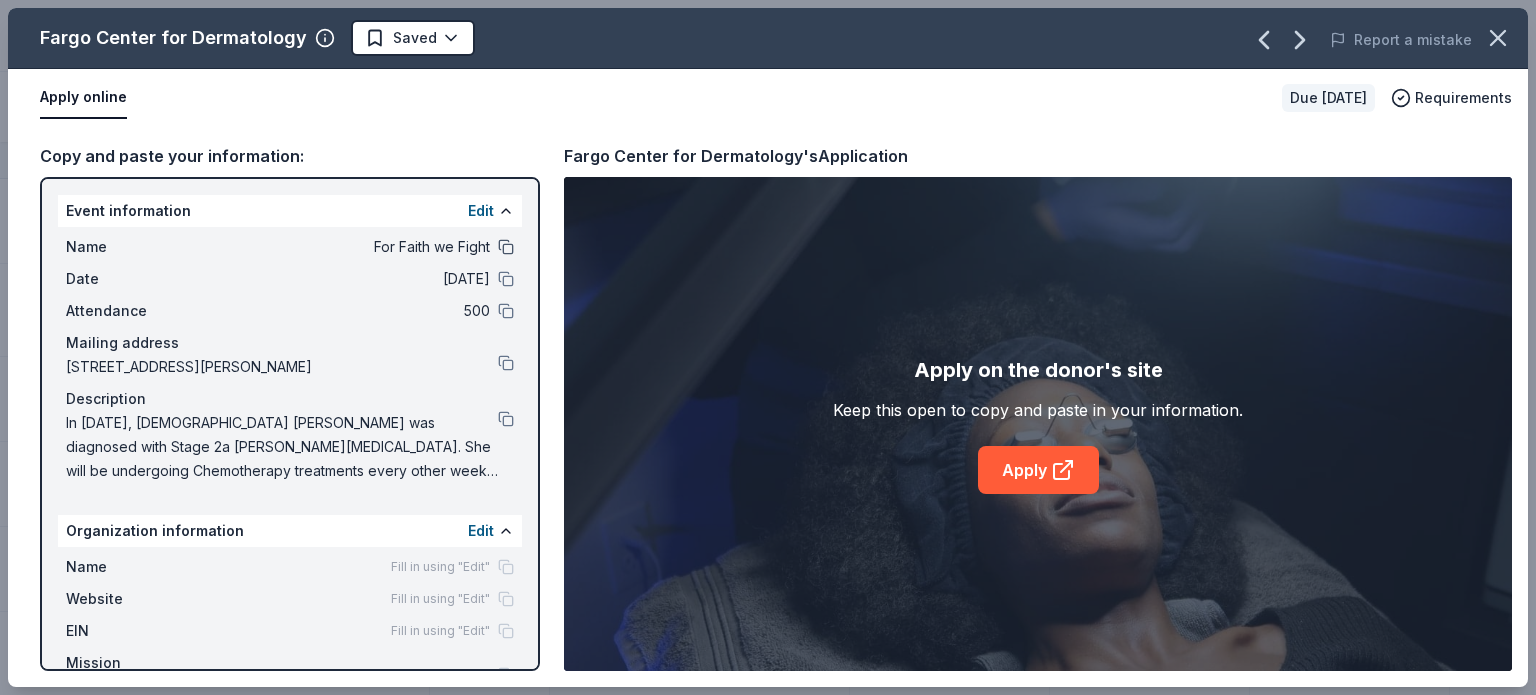 click at bounding box center (506, 247) 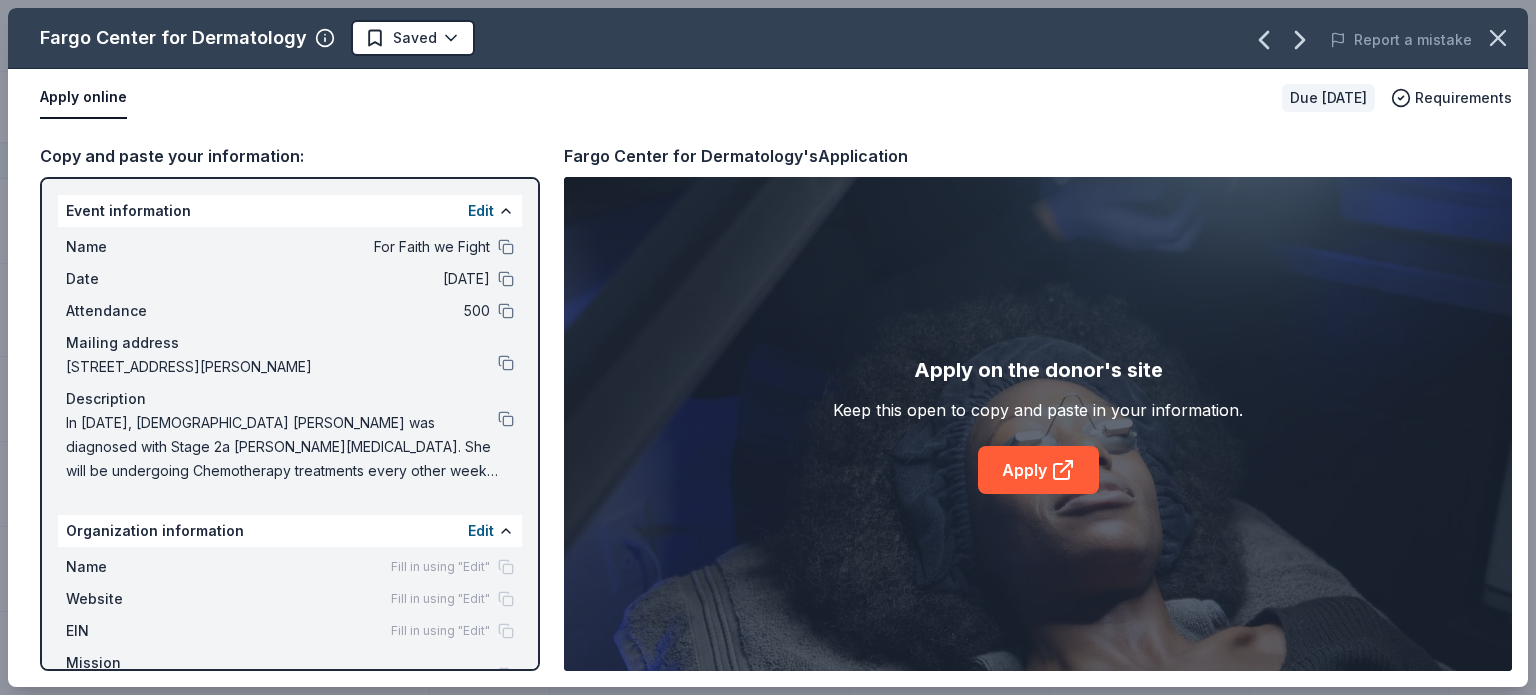 click at bounding box center (1498, 38) 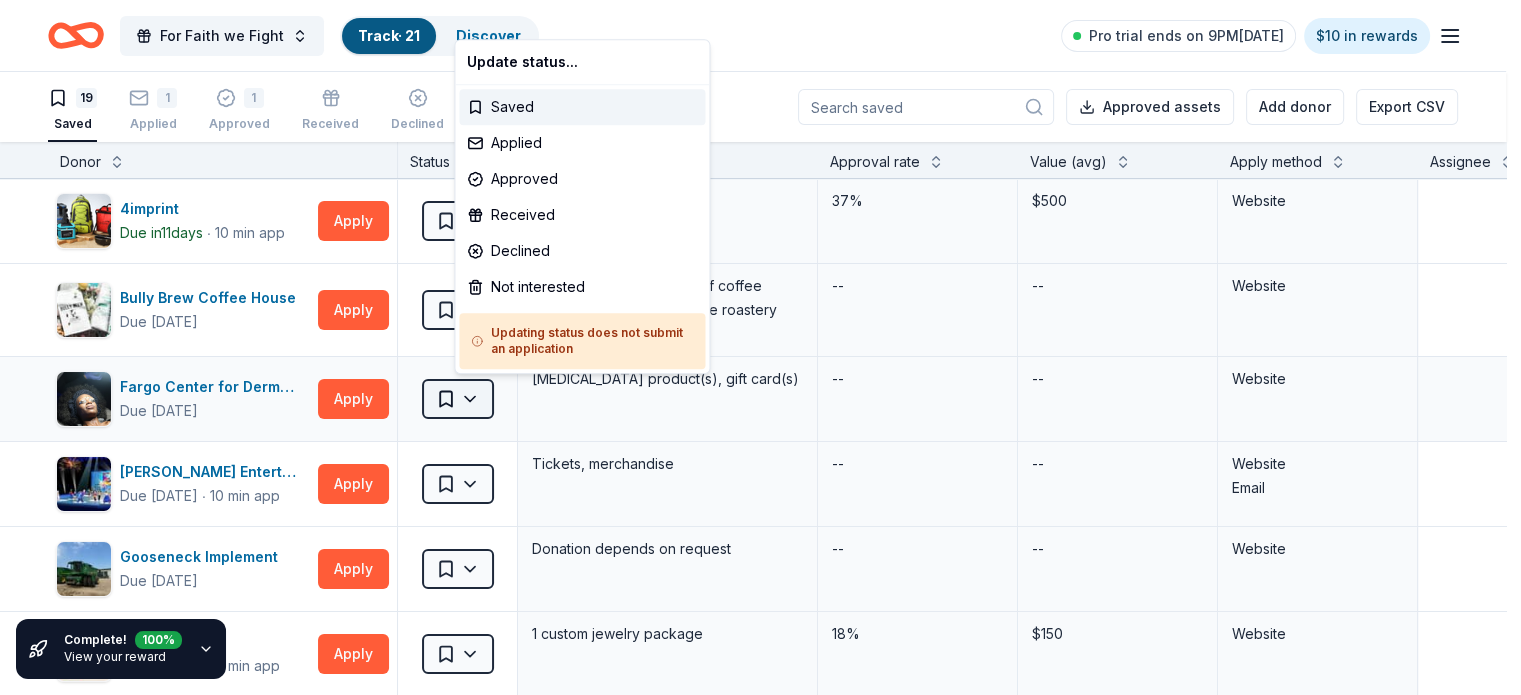 click on "For Faith we Fight Track  · 21 Discover Pro trial ends on 9PM, 7/14 $10 in rewards 19 Saved 1 Applied 1 Approved Received Declined Not interested  Approved assets Add donor Export CSV Complete! 100 % View your reward Donor Status Donation Approval rate Value (avg) Apply method Assignee Notes 4imprint Due in  11  days ∙ 10 min app Apply Saved Pre-imprinted products 37% $500 Website Bully Brew Coffee House Due in 41 days Apply Saved Bully Buck coupons, box of coffee beans, merchandise, coffee roastery tour, coffee tasting class -- -- Website Fargo Center for Dermatology Due in 41 days Apply Saved Skin care product(s), gift card(s) -- -- Website Feld Entertainment Due in 41 days ∙ 10 min app Apply Saved Tickets, merchandise  -- -- Website Email Gooseneck Implement Due in 41 days Apply Saved Donation depends on request -- -- Website gorjana Due in 41 days ∙ 10 min app Apply Saved 1 custom jewelry package 18% $150 Website Gourmet Gift Baskets Due in 64 days ∙ 10 min app Apply Saved Gift basket(s) 24% $25" at bounding box center (760, 347) 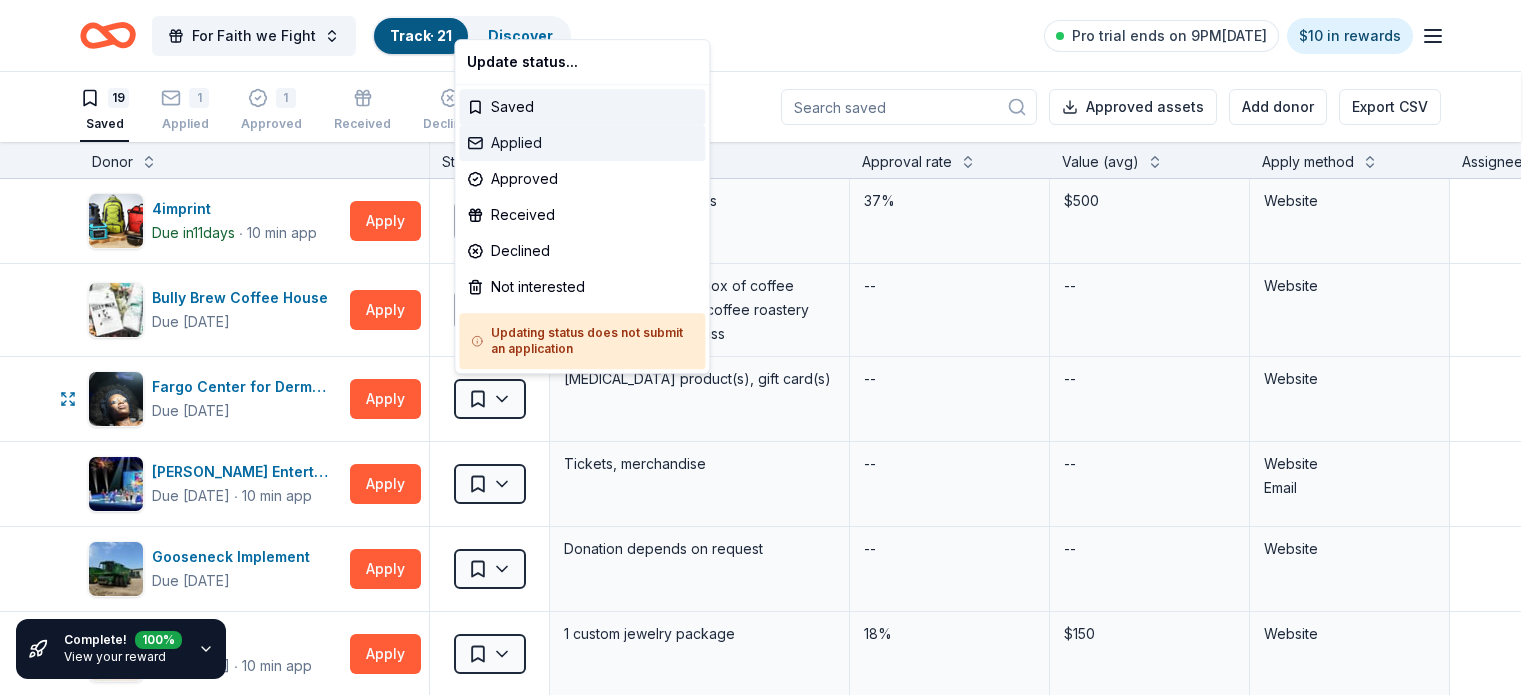 click on "Applied" at bounding box center [582, 143] 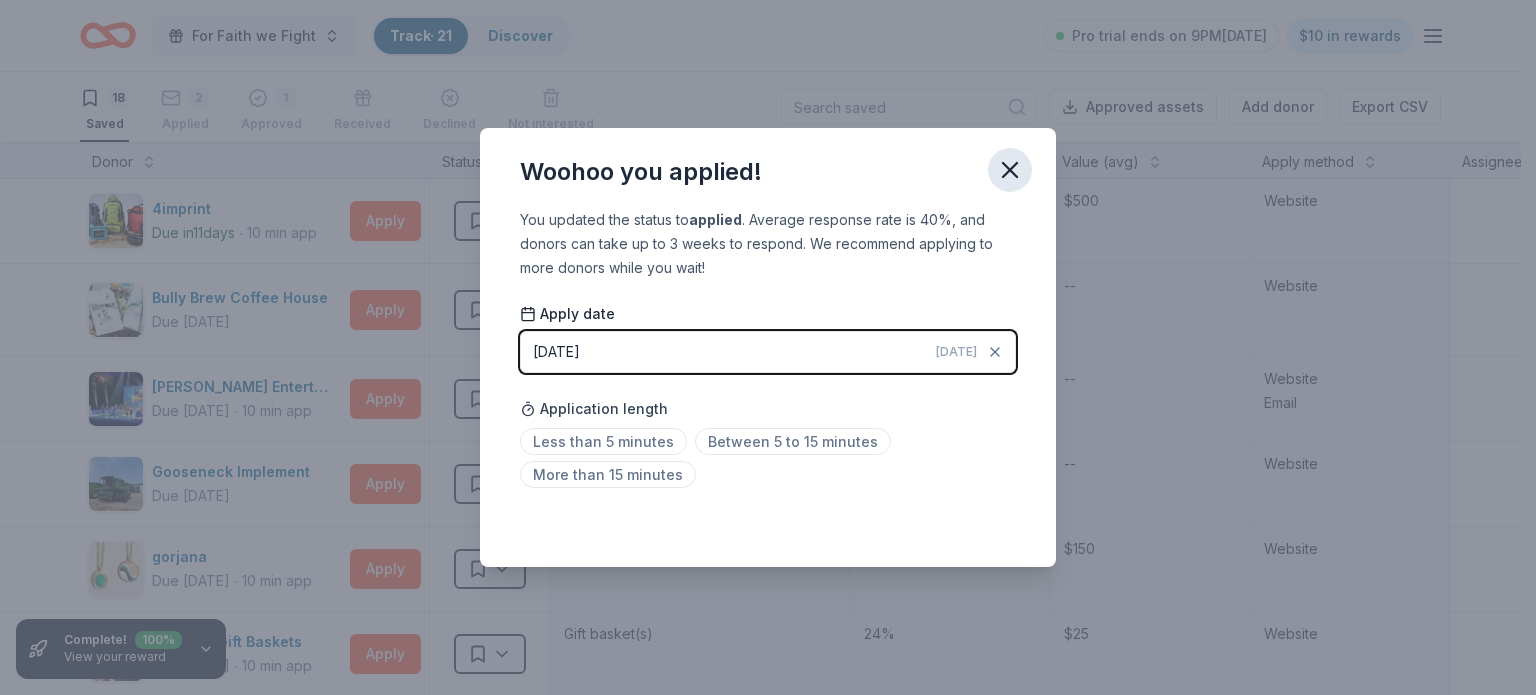 click 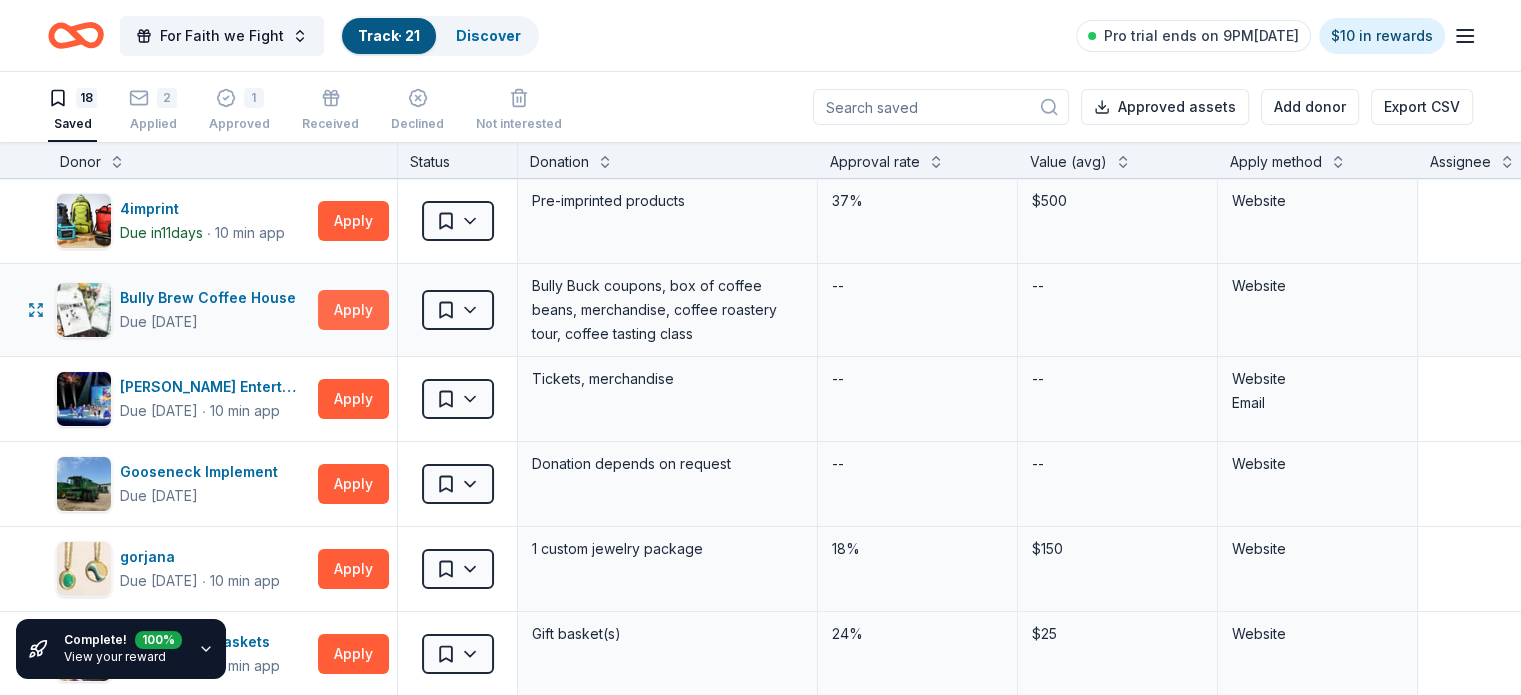 click on "Apply" at bounding box center (353, 310) 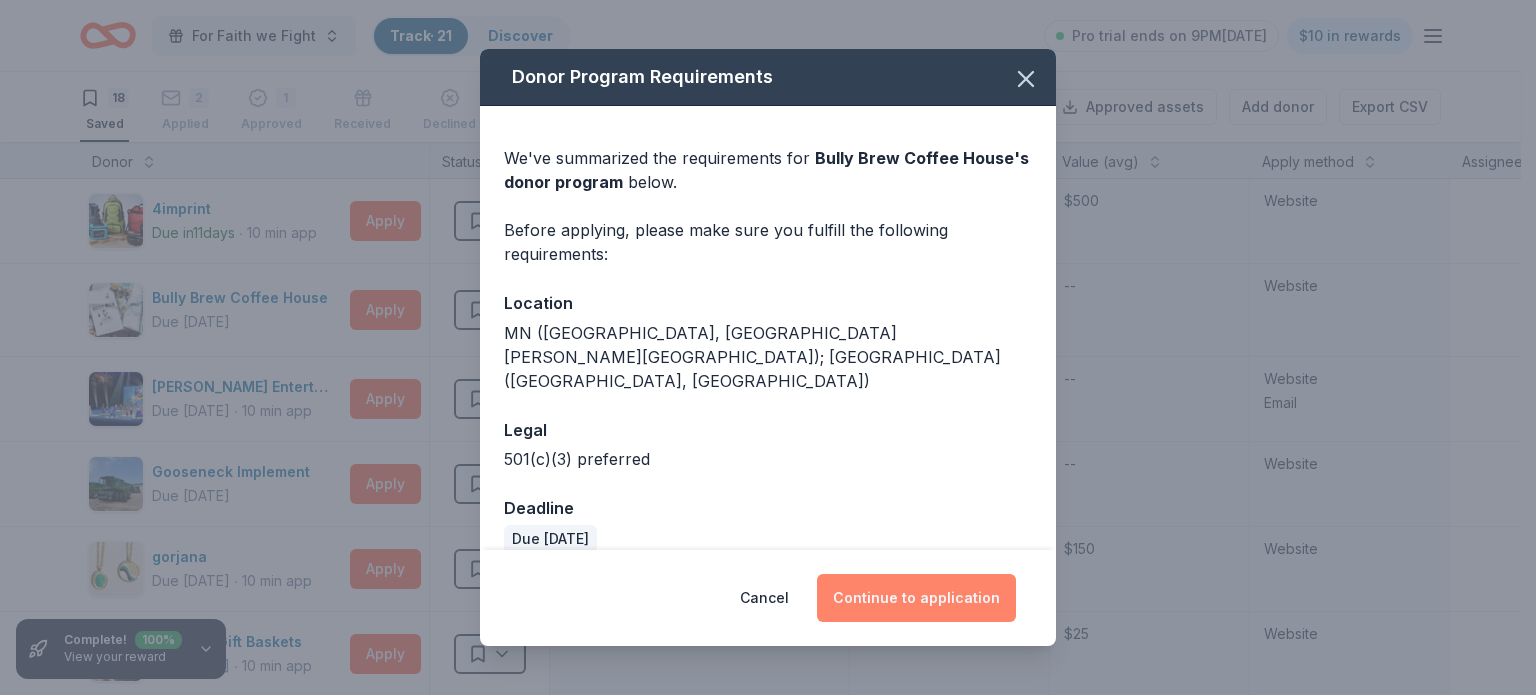 click on "Continue to application" at bounding box center (916, 598) 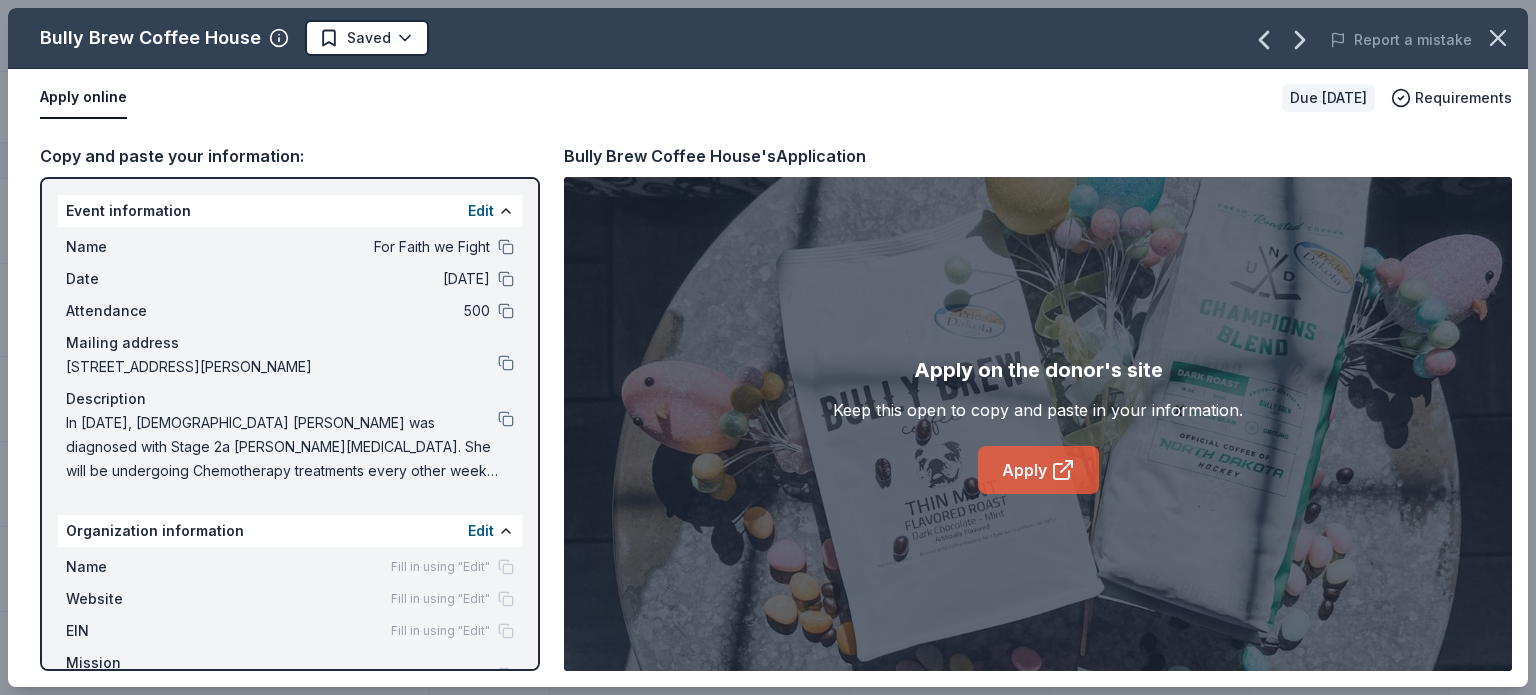 click 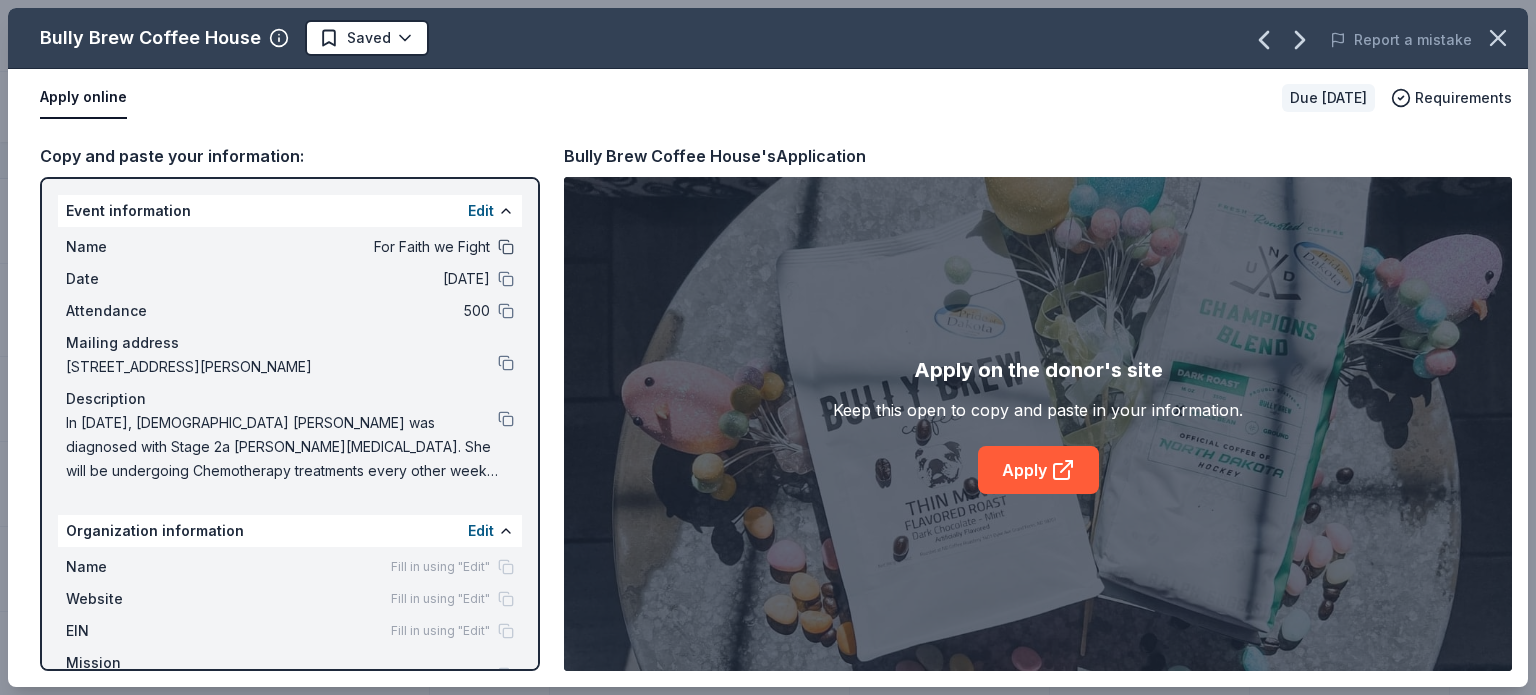 click at bounding box center (506, 247) 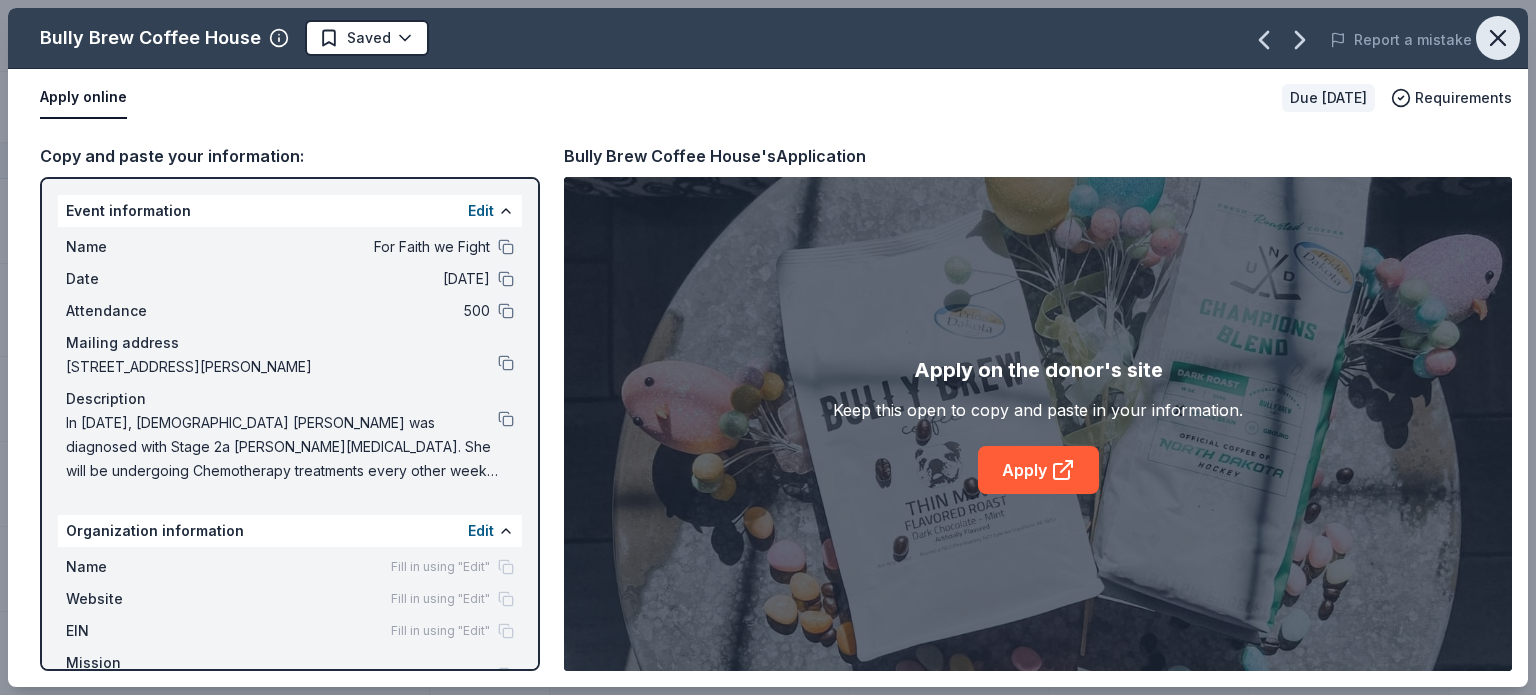 click 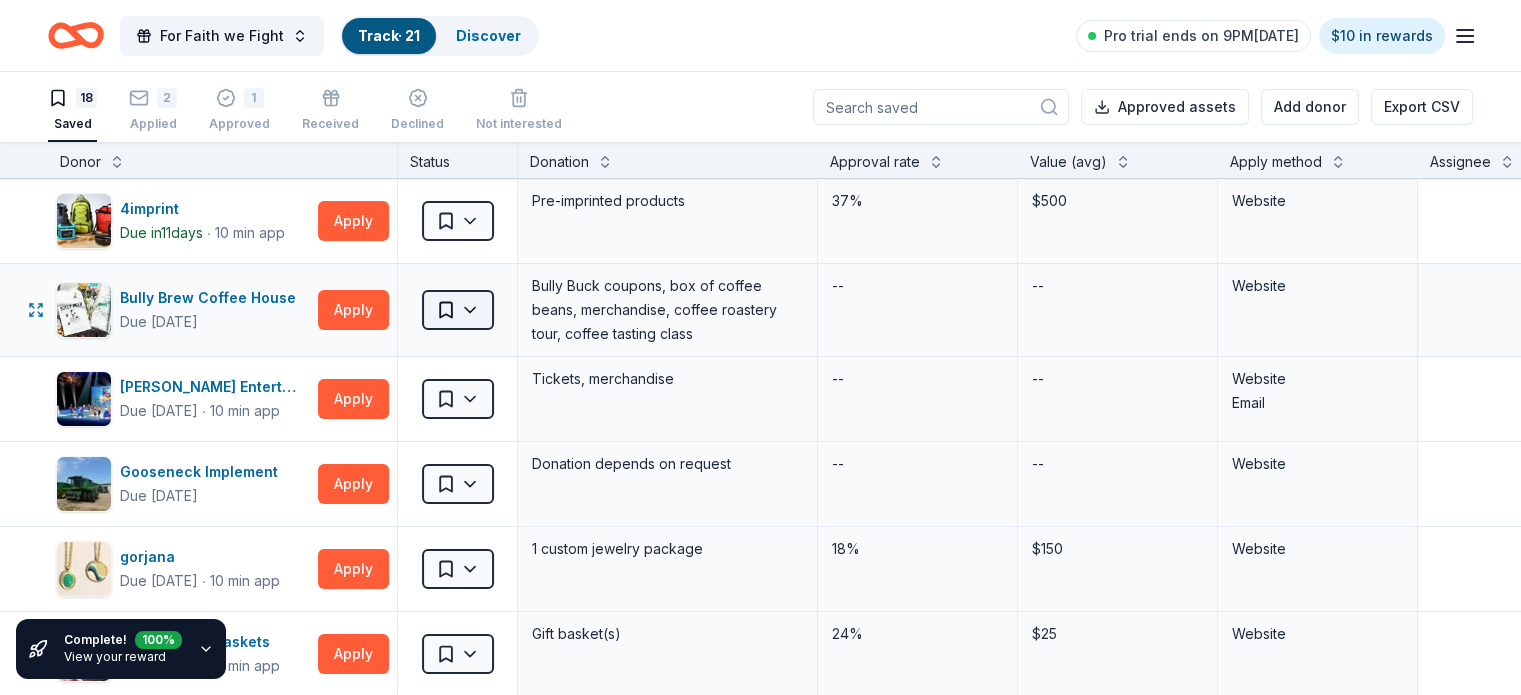 click on "For Faith we Fight Track  · 21 Discover Pro trial ends on 9PM, 7/14 $10 in rewards 18 Saved 2 Applied 1 Approved Received Declined Not interested  Approved assets Add donor Export CSV Complete! 100 % View your reward Donor Status Donation Approval rate Value (avg) Apply method Assignee Notes 4imprint Due in  11  days ∙ 10 min app Apply Saved Pre-imprinted products 37% $500 Website Bully Brew Coffee House Due in 41 days Apply Saved Bully Buck coupons, box of coffee beans, merchandise, coffee roastery tour, coffee tasting class -- -- Website Feld Entertainment Due in 41 days ∙ 10 min app Apply Saved Tickets, merchandise  -- -- Website Email Gooseneck Implement Due in 41 days Apply Saved Donation depends on request -- -- Website gorjana Due in 41 days ∙ 10 min app Apply Saved 1 custom jewelry package 18% $150 Website Gourmet Gift Baskets Due in 64 days ∙ 10 min app Apply Saved Gift basket(s) 24% $25 Website Harley-Davidson of Fargo Due in 41 days Apply Saved Merchandise, monetary donations -- -- Website" at bounding box center (760, 347) 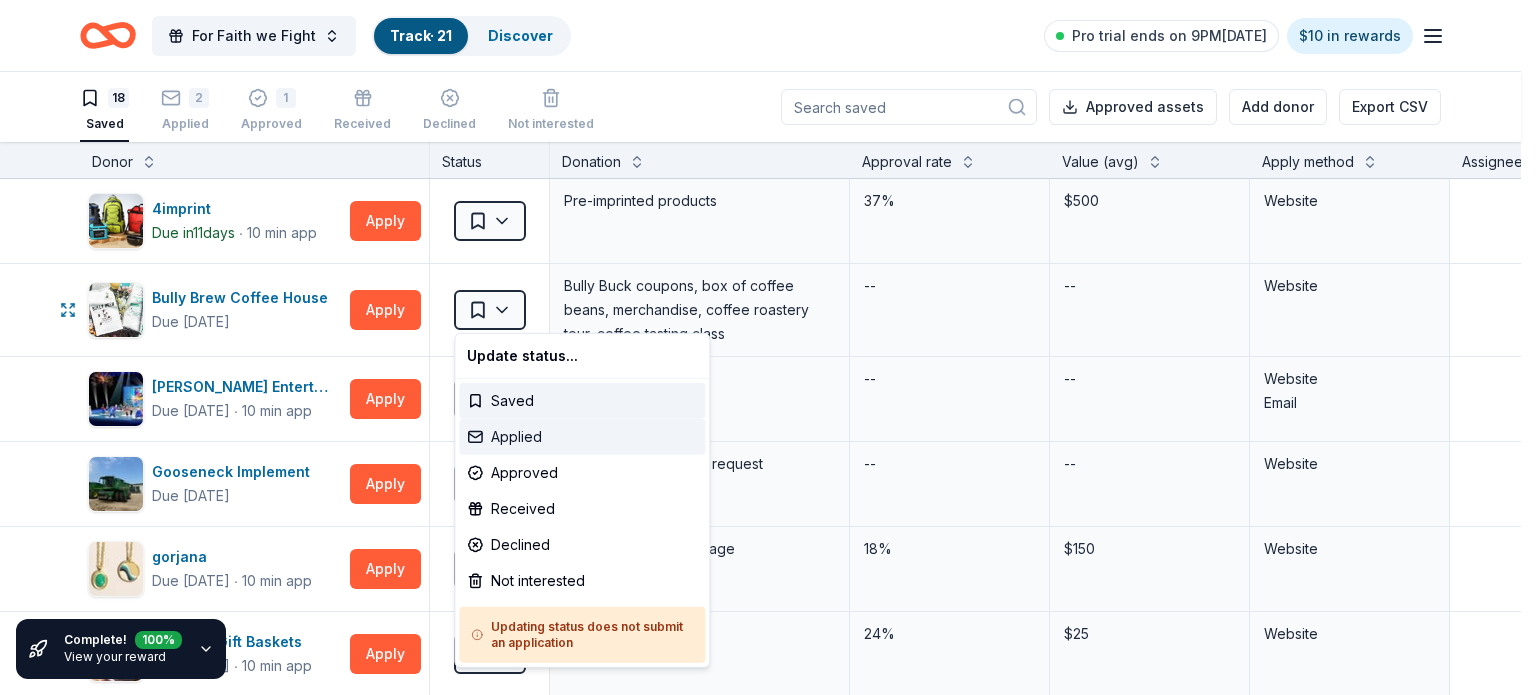 click on "Applied" at bounding box center (582, 437) 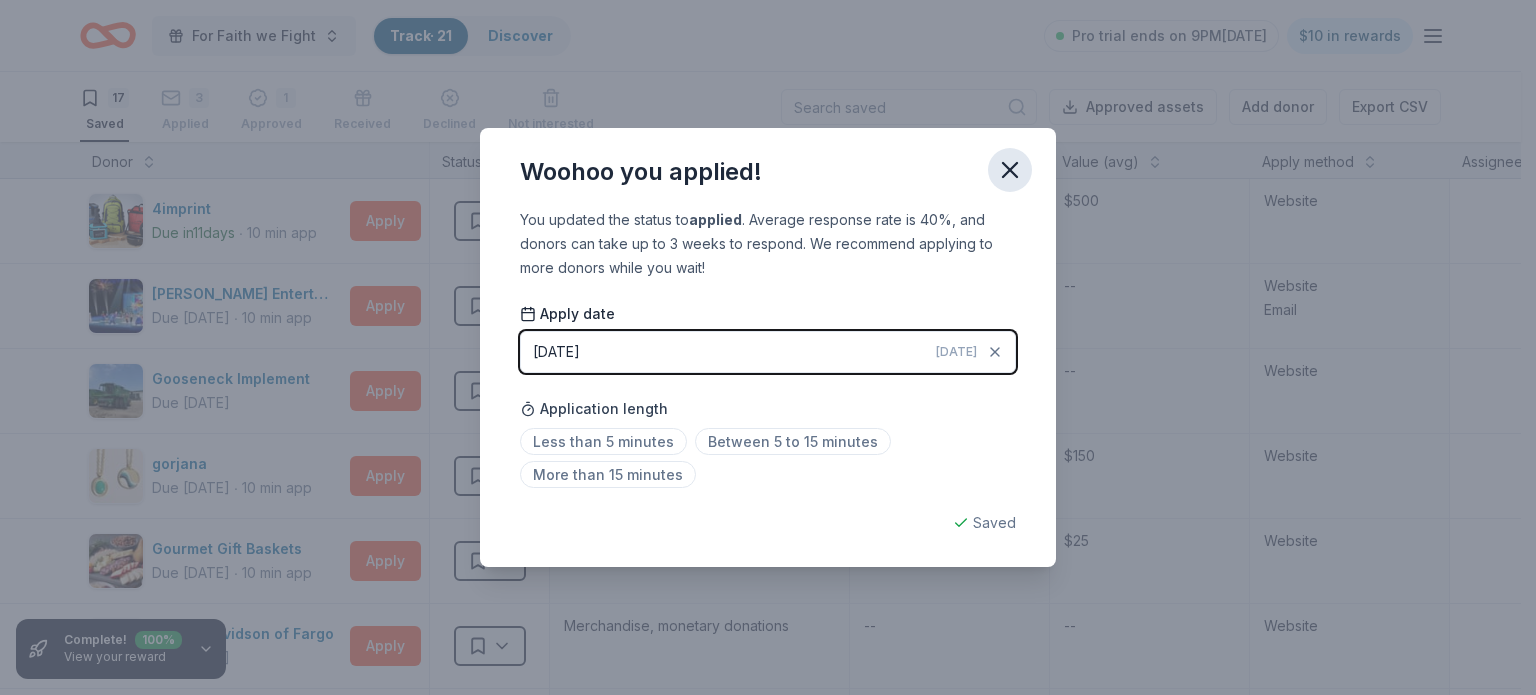 click 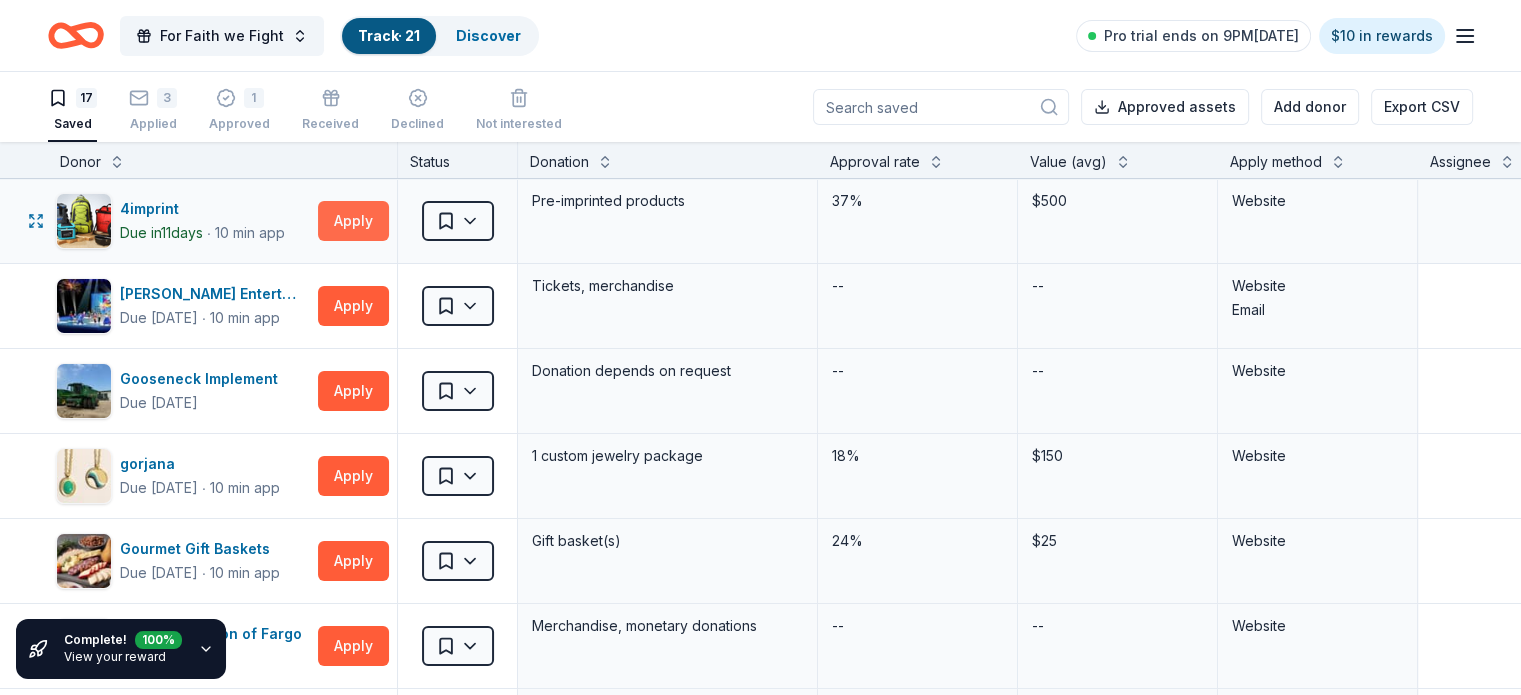 click on "Apply" at bounding box center [353, 221] 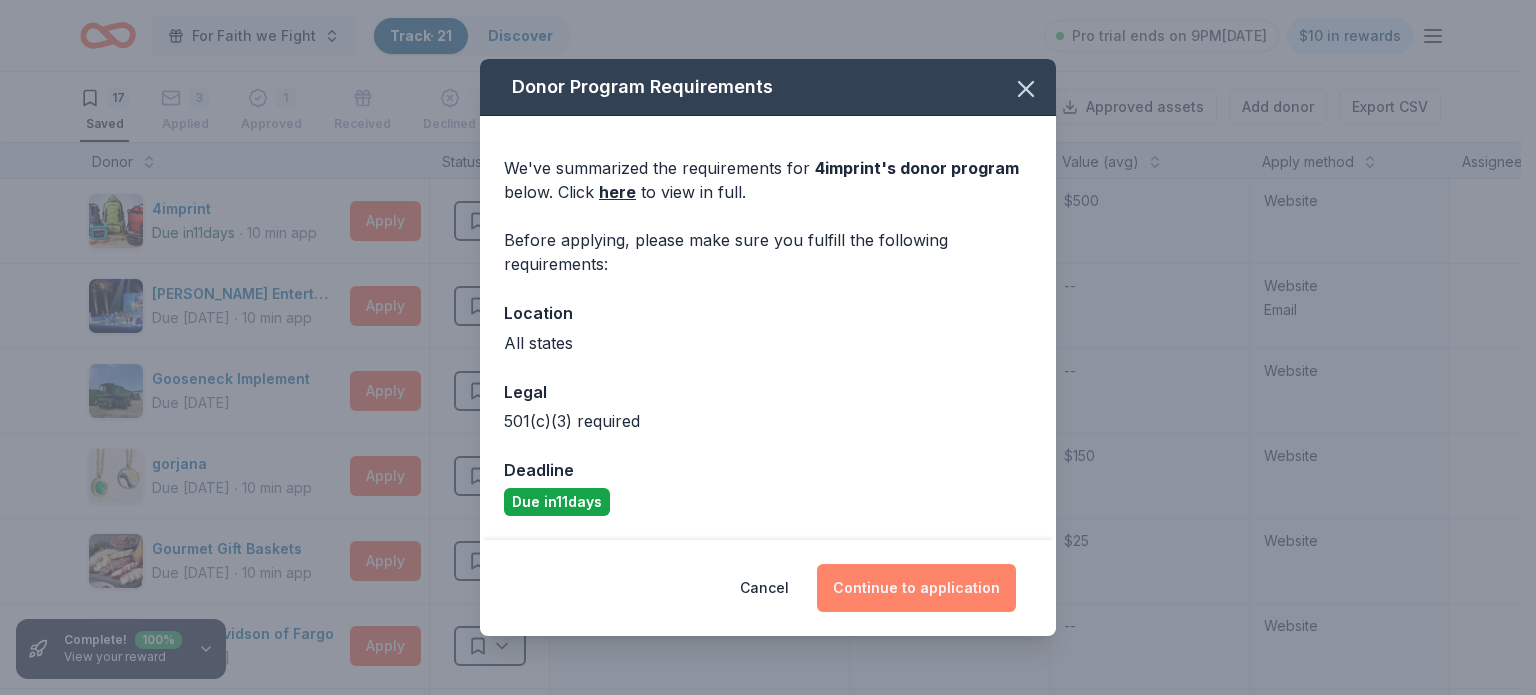 click on "Continue to application" at bounding box center [916, 588] 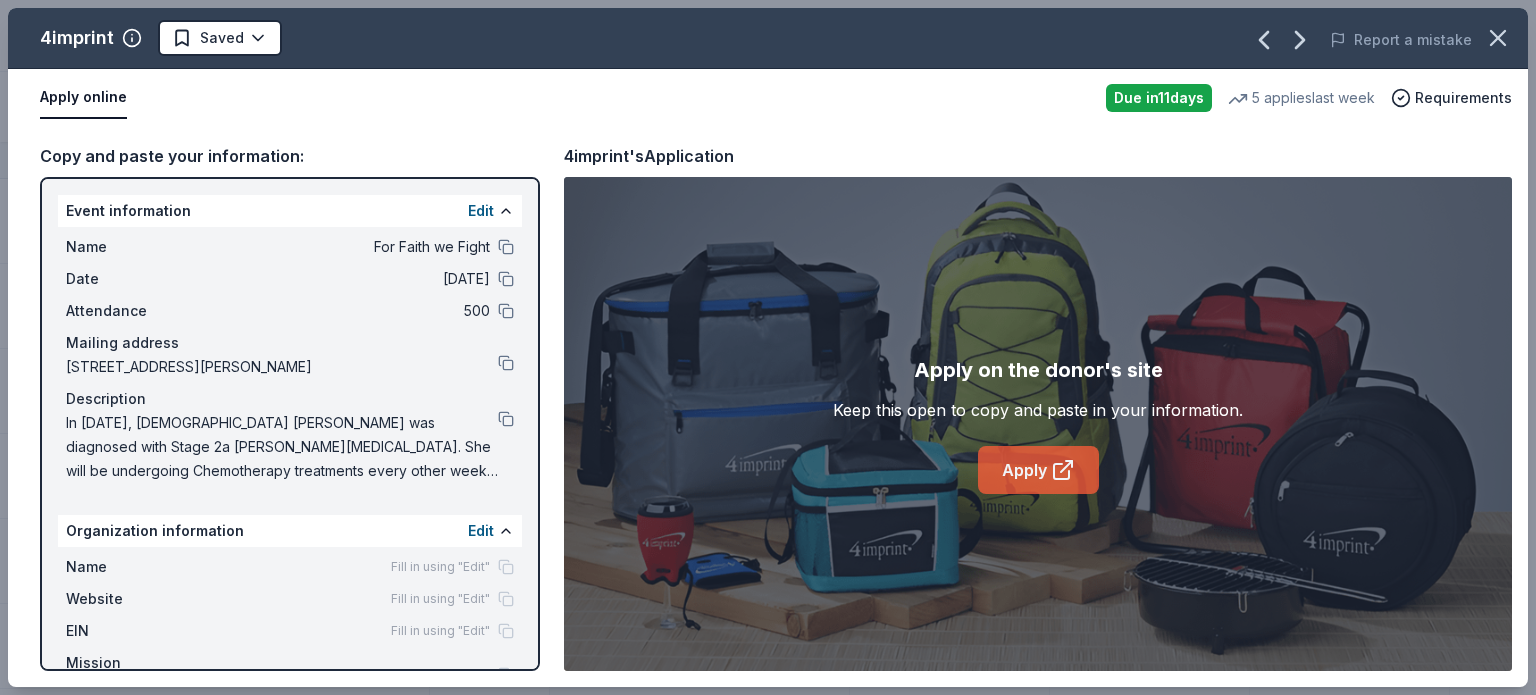 click 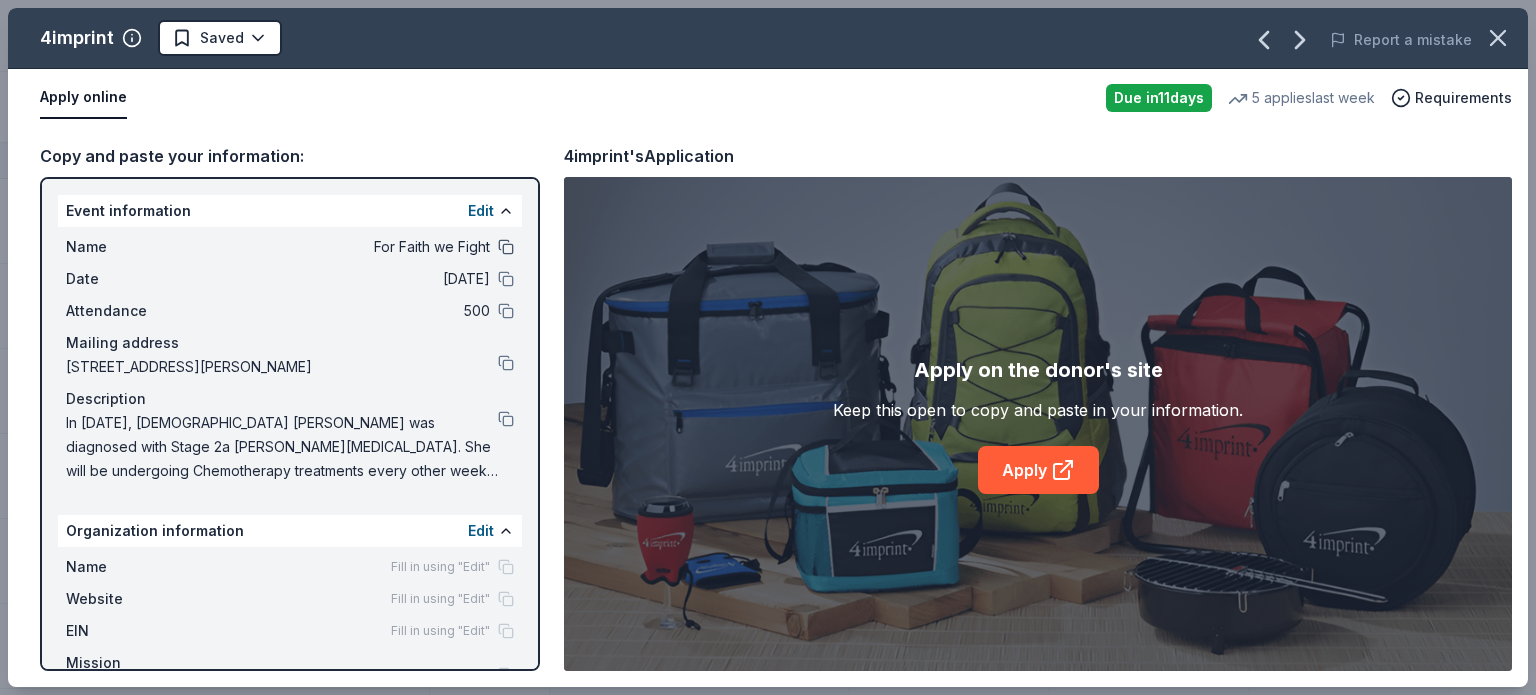 click at bounding box center [506, 247] 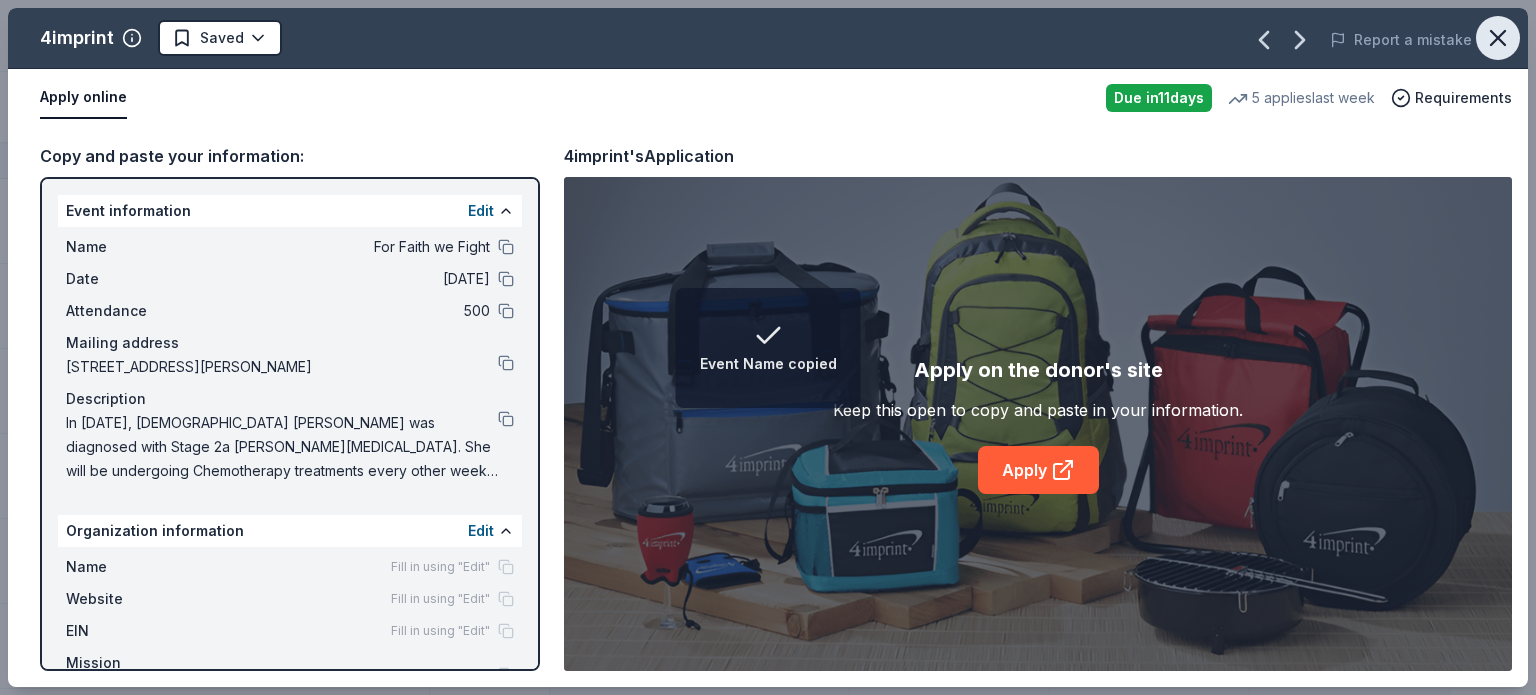 click 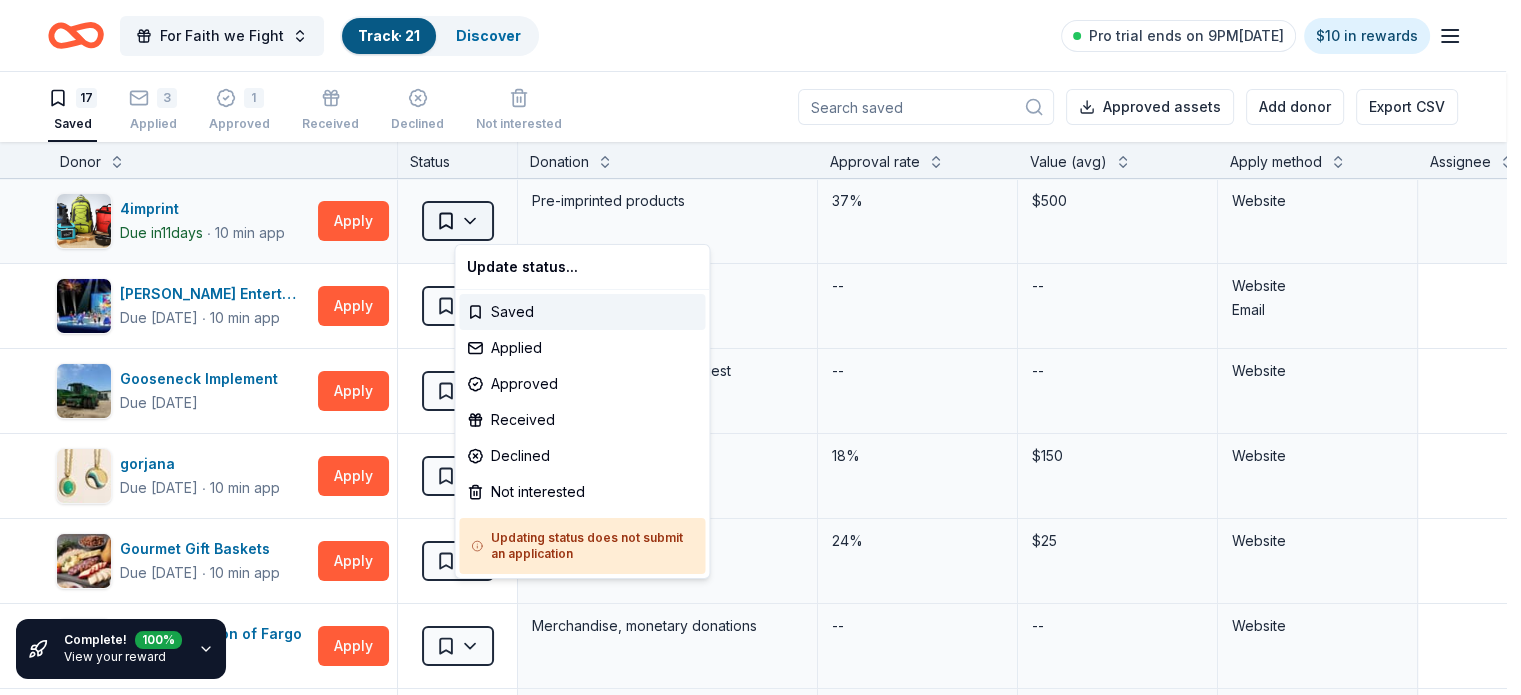 click on "For Faith we Fight Track  · 21 Discover Pro trial ends on 9PM, 7/14 $10 in rewards 17 Saved 3 Applied 1 Approved Received Declined Not interested  Approved assets Add donor Export CSV Complete! 100 % View your reward Donor Status Donation Approval rate Value (avg) Apply method Assignee Notes 4imprint Due in  11  days ∙ 10 min app Apply Saved Pre-imprinted products 37% $500 Website Feld Entertainment Due in 41 days ∙ 10 min app Apply Saved Tickets, merchandise  -- -- Website Email Gooseneck Implement Due in 41 days Apply Saved Donation depends on request -- -- Website gorjana Due in 41 days ∙ 10 min app Apply Saved 1 custom jewelry package 18% $150 Website Gourmet Gift Baskets Due in 64 days ∙ 10 min app Apply Saved Gift basket(s) 24% $25 Website Harley-Davidson of Fargo Due in 41 days Apply Saved Merchandise, monetary donations -- -- Website Minnesota Lynx Due in 29 days Apply Saved Tickets, merchandise, promotional items -- -- Website Minnesota Twins Due in 29 days ∙ 10 min app Apply Saved 26% 15" at bounding box center (760, 347) 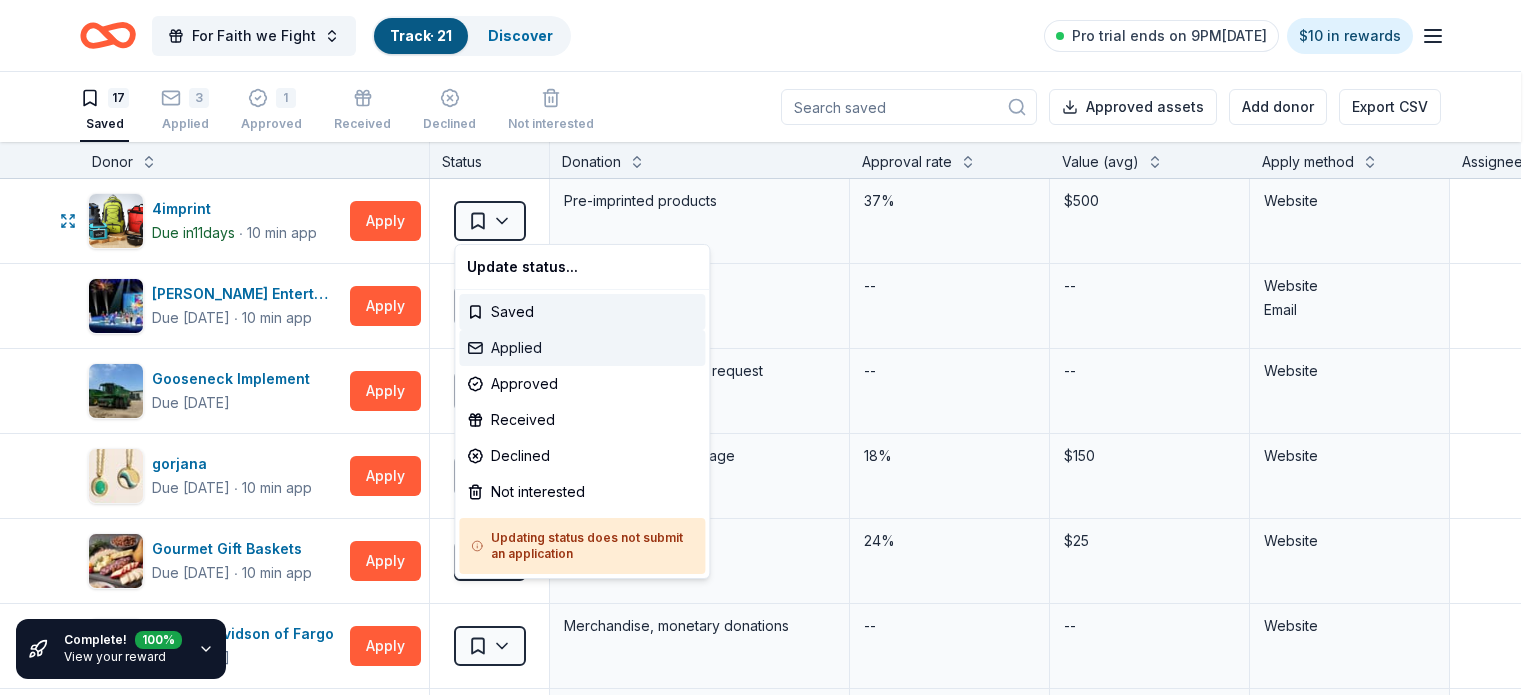 click on "Applied" at bounding box center (582, 348) 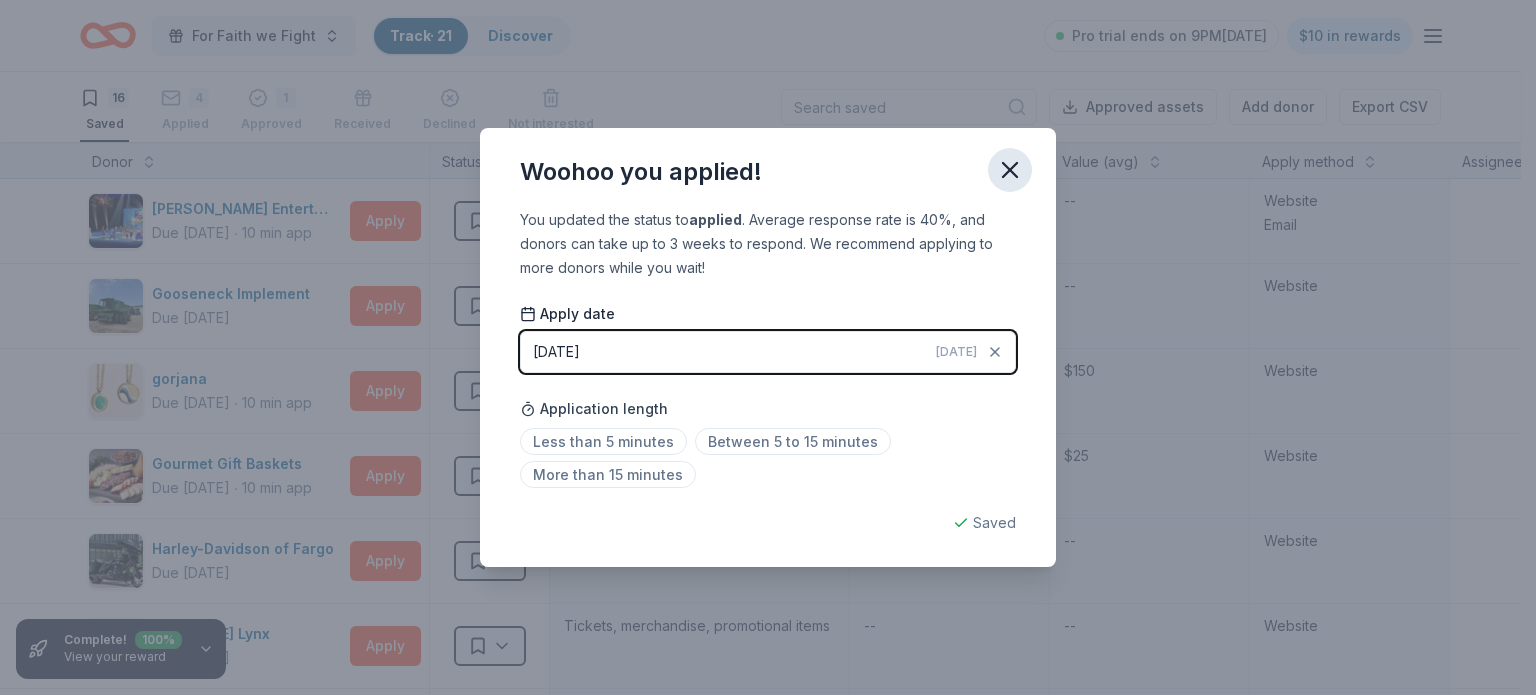click 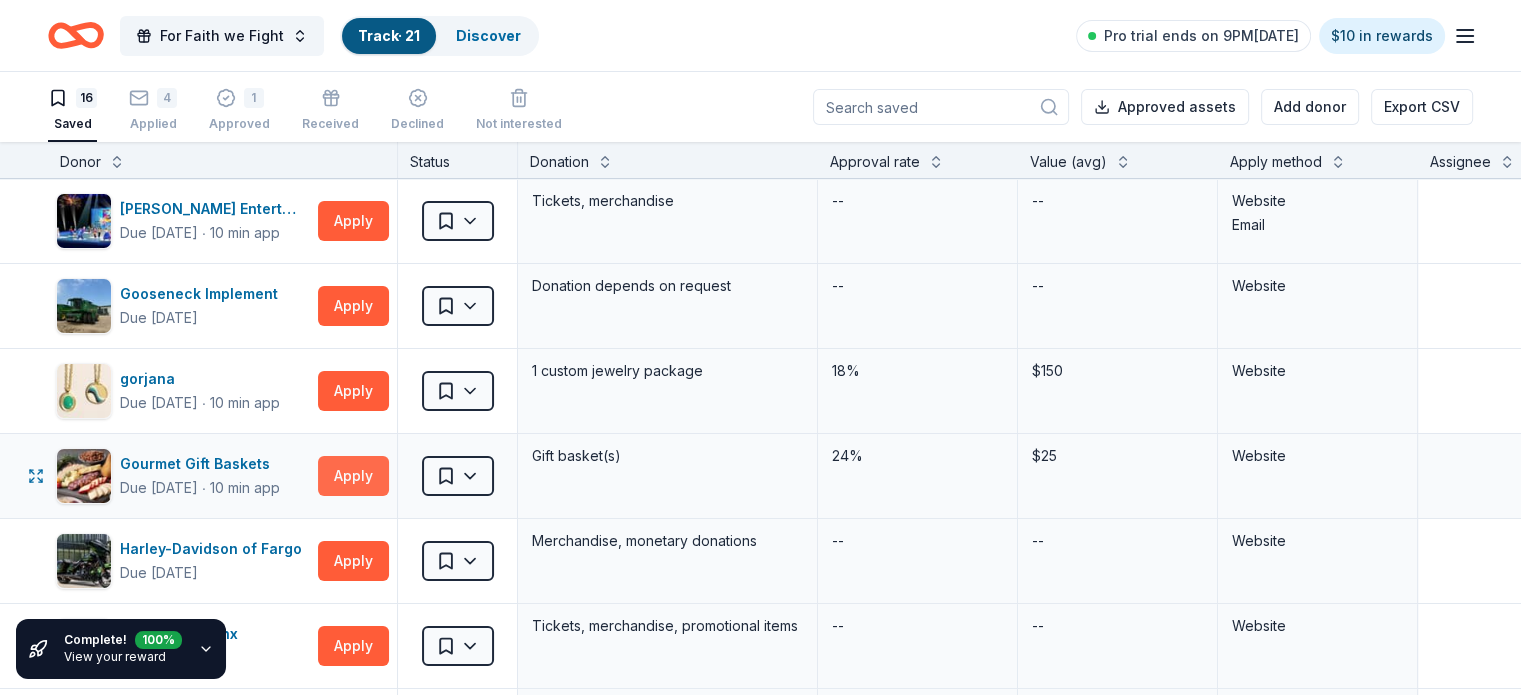 click on "Apply" at bounding box center (353, 476) 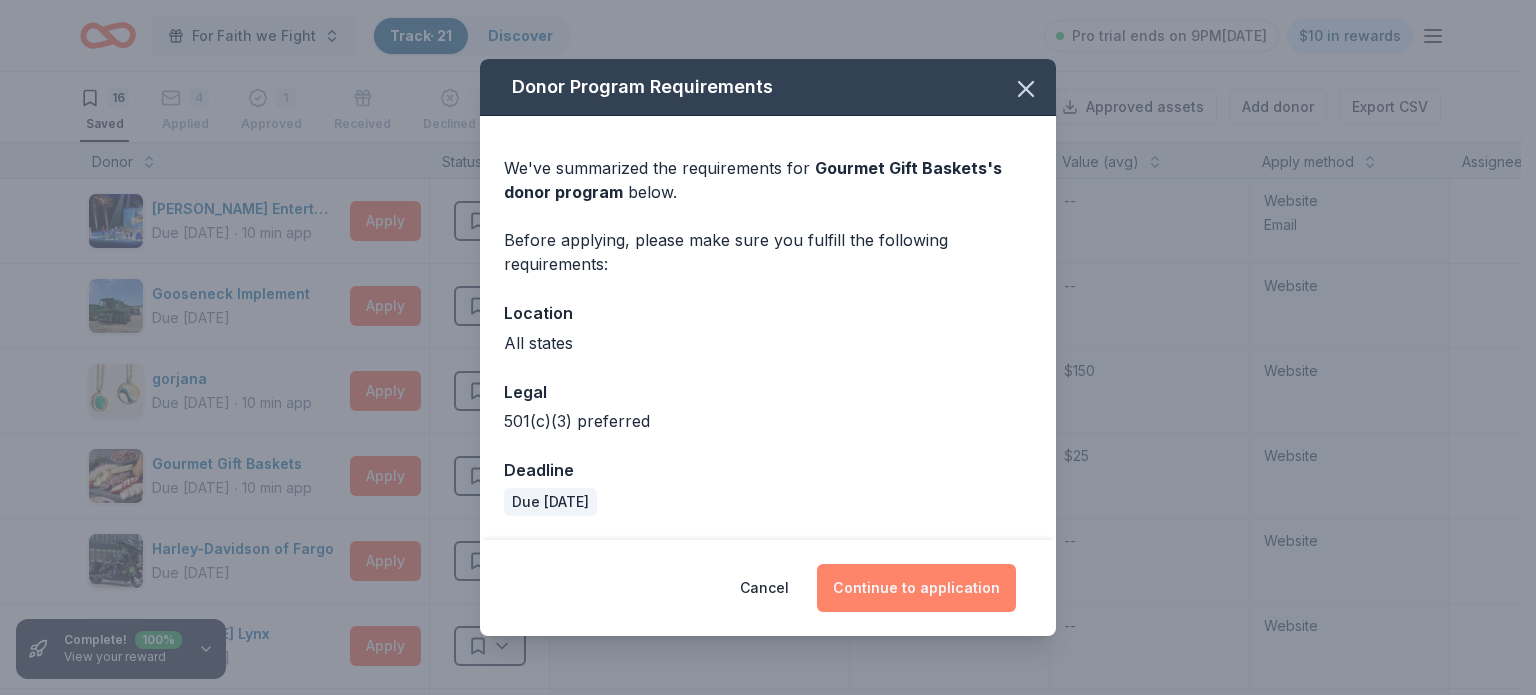 click on "Continue to application" at bounding box center (916, 588) 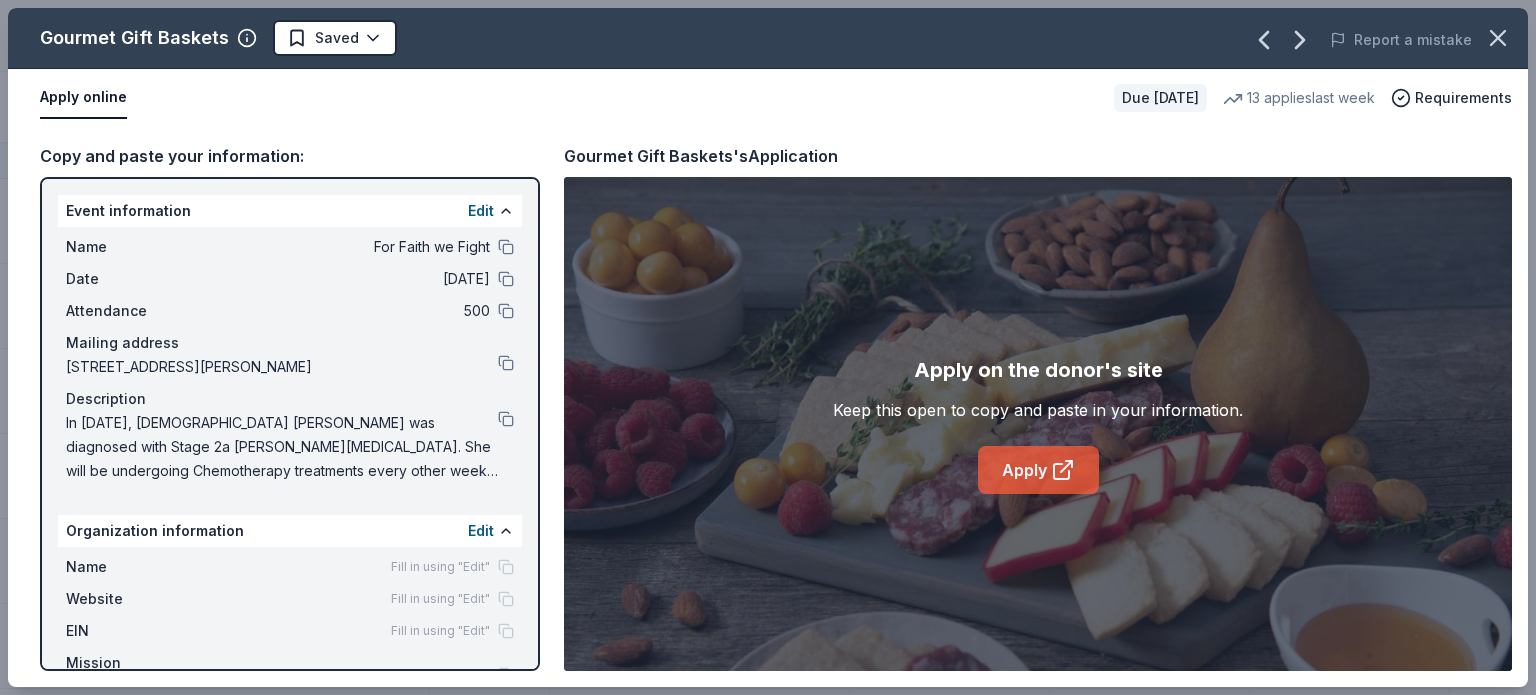 click 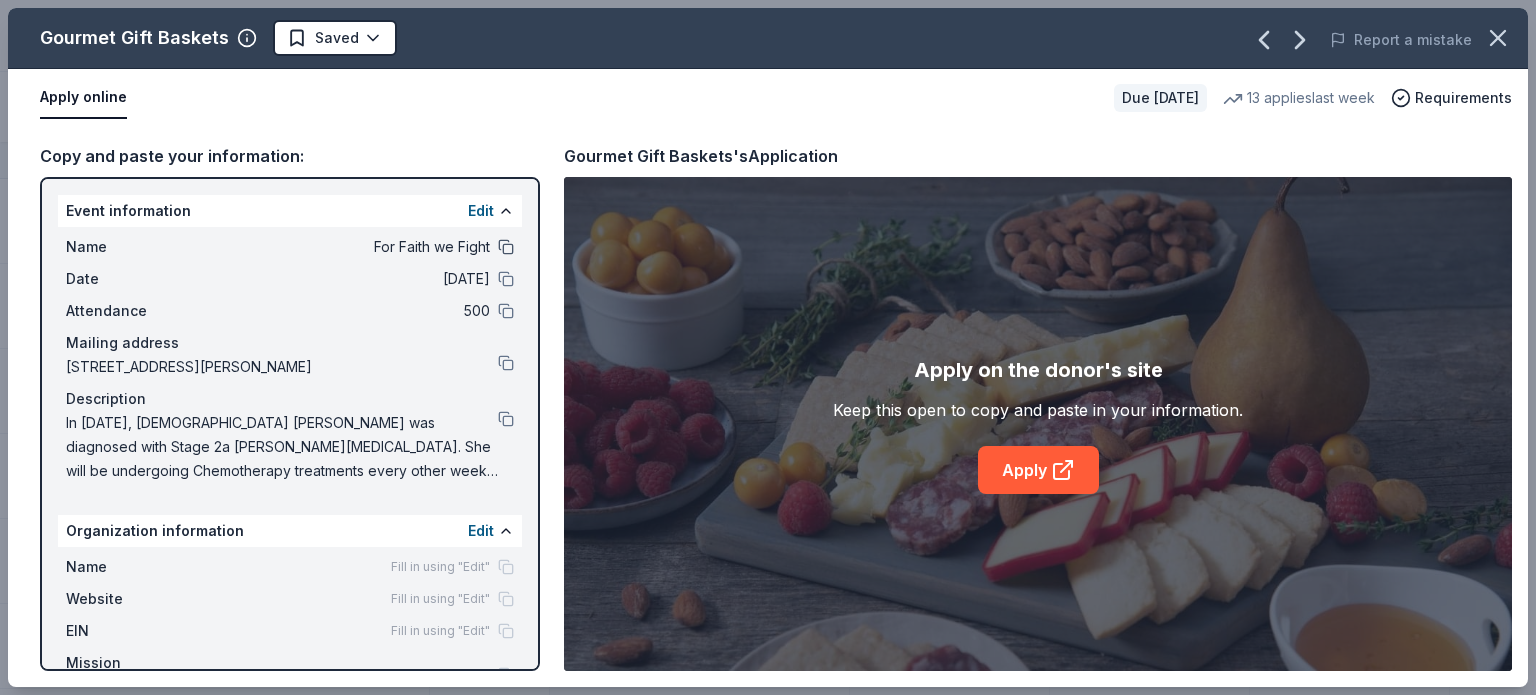 click at bounding box center [506, 247] 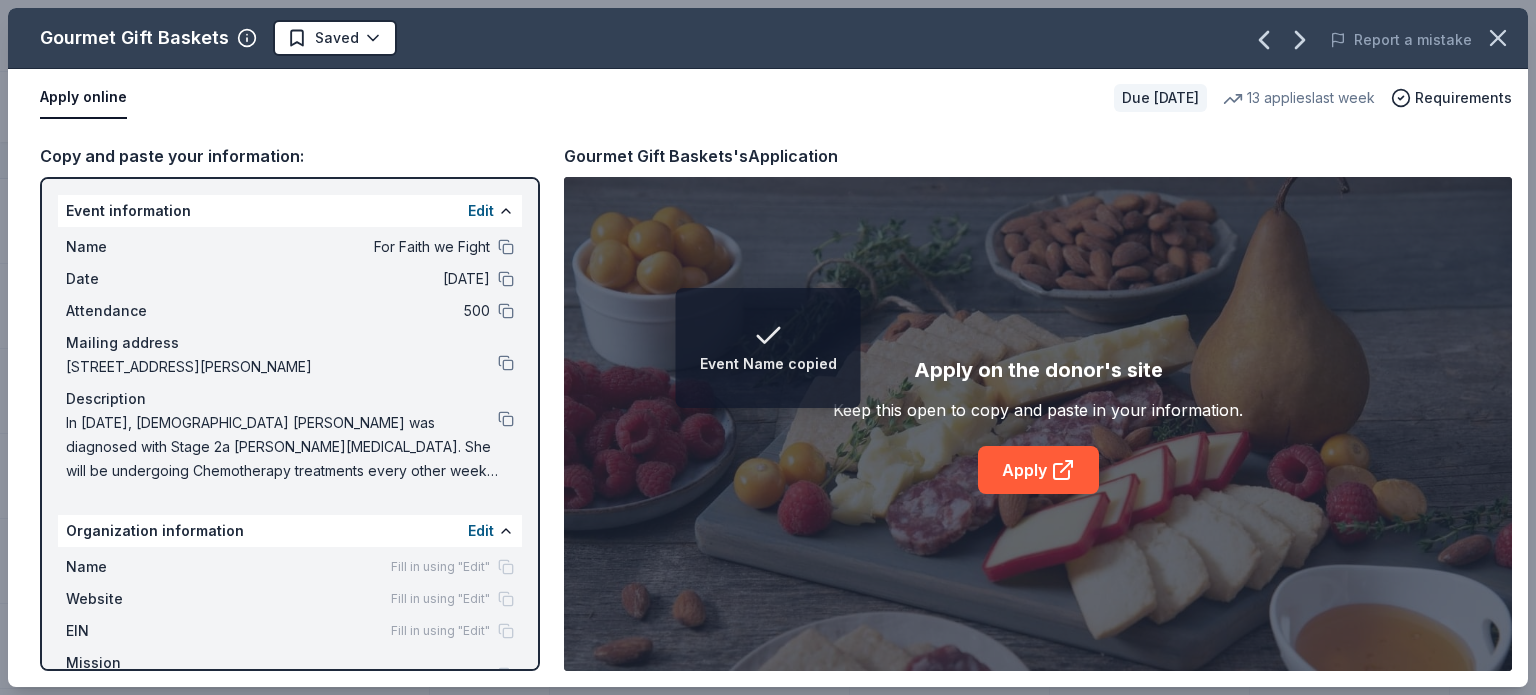 click 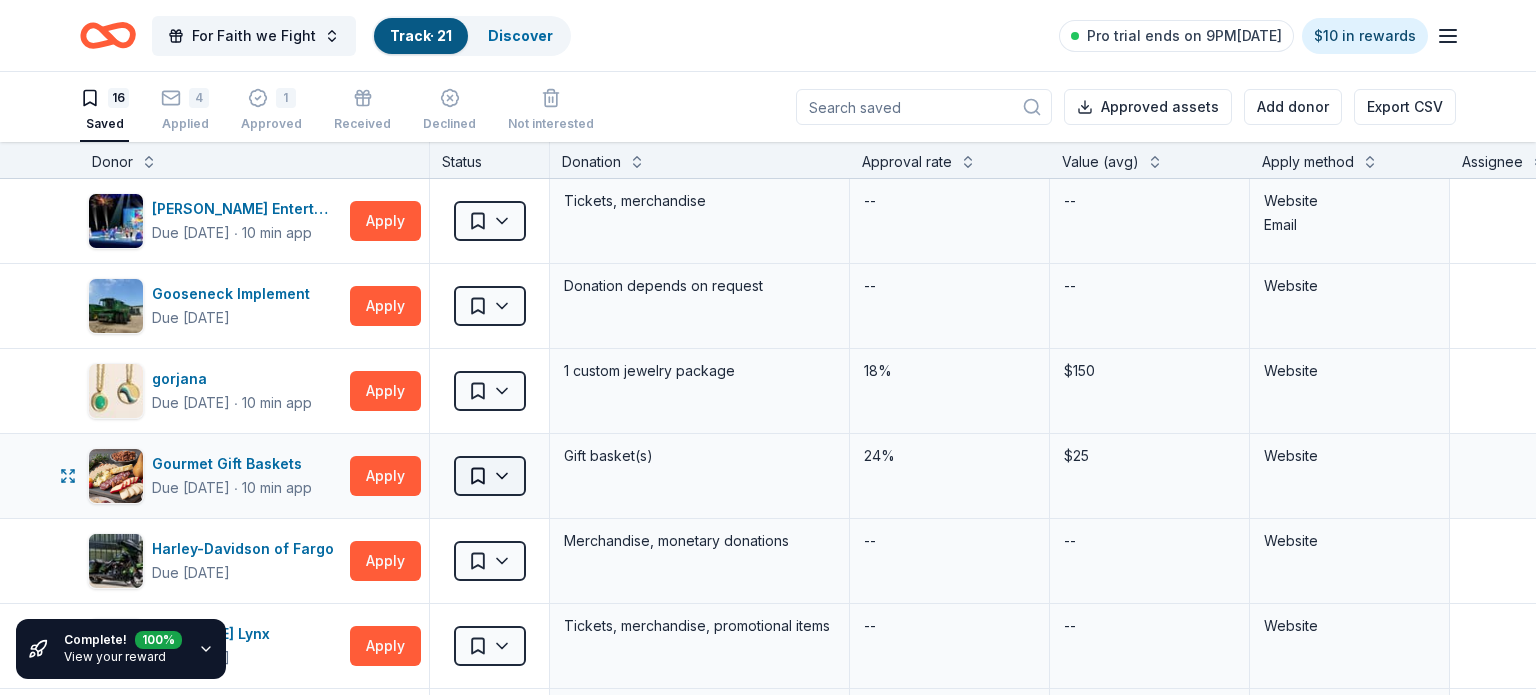 click on "For Faith we Fight Track  · 21 Discover Pro trial ends on 9PM, 7/14 $10 in rewards 16 Saved 4 Applied 1 Approved Received Declined Not interested  Approved assets Add donor Export CSV Complete! 100 % View your reward Donor Status Donation Approval rate Value (avg) Apply method Assignee Notes Feld Entertainment Due in 41 days ∙ 10 min app Apply Saved Tickets, merchandise  -- -- Website Email Gooseneck Implement Due in 41 days Apply Saved Donation depends on request -- -- Website gorjana Due in 41 days ∙ 10 min app Apply Saved 1 custom jewelry package 18% $150 Website Gourmet Gift Baskets Due in 64 days ∙ 10 min app Apply Saved Gift basket(s) 24% $25 Website Harley-Davidson of Fargo Due in 41 days Apply Saved Merchandise, monetary donations -- -- Website Minnesota Lynx Due in 29 days Apply Saved Tickets, merchandise, promotional items -- -- Website Minnesota Twins Due in 29 days ∙ 10 min app Apply Saved Team merchandise or memorabilia 26% $100 Website Minnesota Vikings Due in  15  days ∙ 10 min app" at bounding box center (768, 347) 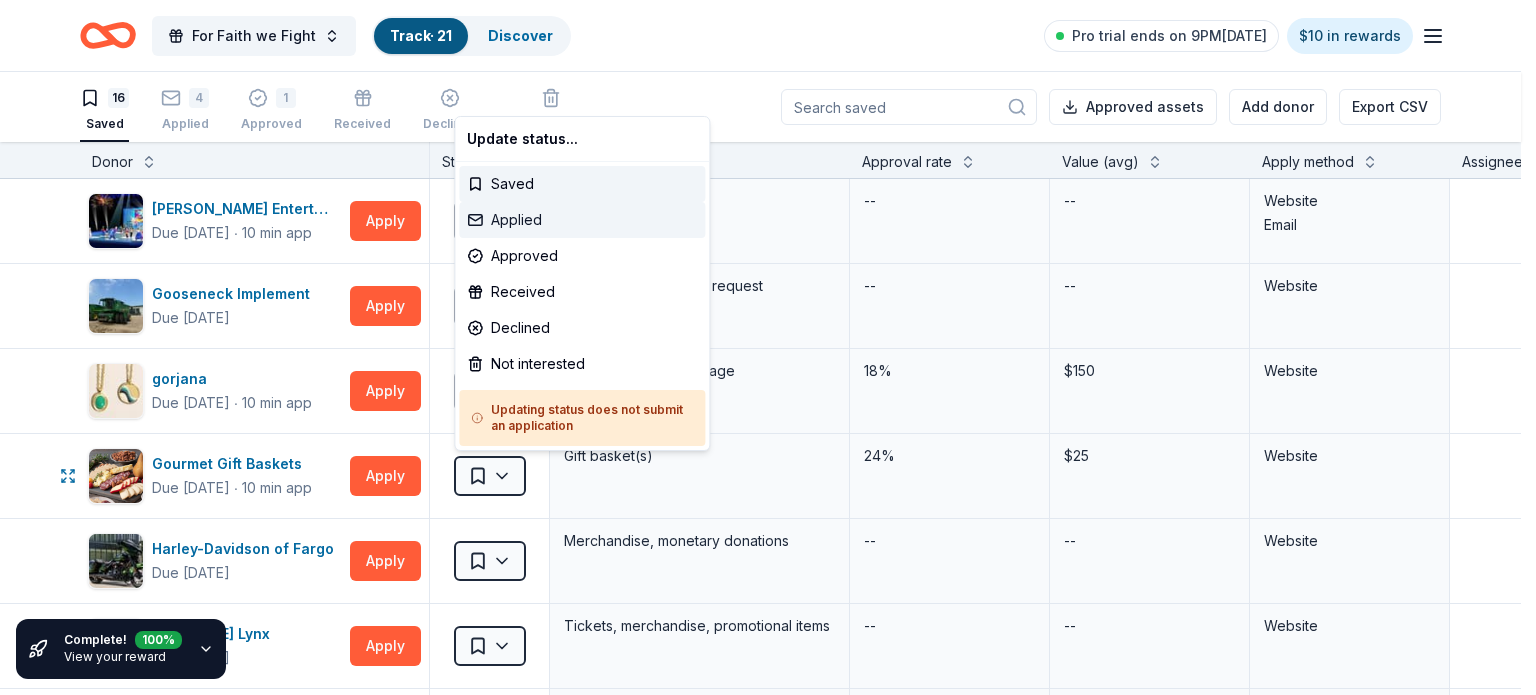 click on "Applied" at bounding box center (582, 220) 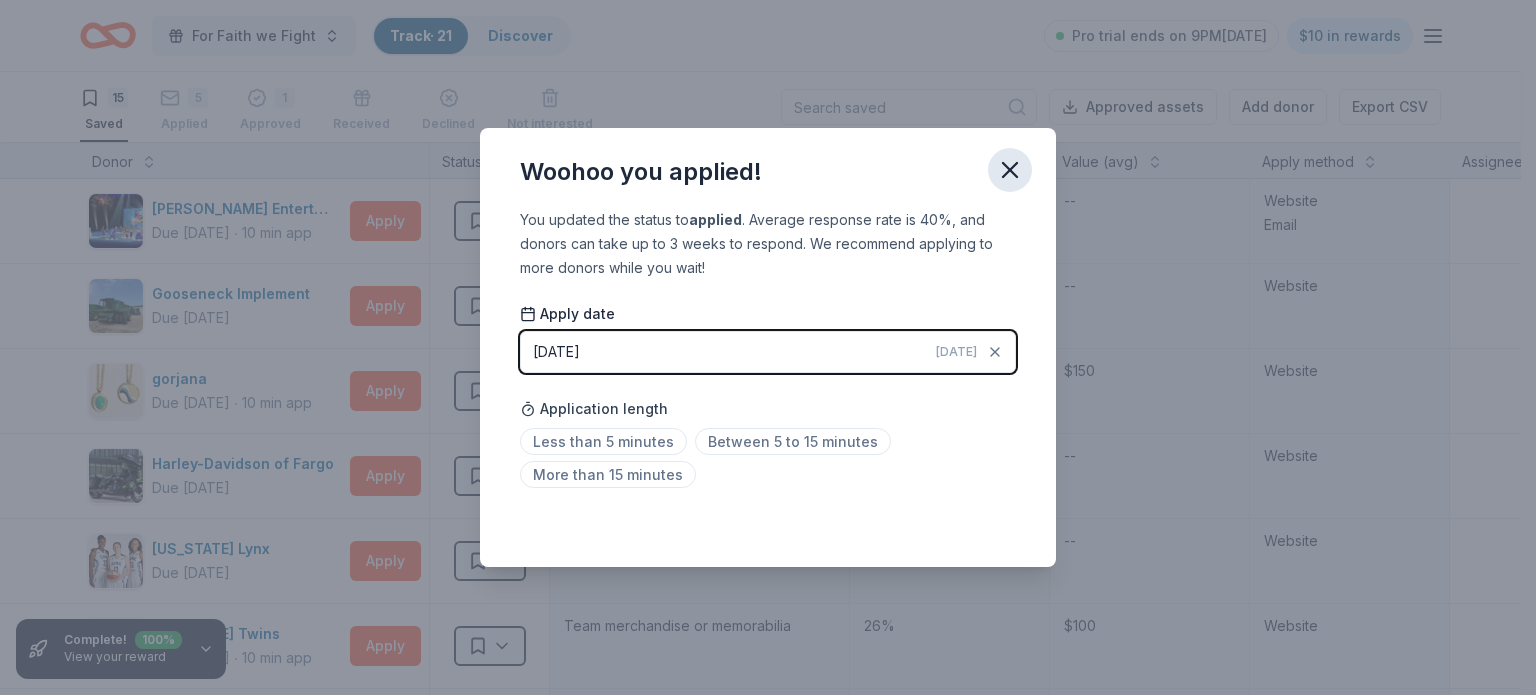 click 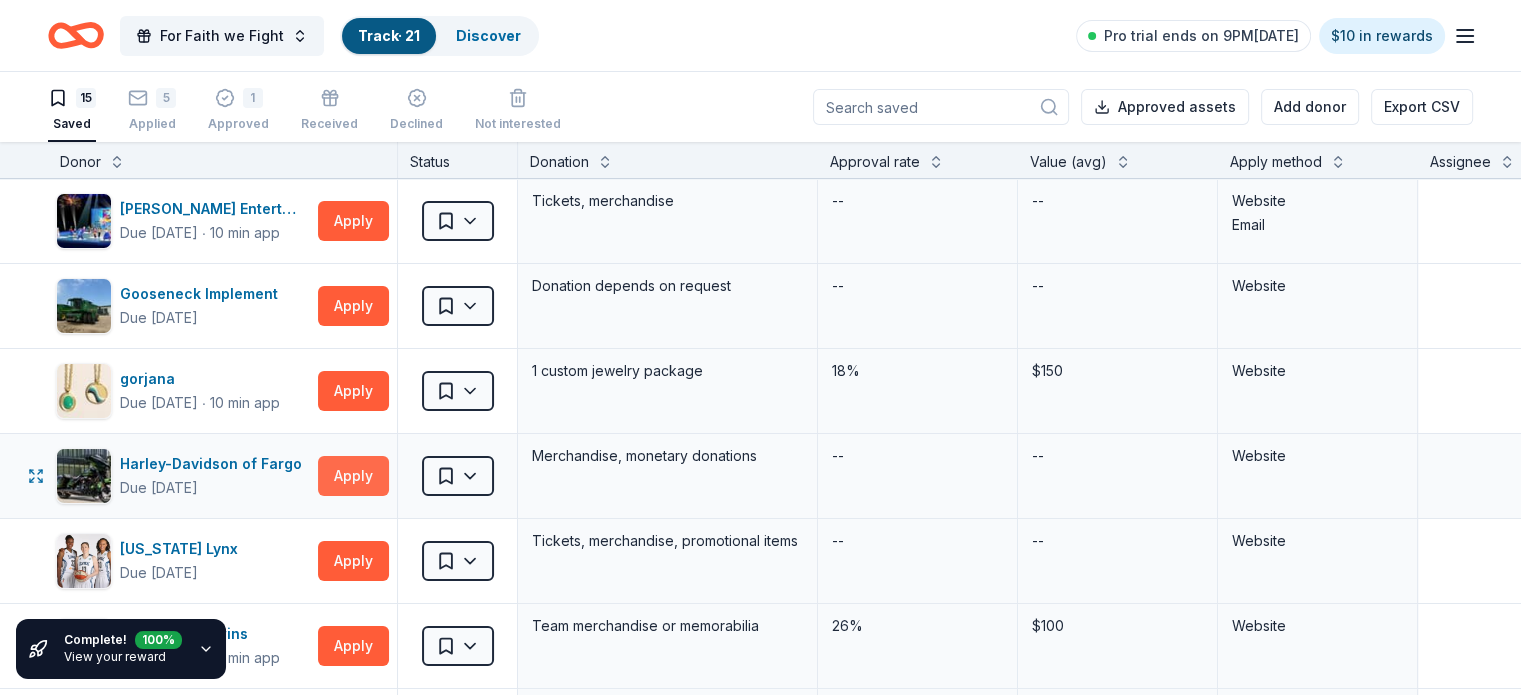 click on "Apply" at bounding box center [353, 476] 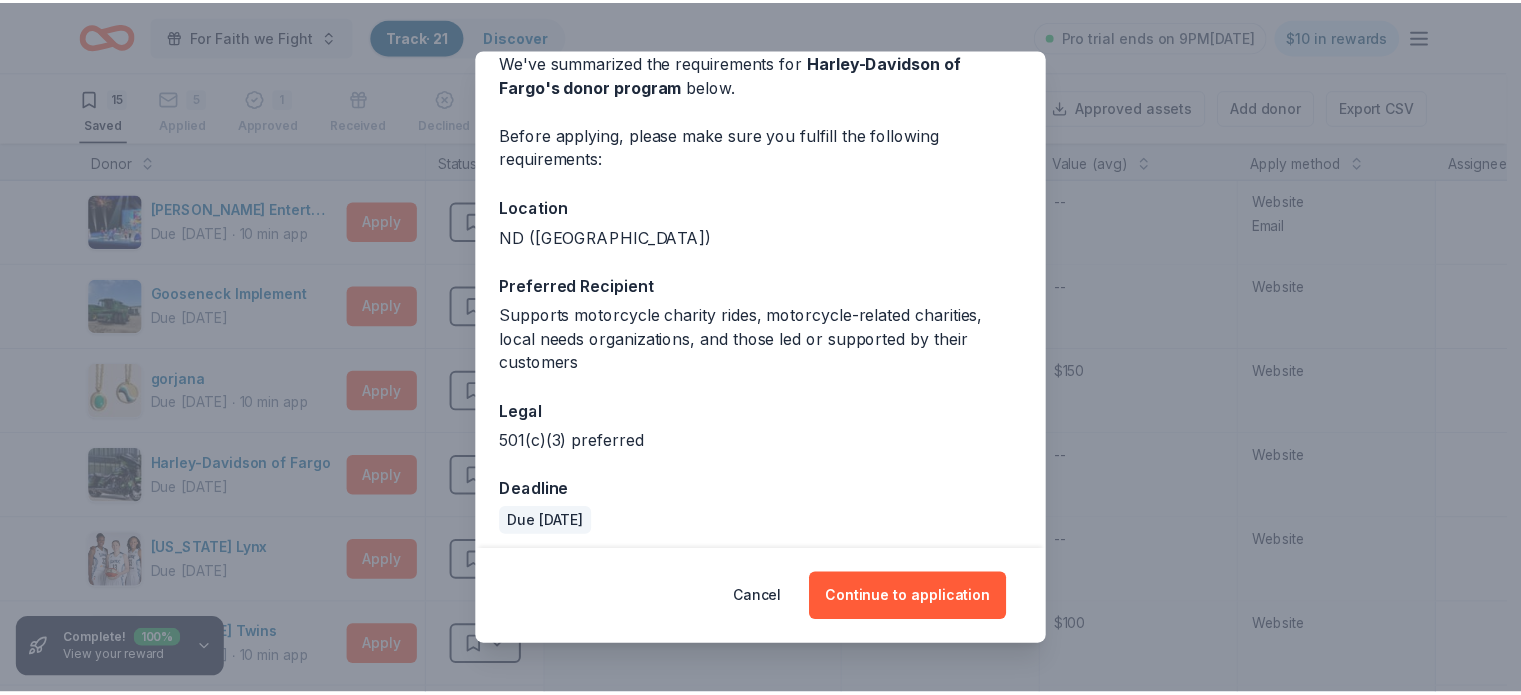 scroll, scrollTop: 104, scrollLeft: 0, axis: vertical 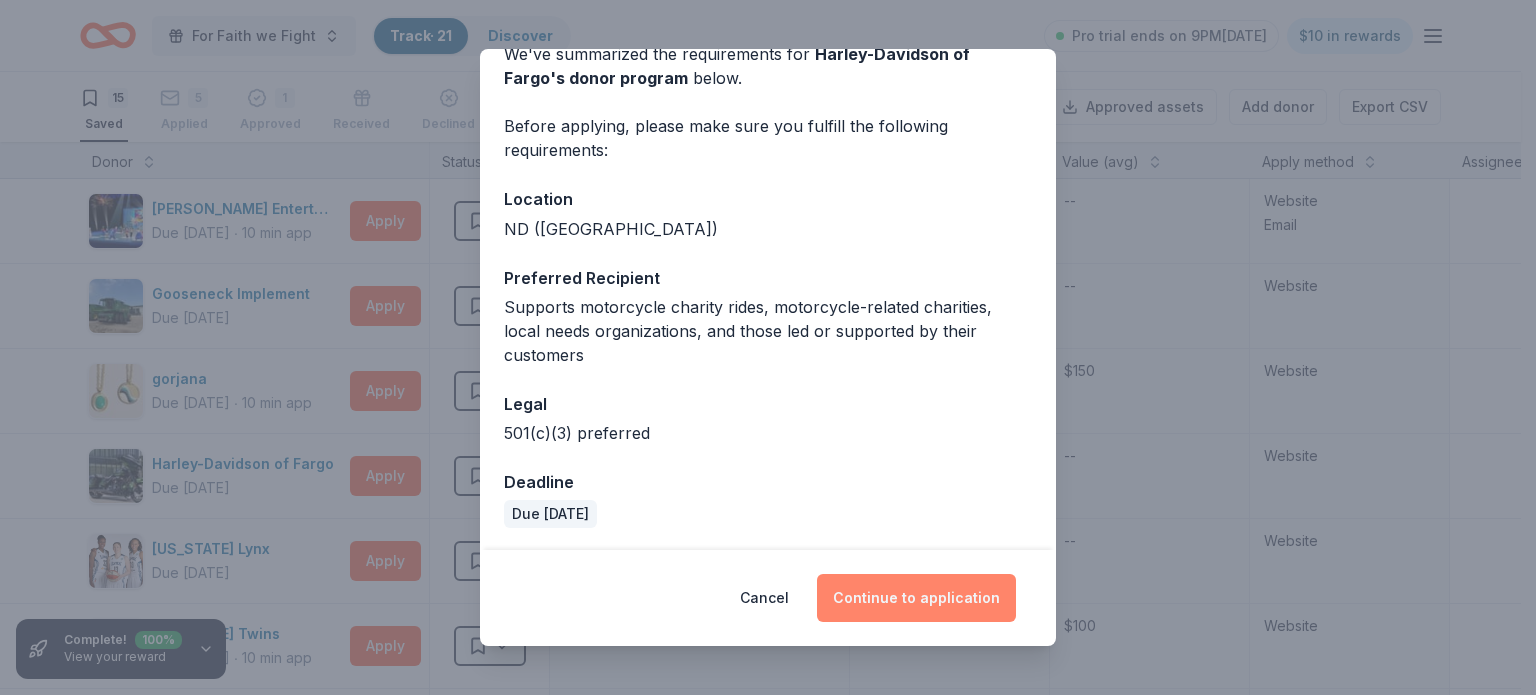 click on "Continue to application" at bounding box center (916, 598) 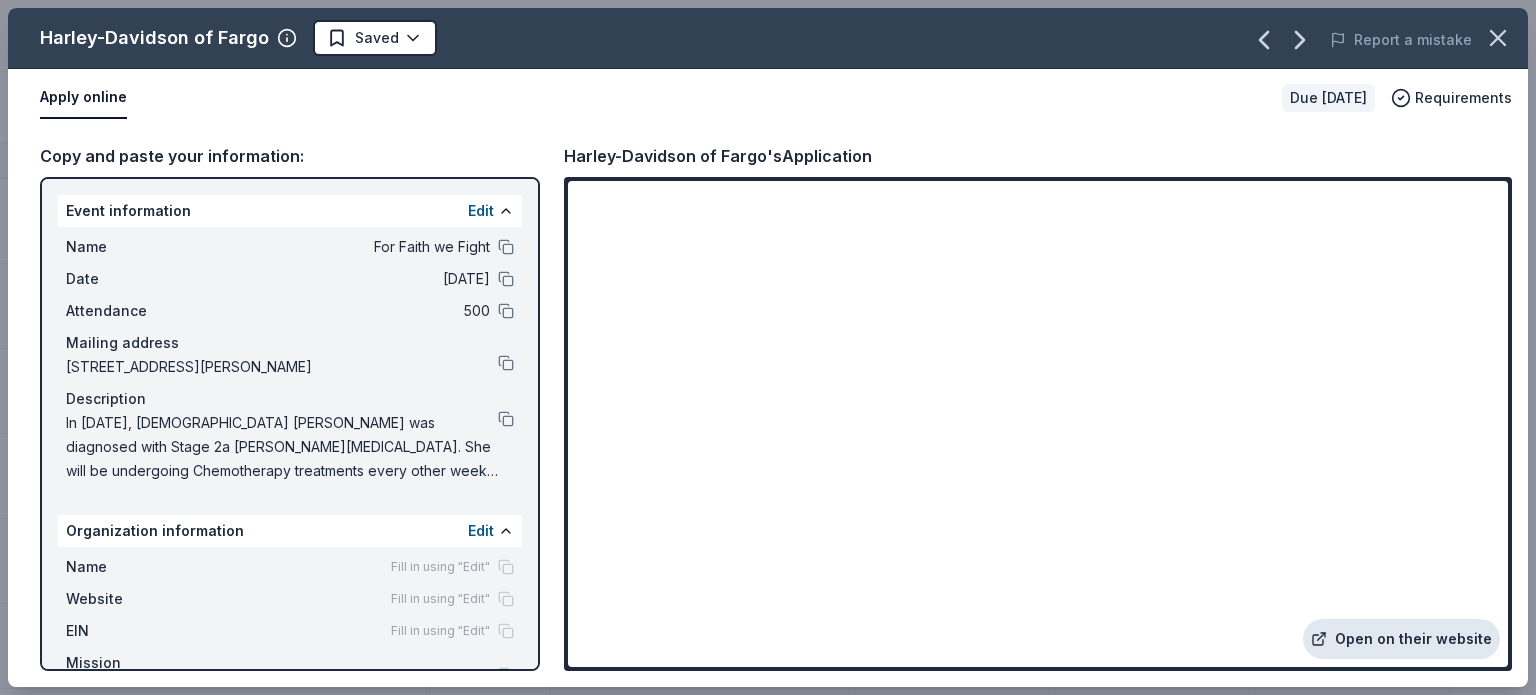 click on "Open on their website" at bounding box center [1401, 639] 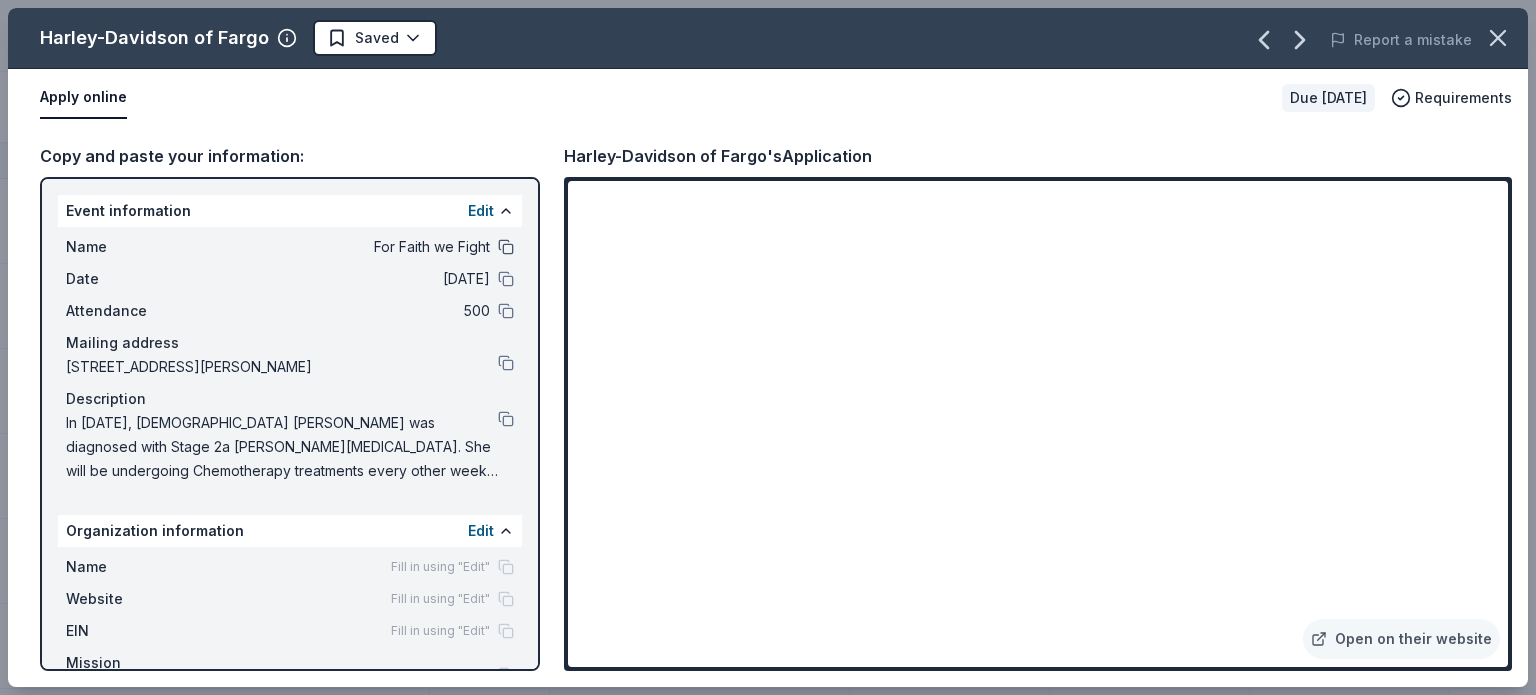 click at bounding box center [506, 247] 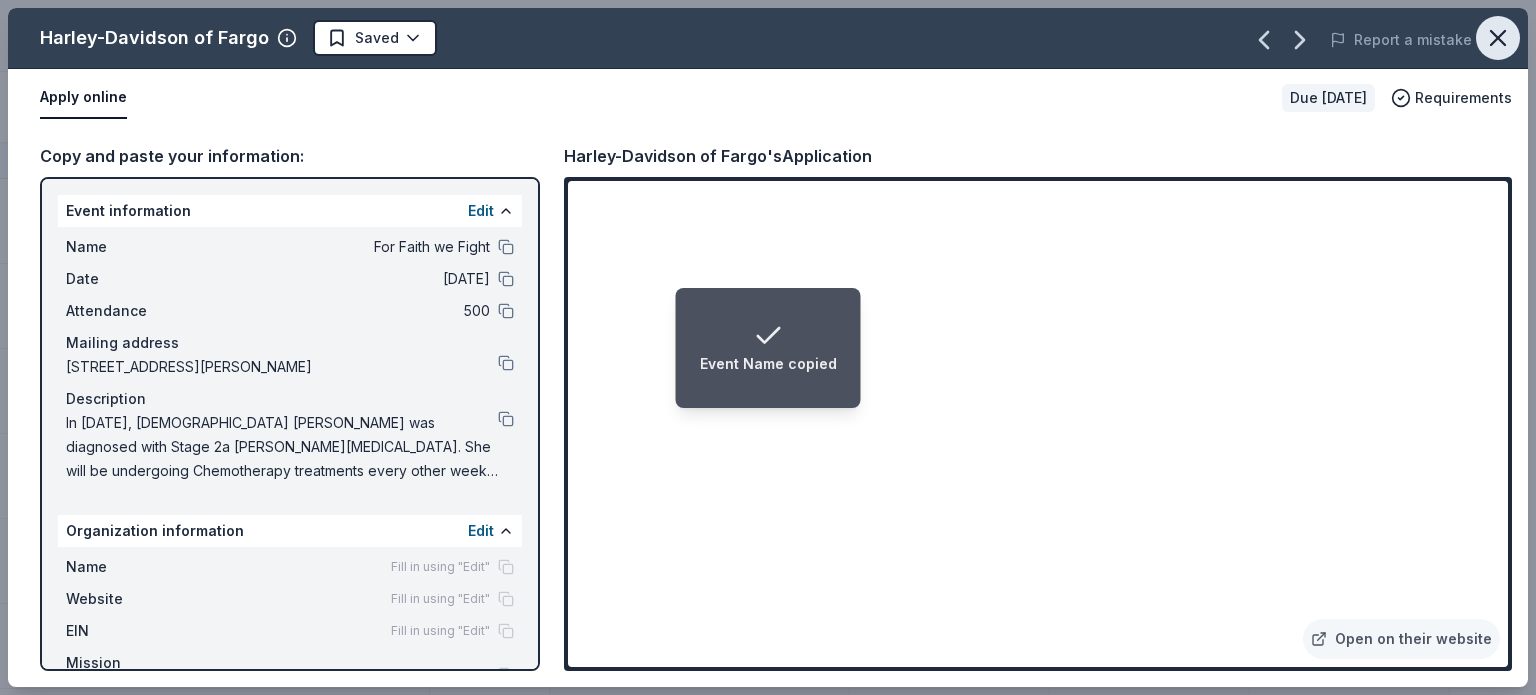 click 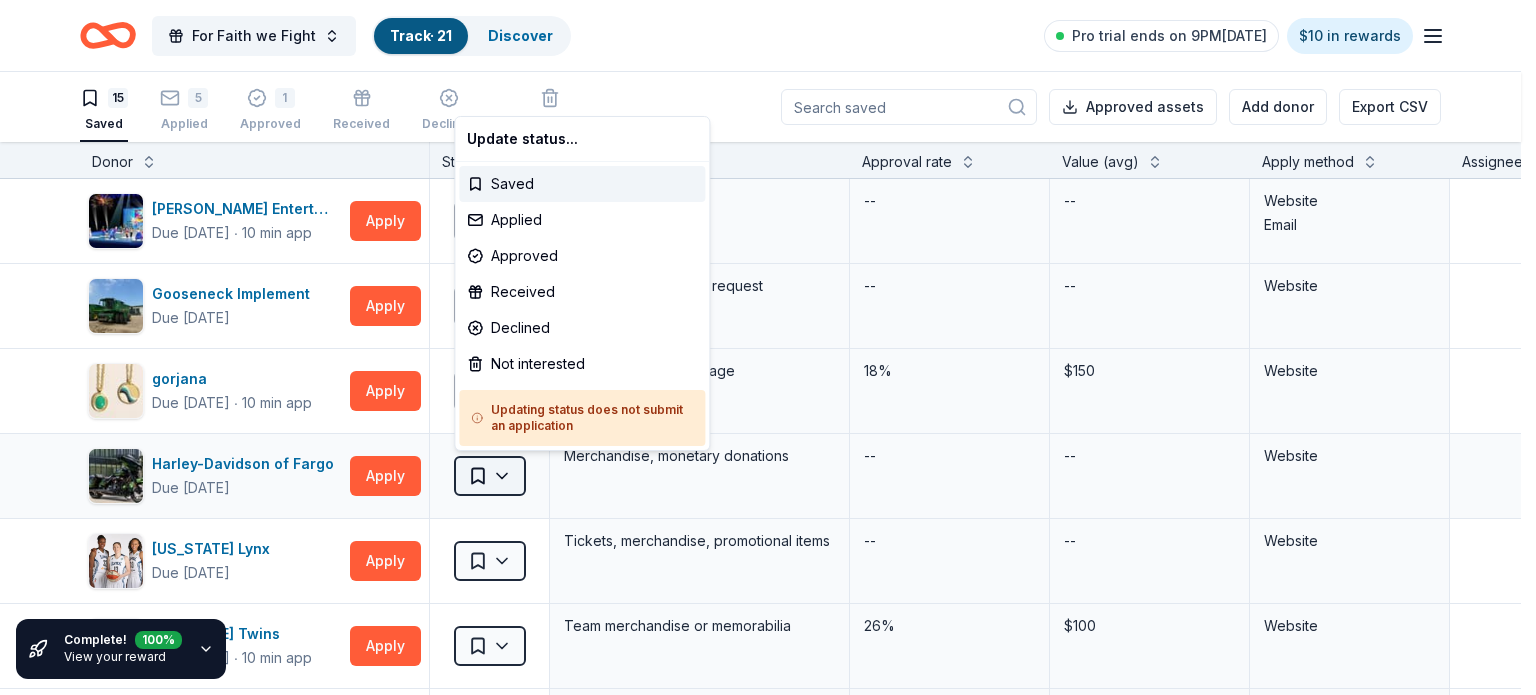 click on "For Faith we Fight Track  · 21 Discover Pro trial ends on 9PM, 7/14 $10 in rewards 15 Saved 5 Applied 1 Approved Received Declined Not interested  Approved assets Add donor Export CSV Complete! 100 % View your reward Donor Status Donation Approval rate Value (avg) Apply method Assignee Notes Feld Entertainment Due in 41 days ∙ 10 min app Apply Saved Tickets, merchandise  -- -- Website Email Gooseneck Implement Due in 41 days Apply Saved Donation depends on request -- -- Website gorjana Due in 41 days ∙ 10 min app Apply Saved 1 custom jewelry package 18% $150 Website Harley-Davidson of Fargo Due in 41 days Apply Saved Merchandise, monetary donations -- -- Website Minnesota Lynx Due in 29 days Apply Saved Tickets, merchandise, promotional items -- -- Website Minnesota Twins Due in 29 days ∙ 10 min app Apply Saved Team merchandise or memorabilia 26% $100 Website Minnesota Vikings Due in  15  days ∙ 10 min app Apply Saved Merchandise, memorabilia -- -- Website Northwest Tire Due in 43 days Apply Saved --" at bounding box center [768, 347] 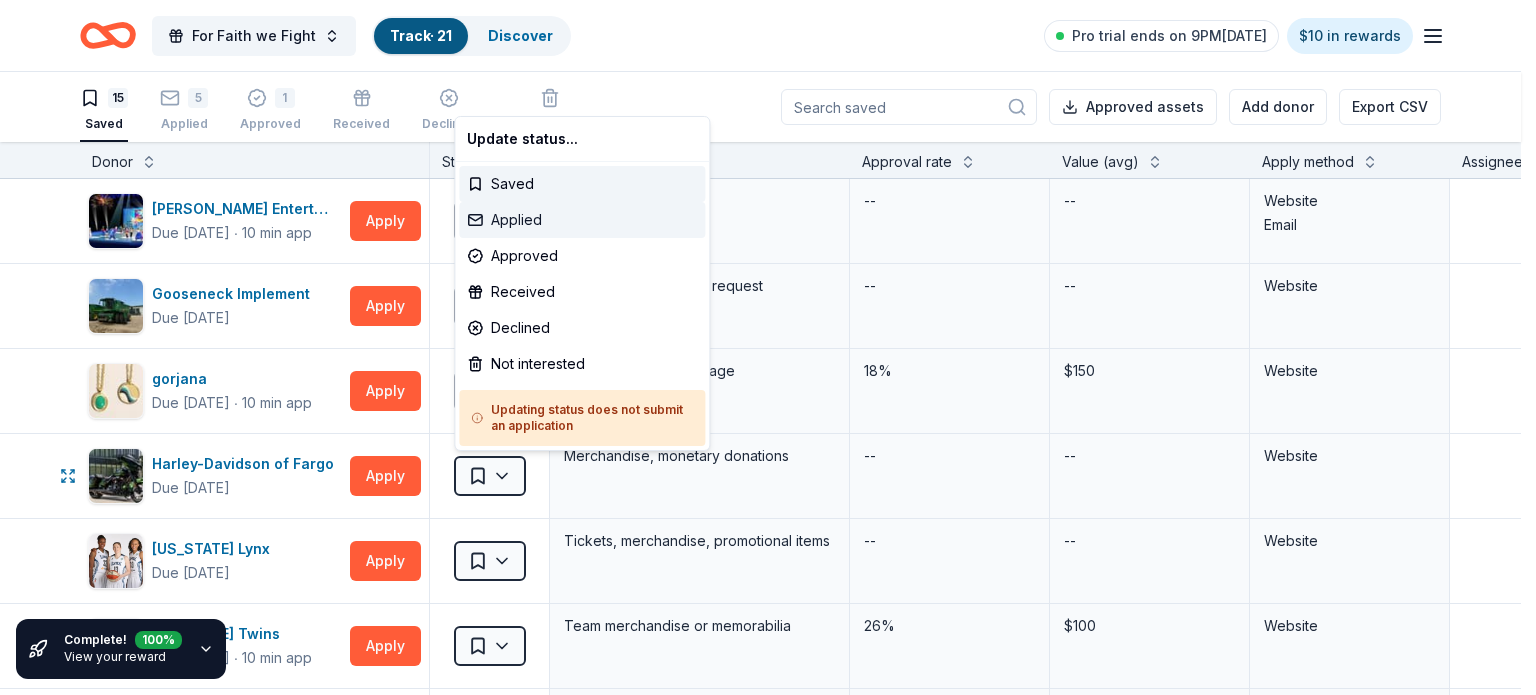 click on "Applied" at bounding box center (582, 220) 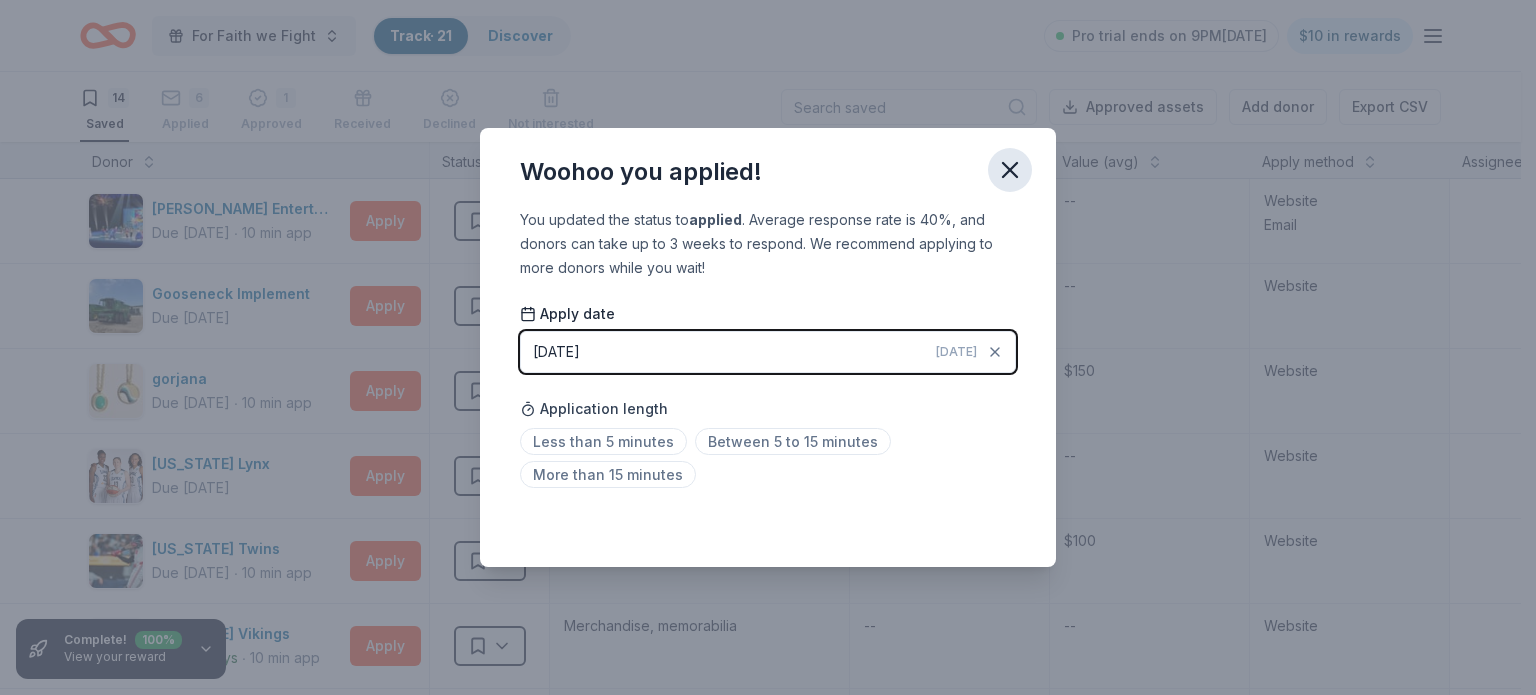 click 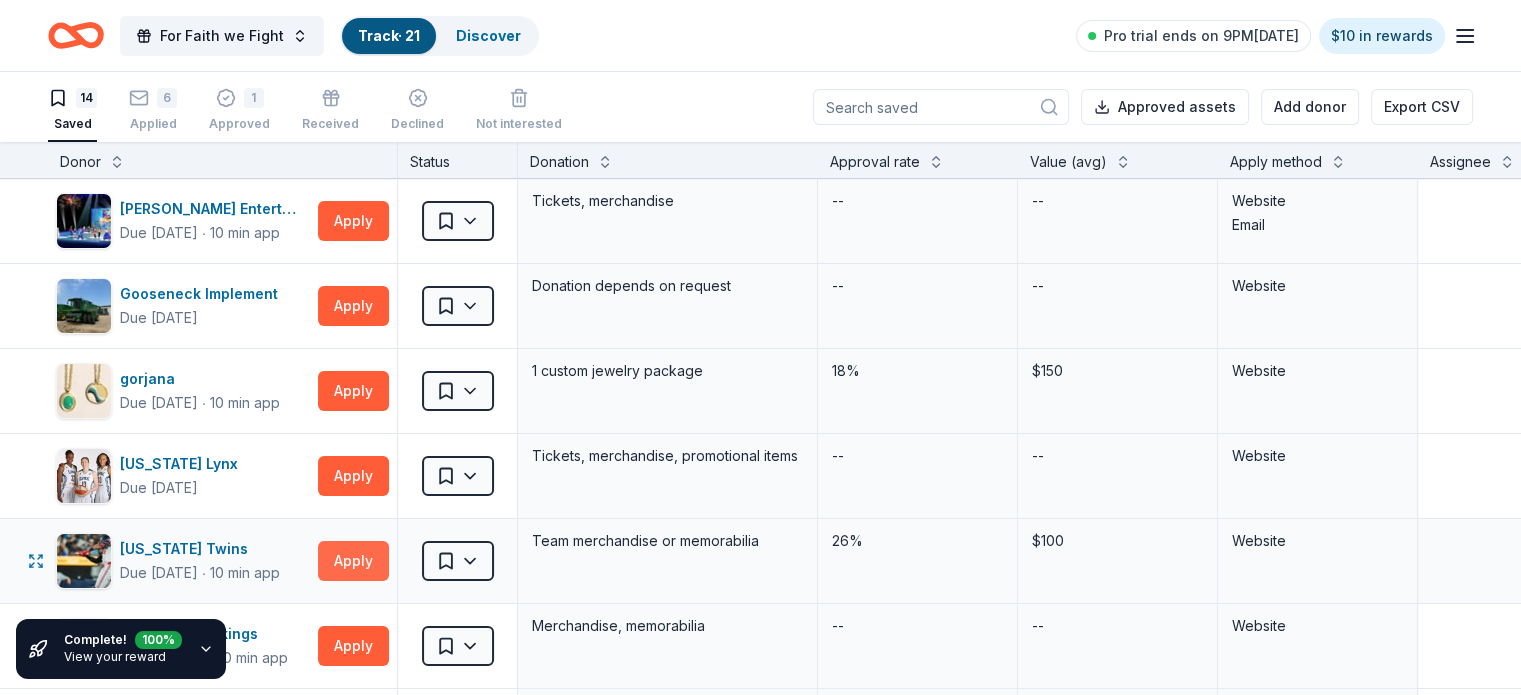 click on "Apply" at bounding box center [353, 561] 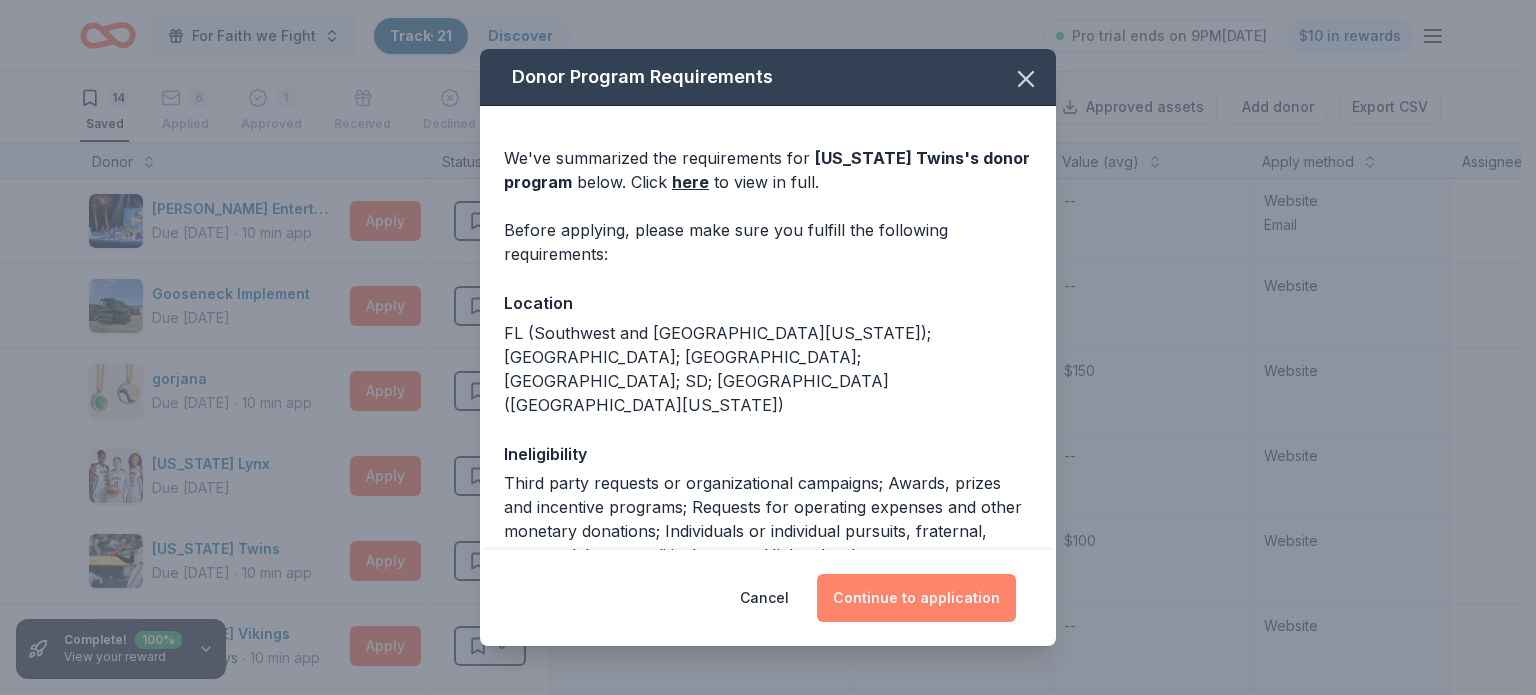 click on "Continue to application" at bounding box center (916, 598) 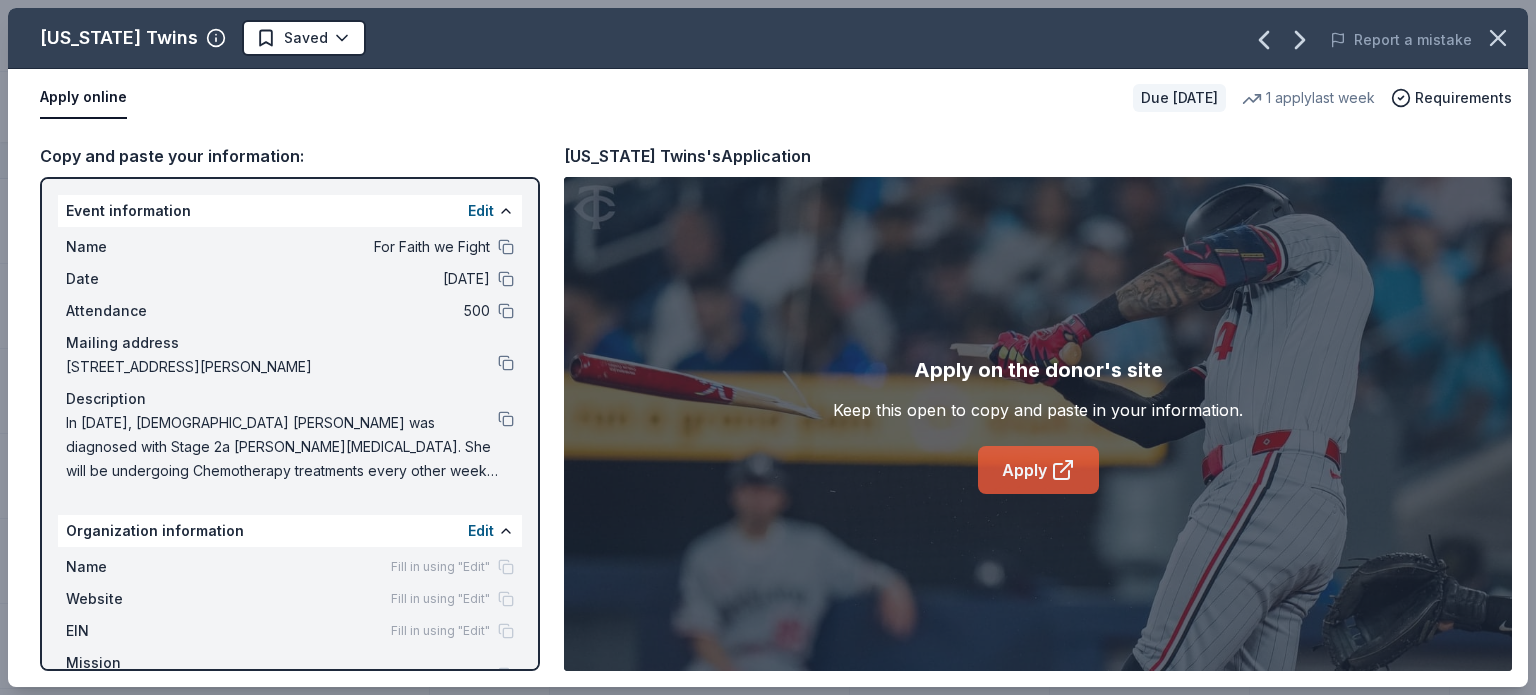 click on "Apply" at bounding box center [1038, 470] 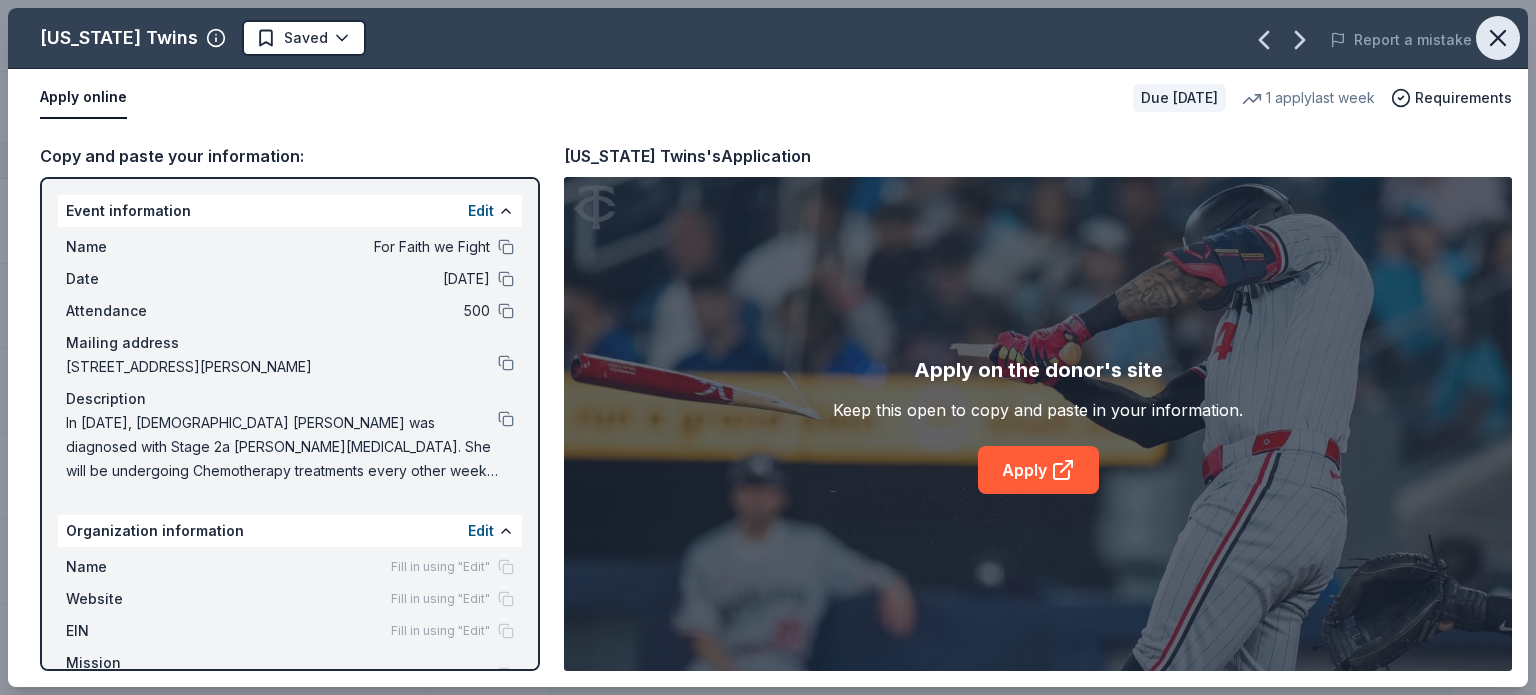 click 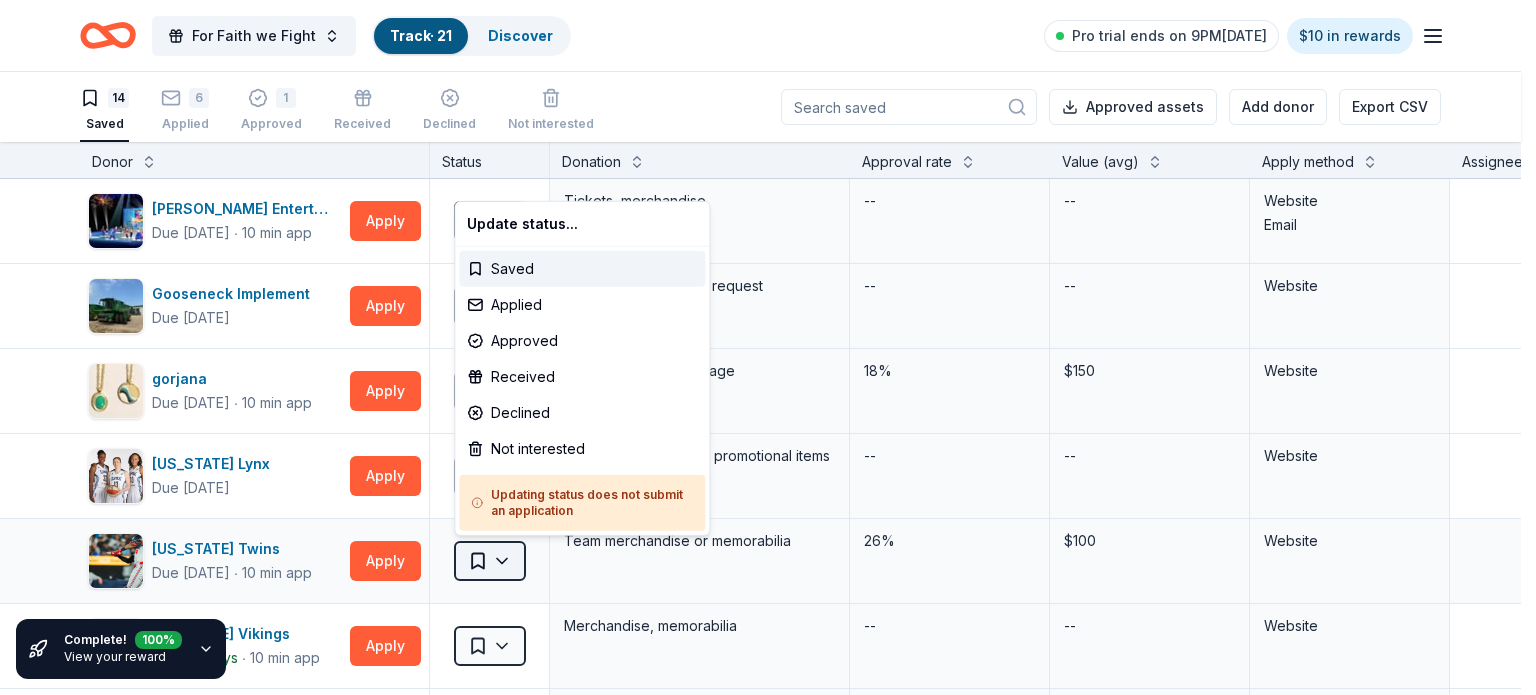 click on "For Faith we Fight Track  · 21 Discover Pro trial ends on 9PM, 7/14 $10 in rewards 14 Saved 6 Applied 1 Approved Received Declined Not interested  Approved assets Add donor Export CSV Complete! 100 % View your reward Donor Status Donation Approval rate Value (avg) Apply method Assignee Notes Feld Entertainment Due in 41 days ∙ 10 min app Apply Saved Tickets, merchandise  -- -- Website Email Gooseneck Implement Due in 41 days Apply Saved Donation depends on request -- -- Website gorjana Due in 41 days ∙ 10 min app Apply Saved 1 custom jewelry package 18% $150 Website Minnesota Lynx Due in 29 days Apply Saved Tickets, merchandise, promotional items -- -- Website Minnesota Twins Due in 29 days ∙ 10 min app Apply Saved Team merchandise or memorabilia 26% $100 Website Minnesota Vikings Due in  15  days ∙ 10 min app Apply Saved Merchandise, memorabilia -- -- Website Northwest Tire Due in 43 days Apply Saved Tires, coupons -- -- Website Red River Zoo Due in 41 days Apply Saved Day passes -- -- Email Mail 1%" at bounding box center (768, 347) 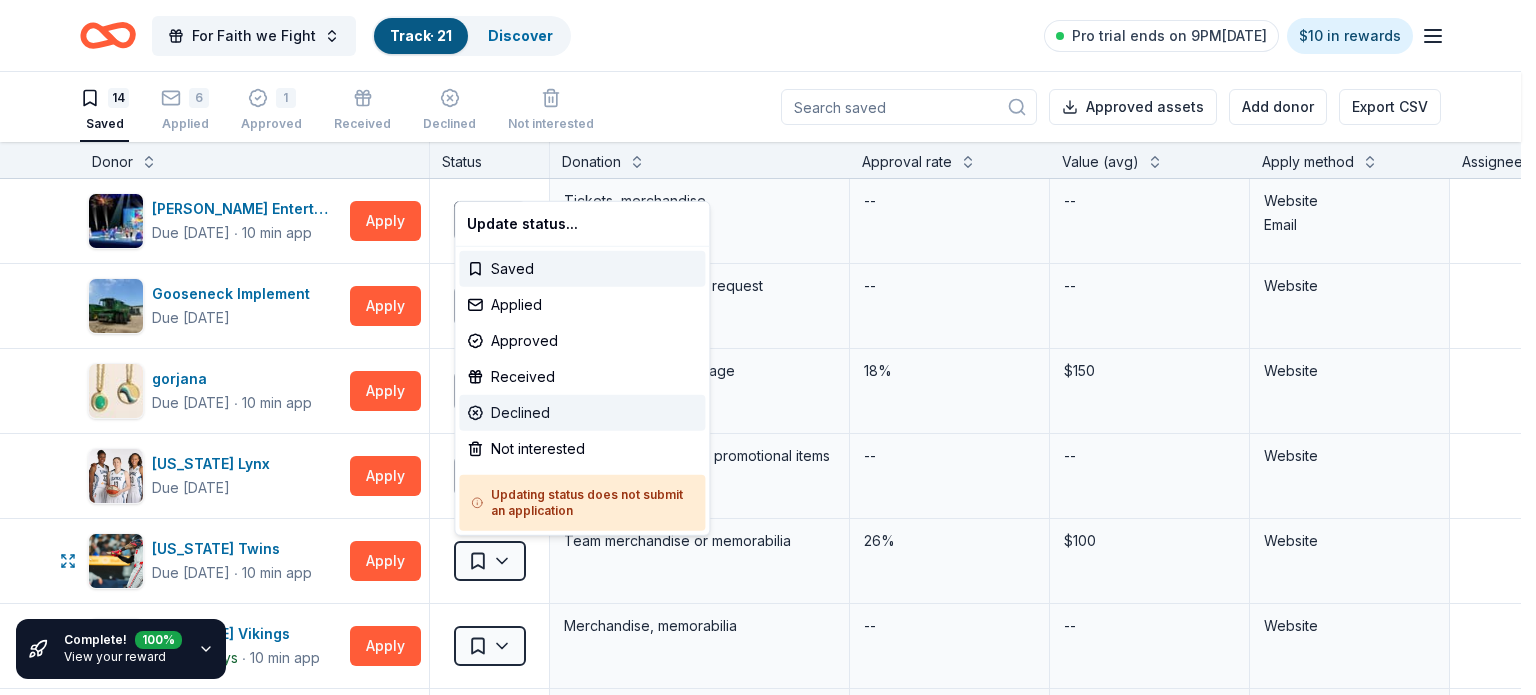 click on "Declined" at bounding box center (582, 413) 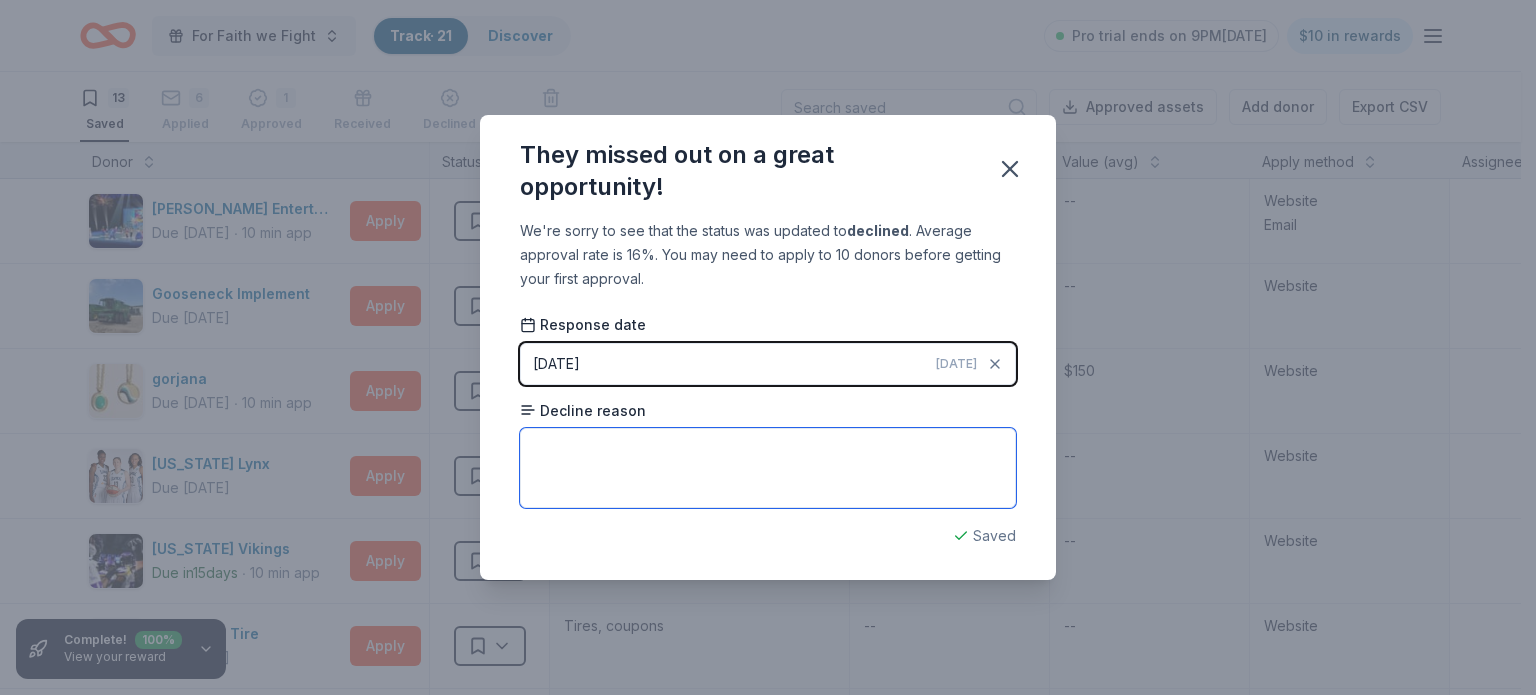 click at bounding box center (768, 468) 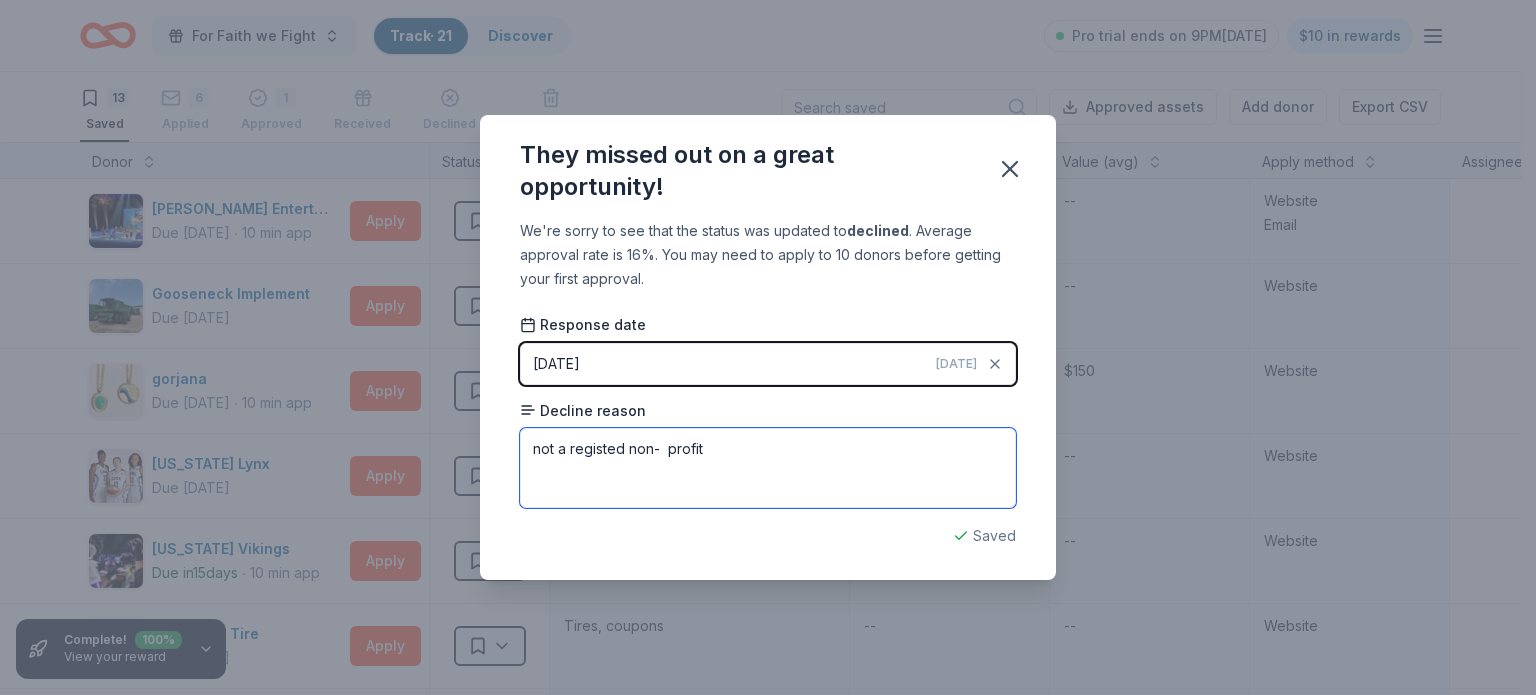 click on "not a registed non-  profit" at bounding box center (768, 468) 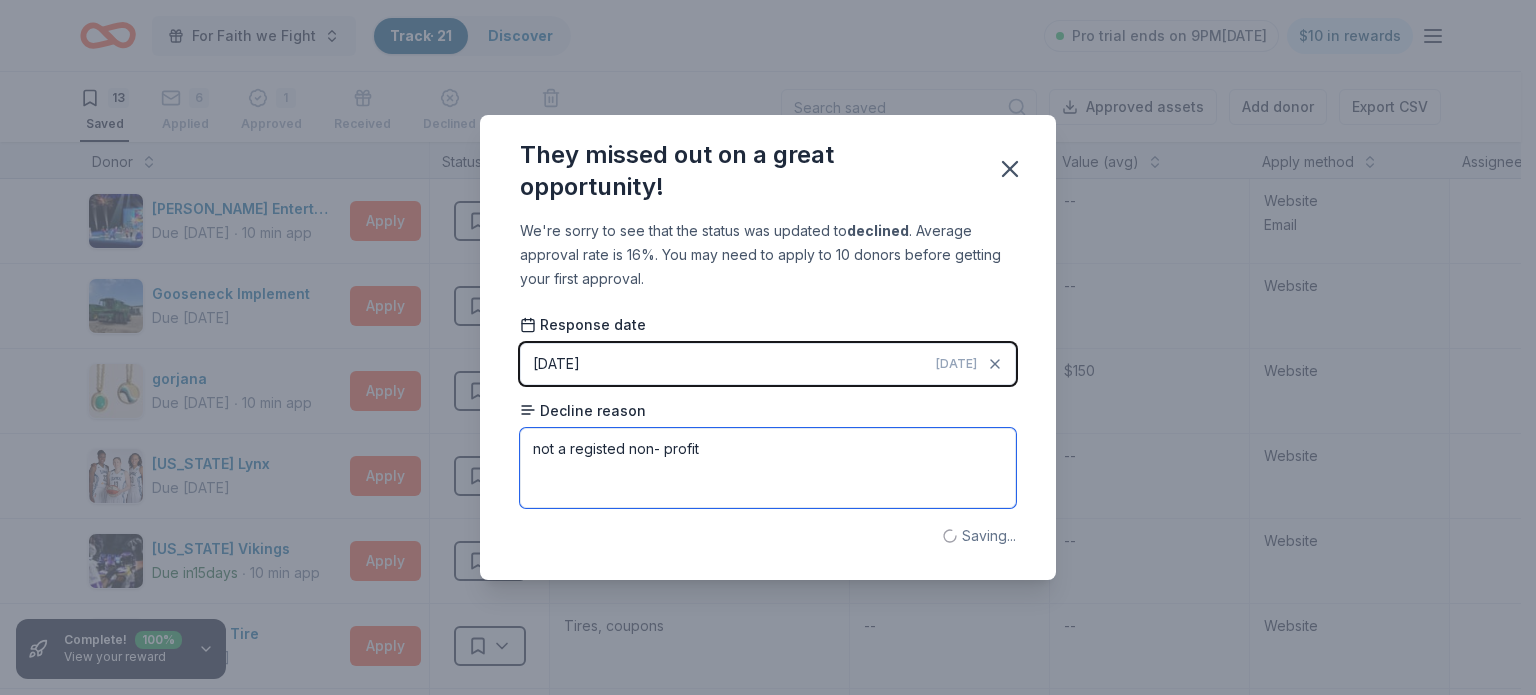 drag, startPoint x: 584, startPoint y: 453, endPoint x: 466, endPoint y: 447, distance: 118.15244 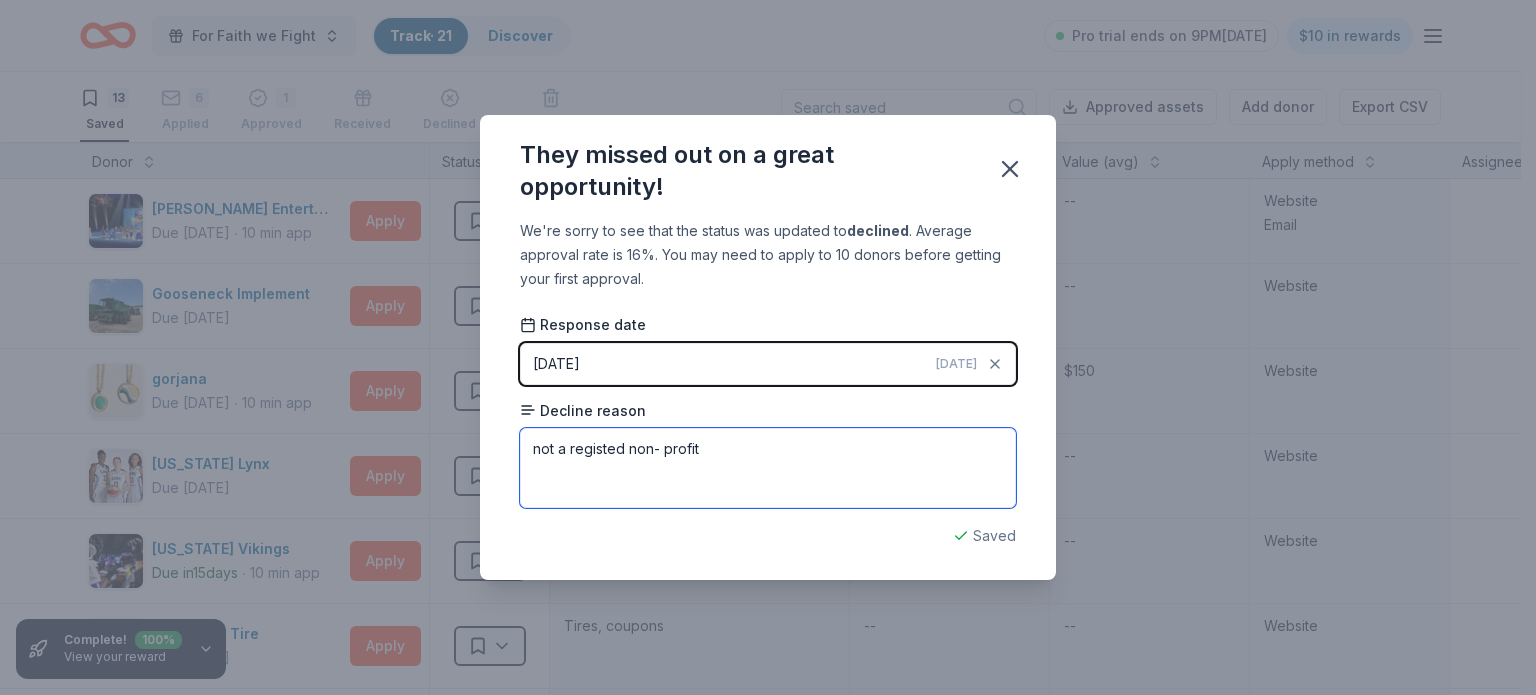 type 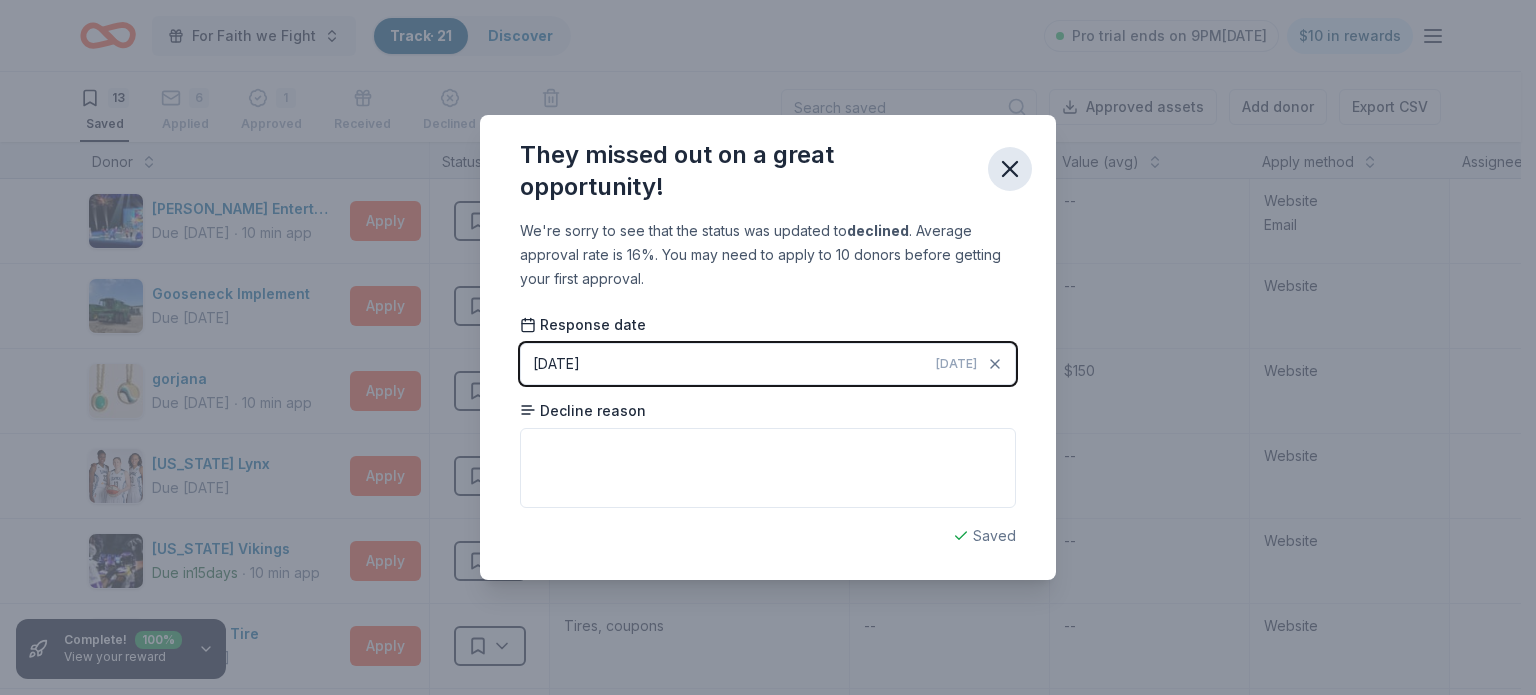 click 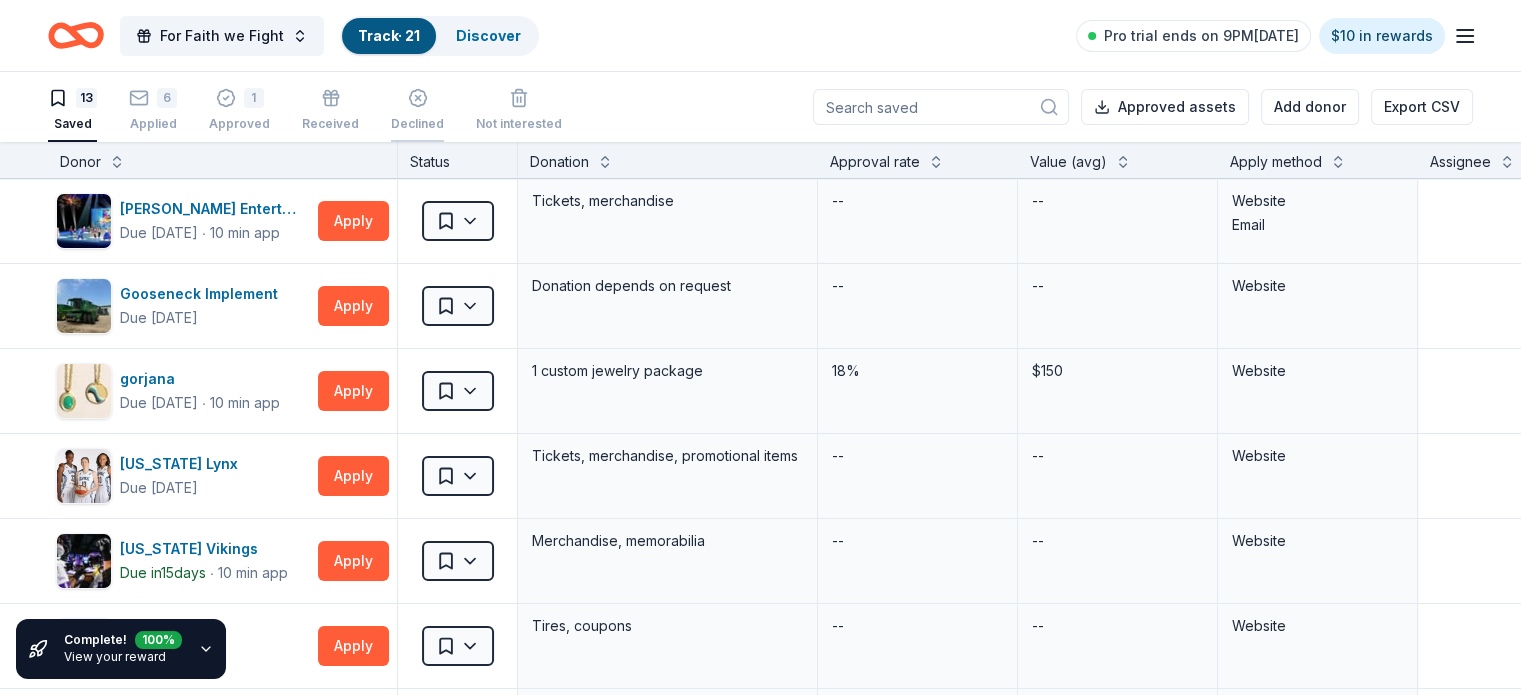 click on "Declined" at bounding box center (417, 99) 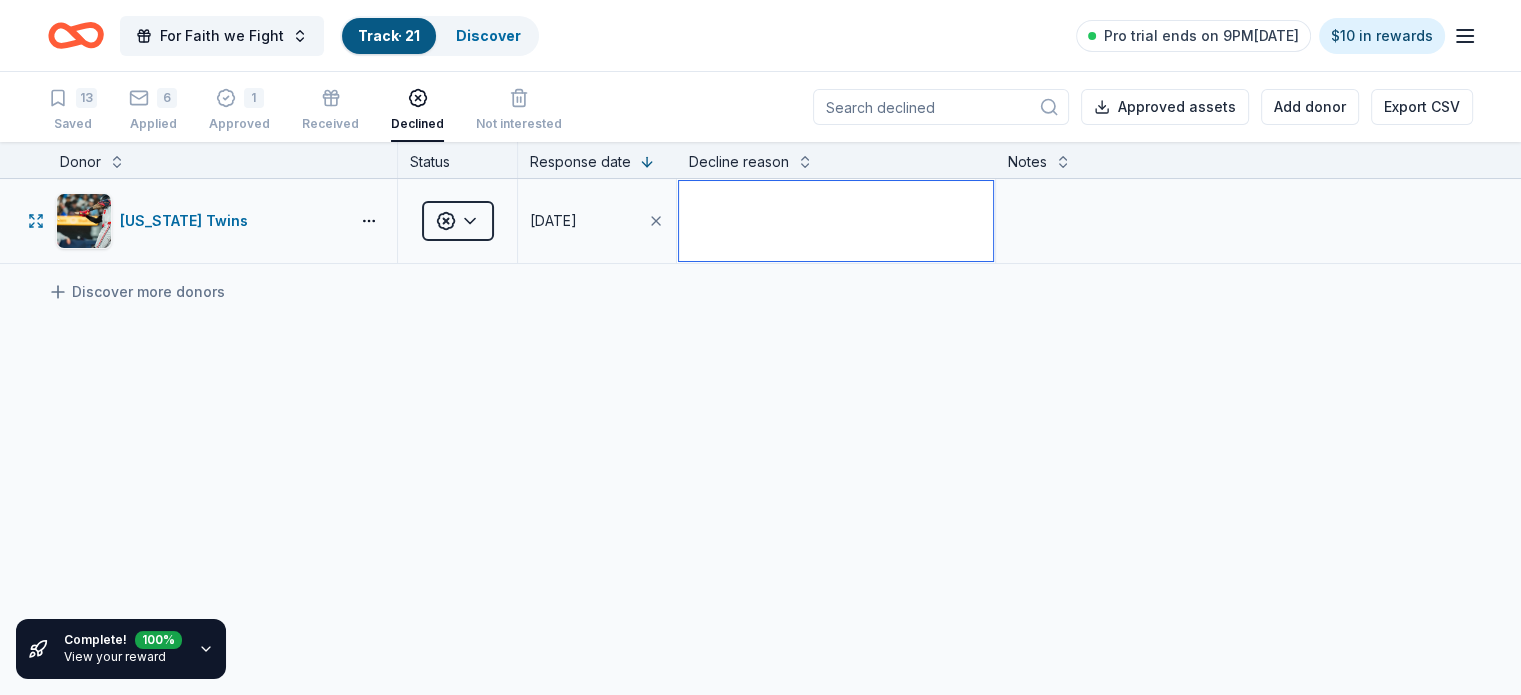 click at bounding box center (835, 221) 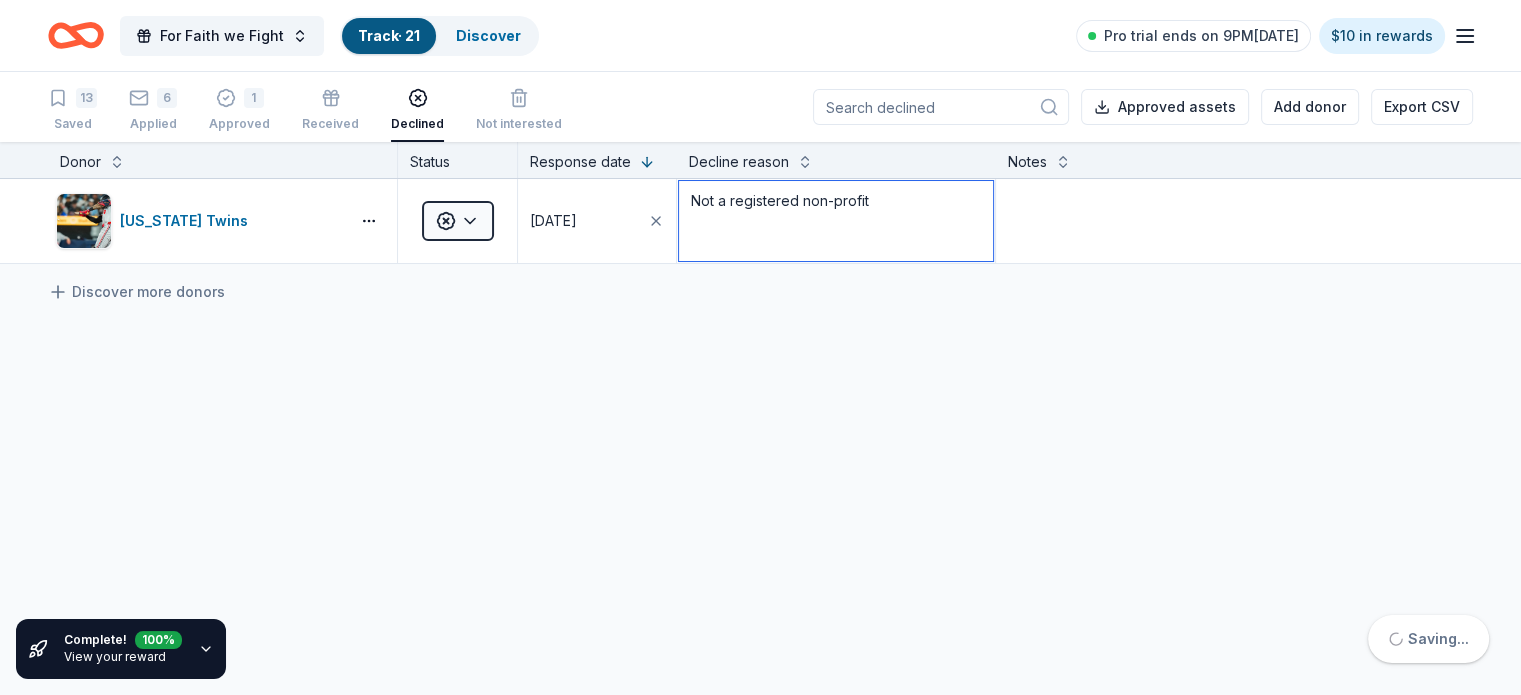 type on "Not a registered non-profit" 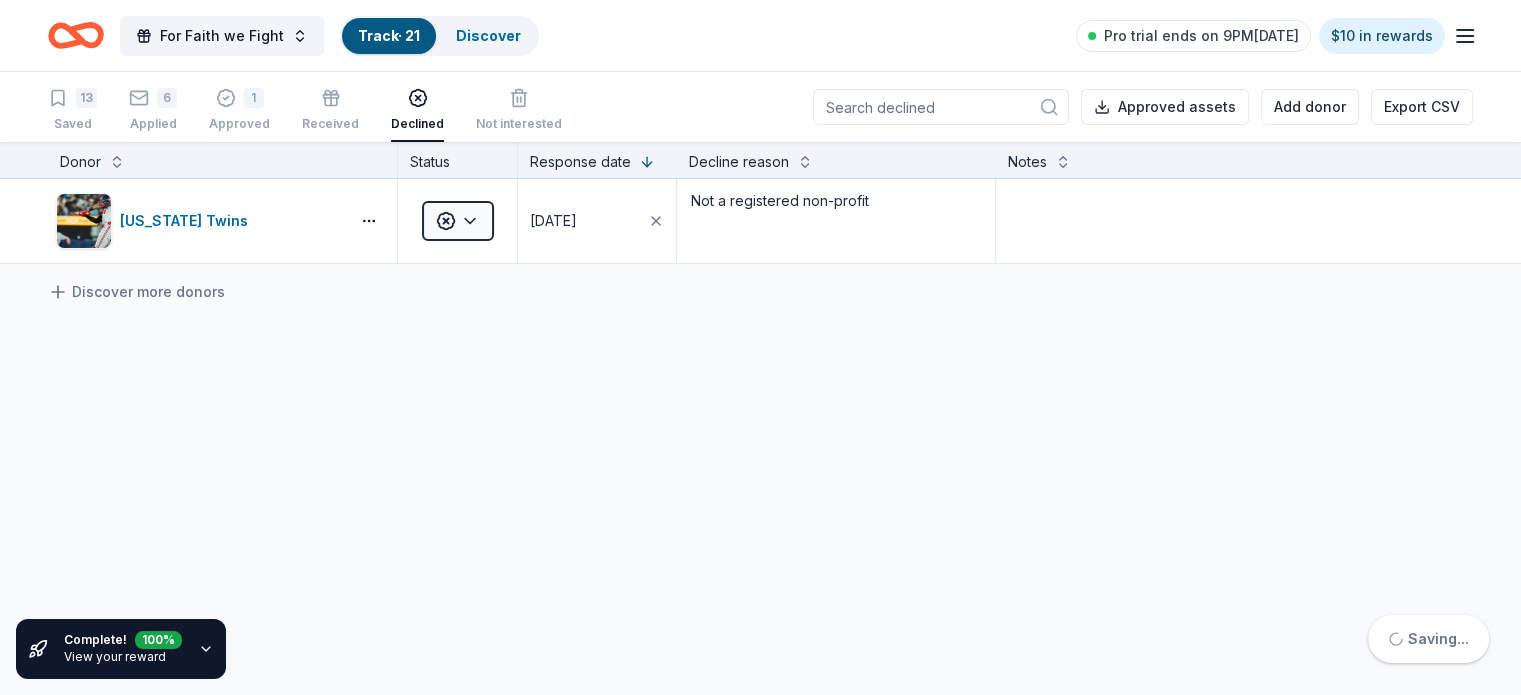 click on "Minnesota Twins Declined 07/11/2025 Not a registered non-profit   Discover more donors" at bounding box center [760, 409] 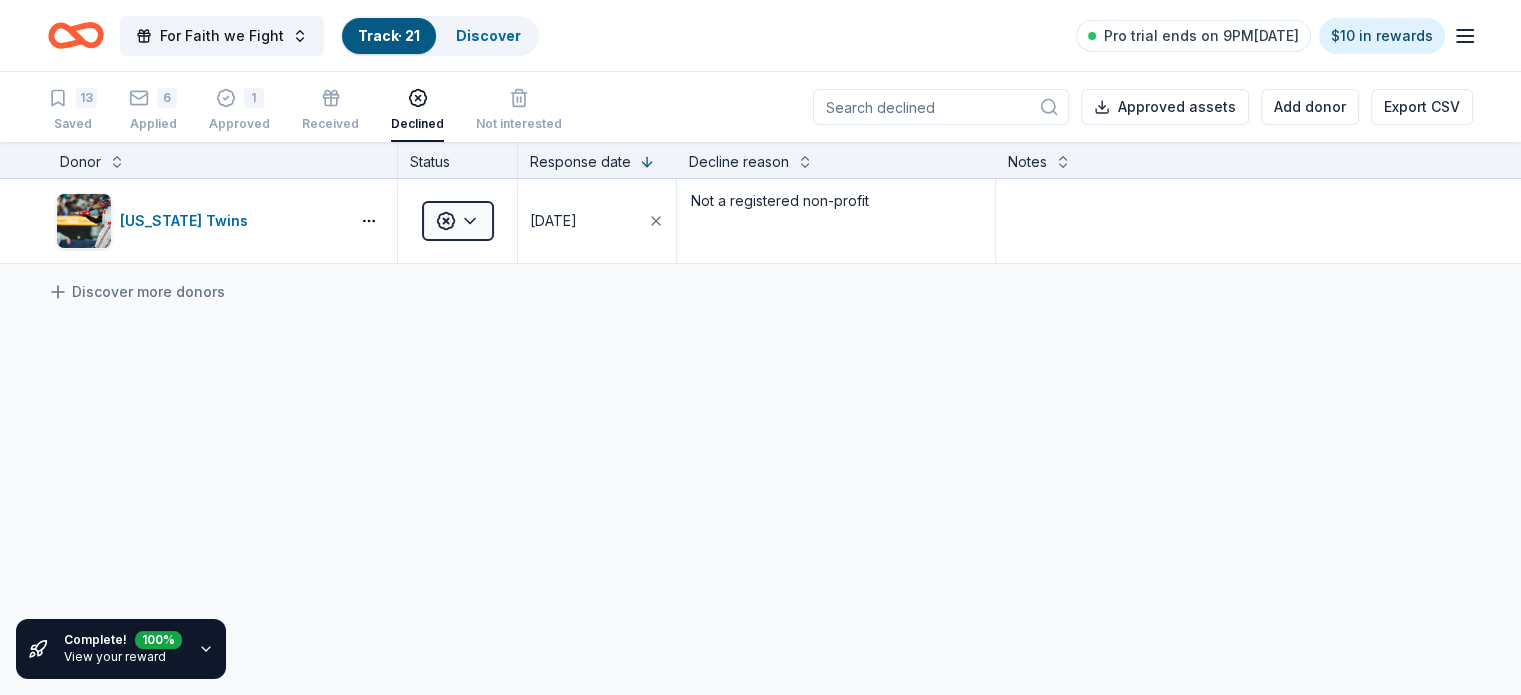 click on "Track  · 21" at bounding box center (389, 36) 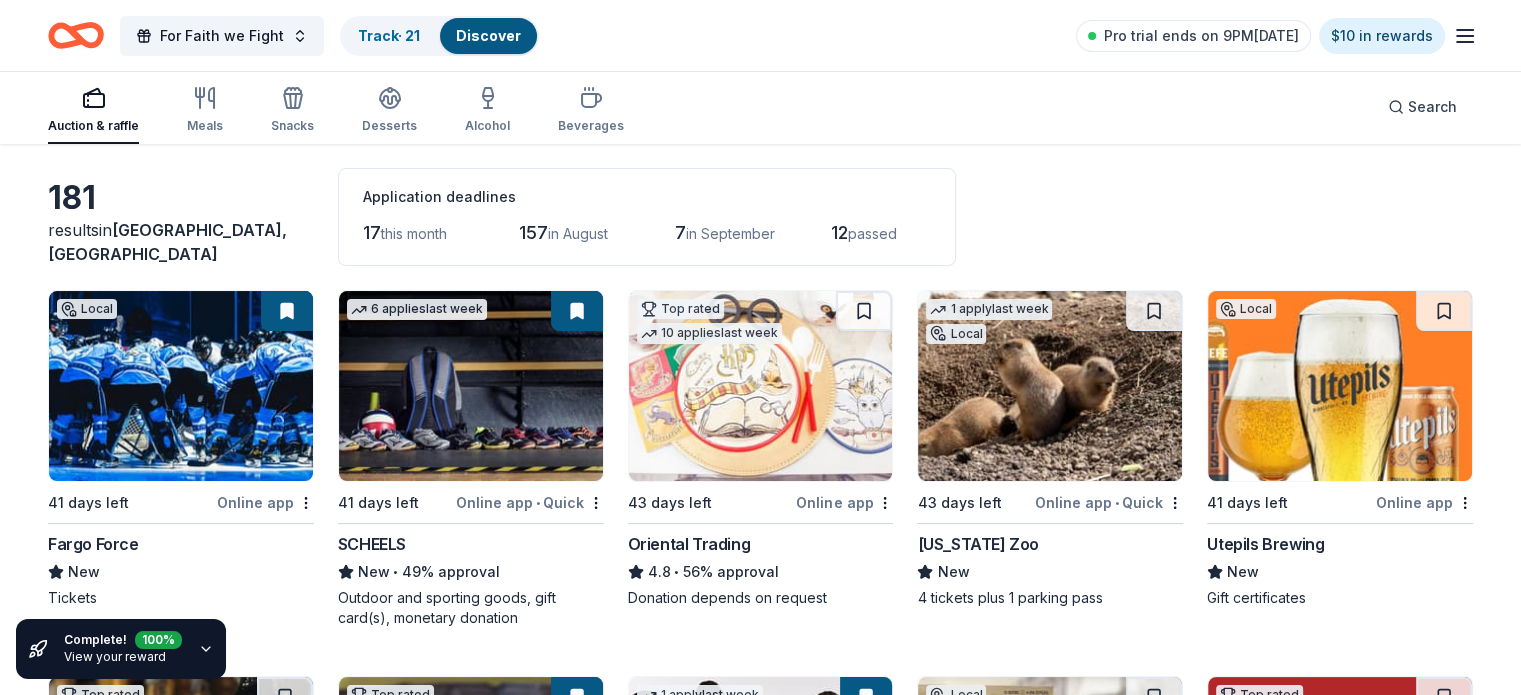 scroll, scrollTop: 69, scrollLeft: 0, axis: vertical 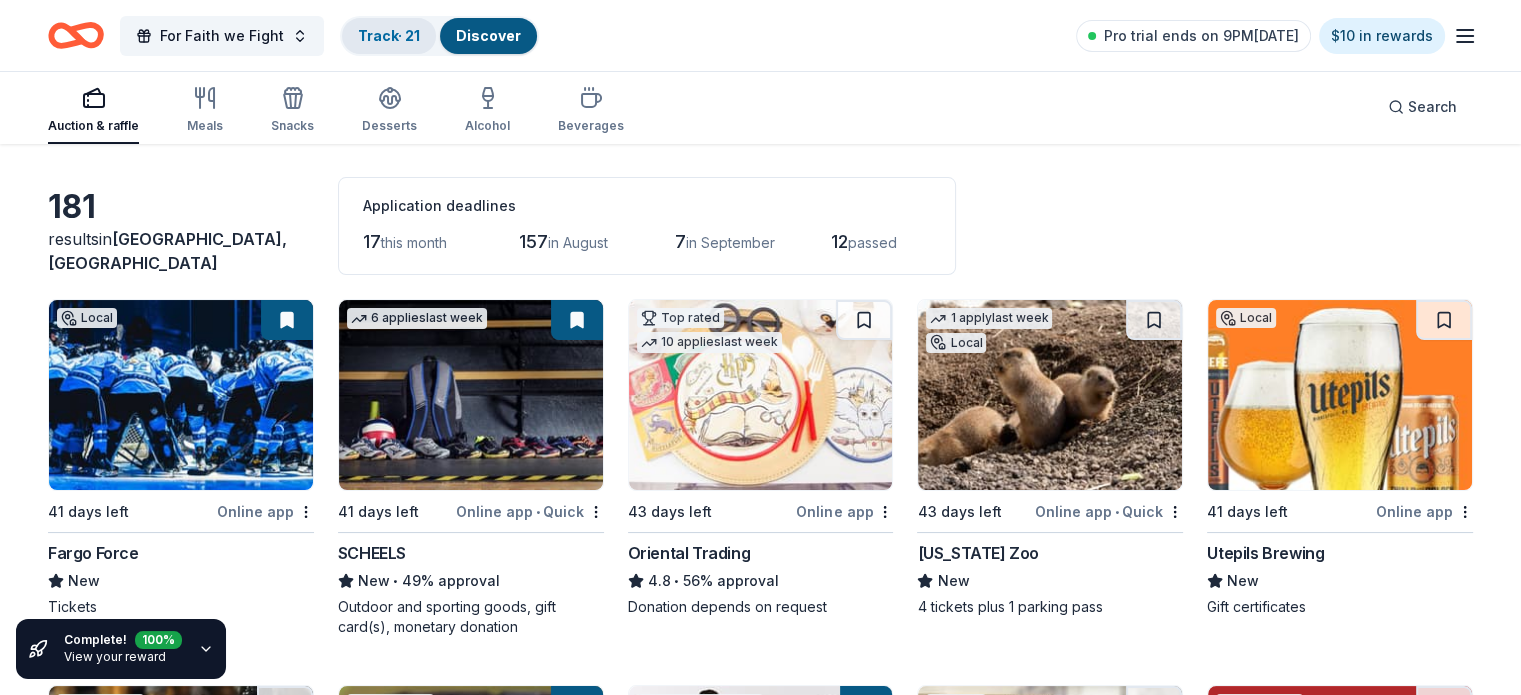 click on "Track  · 21" at bounding box center (389, 35) 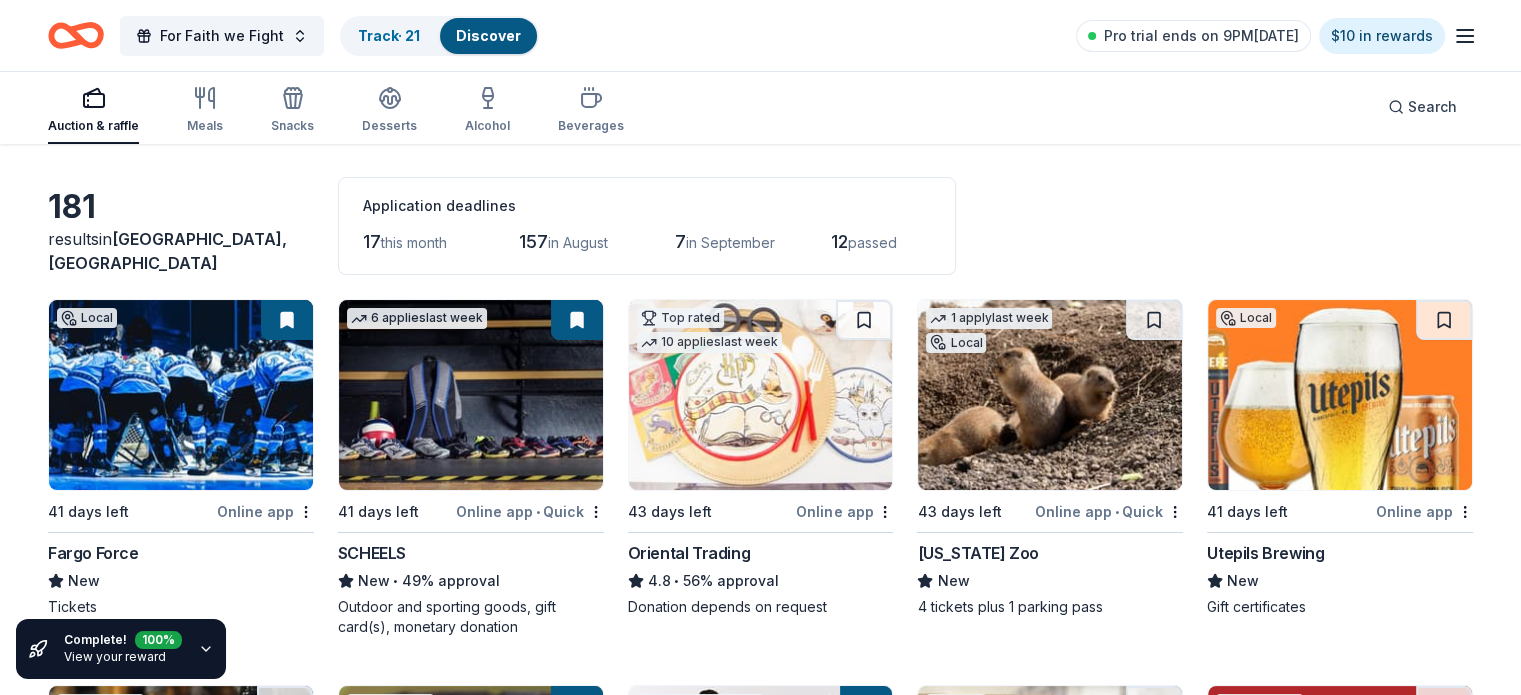scroll, scrollTop: 0, scrollLeft: 0, axis: both 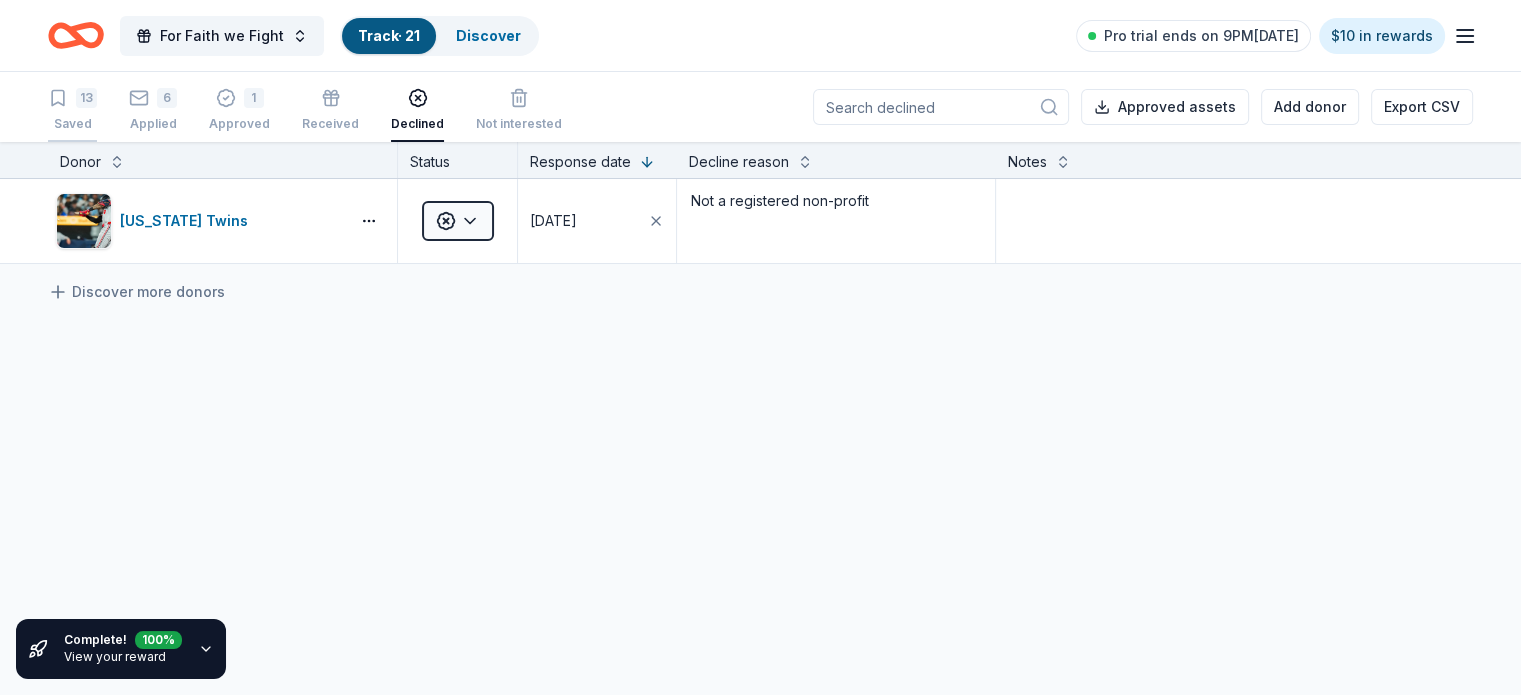 click on "13 Saved" at bounding box center [72, 110] 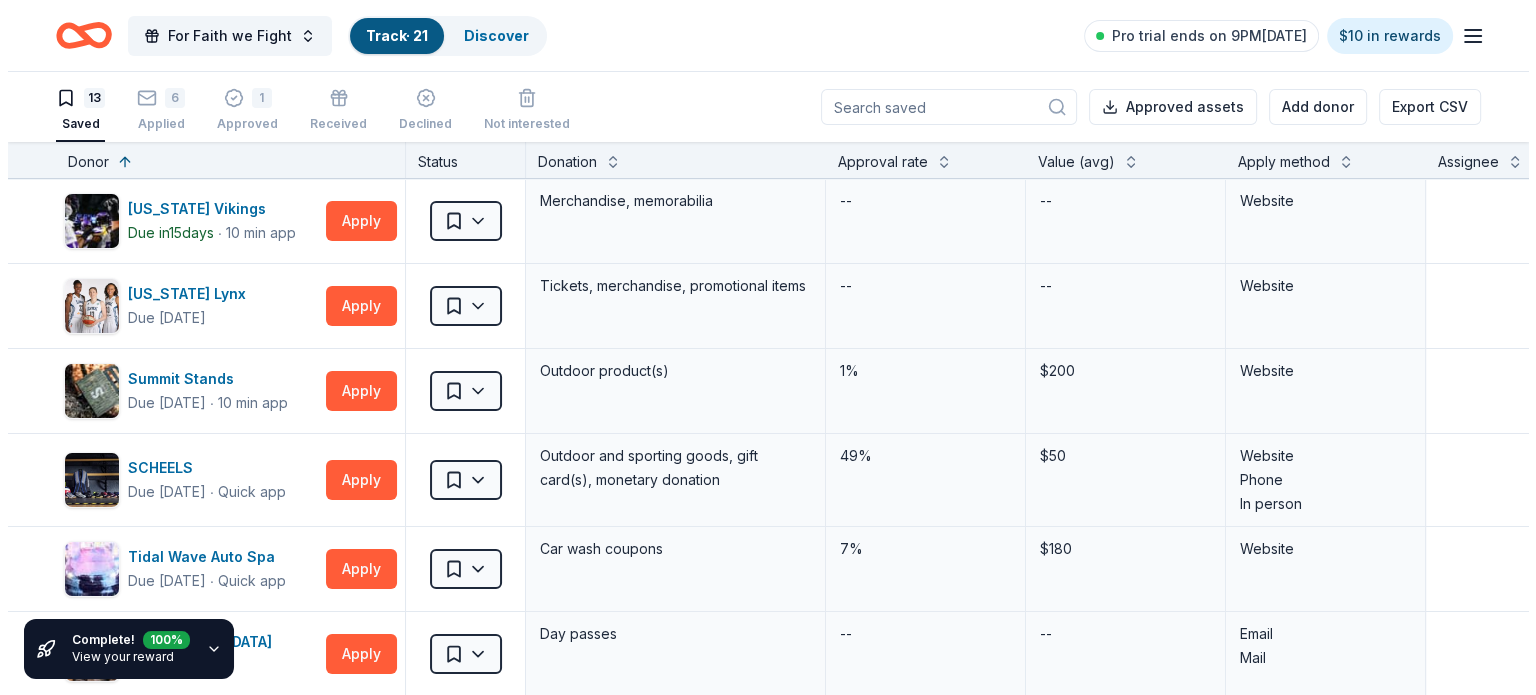 scroll, scrollTop: 0, scrollLeft: 0, axis: both 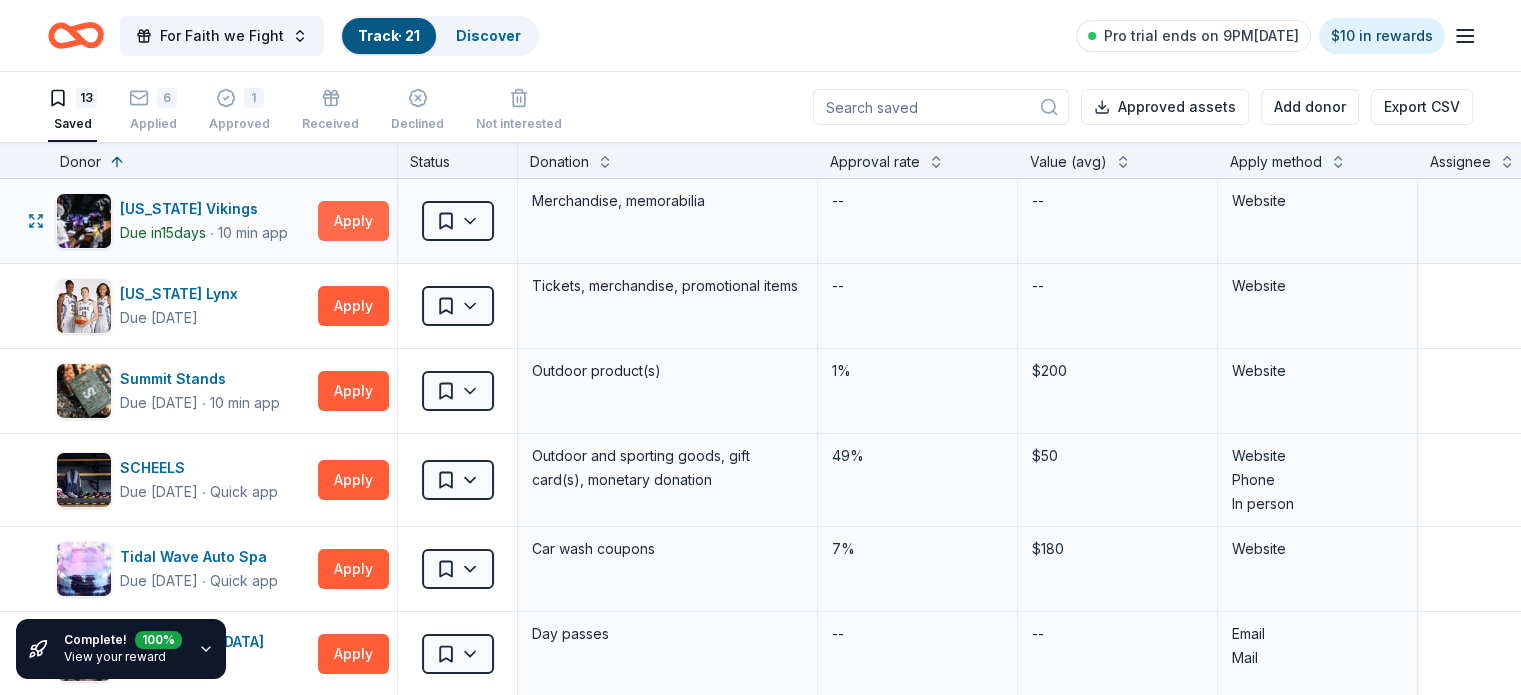 click on "Apply" at bounding box center (353, 221) 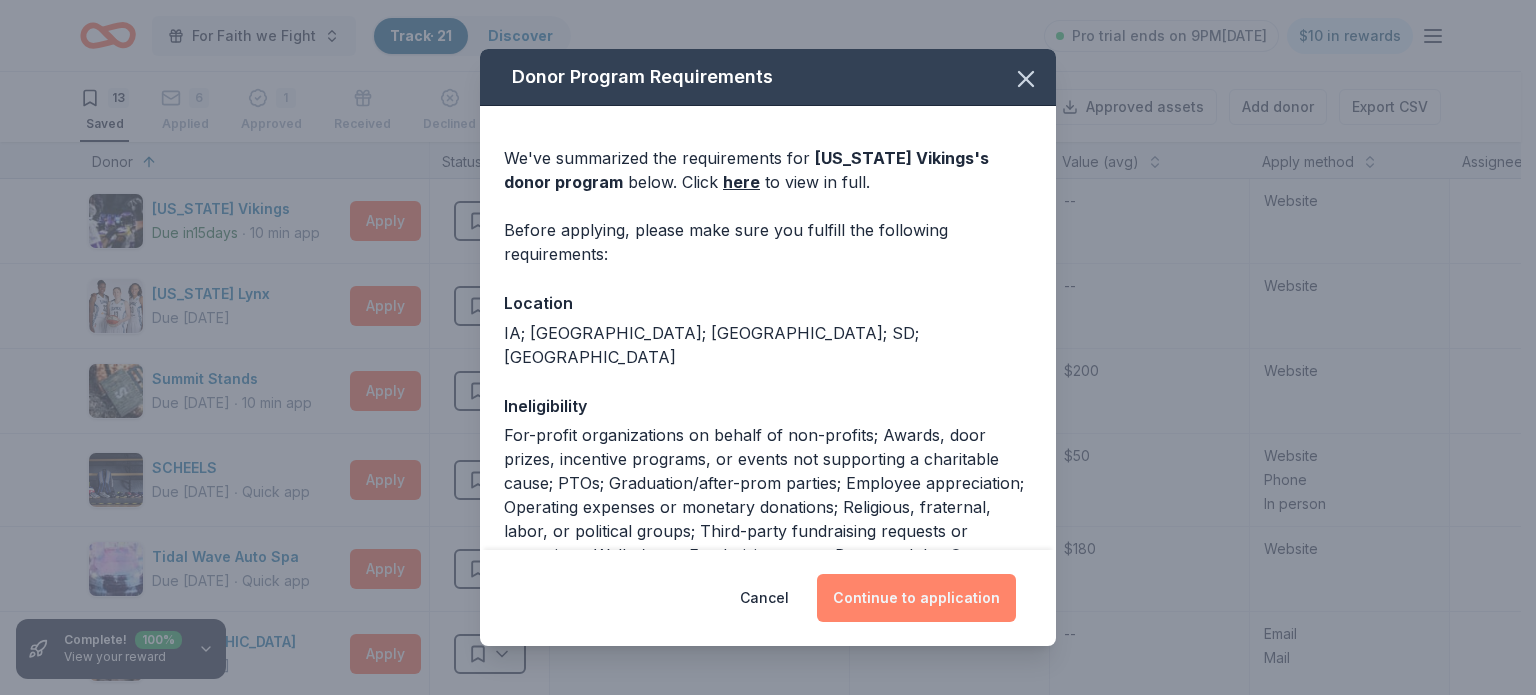 click on "Continue to application" at bounding box center [916, 598] 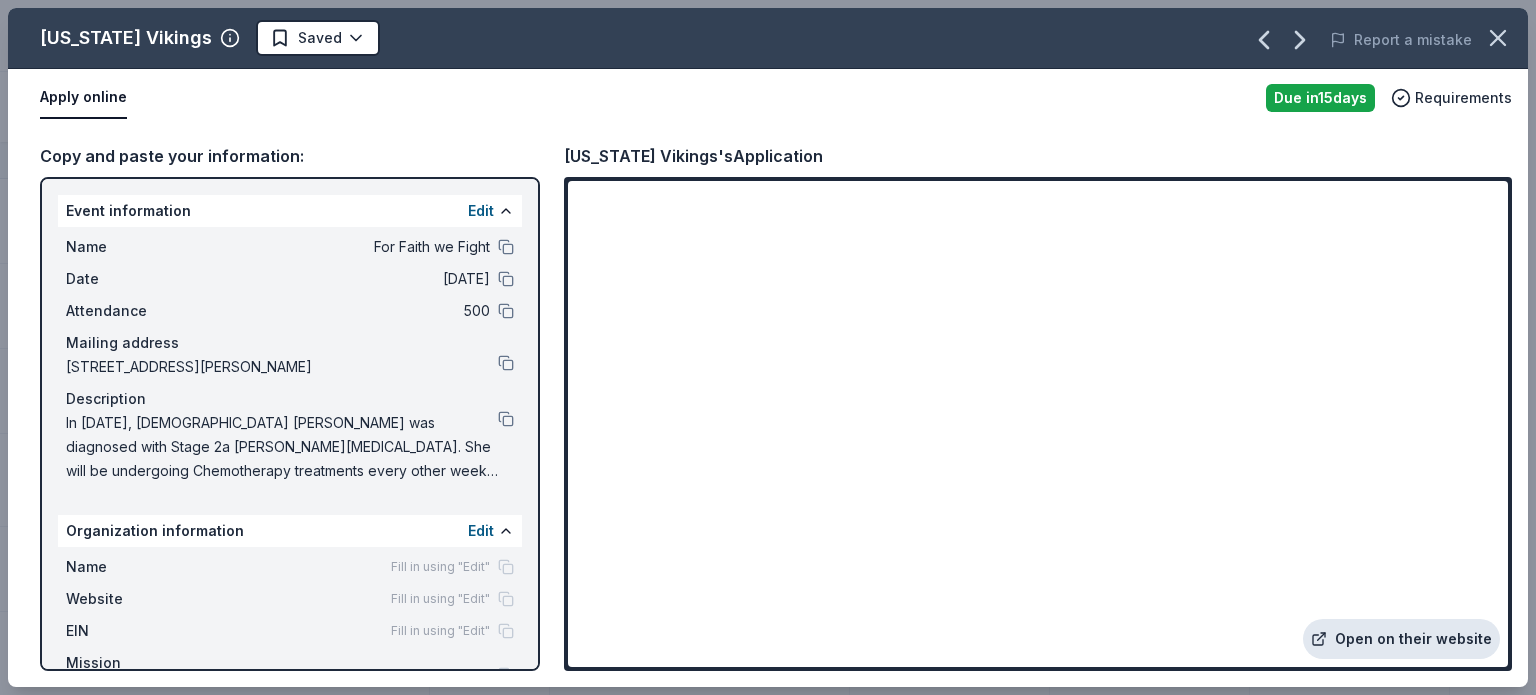 click on "Open on their website" at bounding box center (1401, 639) 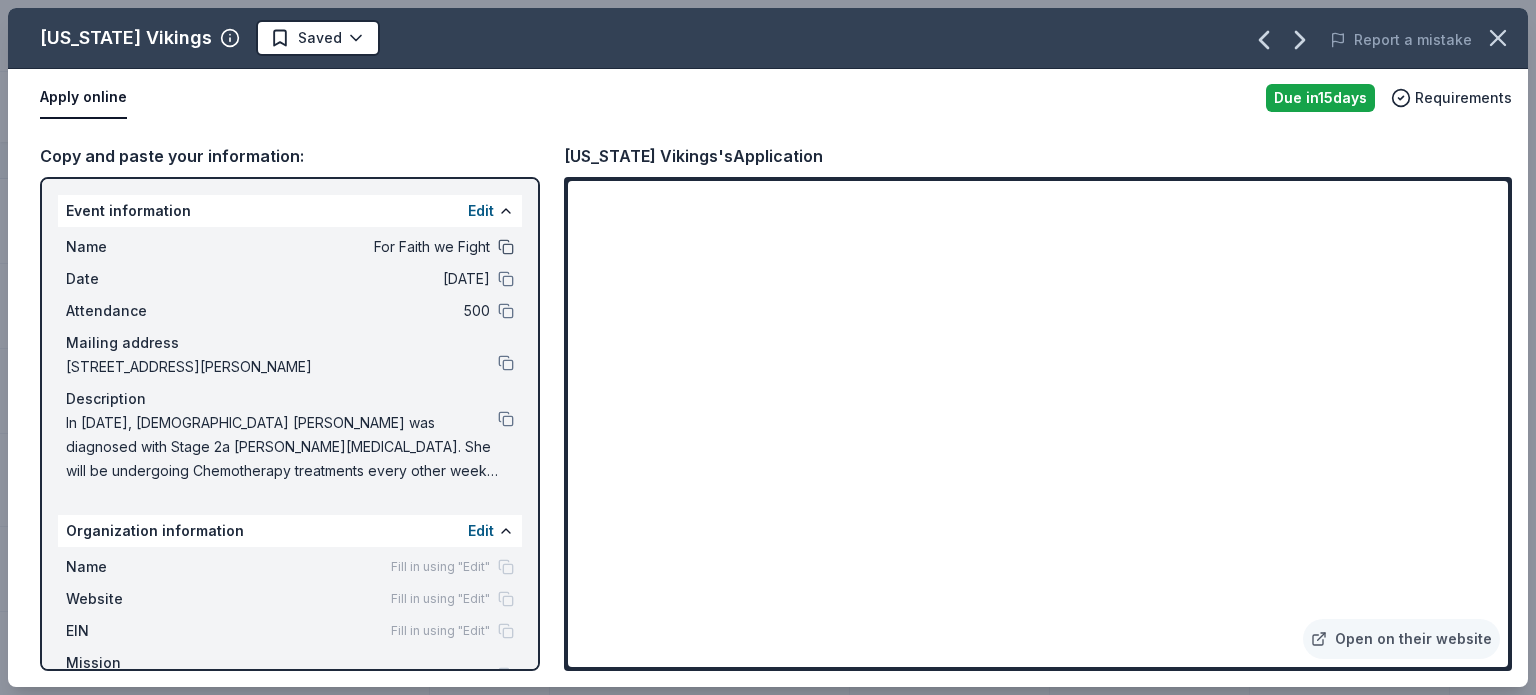 click at bounding box center [506, 247] 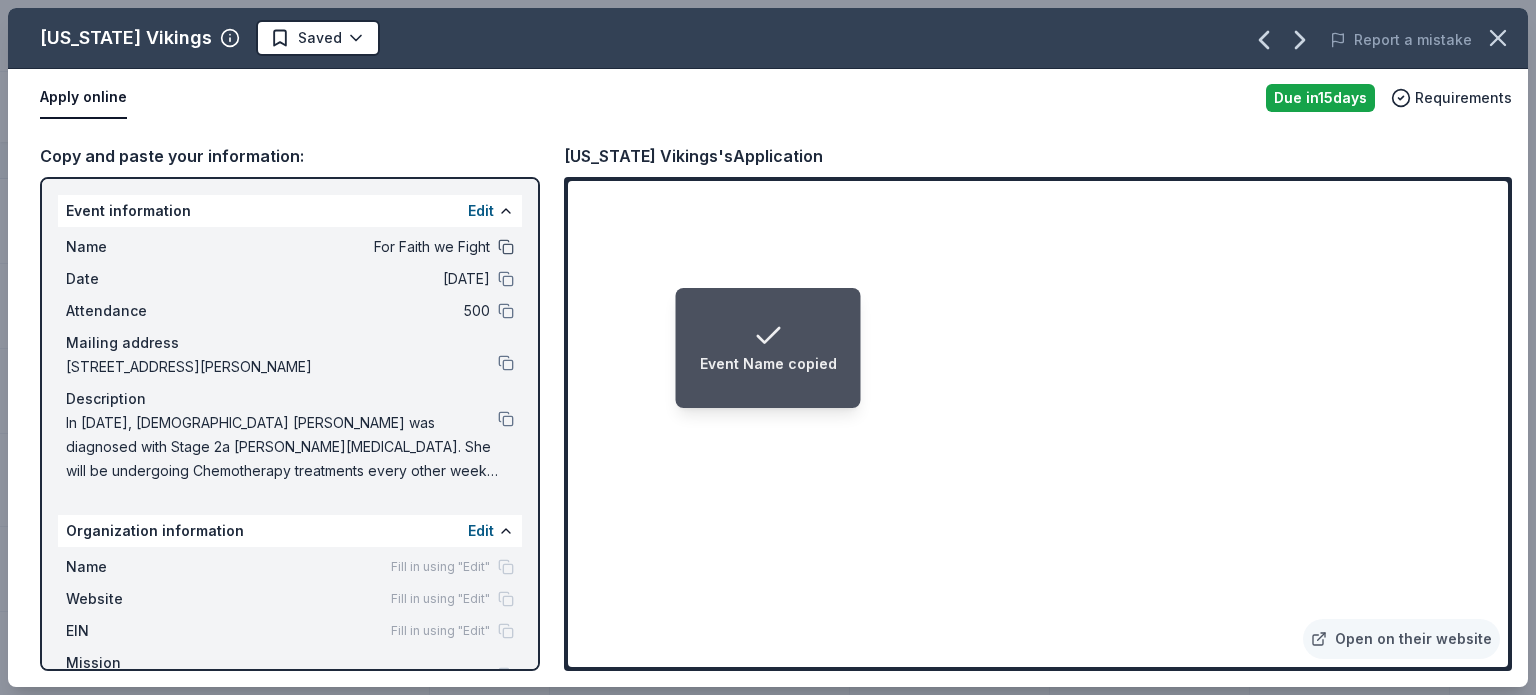 click at bounding box center (506, 247) 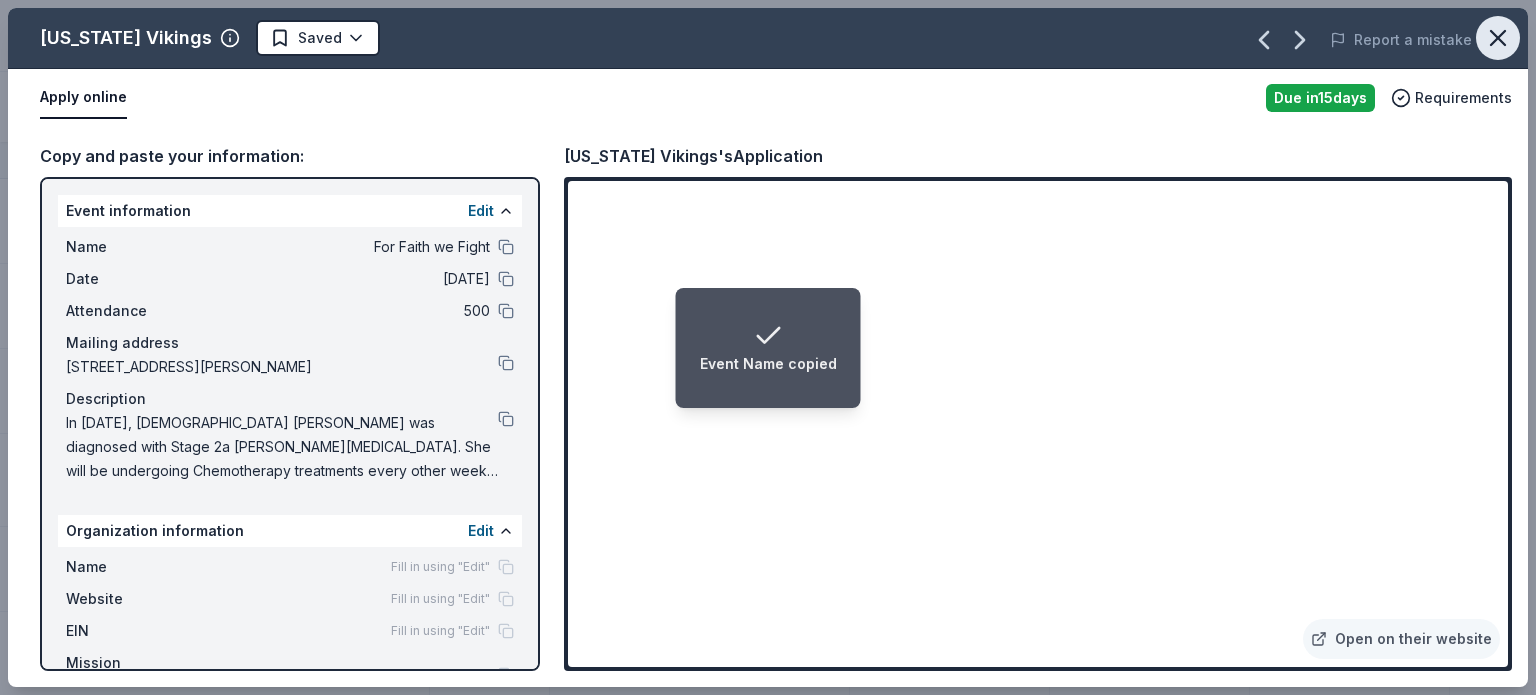 click 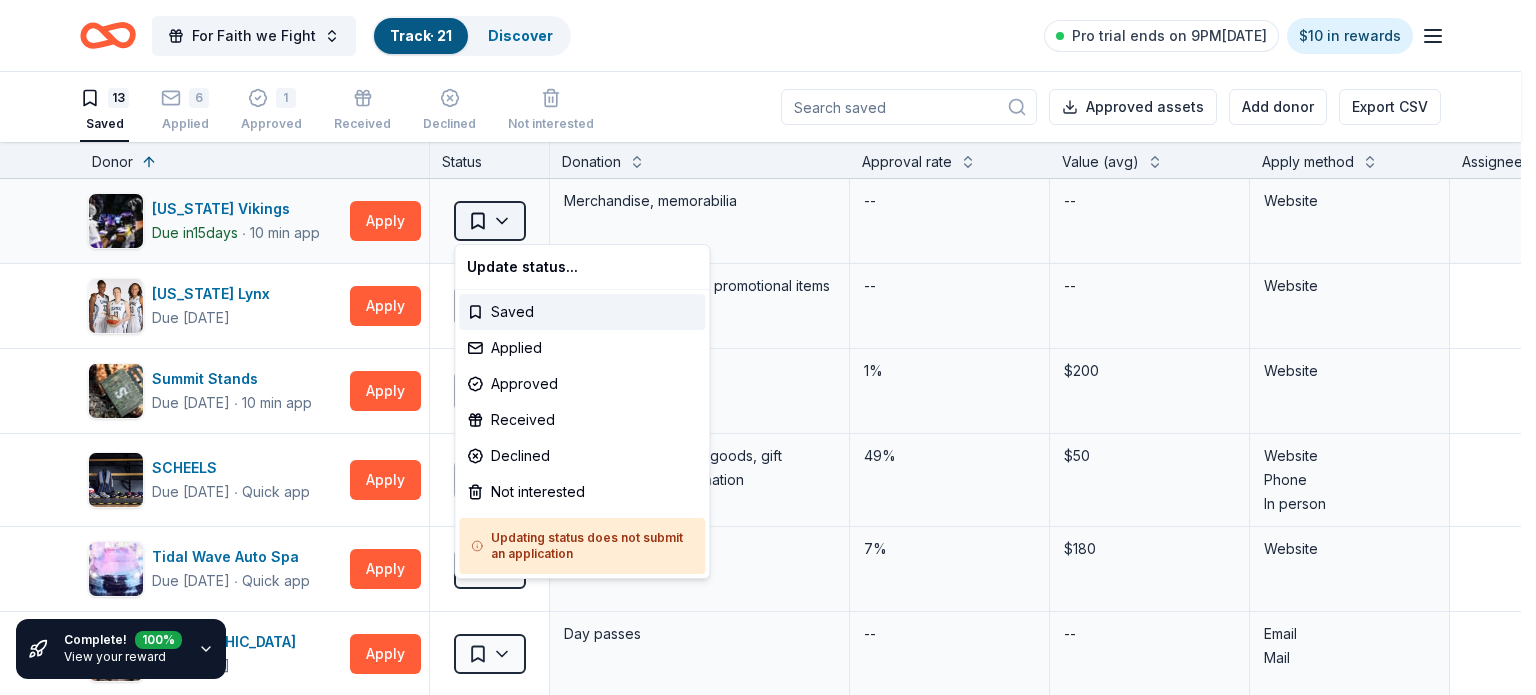 click on "For Faith we Fight Track  · 21 Discover Pro trial ends on 9PM, 7/14 $10 in rewards 13 Saved 6 Applied 1 Approved Received Declined Not interested  Approved assets Add donor Export CSV Complete! 100 % View your reward Donor Status Donation Approval rate Value (avg) Apply method Assignee Notes Minnesota Vikings Due in  15  days ∙ 10 min app Apply Saved Merchandise, memorabilia -- -- Website Minnesota Lynx Due in 29 days Apply Saved Tickets, merchandise, promotional items -- -- Website Summit Stands Due in 29 days ∙ 10 min app Apply Saved Outdoor product(s) 1% $200 Website SCHEELS Due in 41 days ∙ Quick app Apply Saved Outdoor and sporting goods, gift card(s), monetary donation 49% $50 Website Phone In person Tidal Wave Auto Spa Due in 41 days ∙ Quick app Apply Saved Car wash coupons 7% $180 Website Red River Zoo Due in 41 days Apply Saved Day passes -- -- Email Mail Valvoline Due in 41 days ∙ Quick app Apply Saved Gift certificate(s) 5% $72 Email Phone West Acres Mall Due in 41 days Apply Saved -- --" at bounding box center (768, 347) 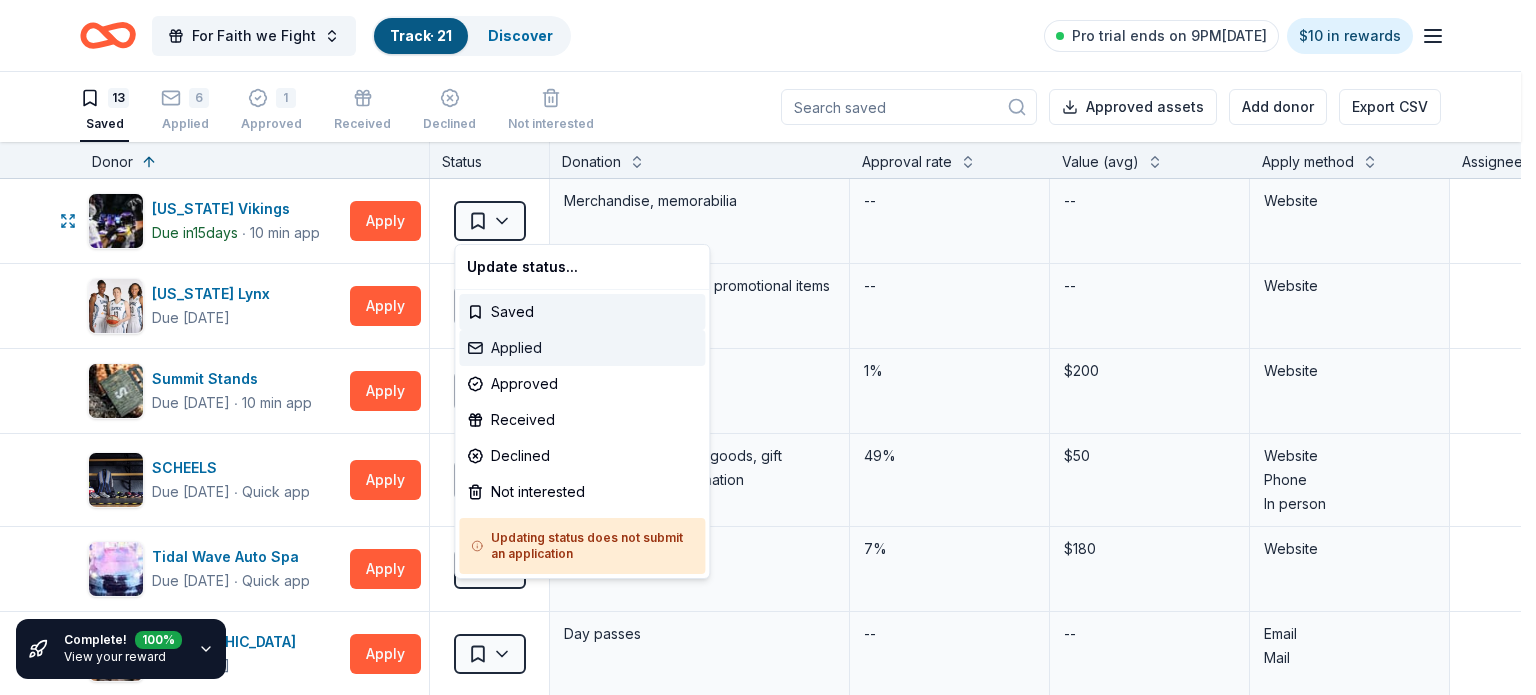 click on "Applied" at bounding box center (582, 348) 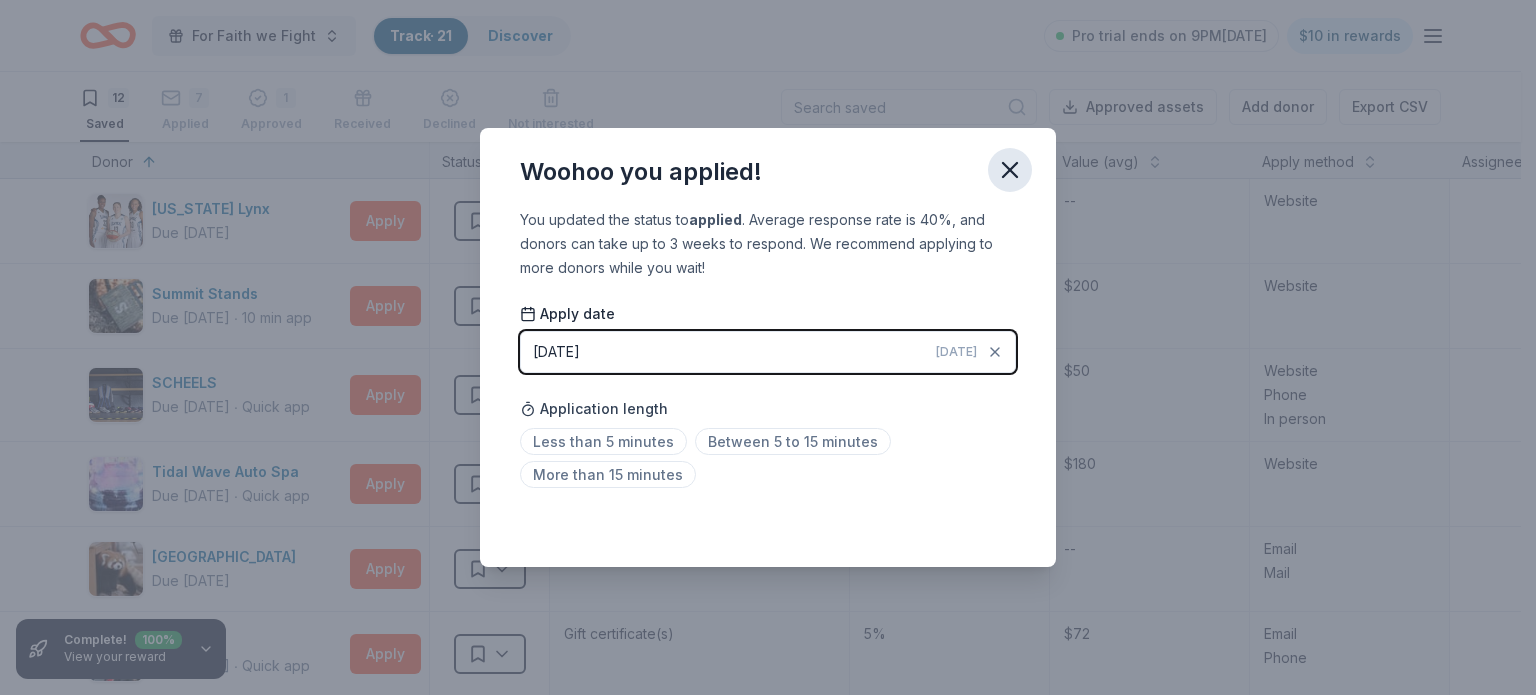 click 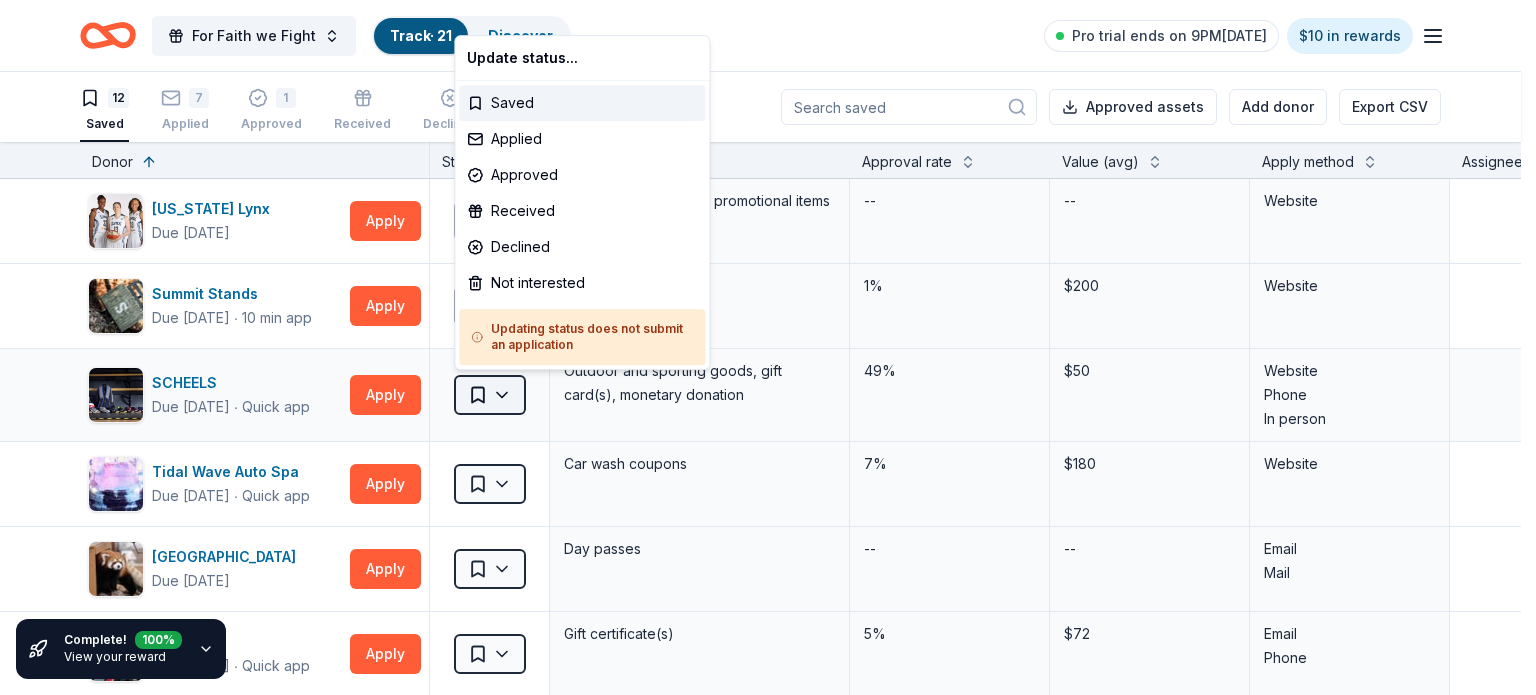 click on "For Faith we Fight Track  · 21 Discover Pro trial ends on 9PM, 7/14 $10 in rewards 12 Saved 7 Applied 1 Approved Received Declined Not interested  Approved assets Add donor Export CSV Complete! 100 % View your reward Donor Status Donation Approval rate Value (avg) Apply method Assignee Notes Minnesota Lynx Due in 29 days Apply Saved Tickets, merchandise, promotional items -- -- Website Summit Stands Due in 29 days ∙ 10 min app Apply Saved Outdoor product(s) 1% $200 Website SCHEELS Due in 41 days ∙ Quick app Apply Saved Outdoor and sporting goods, gift card(s), monetary donation 49% $50 Website Phone In person Tidal Wave Auto Spa Due in 41 days ∙ Quick app Apply Saved Car wash coupons 7% $180 Website Red River Zoo Due in 41 days Apply Saved Day passes -- -- Email Mail Valvoline Due in 41 days ∙ Quick app Apply Saved Gift certificate(s) 5% $72 Email Phone West Acres Mall Due in 41 days Apply Saved Mall card, event space, monetary donation -- -- Website Feld Entertainment Due in 41 days ∙ 10 min app" at bounding box center (768, 347) 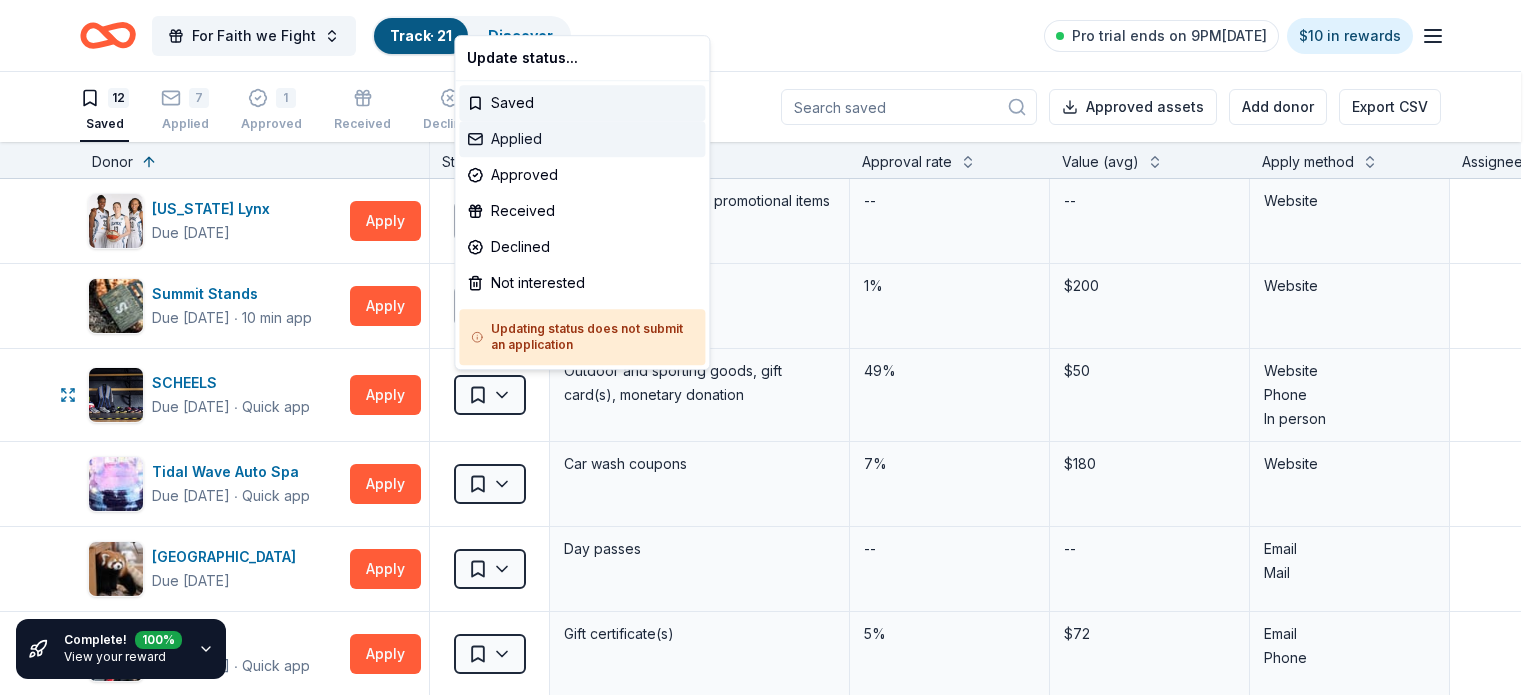 click on "Applied" at bounding box center [582, 139] 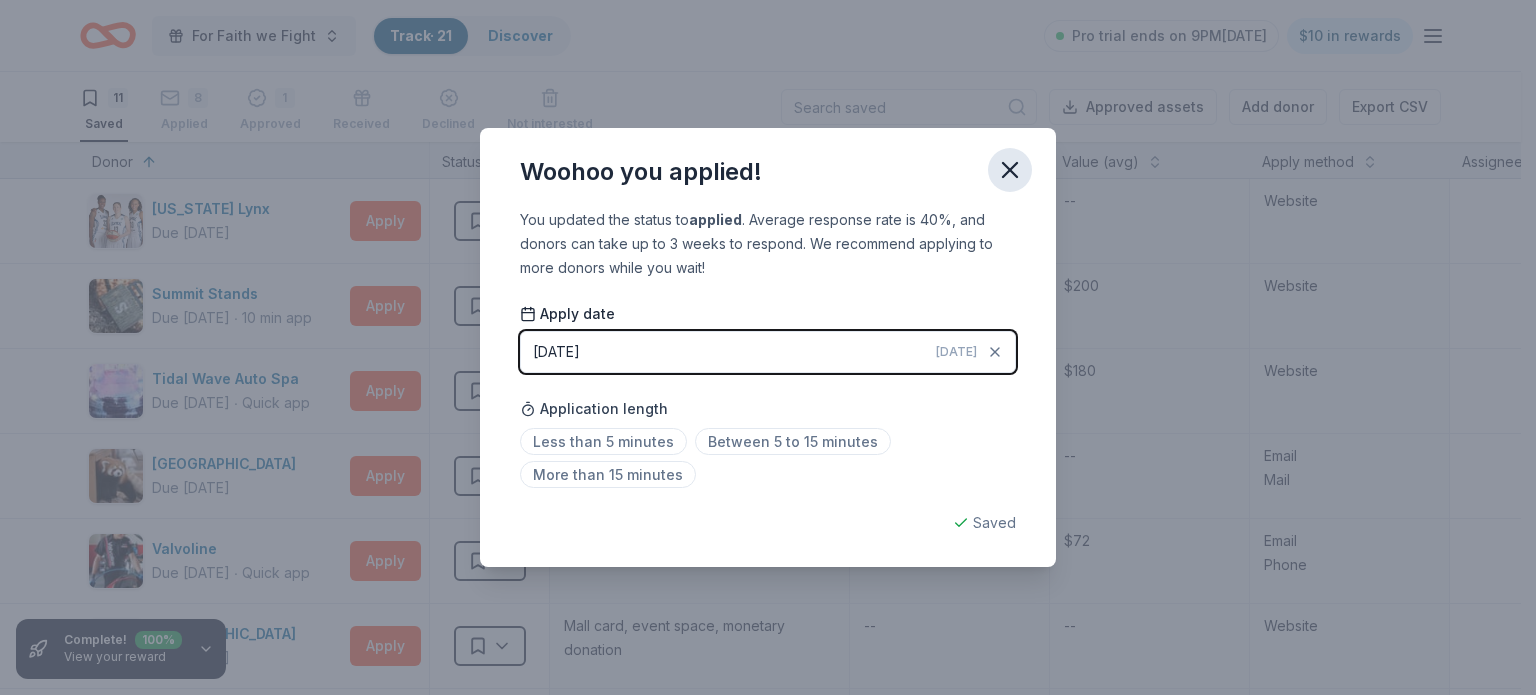 click 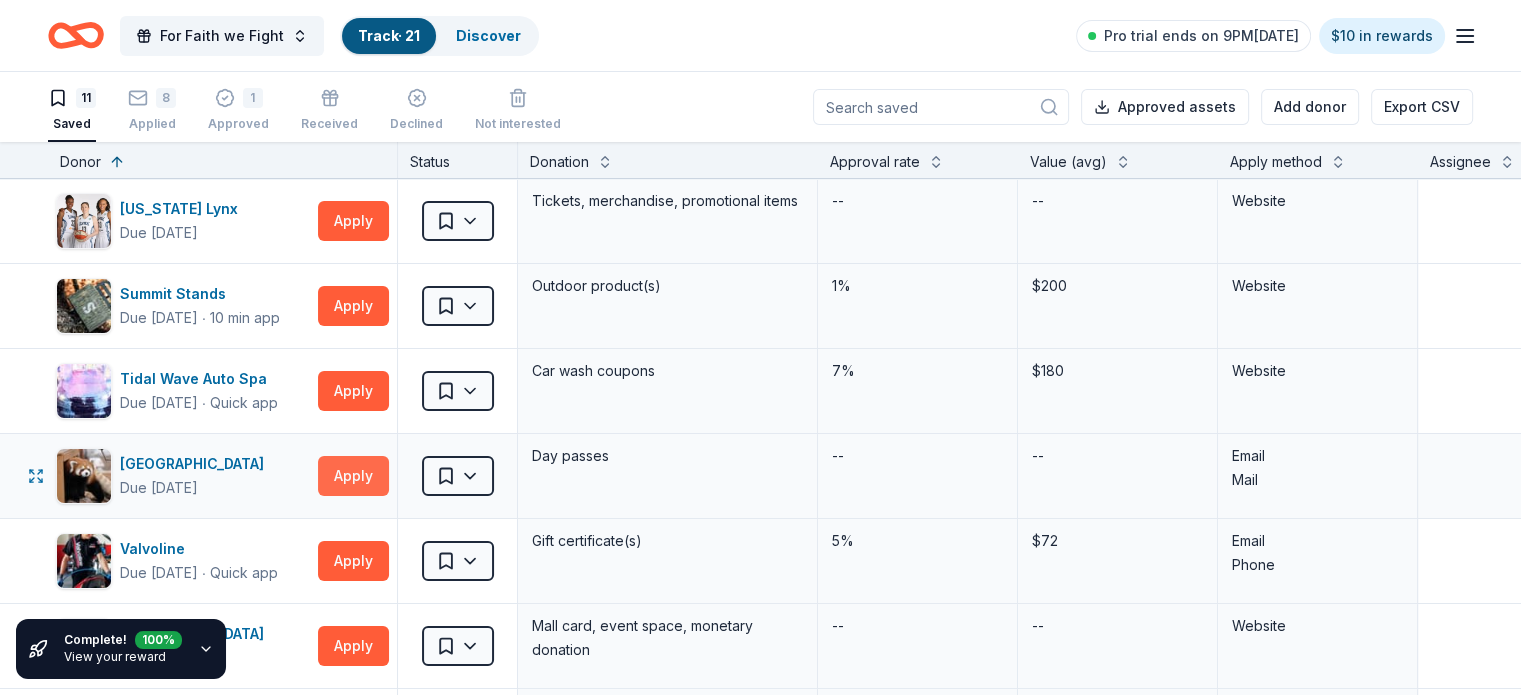 click on "Apply" at bounding box center [353, 476] 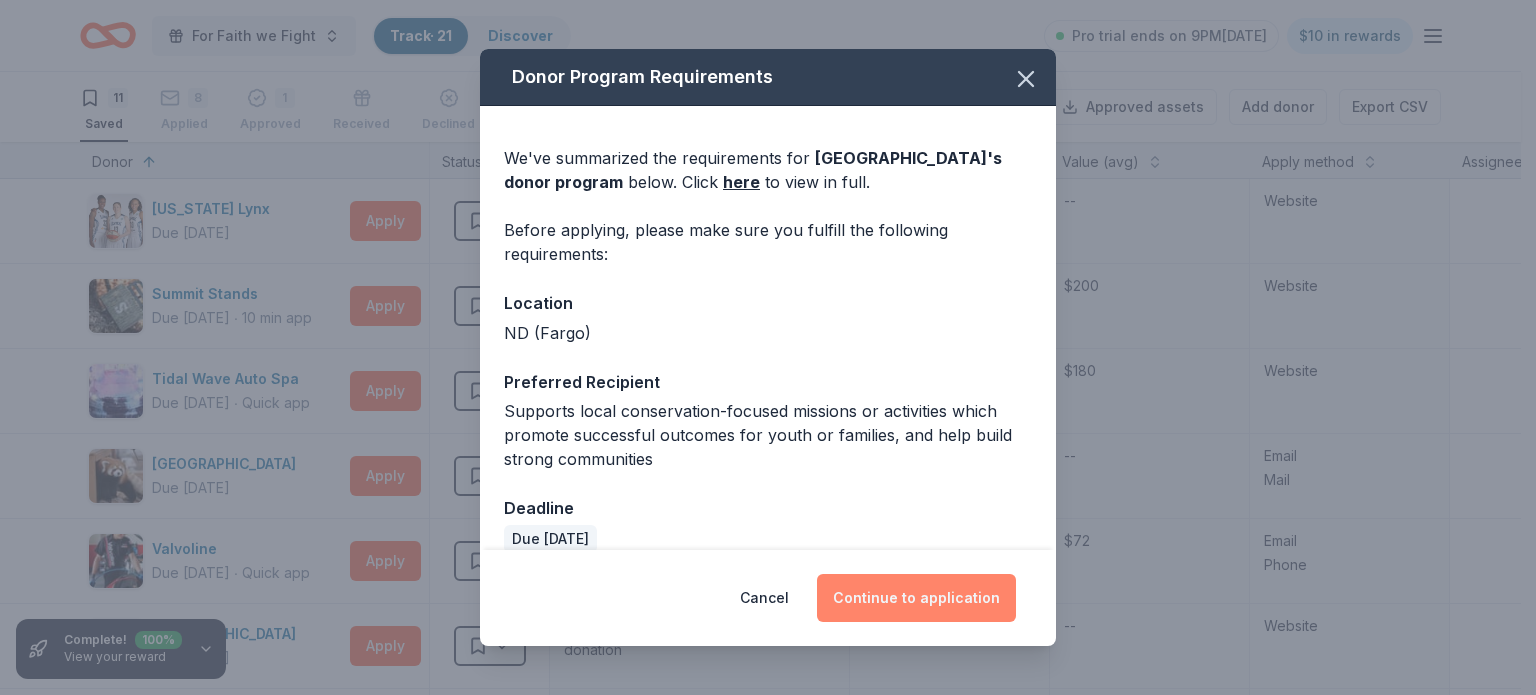 click on "Continue to application" at bounding box center (916, 598) 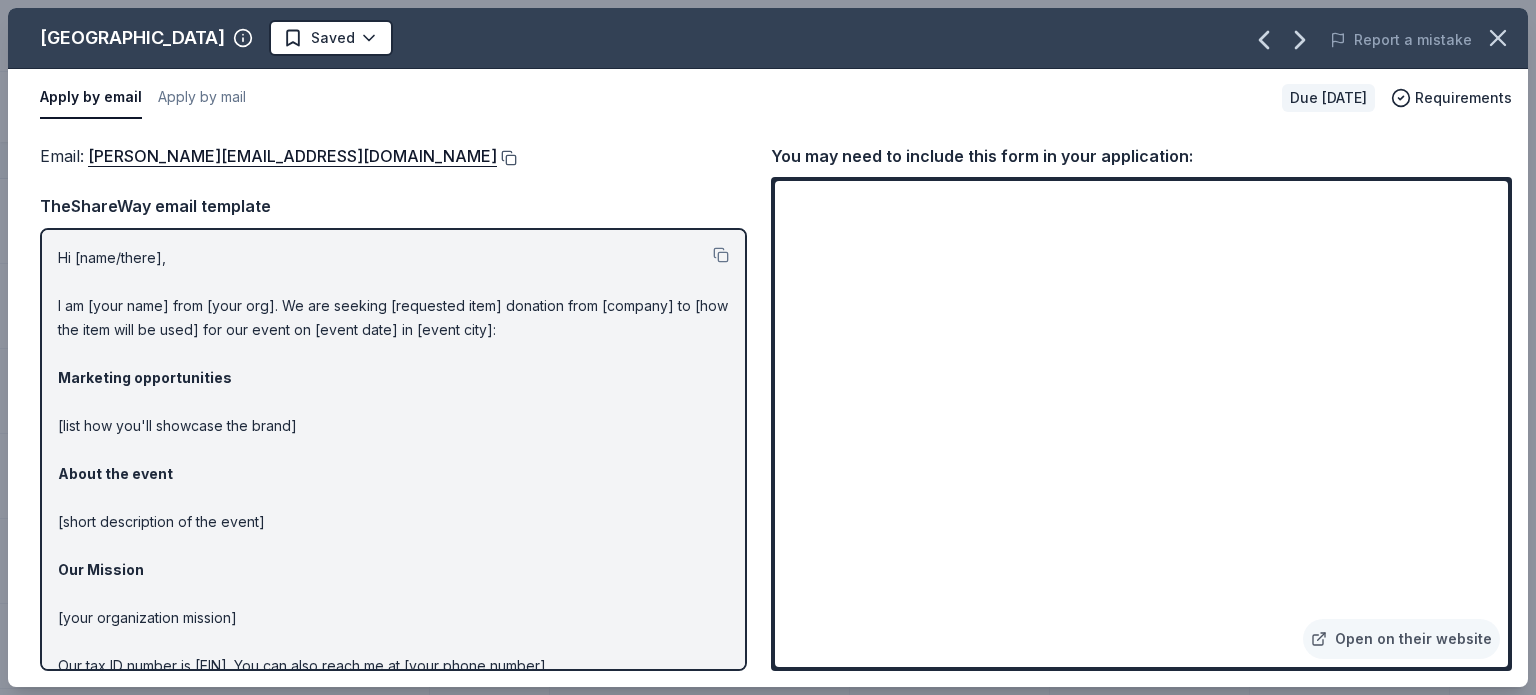 click at bounding box center [507, 158] 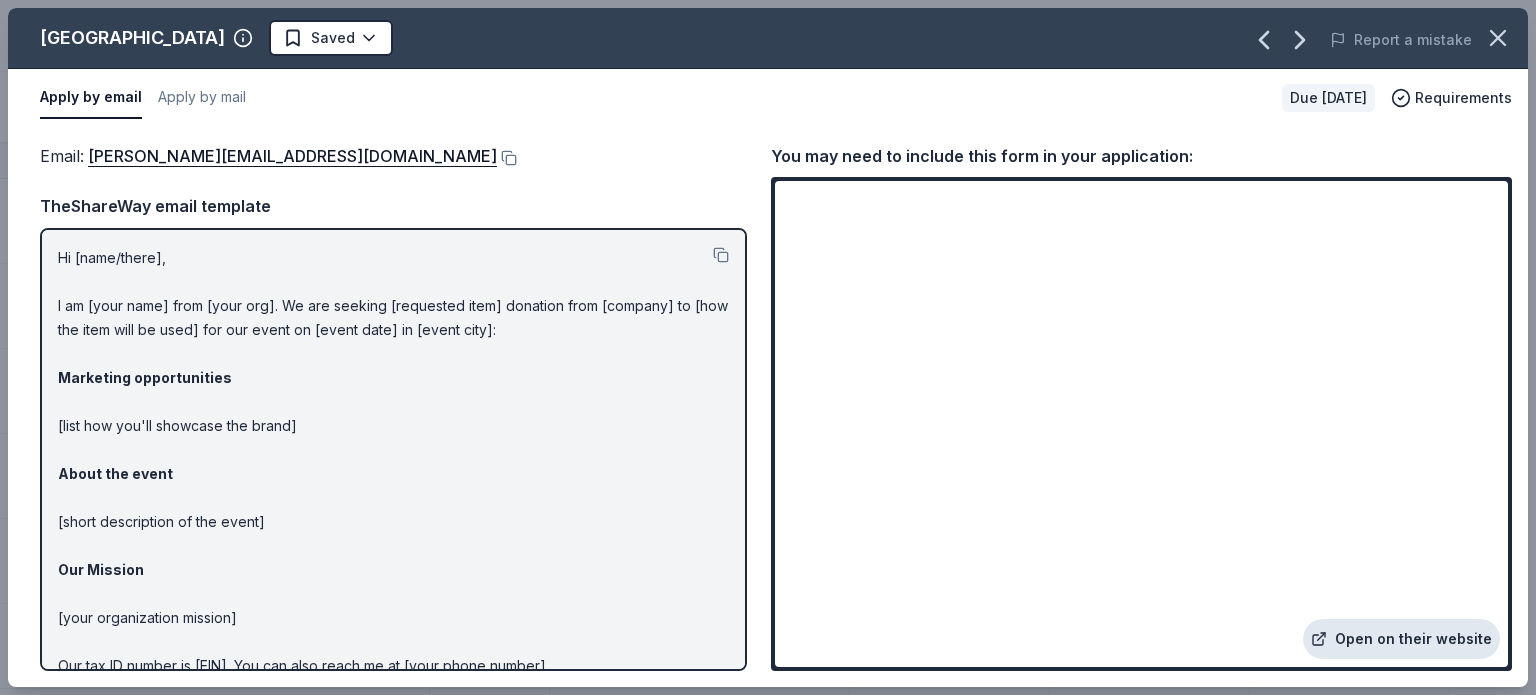 click on "Open on their website" at bounding box center (1401, 639) 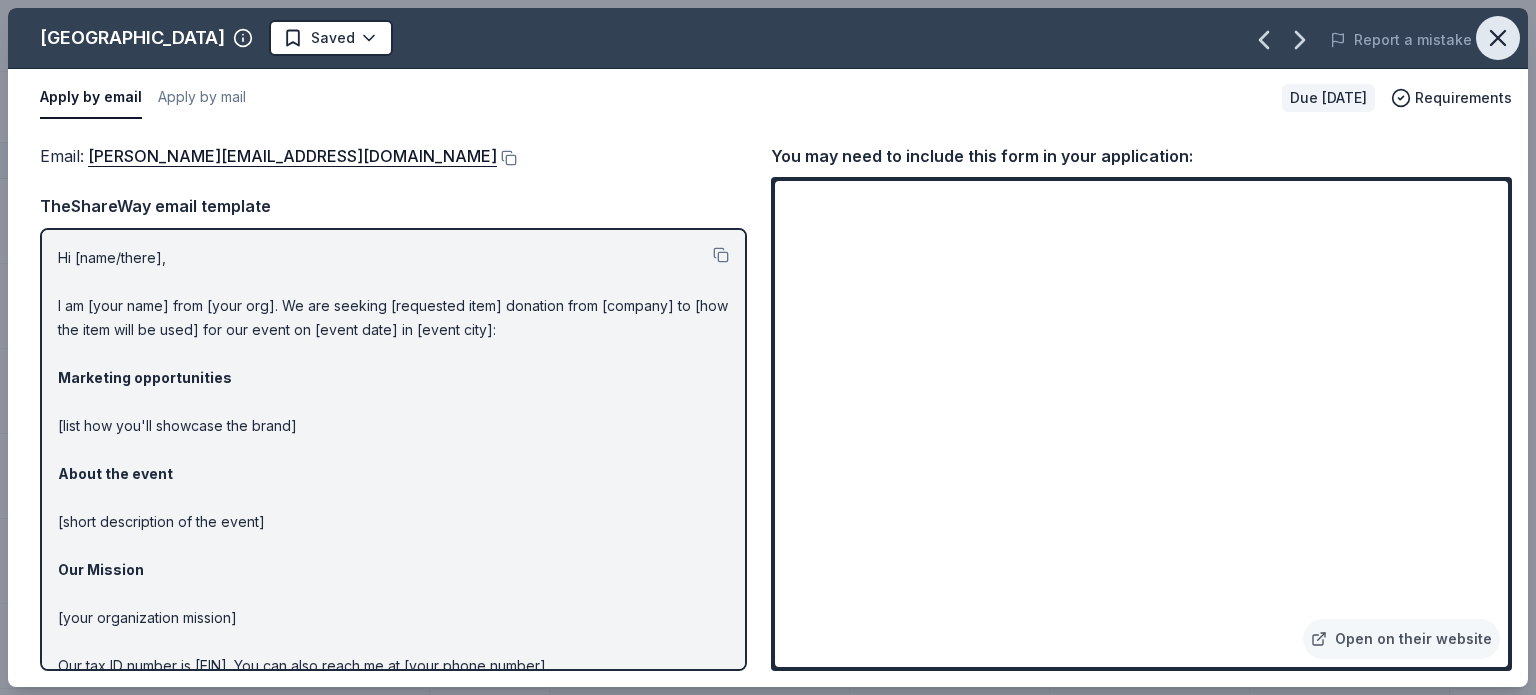 click 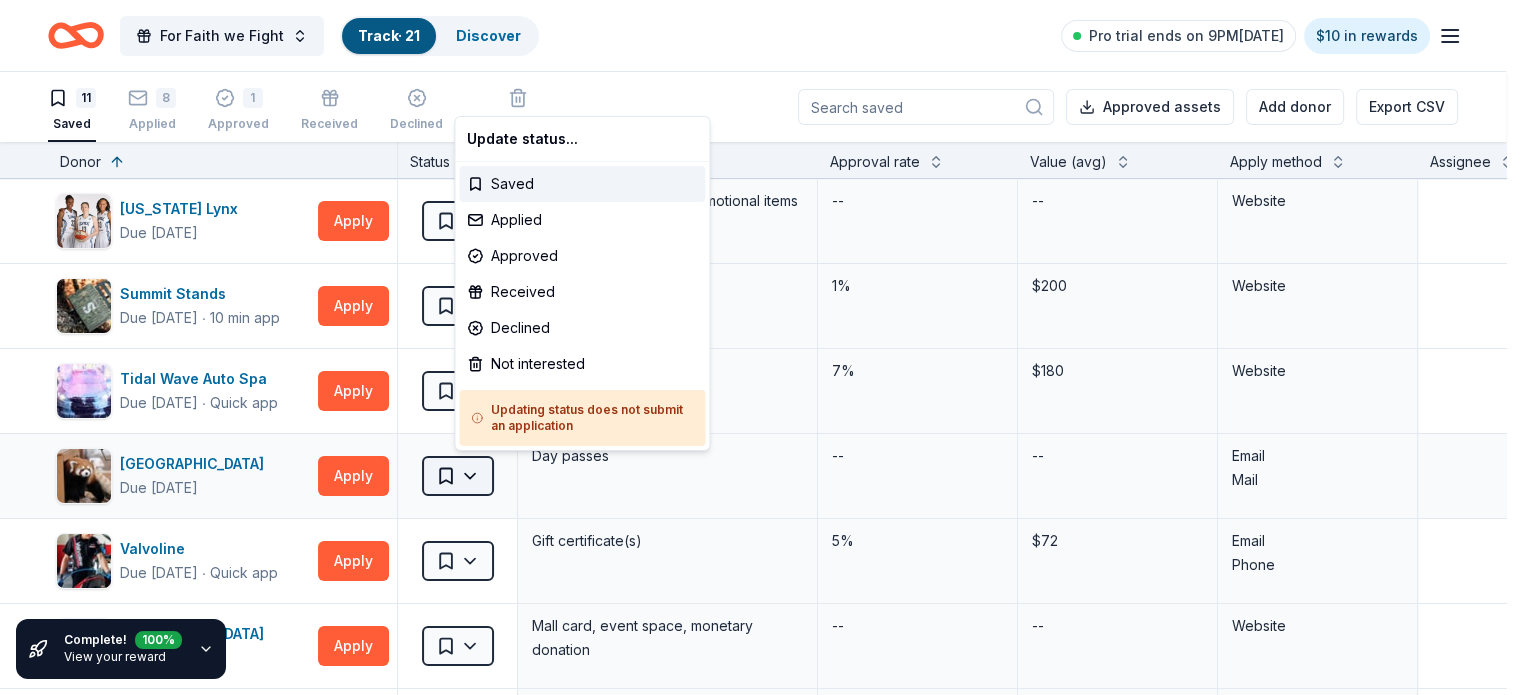 click on "For Faith we Fight Track  · 21 Discover Pro trial ends on 9PM, 7/14 $10 in rewards 11 Saved 8 Applied 1 Approved Received Declined Not interested  Approved assets Add donor Export CSV Complete! 100 % View your reward Donor Status Donation Approval rate Value (avg) Apply method Assignee Notes Minnesota Lynx Due in 29 days Apply Saved Tickets, merchandise, promotional items -- -- Website Summit Stands Due in 29 days ∙ 10 min app Apply Saved Outdoor product(s) 1% $200 Website Tidal Wave Auto Spa Due in 41 days ∙ Quick app Apply Saved Car wash coupons 7% $180 Website Red River Zoo Due in 41 days Apply Saved Day passes -- -- Email Mail Valvoline Due in 41 days ∙ Quick app Apply Saved Gift certificate(s) 5% $72 Email Phone West Acres Mall Due in 41 days Apply Saved Mall card, event space, monetary donation -- -- Website Feld Entertainment Due in 41 days ∙ 10 min app Apply Saved Tickets, merchandise  -- -- Website Email Tito's Handmade Vodka Due in 41 days ∙ 10 min app Apply Saved Merchandise 17% $240 ∙" at bounding box center [760, 347] 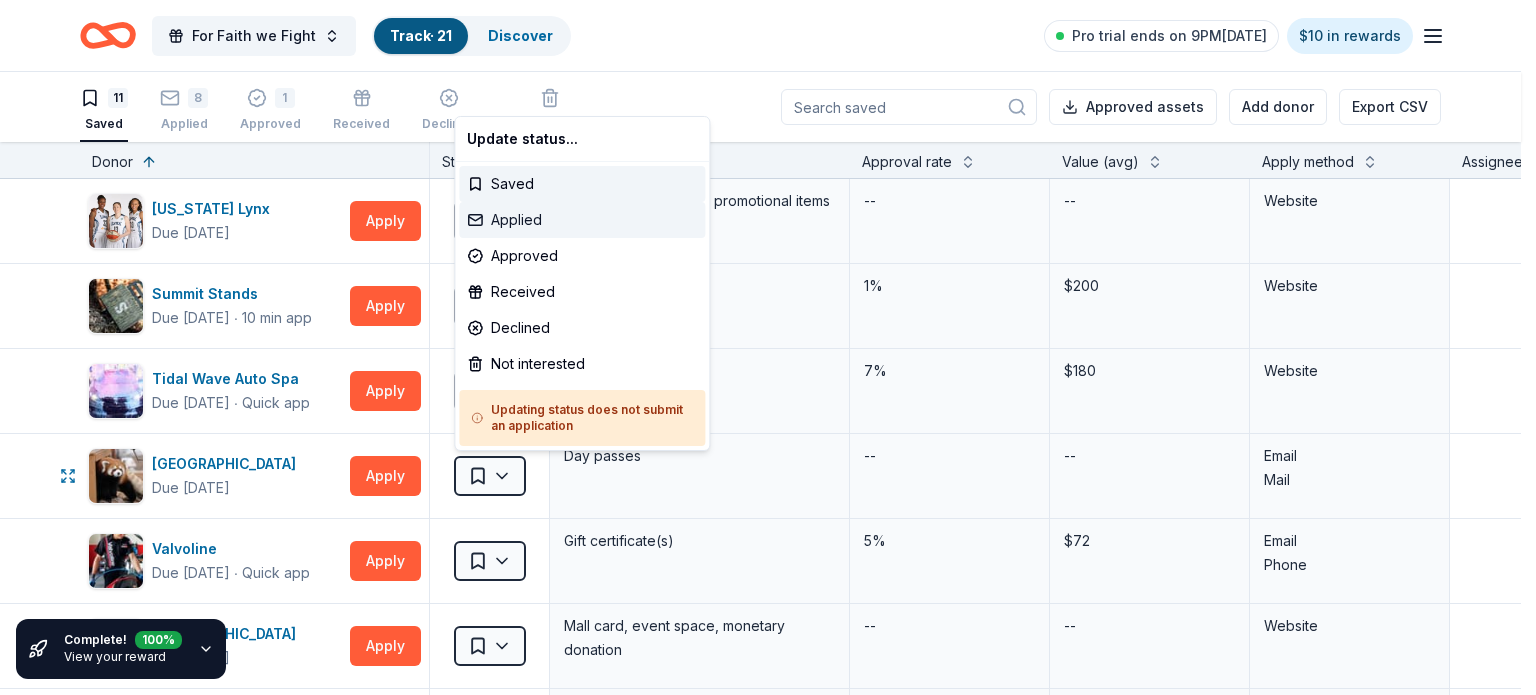 click on "Applied" at bounding box center (582, 220) 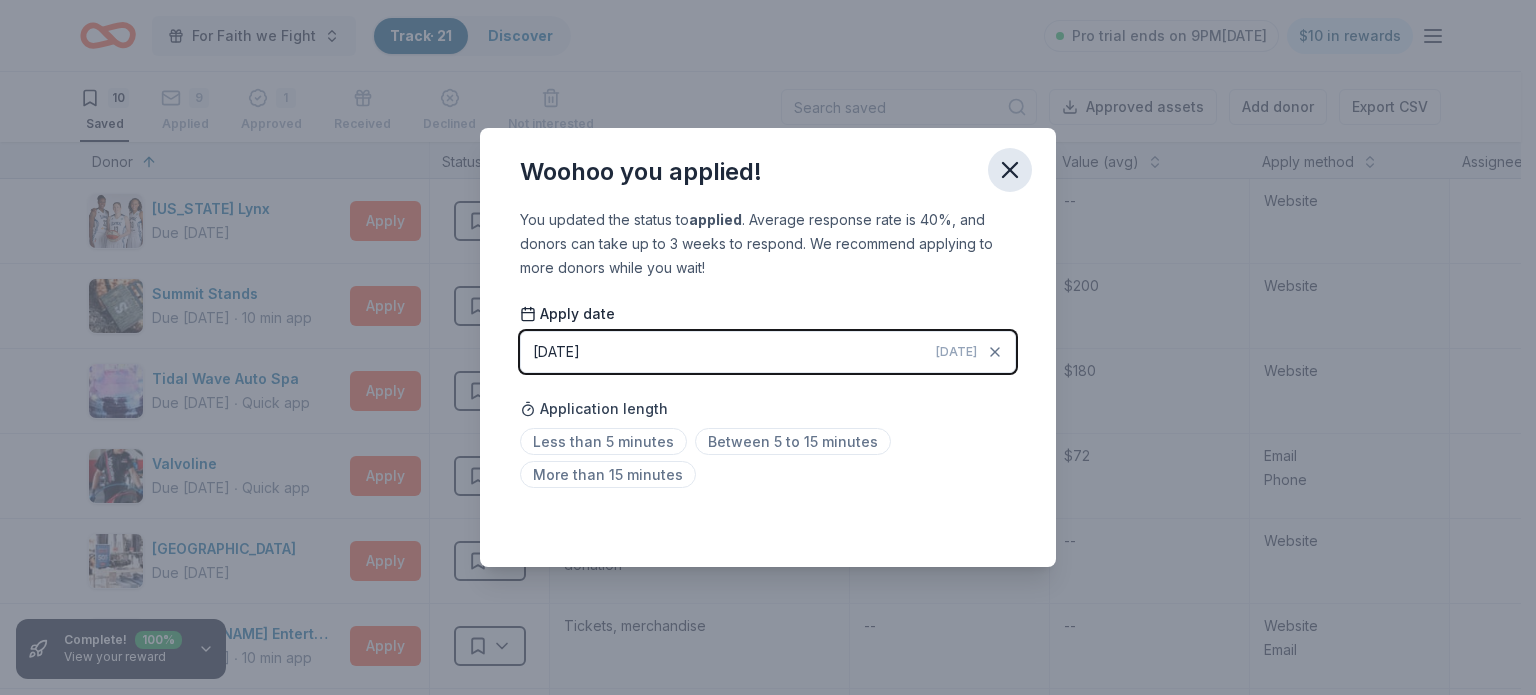 click 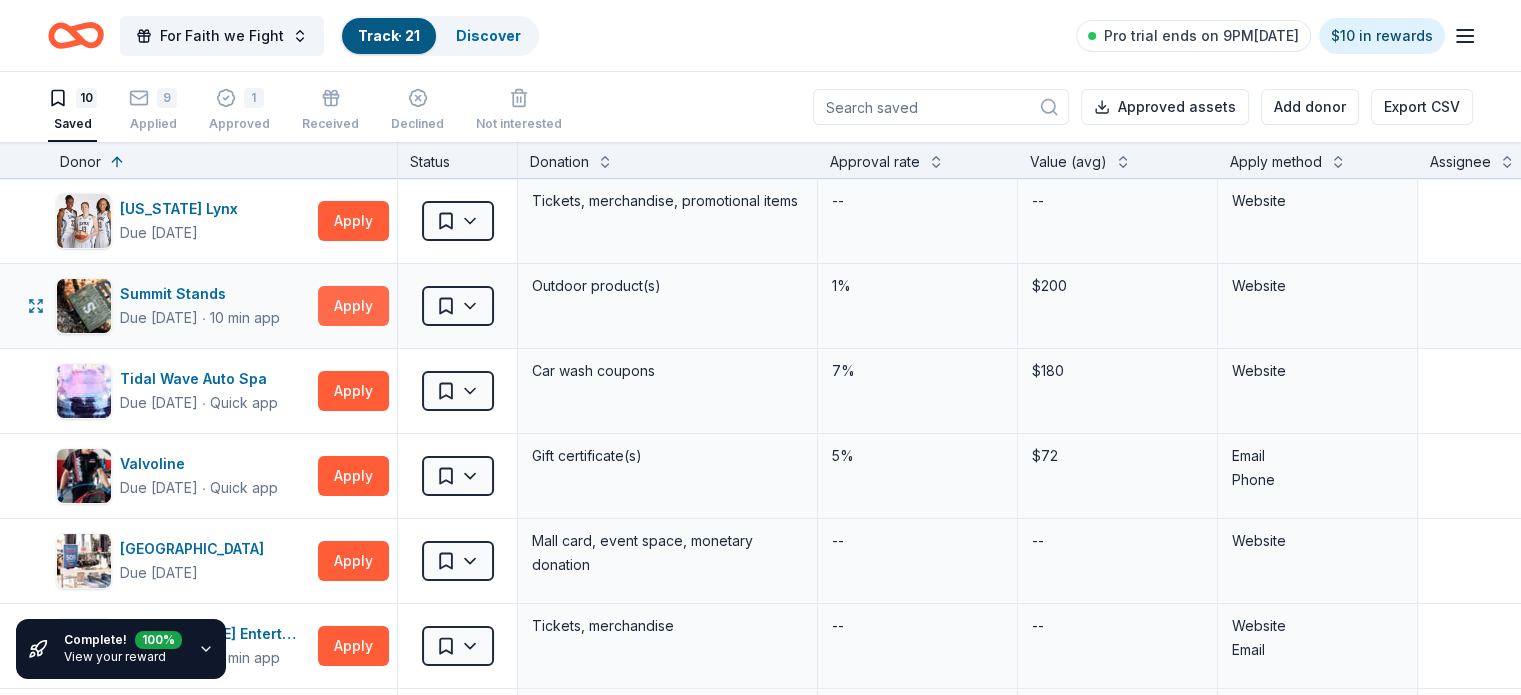 click on "Apply" at bounding box center (353, 306) 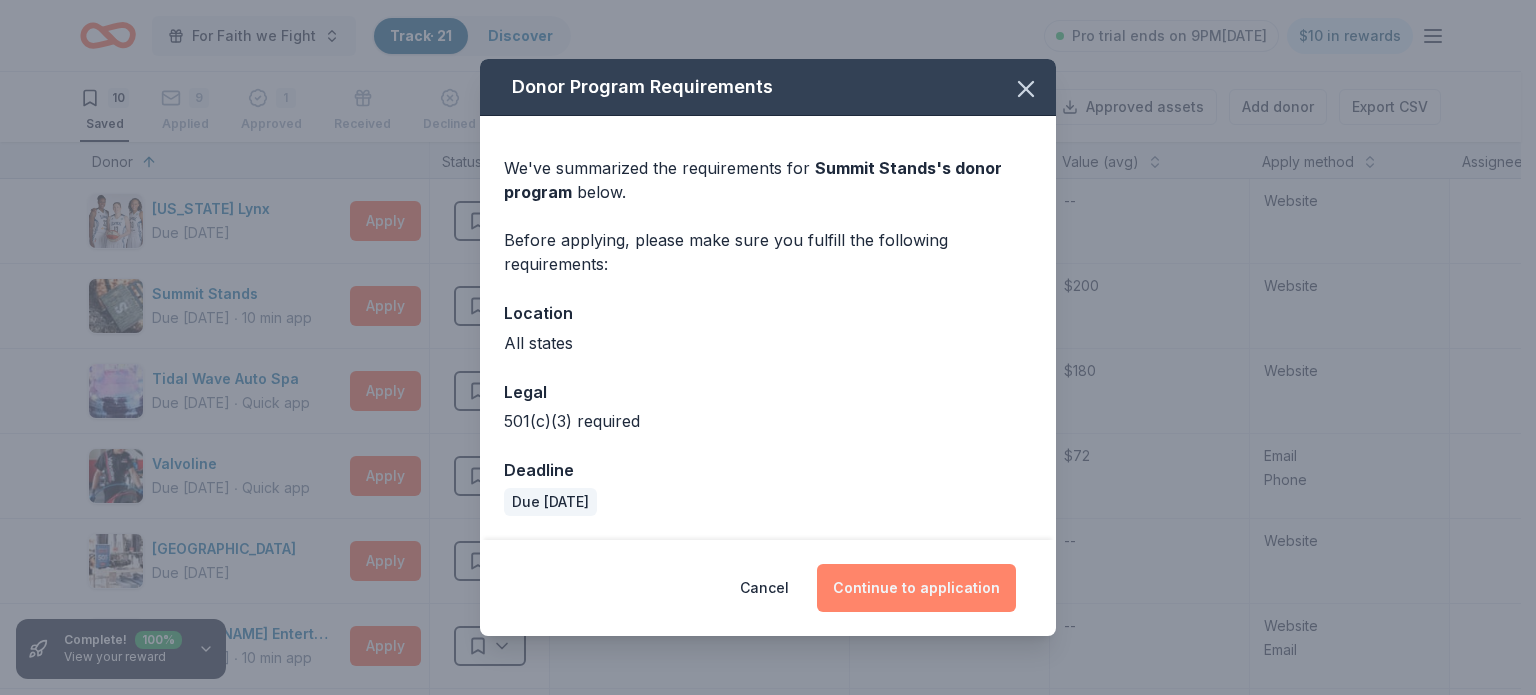 click on "Continue to application" at bounding box center (916, 588) 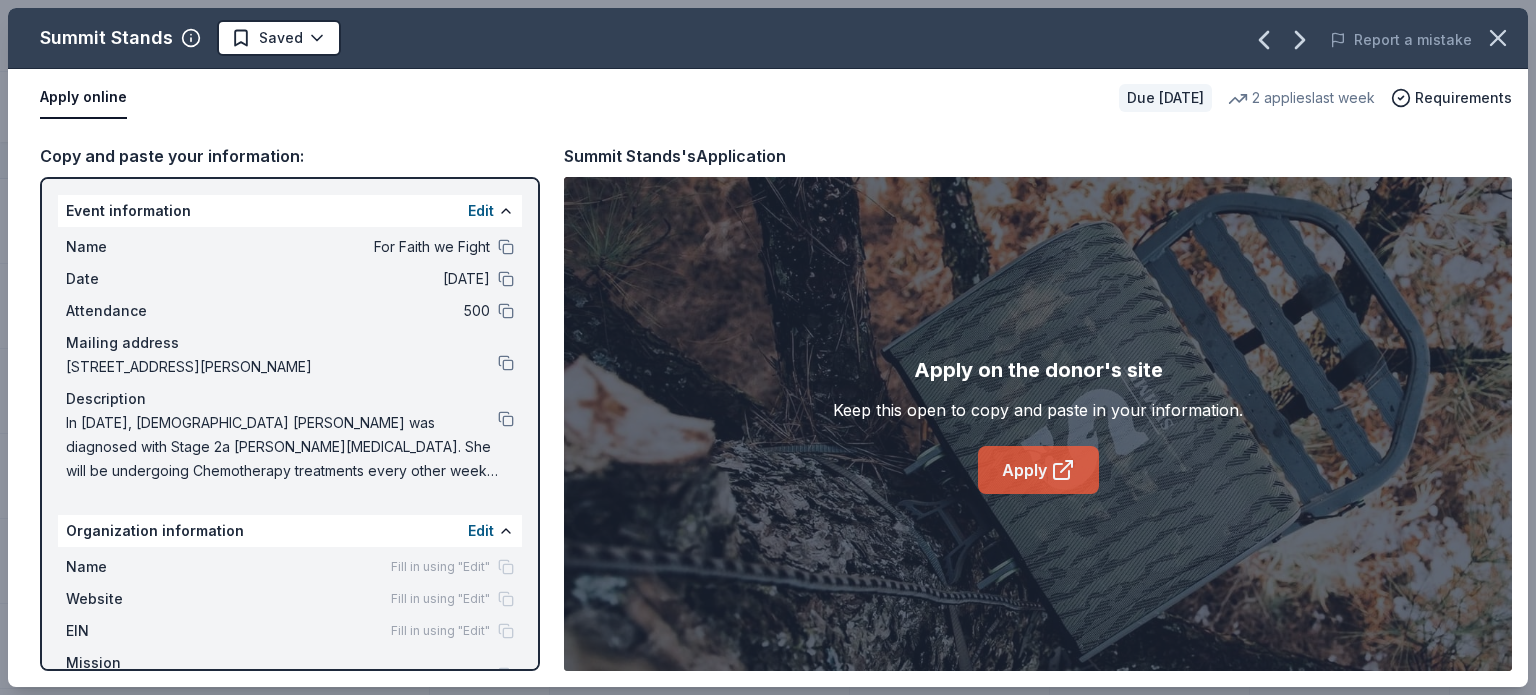 click on "Apply" at bounding box center [1038, 470] 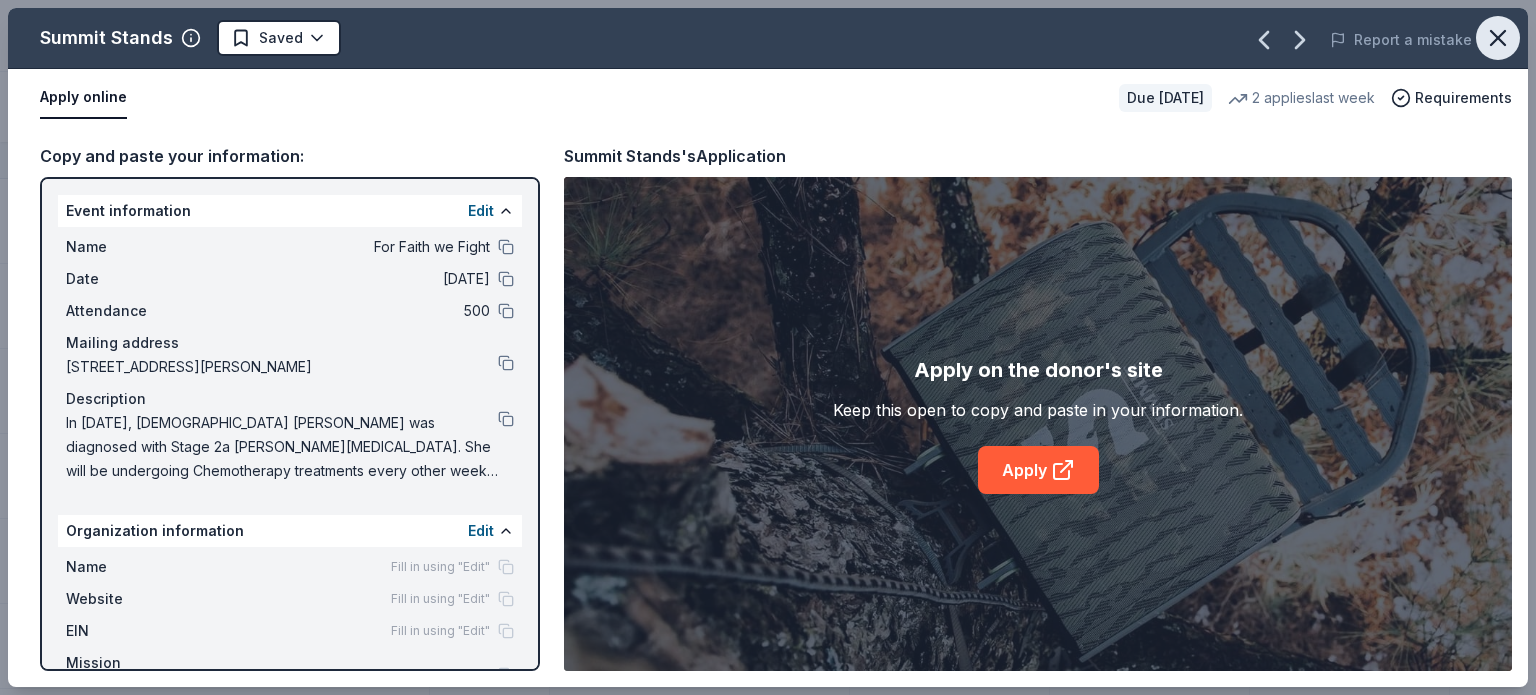click 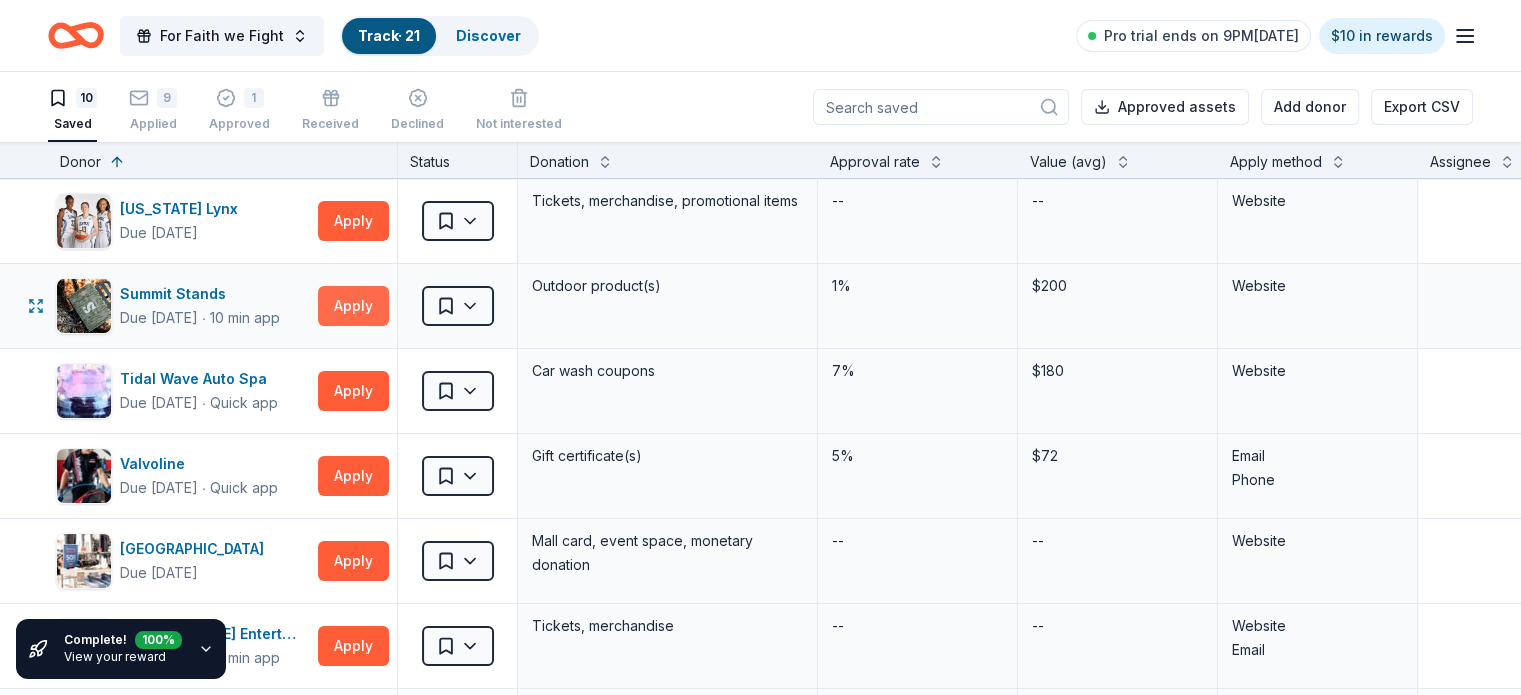 click on "Apply" at bounding box center [353, 306] 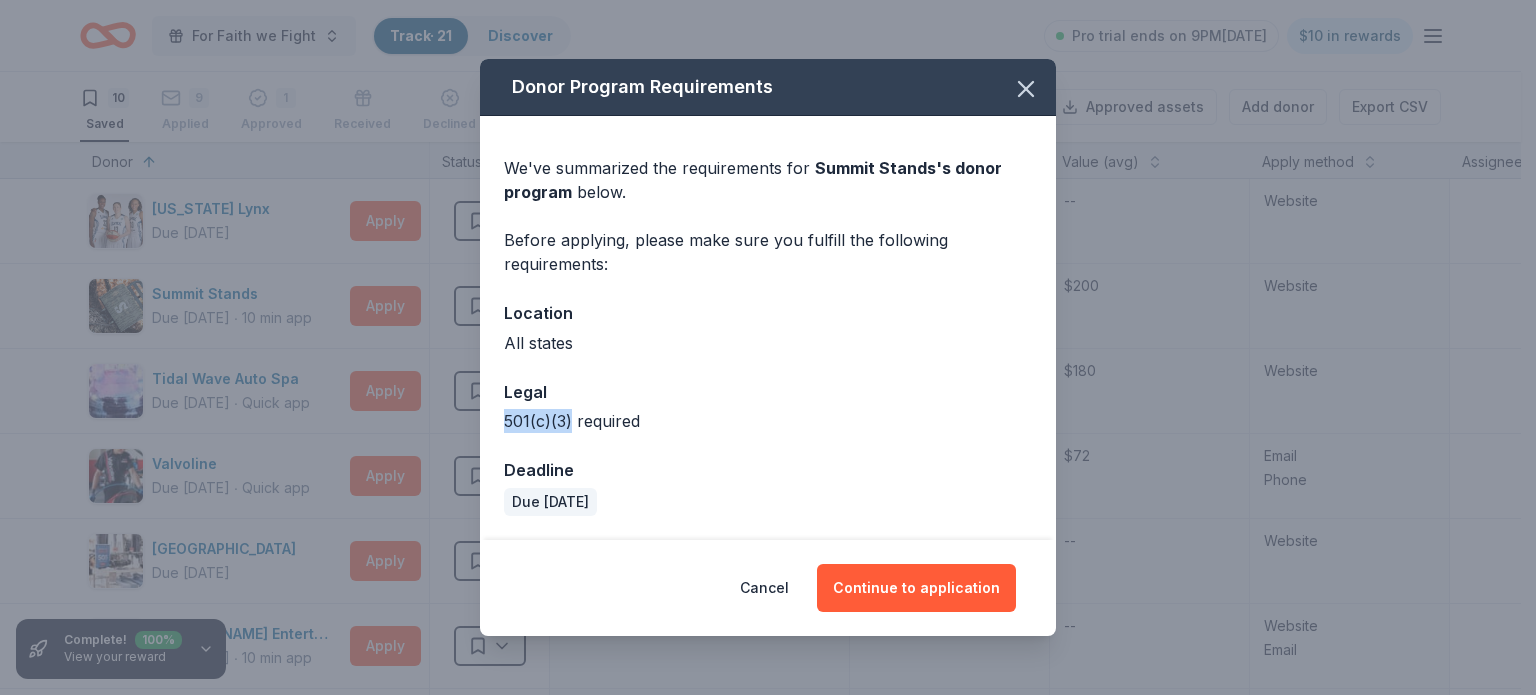 drag, startPoint x: 504, startPoint y: 419, endPoint x: 572, endPoint y: 422, distance: 68.06615 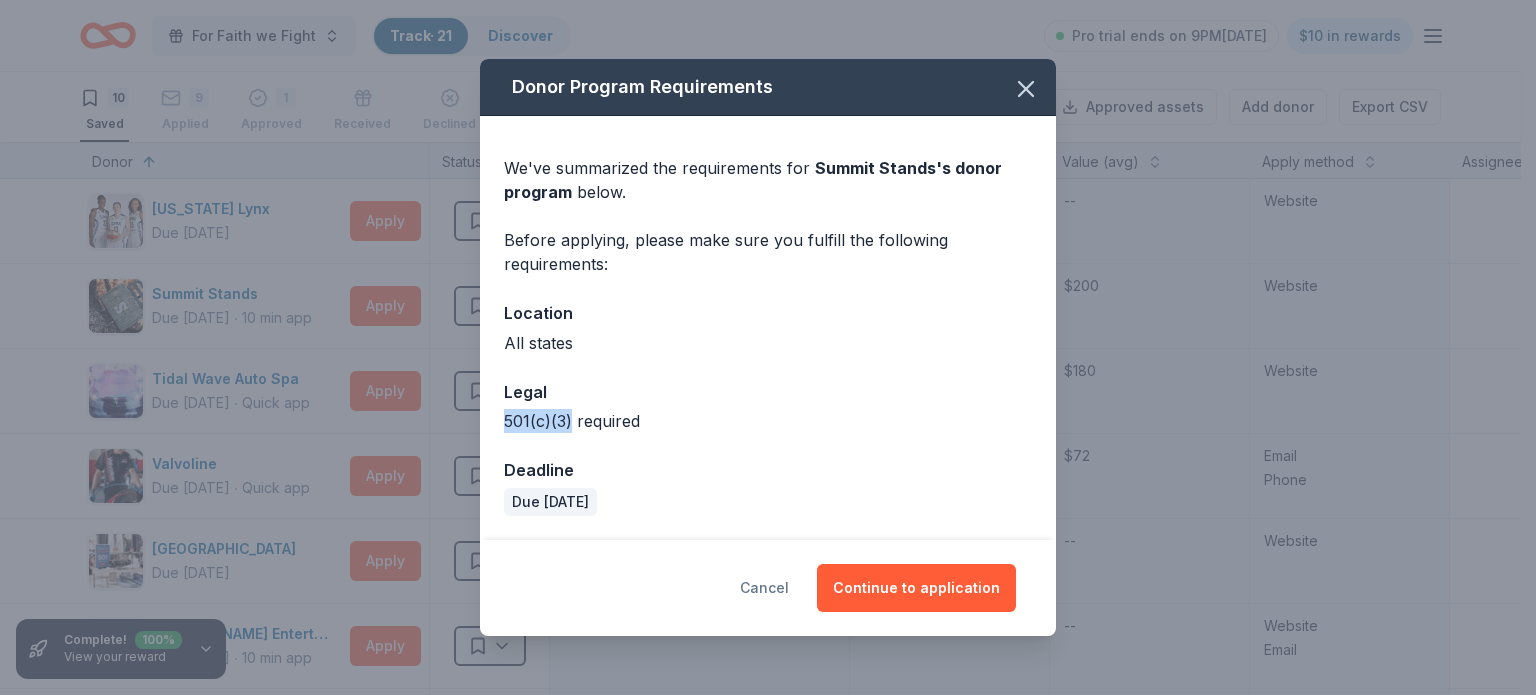 click on "Cancel" at bounding box center [764, 588] 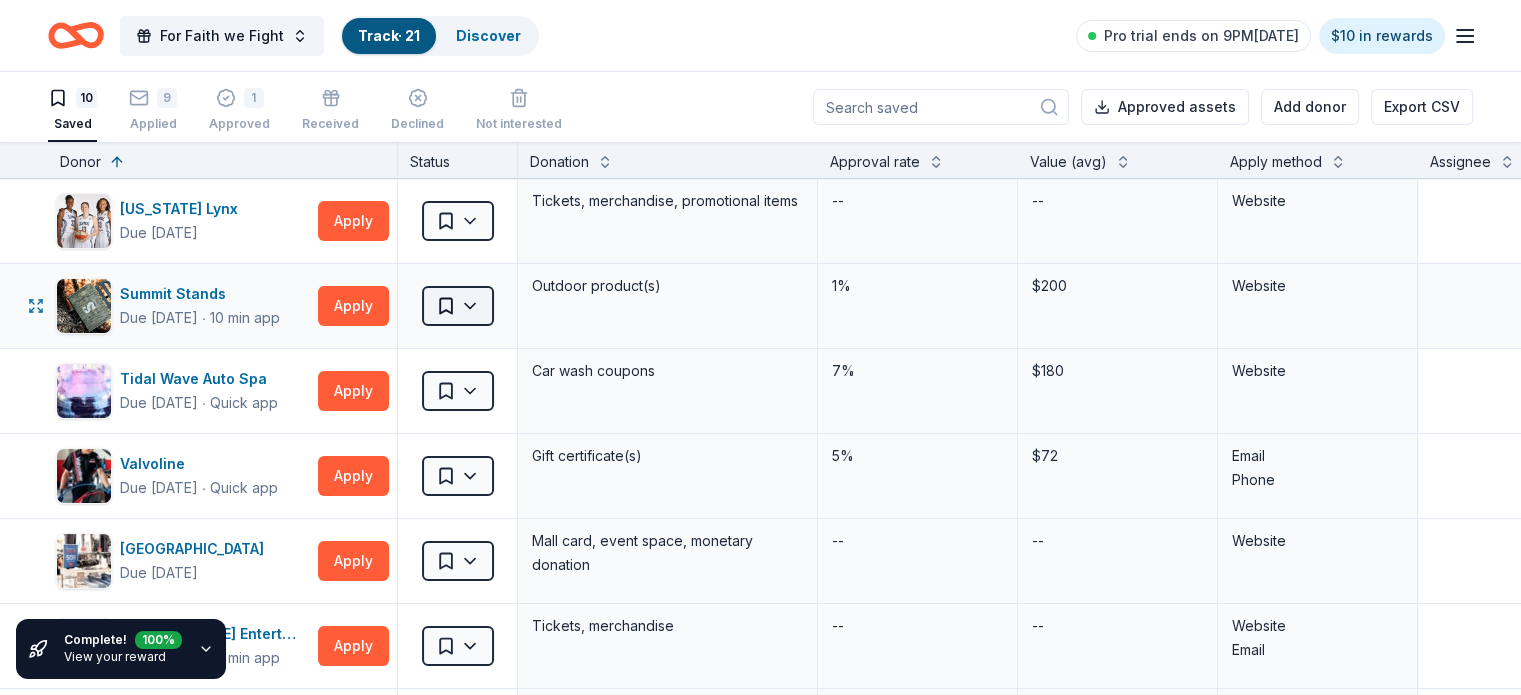 click on "For Faith we Fight Track  · 21 Discover Pro trial ends on 9PM, 7/14 $10 in rewards 10 Saved 9 Applied 1 Approved Received Declined Not interested  Approved assets Add donor Export CSV Complete! 100 % View your reward Donor Status Donation Approval rate Value (avg) Apply method Assignee Notes Minnesota Lynx Due in 29 days Apply Saved Tickets, merchandise, promotional items -- -- Website Summit Stands Due in 29 days ∙ 10 min app Apply Saved Outdoor product(s) 1% $200 Website Tidal Wave Auto Spa Due in 41 days ∙ Quick app Apply Saved Car wash coupons 7% $180 Website Valvoline Due in 41 days ∙ Quick app Apply Saved Gift certificate(s) 5% $72 Email Phone West Acres Mall Due in 41 days Apply Saved Mall card, event space, monetary donation -- -- Website Feld Entertainment Due in 41 days ∙ 10 min app Apply Saved Tickets, merchandise  -- -- Website Email Tito's Handmade Vodka Due in 41 days ∙ 10 min app Apply Saved Merchandise 17% $240 Website gorjana Due in 41 days ∙ 10 min app Apply Saved 18% $150 Apply" at bounding box center (760, 347) 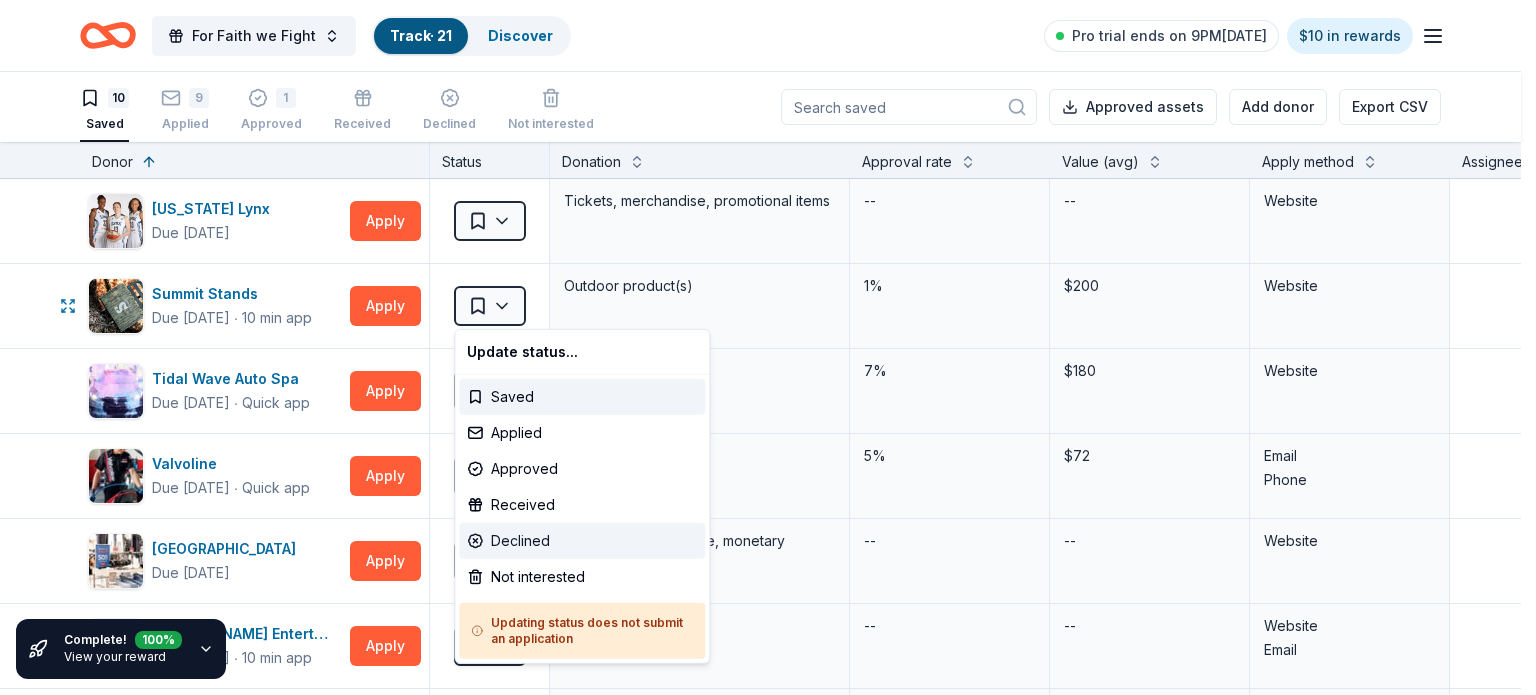 click on "Declined" at bounding box center (582, 541) 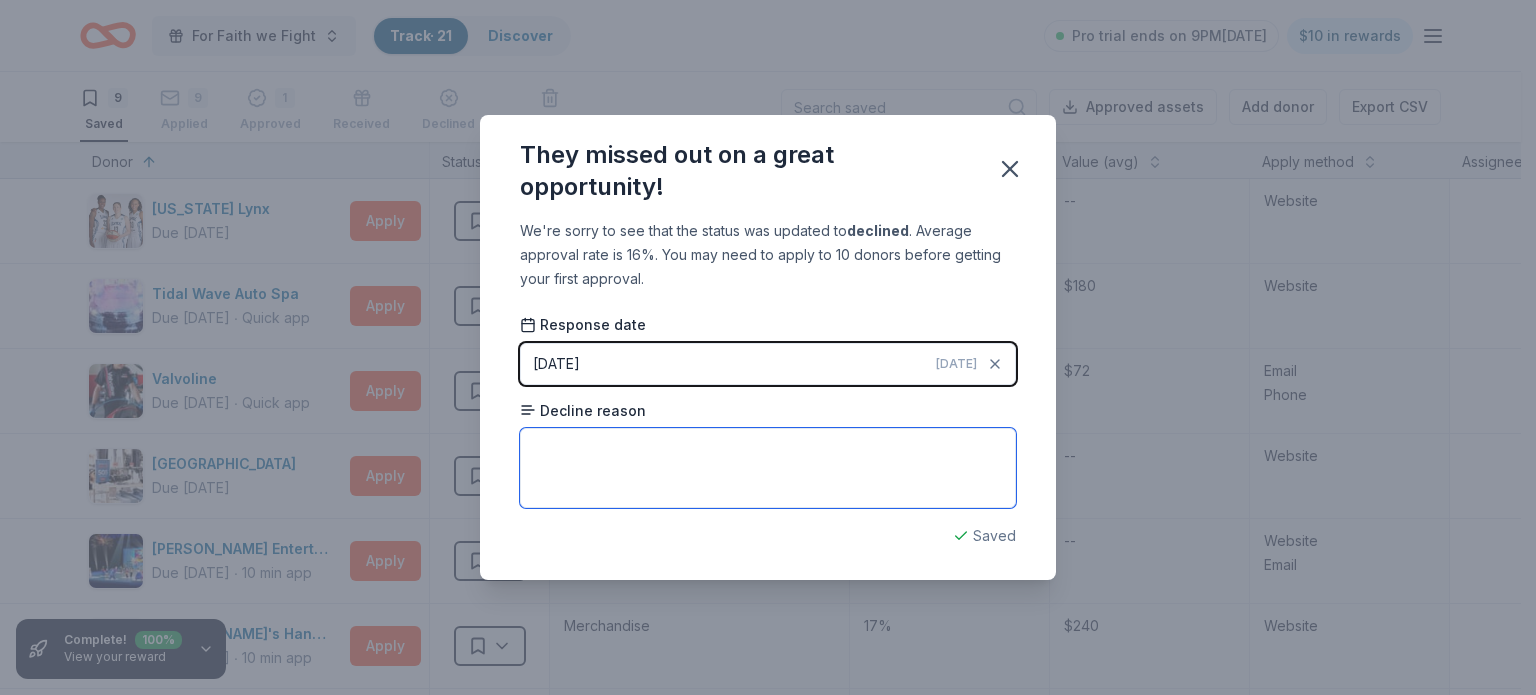 click at bounding box center [768, 468] 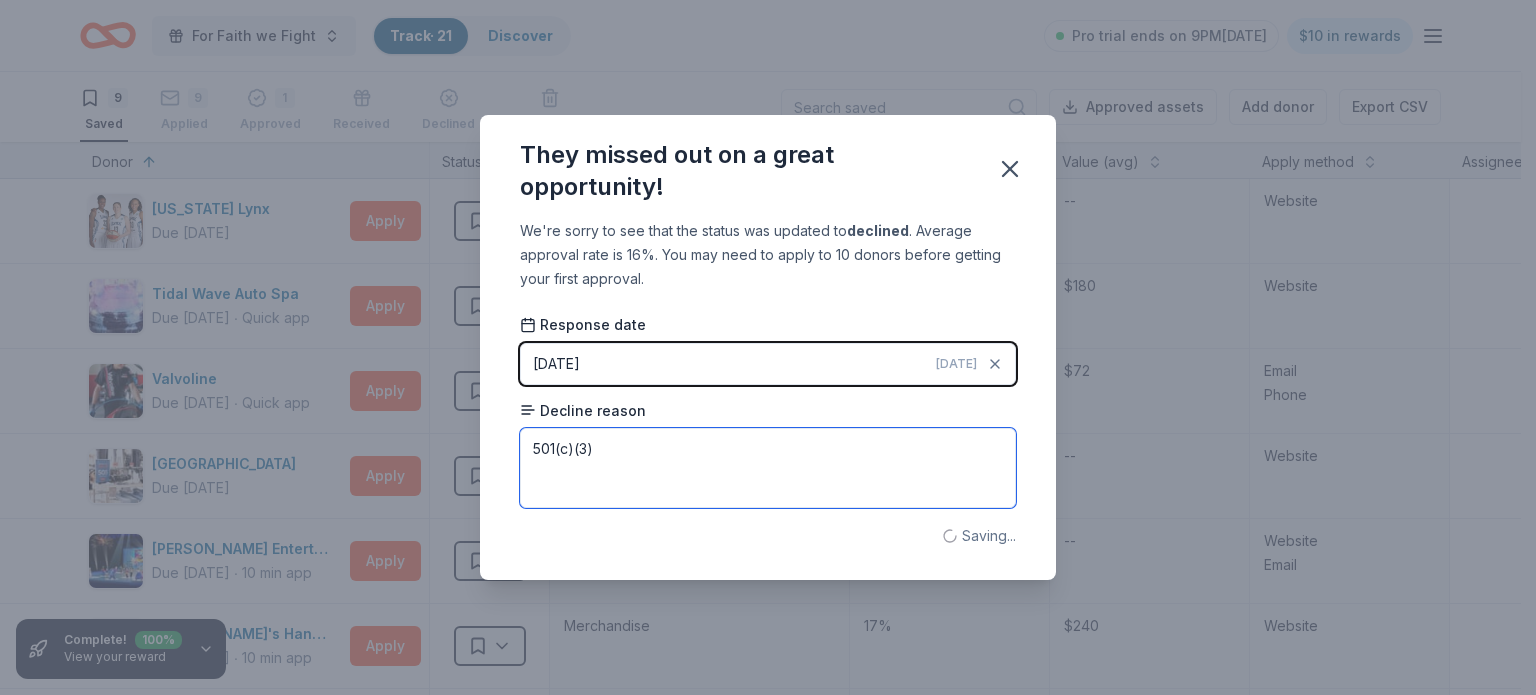 click on "501(c)(3)" at bounding box center [768, 468] 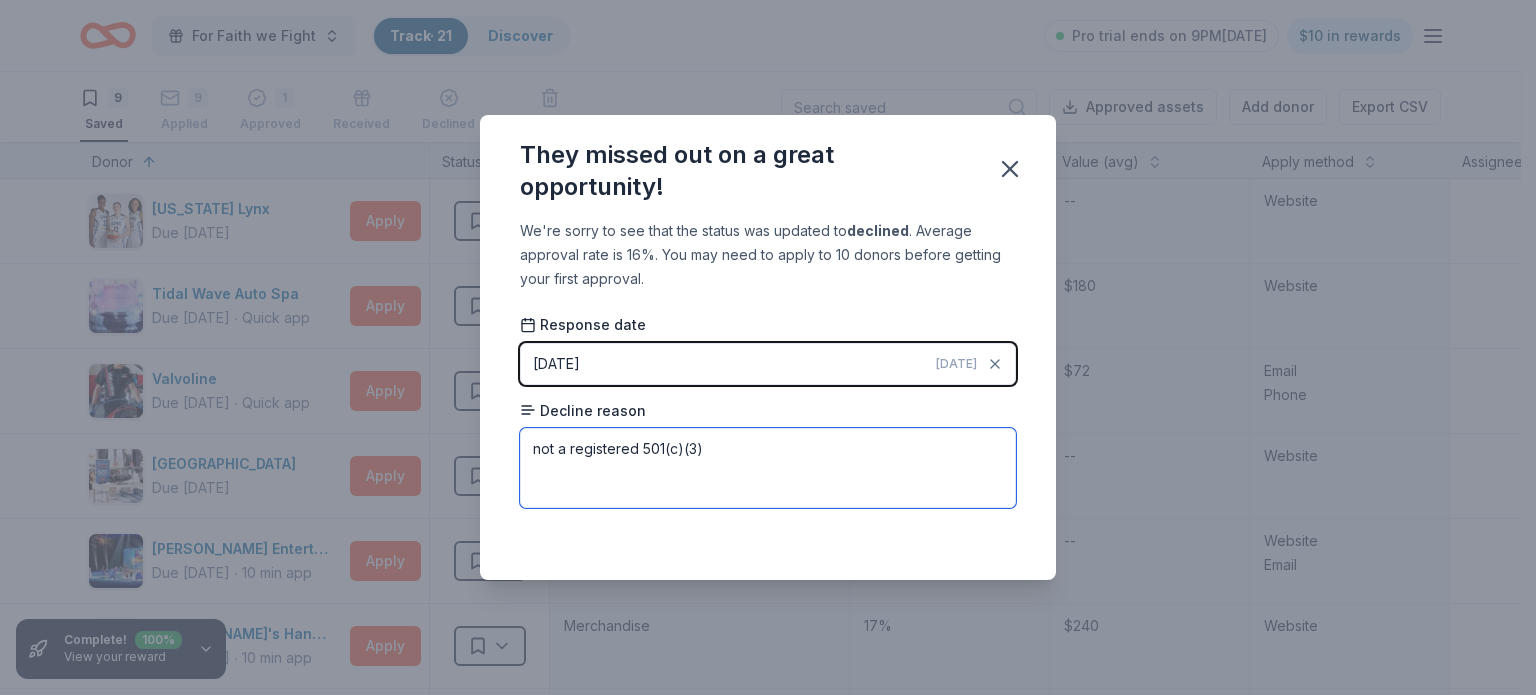 drag, startPoint x: 653, startPoint y: 445, endPoint x: 496, endPoint y: 447, distance: 157.01274 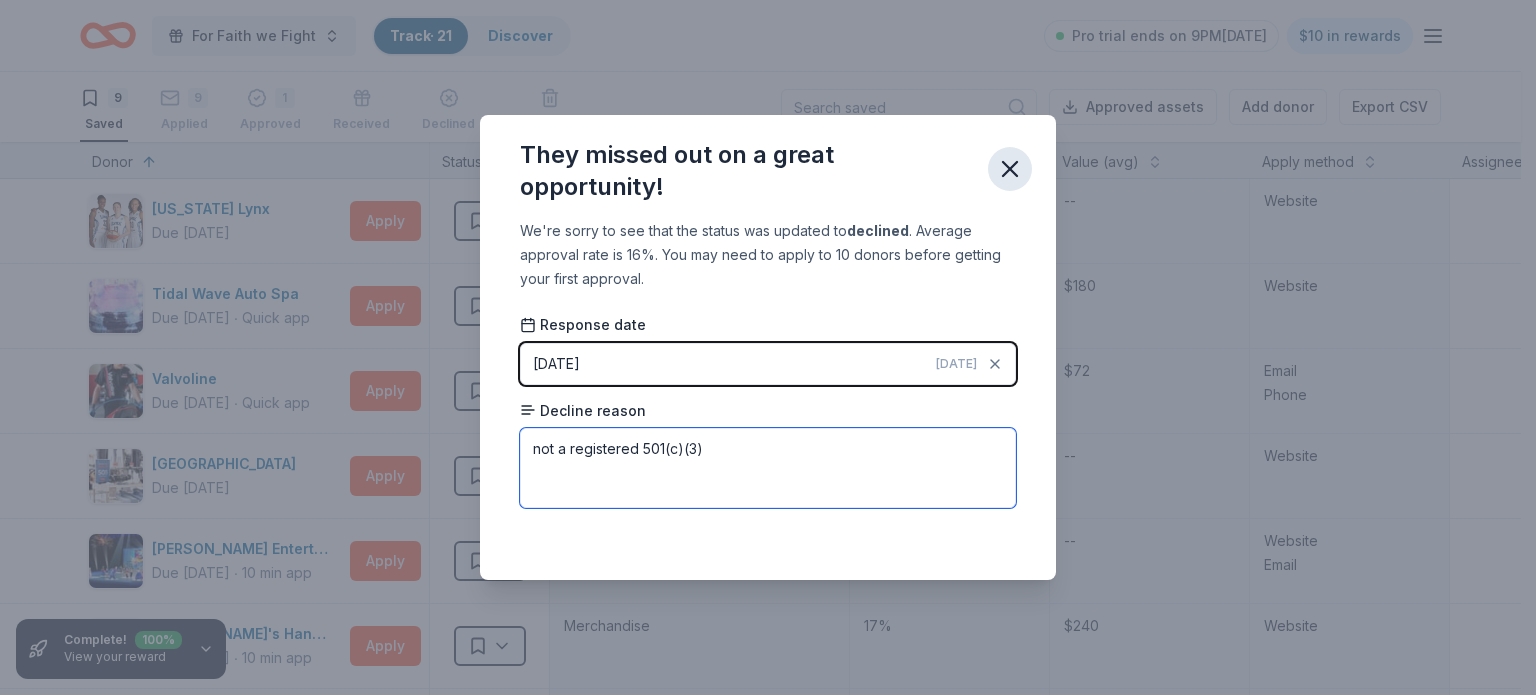 type on "not a registered 501(c)(3)" 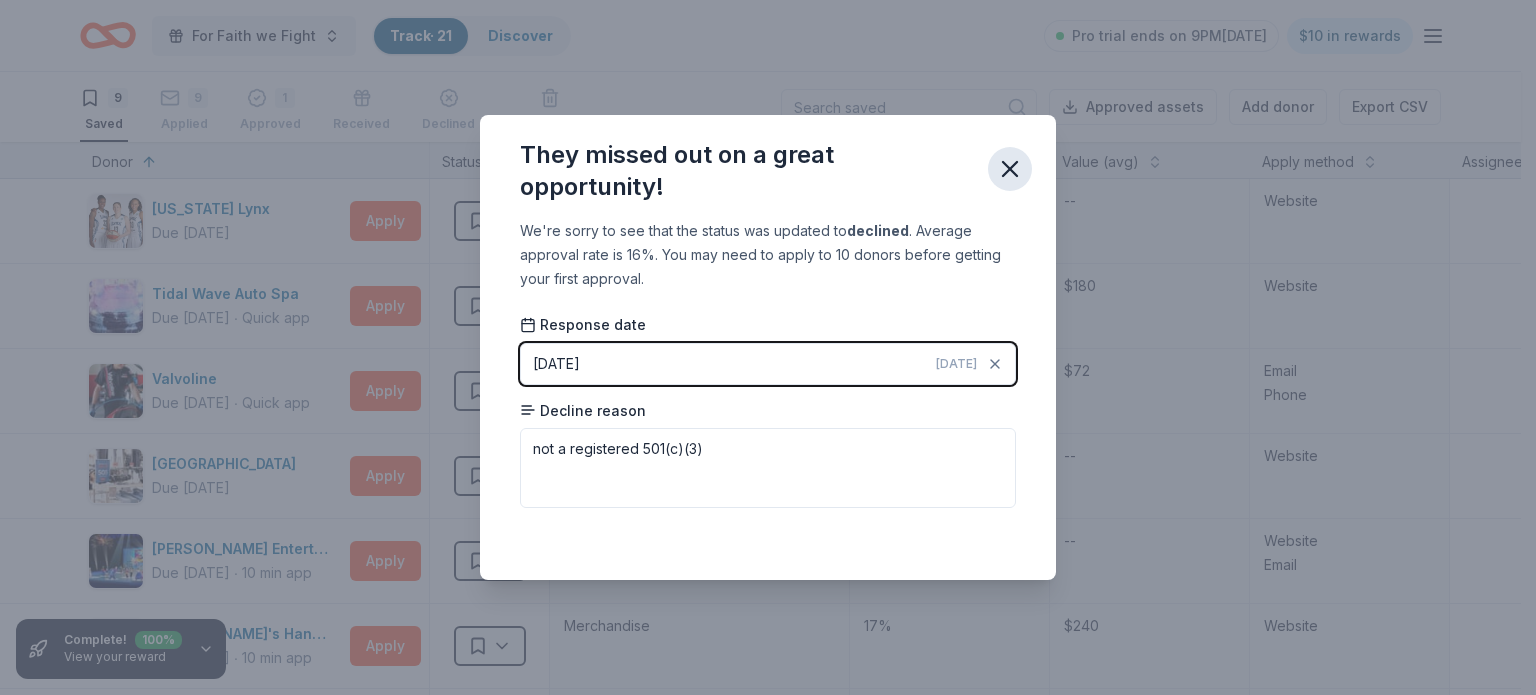 click 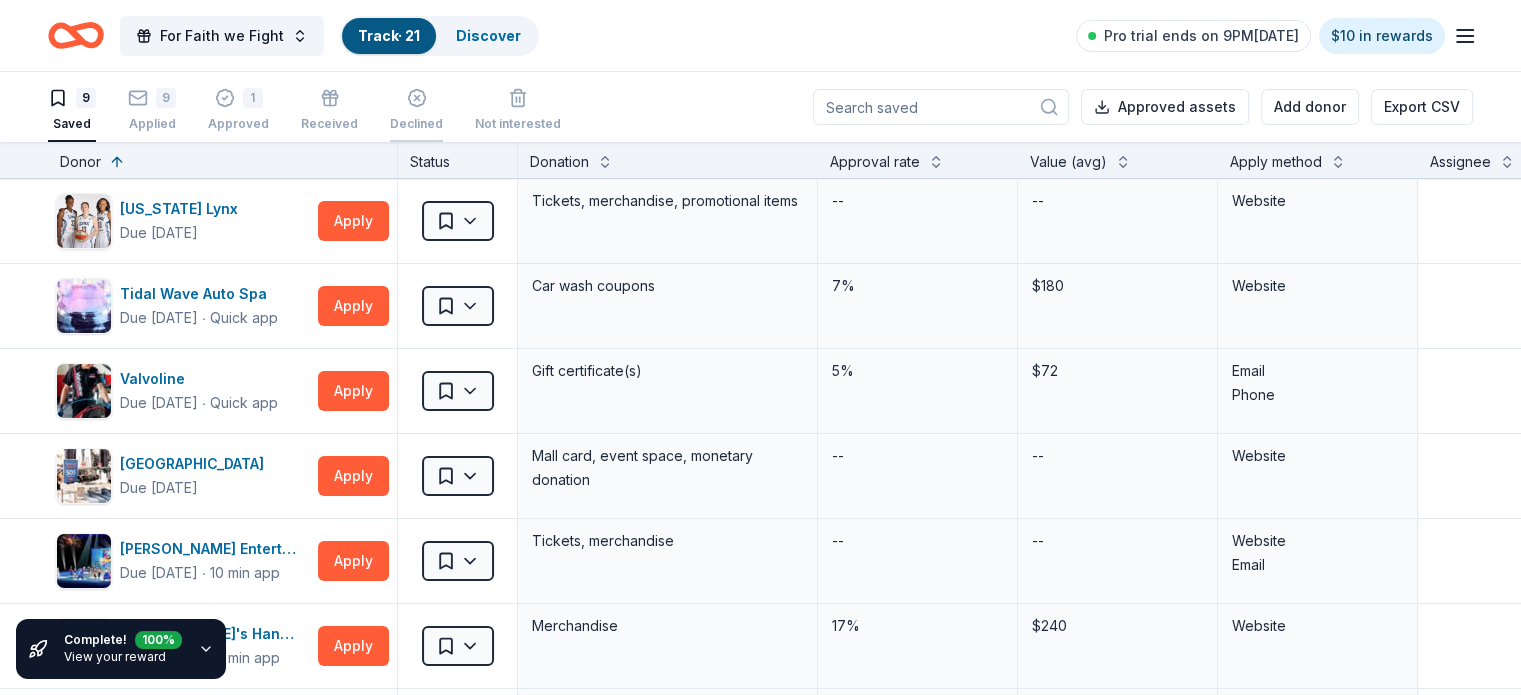 click on "Declined" at bounding box center [416, 99] 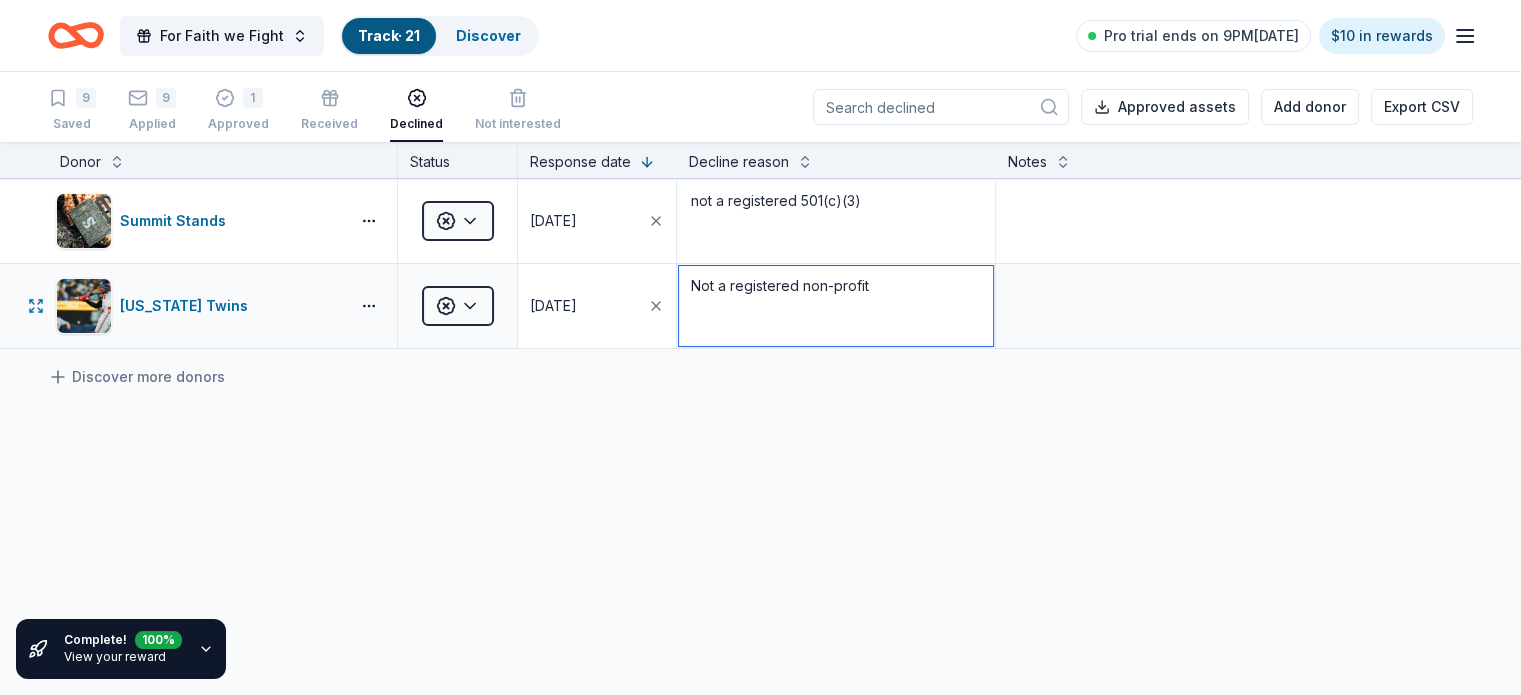 drag, startPoint x: 899, startPoint y: 312, endPoint x: 692, endPoint y: 307, distance: 207.06038 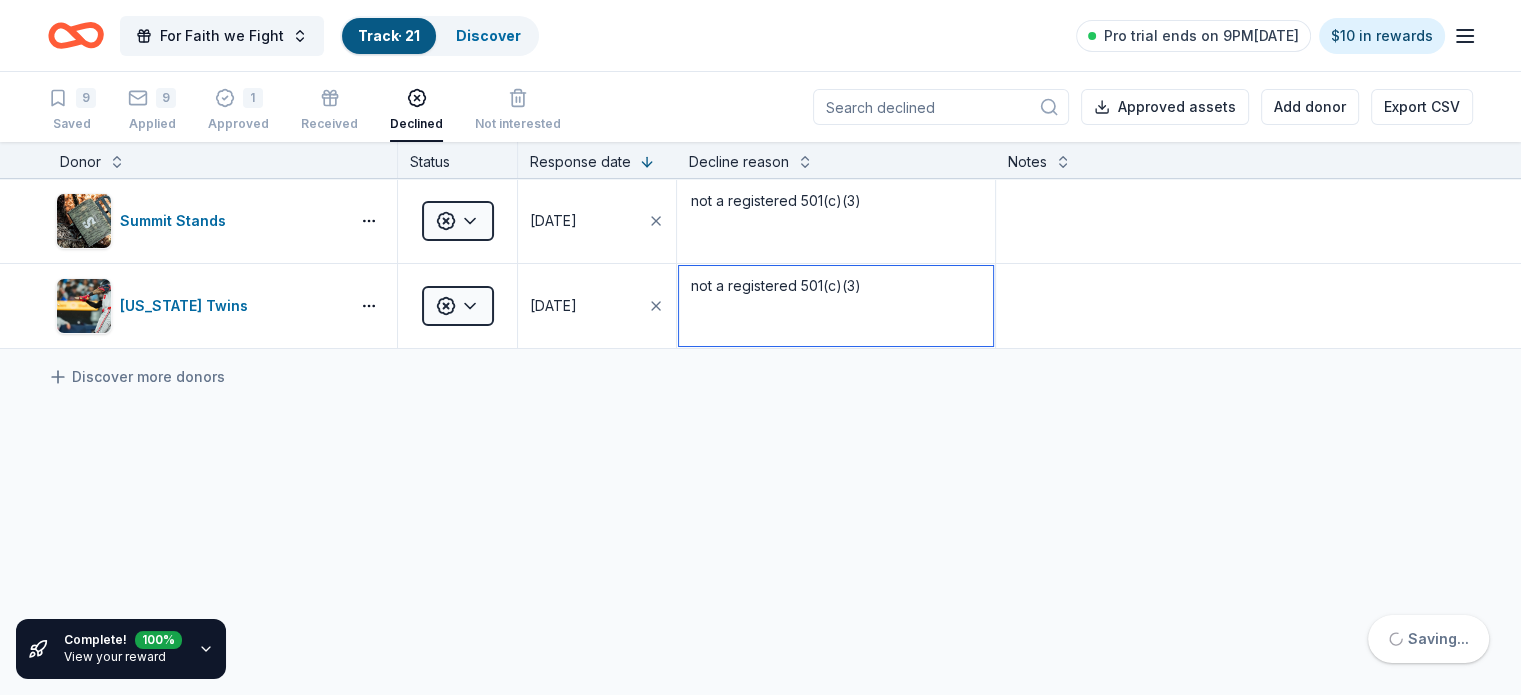 type on "not a registered 501(c)(3)" 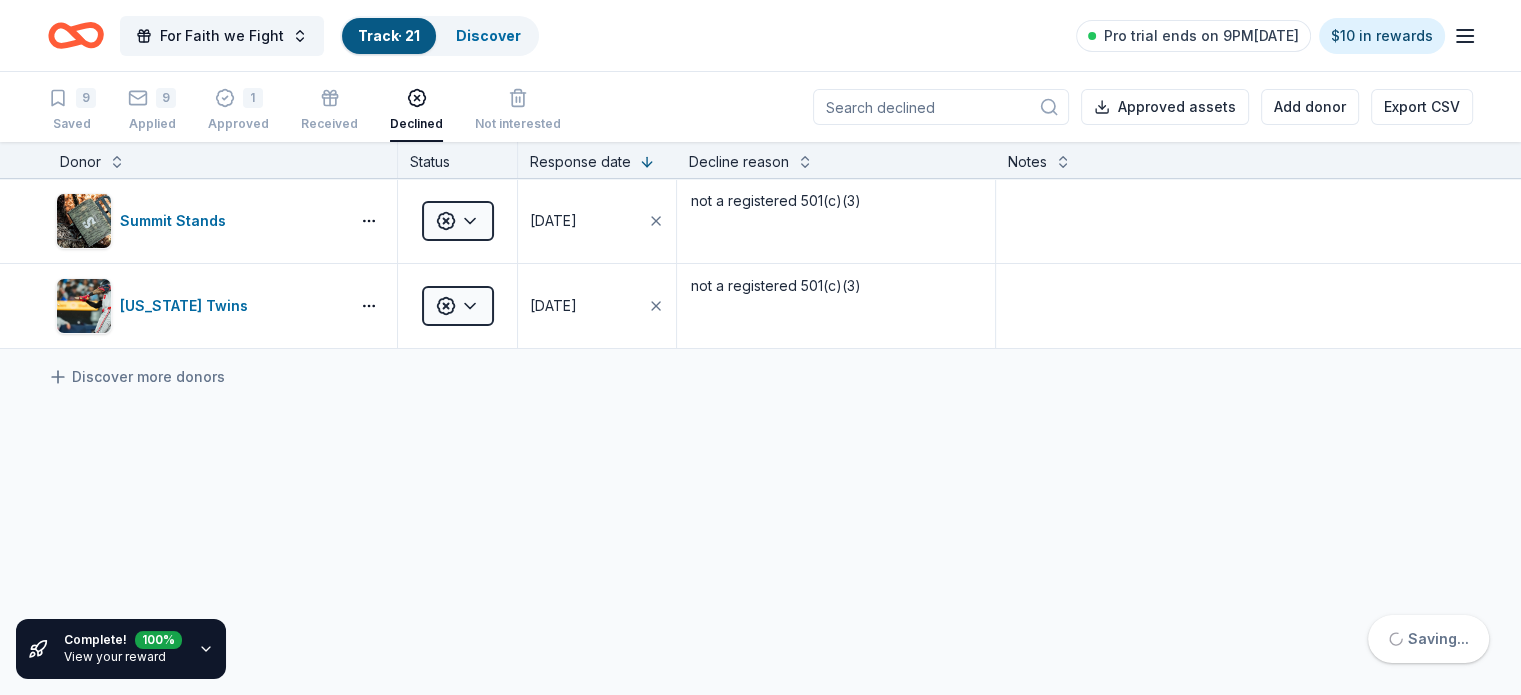 click on "Summit Stands Declined 07/11/2025 not a registered 501(c)(3) Minnesota Twins Declined 07/11/2025 not a registered 501(c)(3)   Discover more donors" at bounding box center (760, 452) 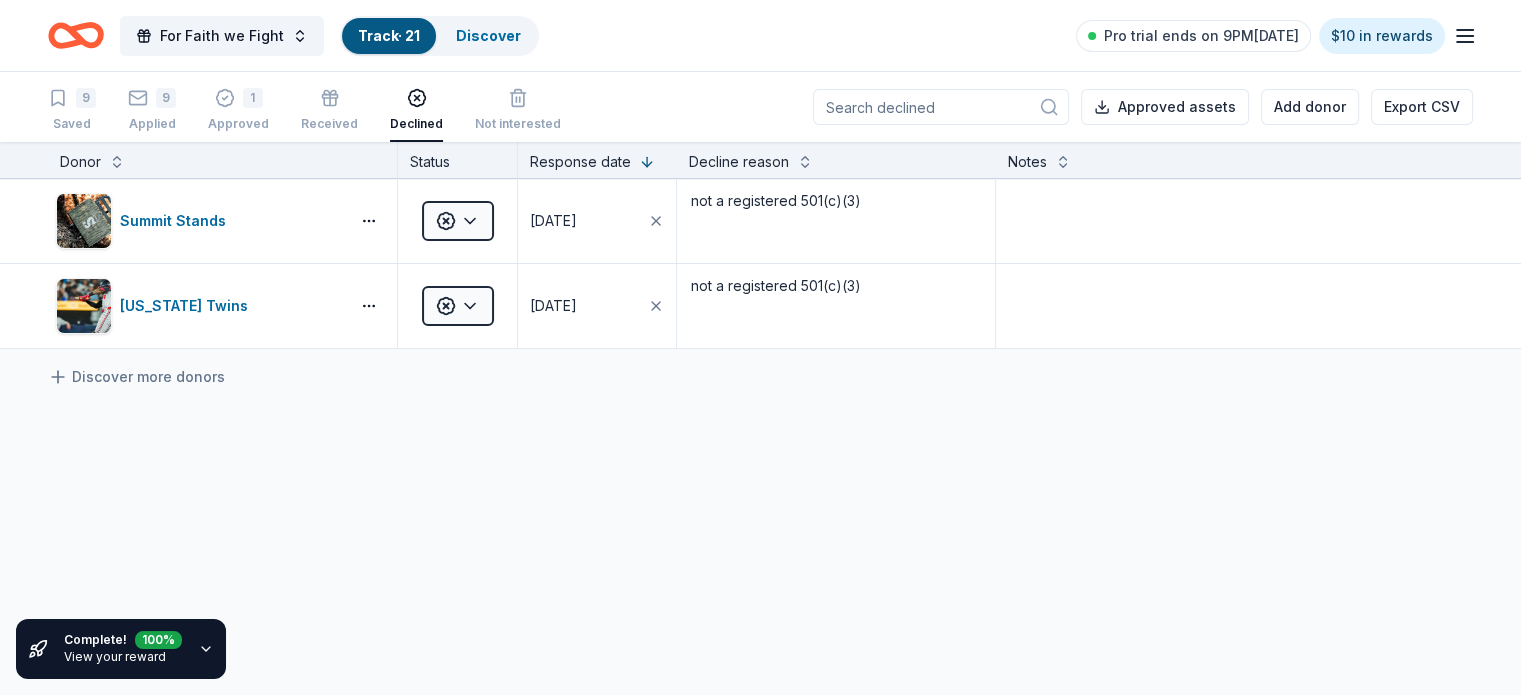 click on "Track  · 21" at bounding box center [389, 35] 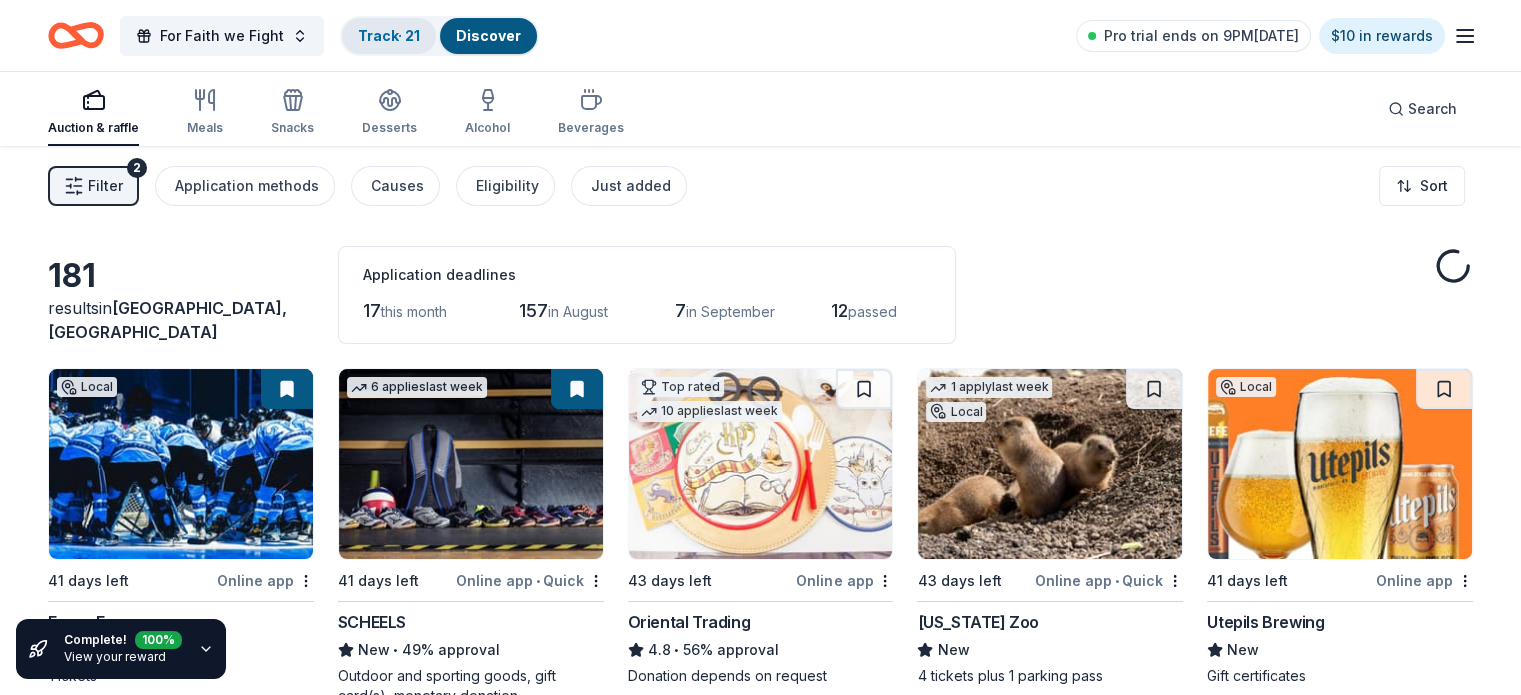 click on "Track  · 21" at bounding box center (389, 35) 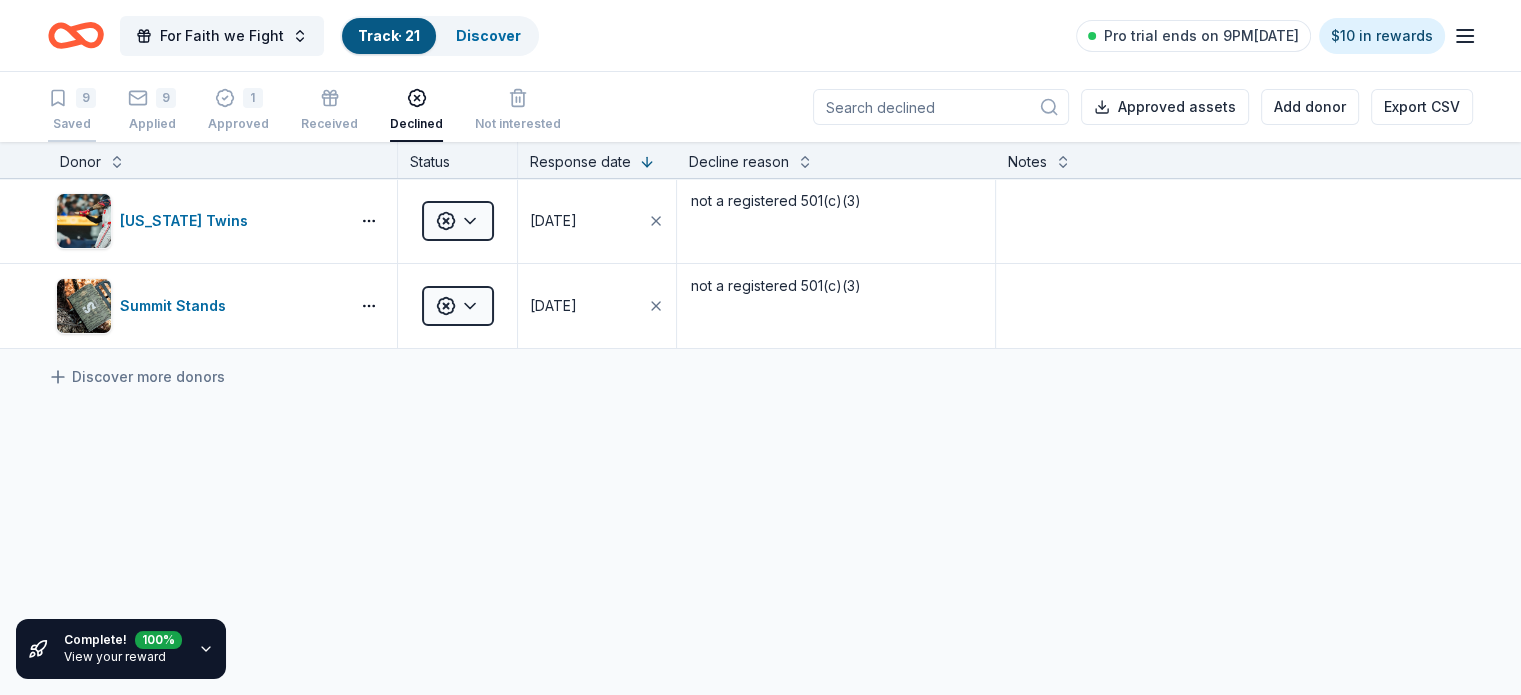 click on "9" at bounding box center [86, 98] 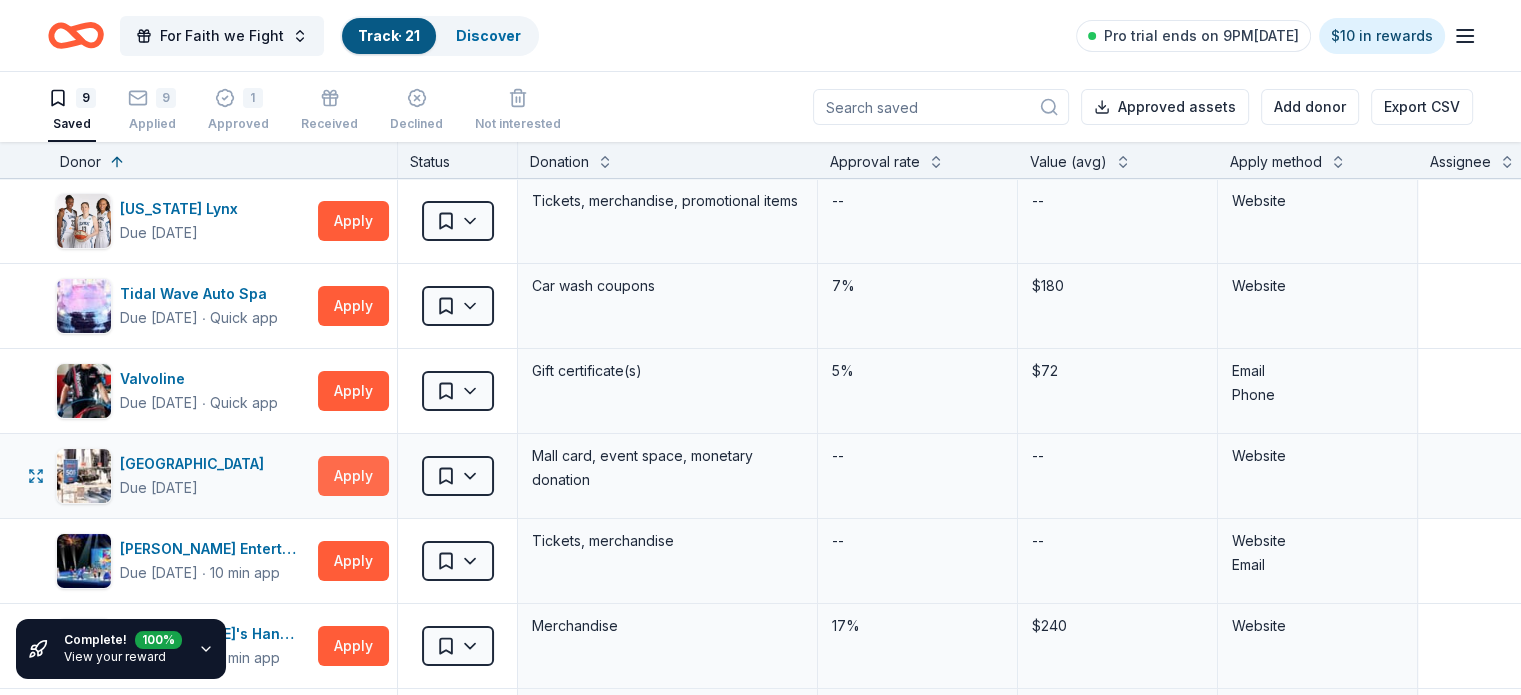 click on "Apply" at bounding box center (353, 476) 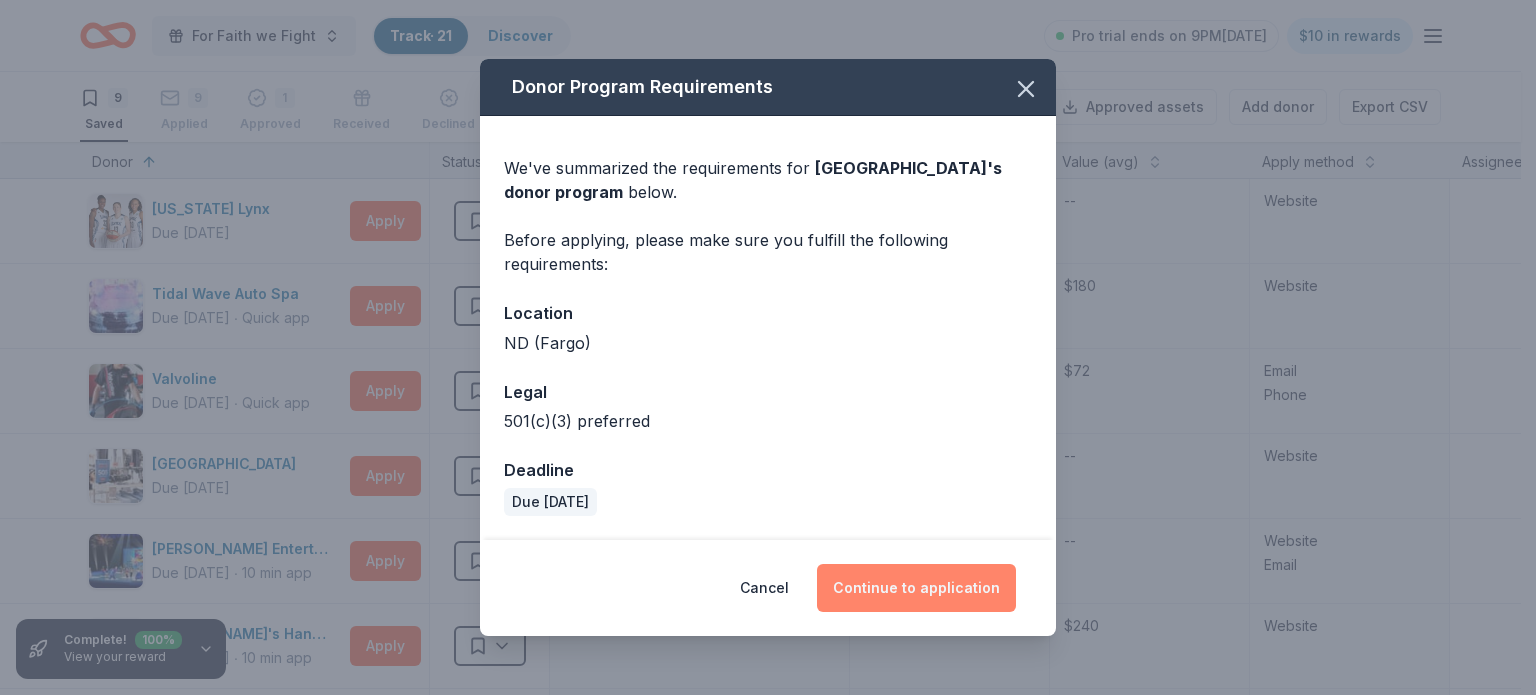 click on "Continue to application" at bounding box center [916, 588] 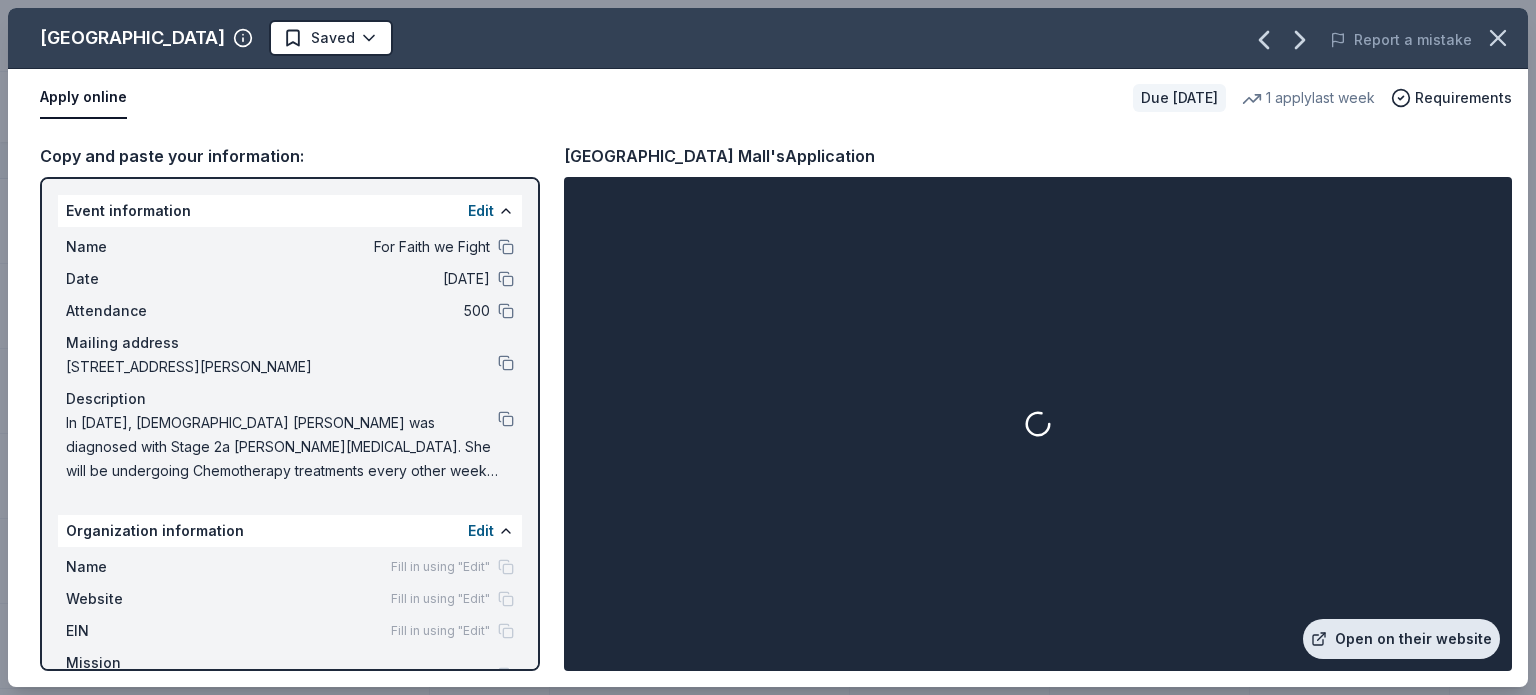 click on "Open on their website" at bounding box center (1401, 639) 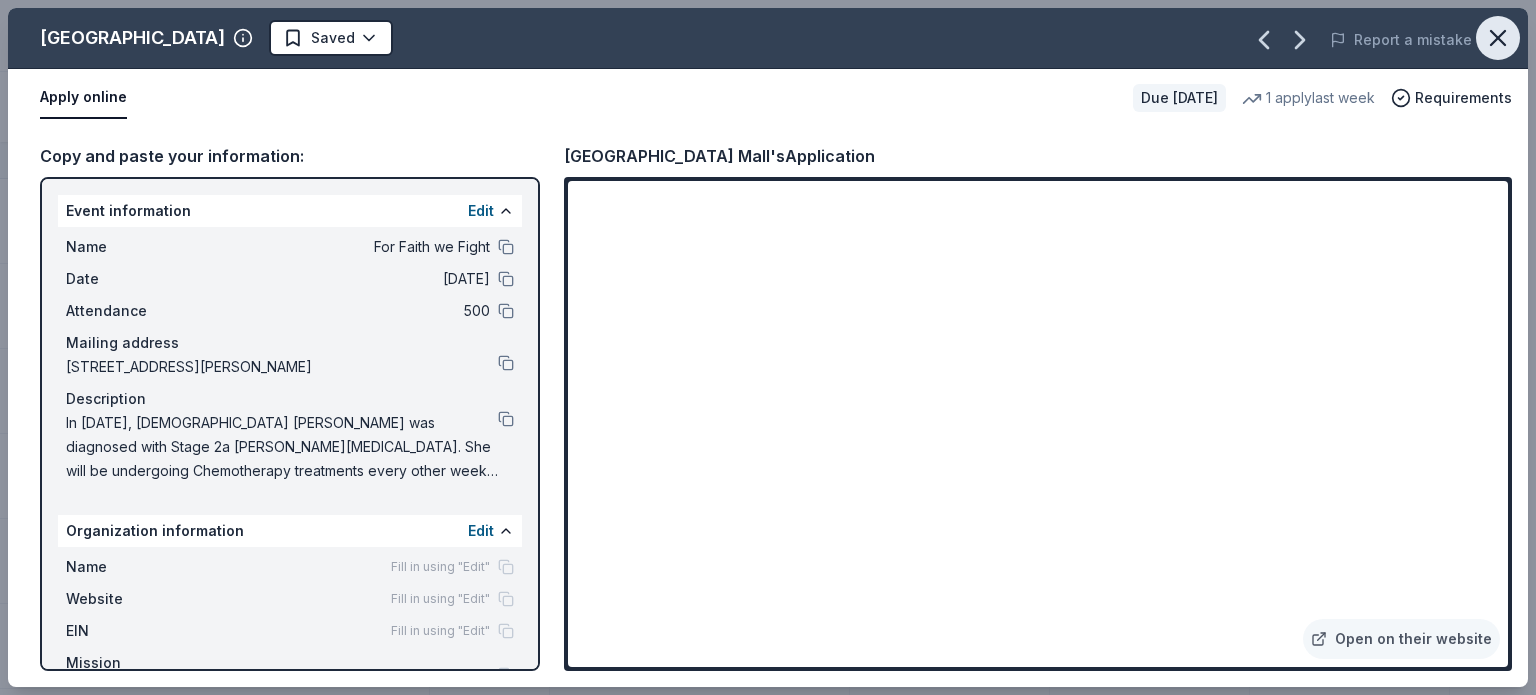 click 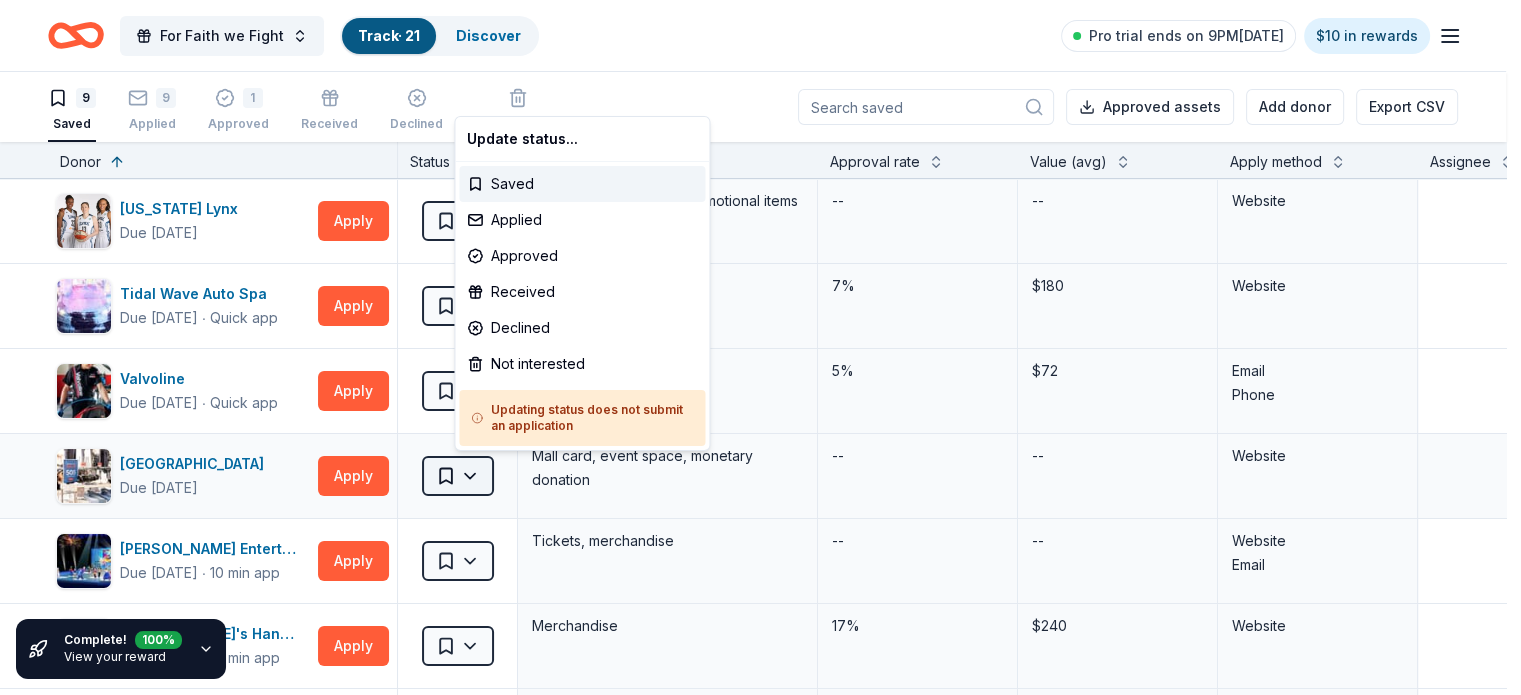 click on "For Faith we Fight Track  · 21 Discover Pro trial ends on 9PM, 7/14 $10 in rewards 9 Saved 9 Applied 1 Approved Received Declined Not interested  Approved assets Add donor Export CSV Complete! 100 % View your reward Donor Status Donation Approval rate Value (avg) Apply method Assignee Notes Minnesota Lynx Due in 29 days Apply Saved Tickets, merchandise, promotional items -- -- Website Tidal Wave Auto Spa Due in 41 days ∙ Quick app Apply Saved Car wash coupons 7% $180 Website Valvoline Due in 41 days ∙ Quick app Apply Saved Gift certificate(s) 5% $72 Email Phone West Acres Mall Due in 41 days Apply Saved Mall card, event space, monetary donation -- -- Website Feld Entertainment Due in 41 days ∙ 10 min app Apply Saved Tickets, merchandise  -- -- Website Email Tito's Handmade Vodka Due in 41 days ∙ 10 min app Apply Saved Merchandise 17% $240 Website gorjana Due in 41 days ∙ 10 min app Apply Saved 1 custom jewelry package 18% $150 Website Gooseneck Implement Due in 41 days Apply Saved -- -- Website --" at bounding box center [760, 347] 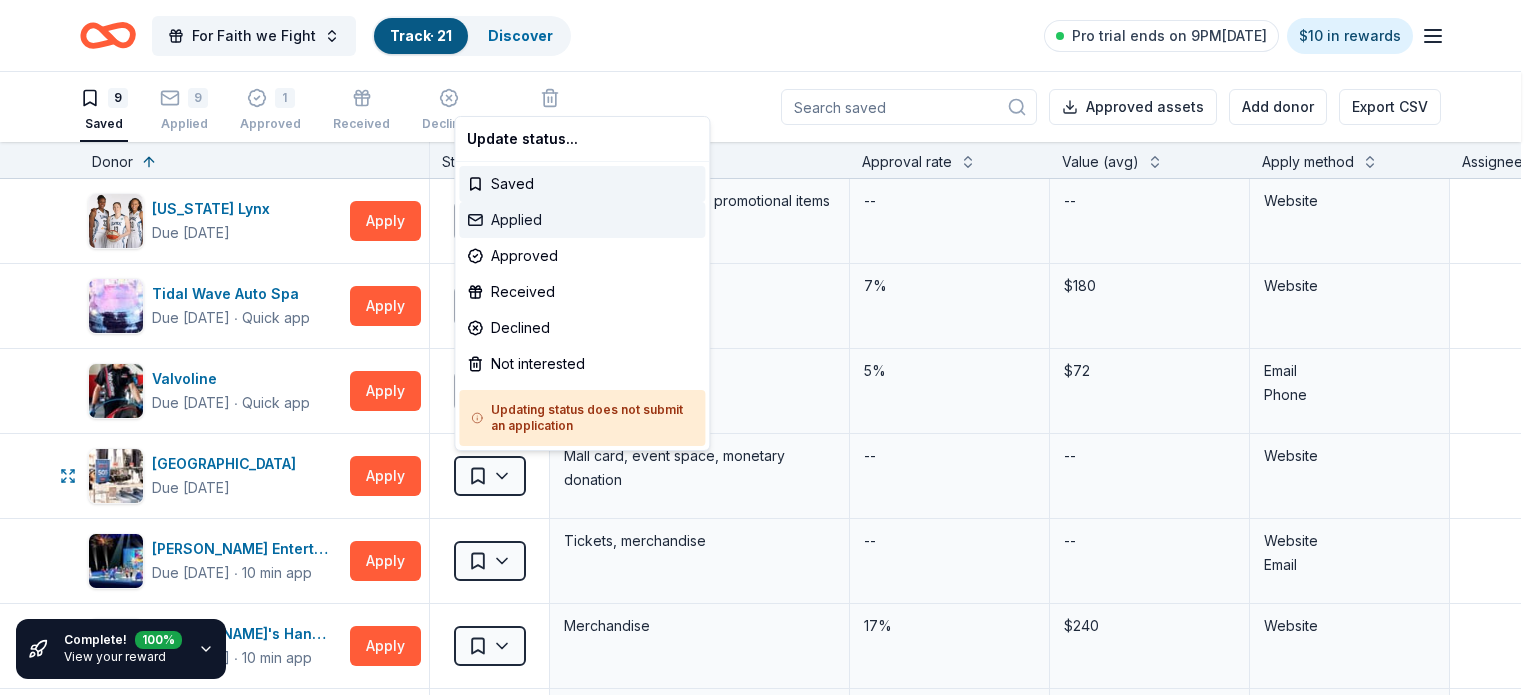 click on "Applied" at bounding box center [582, 220] 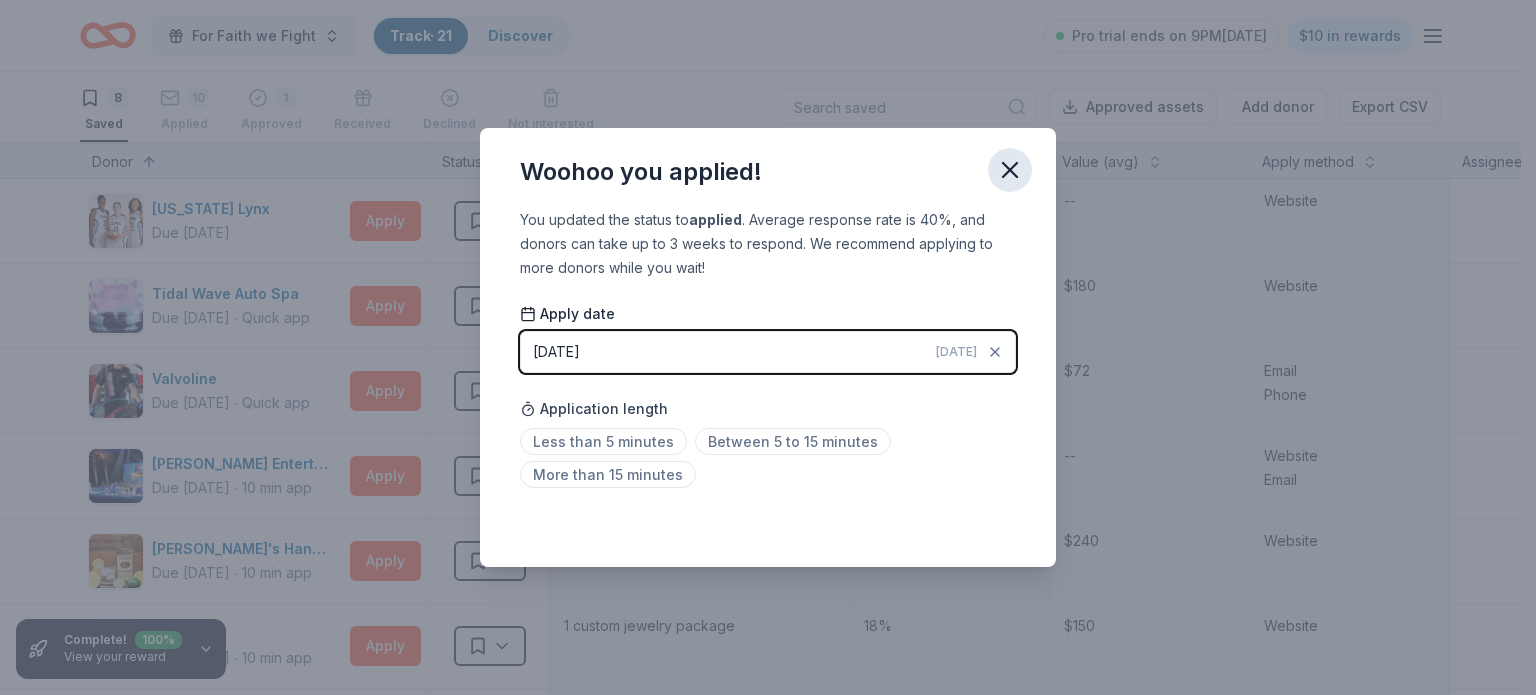 click 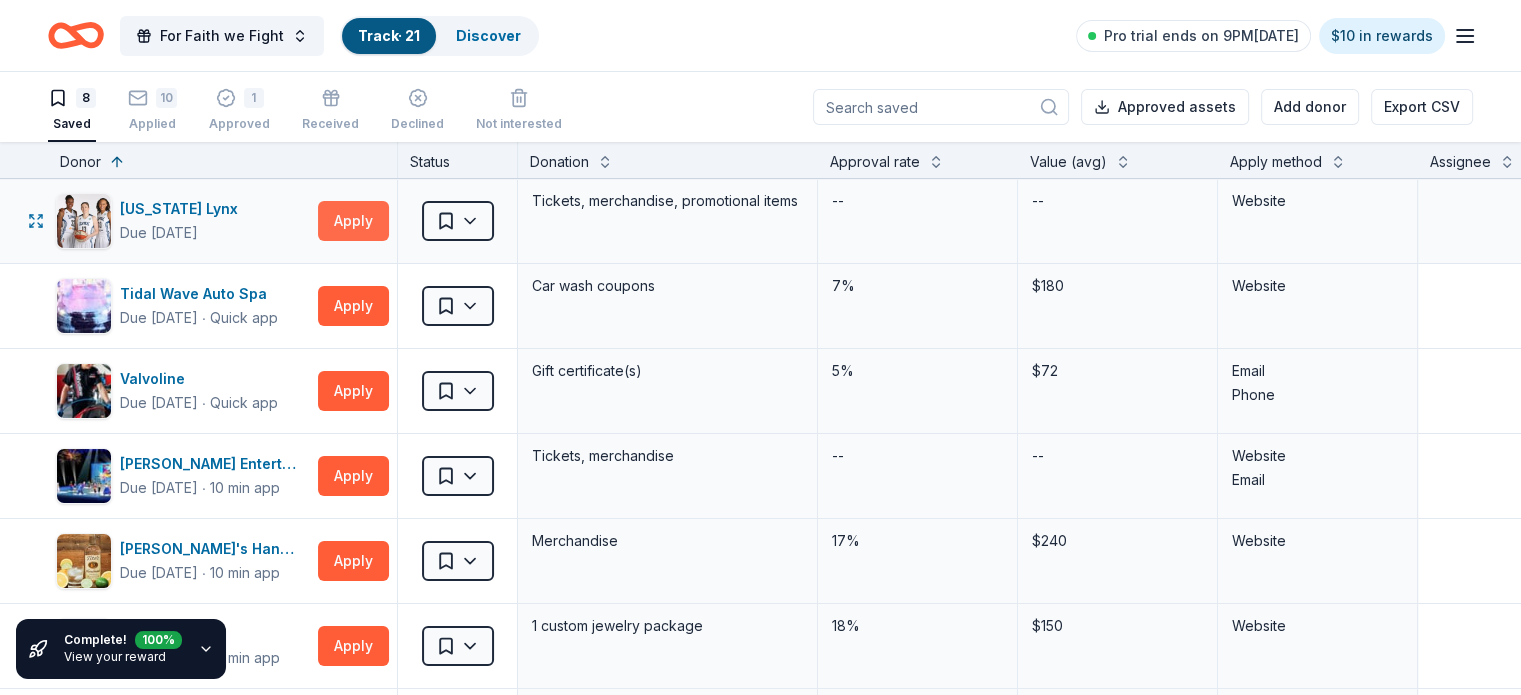 click on "Apply" at bounding box center [353, 221] 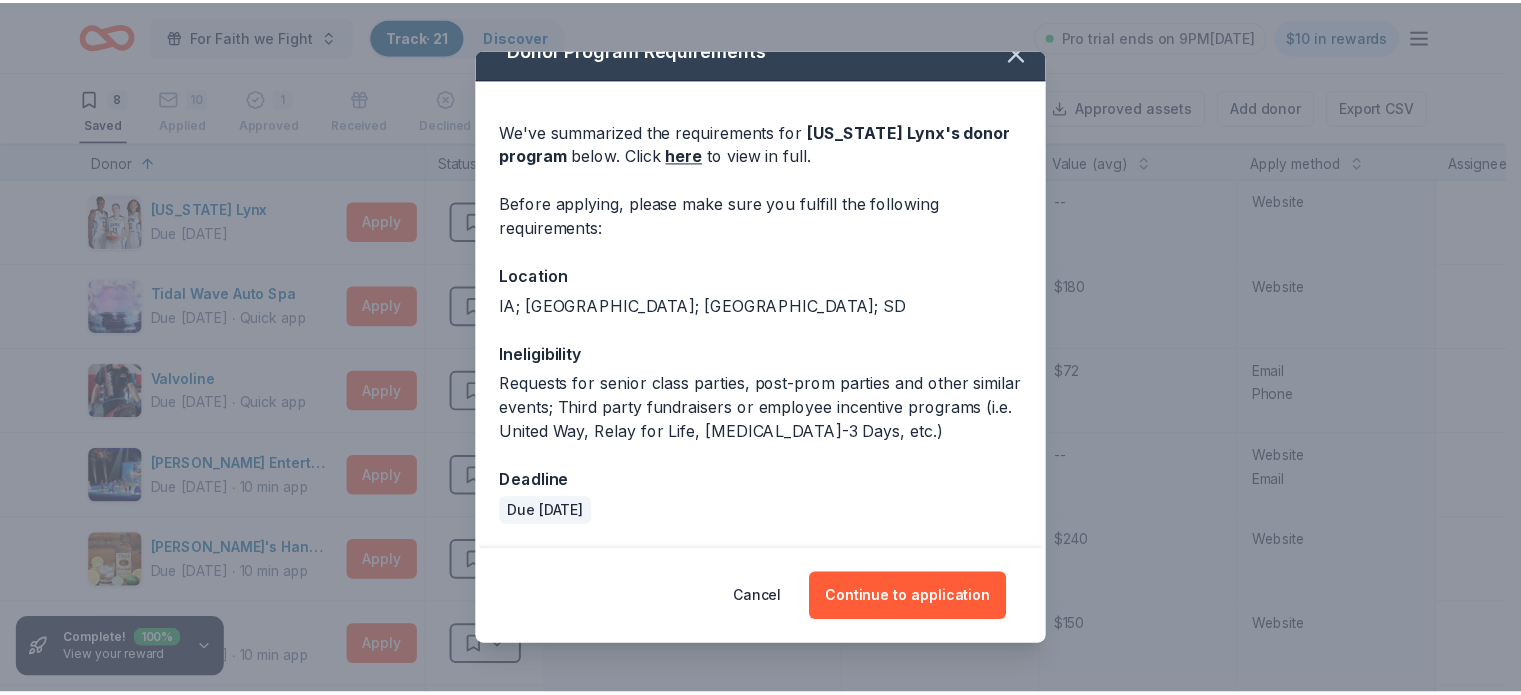 scroll, scrollTop: 50, scrollLeft: 0, axis: vertical 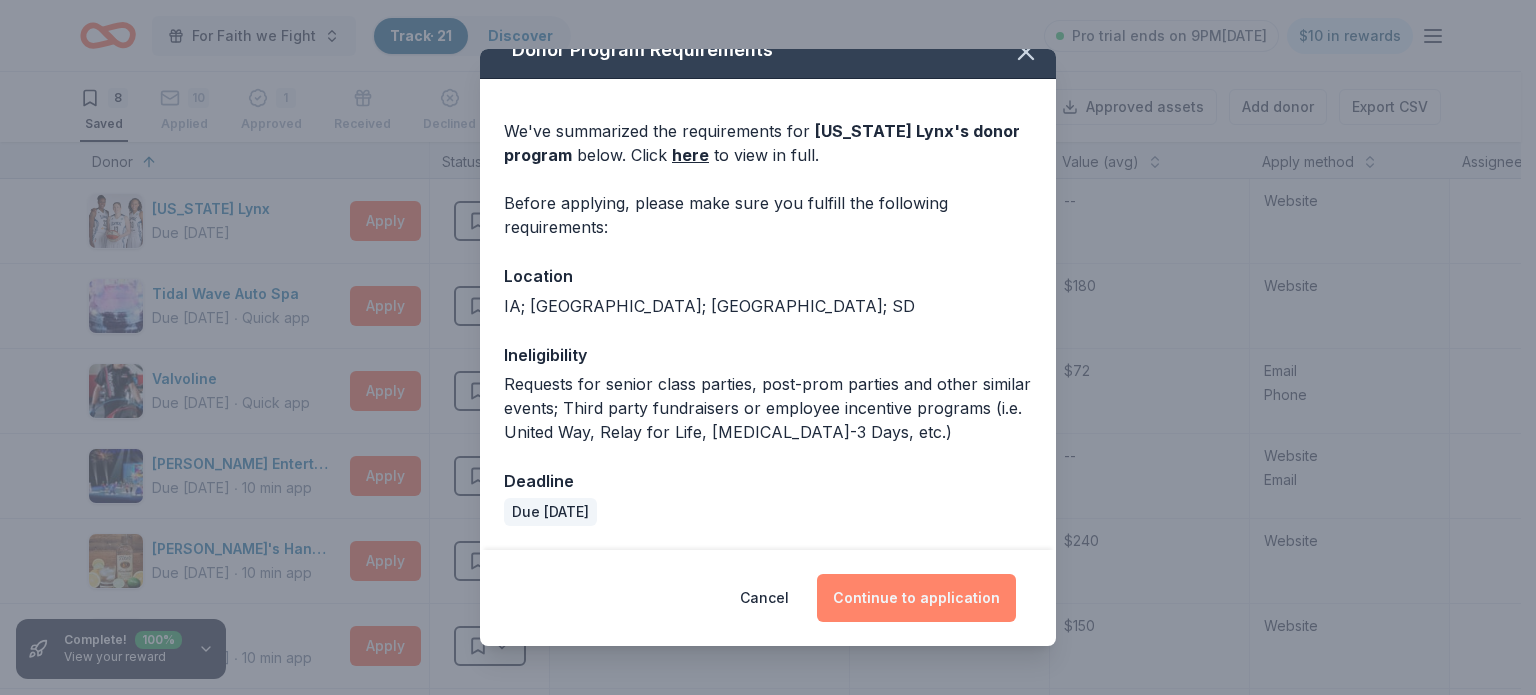 click on "Continue to application" at bounding box center (916, 598) 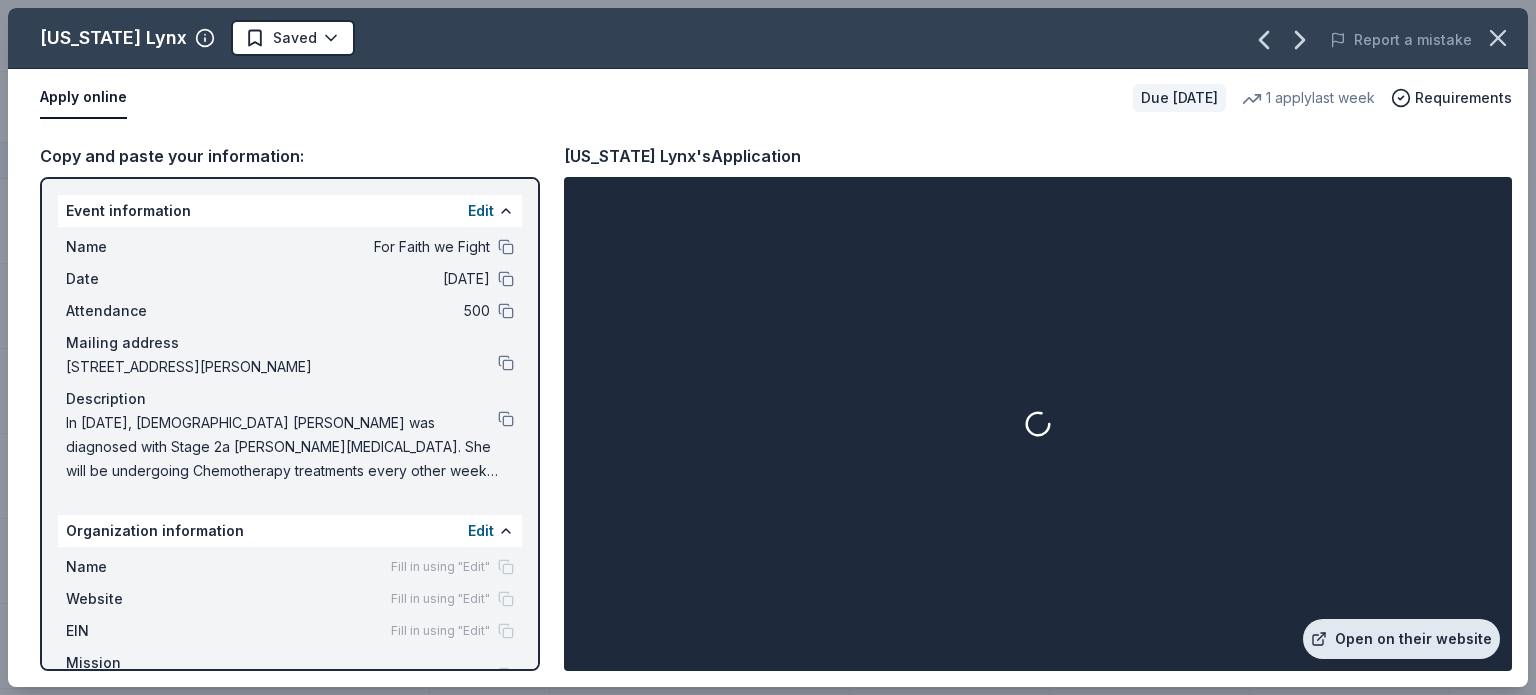 click on "Open on their website" at bounding box center (1401, 639) 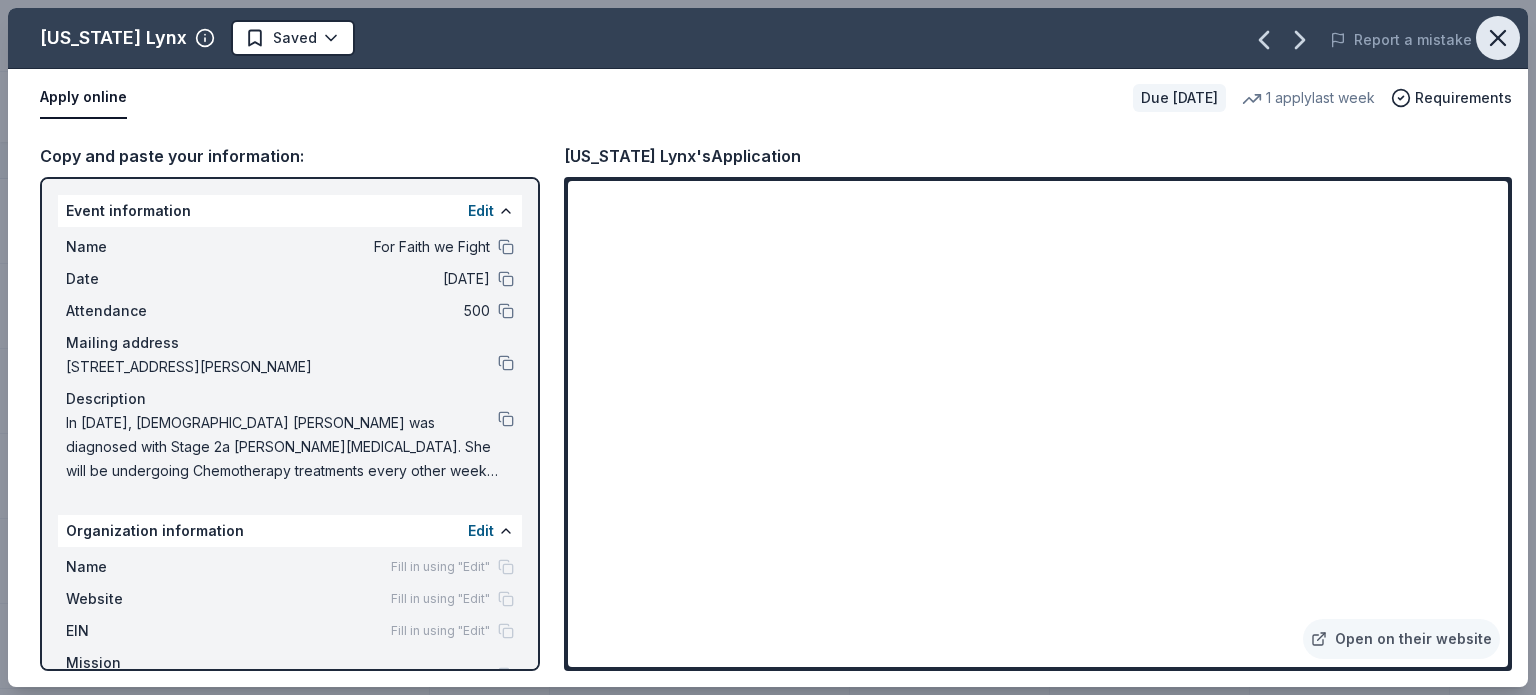 click 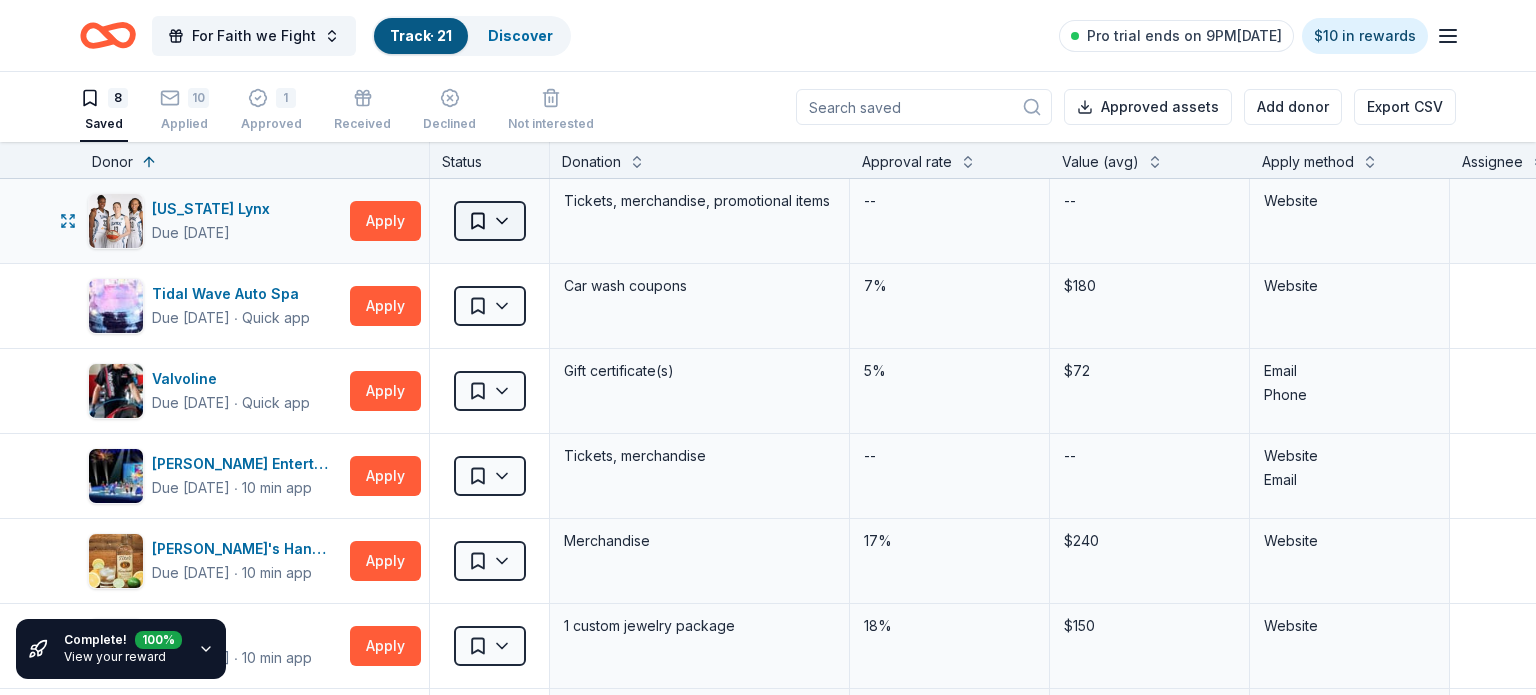 click on "For Faith we Fight Track  · 21 Discover Pro trial ends on 9PM, 7/14 $10 in rewards 8 Saved 10 Applied 1 Approved Received Declined Not interested  Approved assets Add donor Export CSV Complete! 100 % View your reward Donor Status Donation Approval rate Value (avg) Apply method Assignee Notes Minnesota Lynx Due in 29 days Apply Saved Tickets, merchandise, promotional items -- -- Website Tidal Wave Auto Spa Due in 41 days ∙ Quick app Apply Saved Car wash coupons 7% $180 Website Valvoline Due in 41 days ∙ Quick app Apply Saved Gift certificate(s) 5% $72 Email Phone Feld Entertainment Due in 41 days ∙ 10 min app Apply Saved Tickets, merchandise  -- -- Website Email Tito's Handmade Vodka Due in 41 days ∙ 10 min app Apply Saved Merchandise 17% $240 Website gorjana Due in 41 days ∙ 10 min app Apply Saved 1 custom jewelry package 18% $150 Website Gooseneck Implement Due in 41 days Apply Saved Donation depends on request -- -- Website Northwest Tire Due in 43 days Apply Saved Tires, coupons -- -- Website" at bounding box center (768, 347) 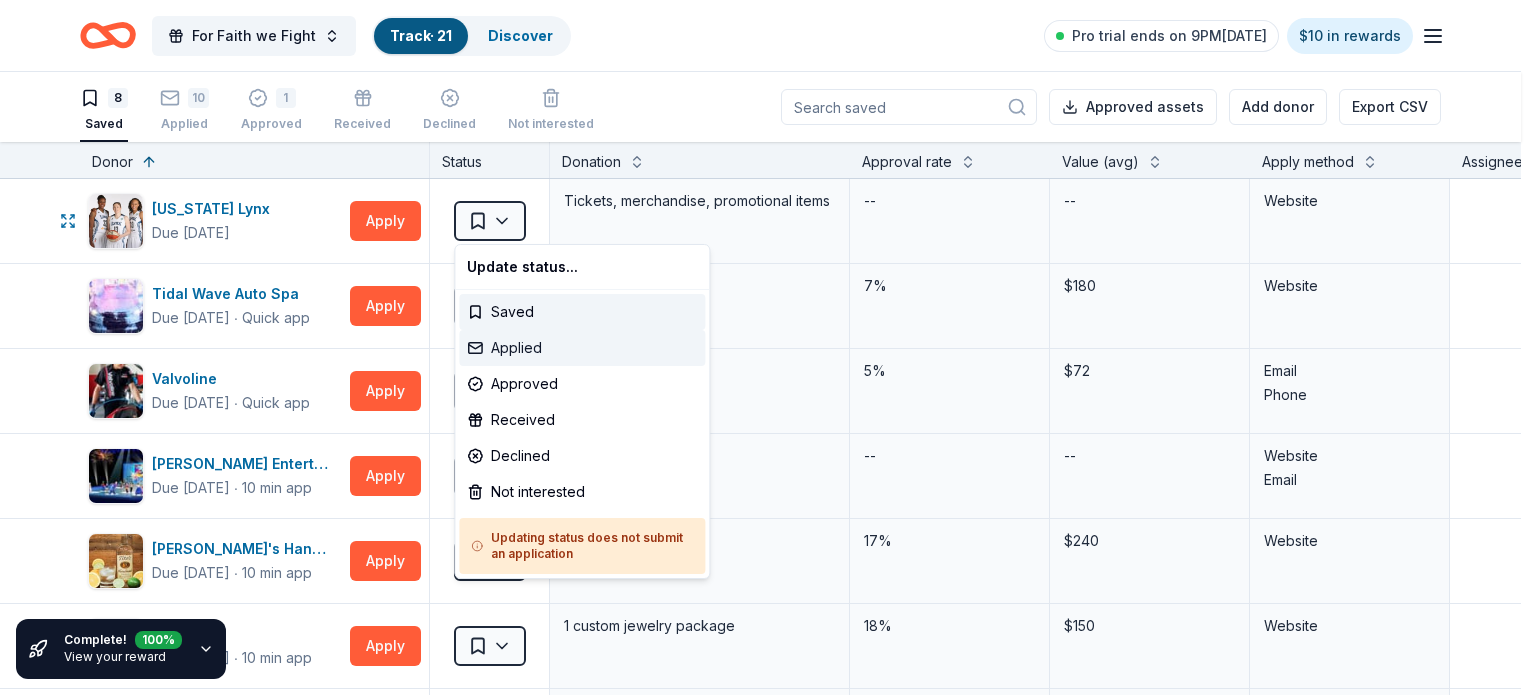 click on "Applied" at bounding box center [582, 348] 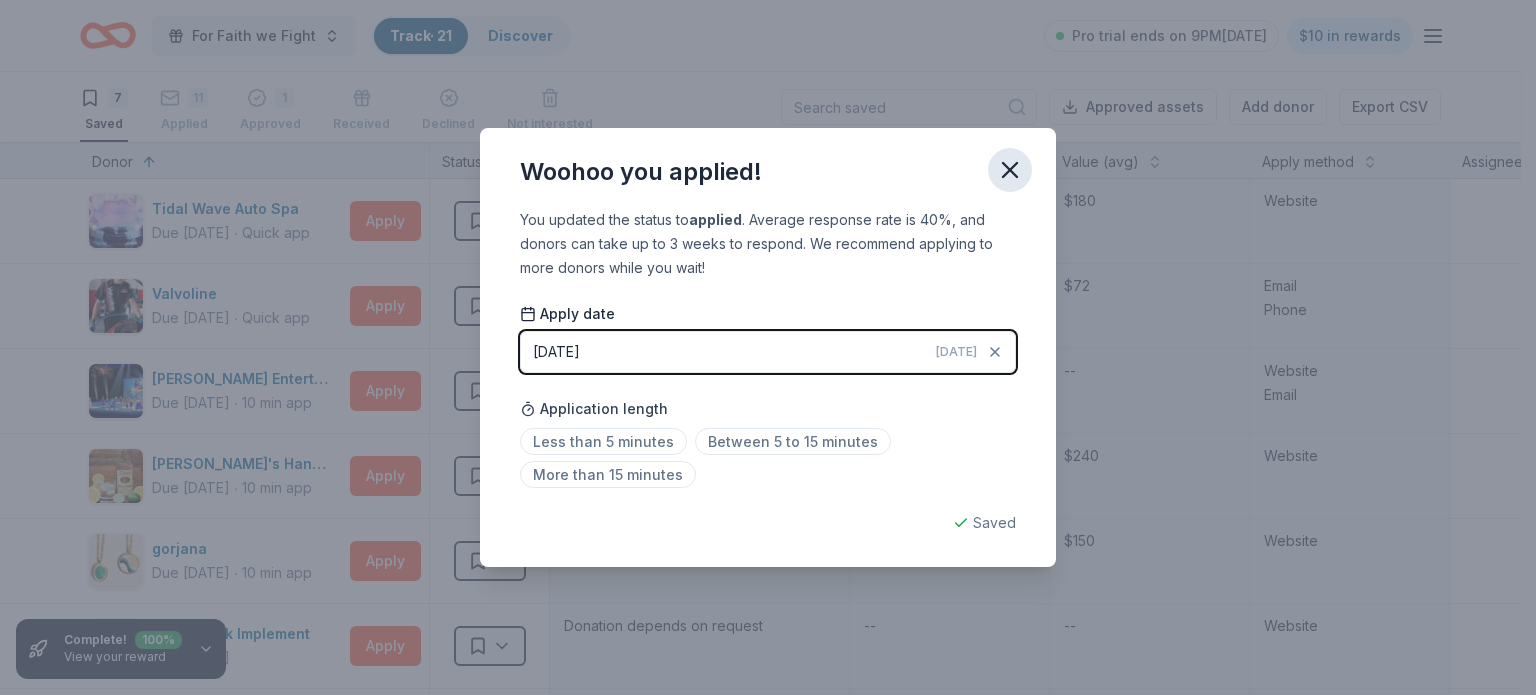 click 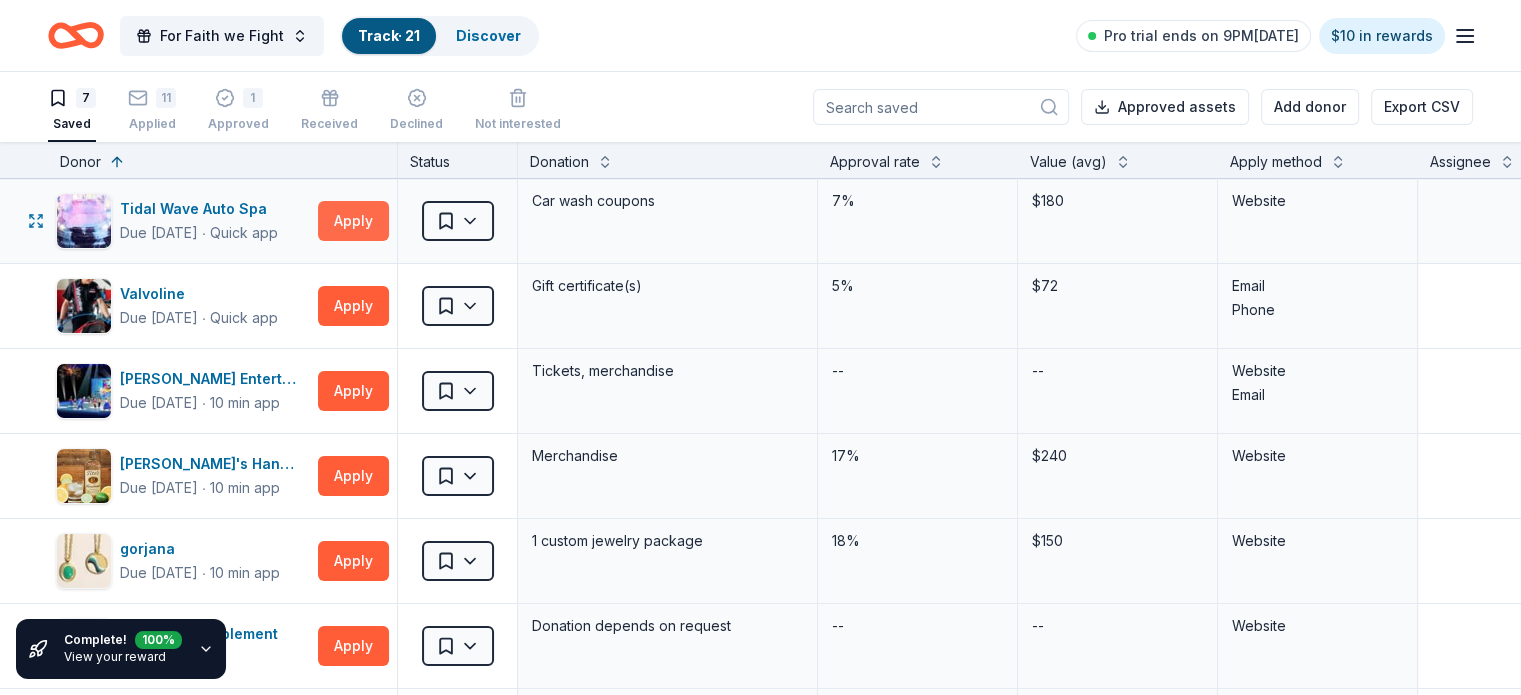 click on "Apply" at bounding box center (353, 221) 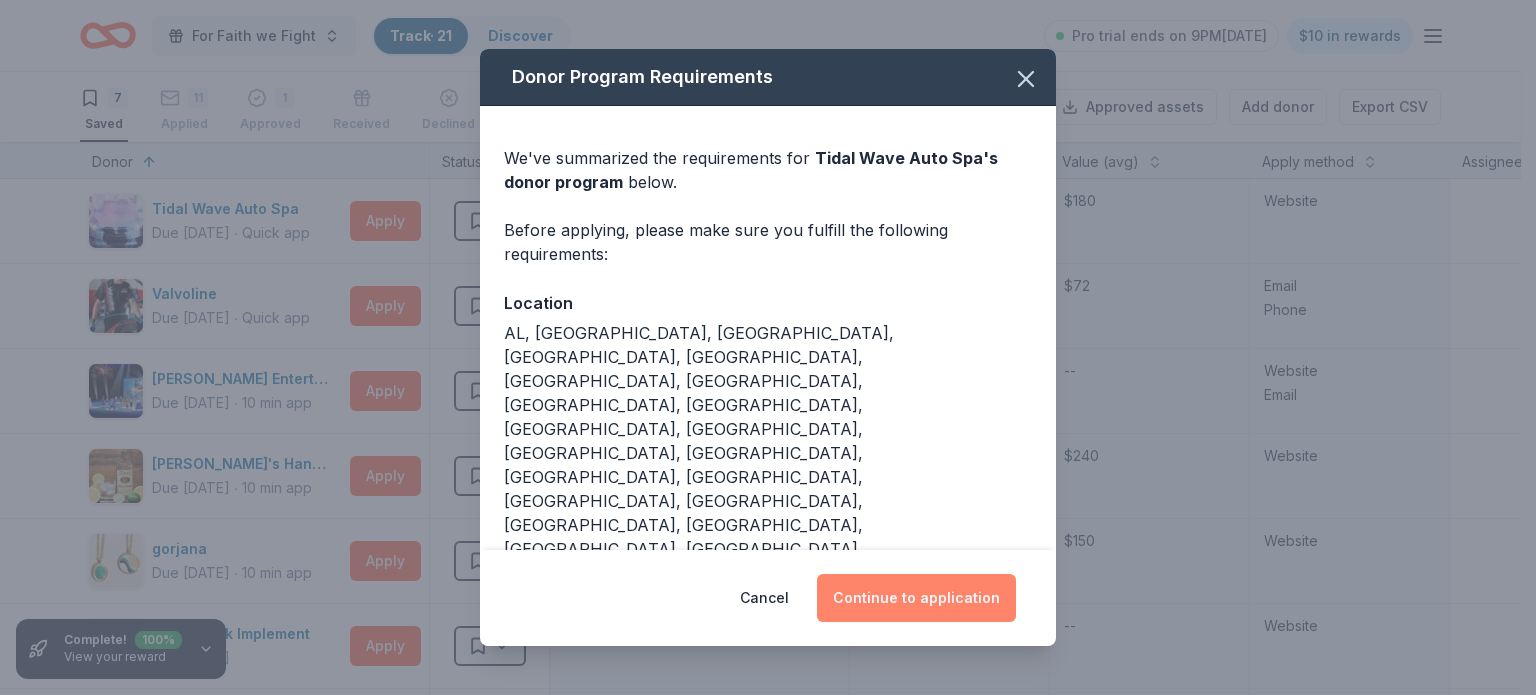 click on "Continue to application" at bounding box center [916, 598] 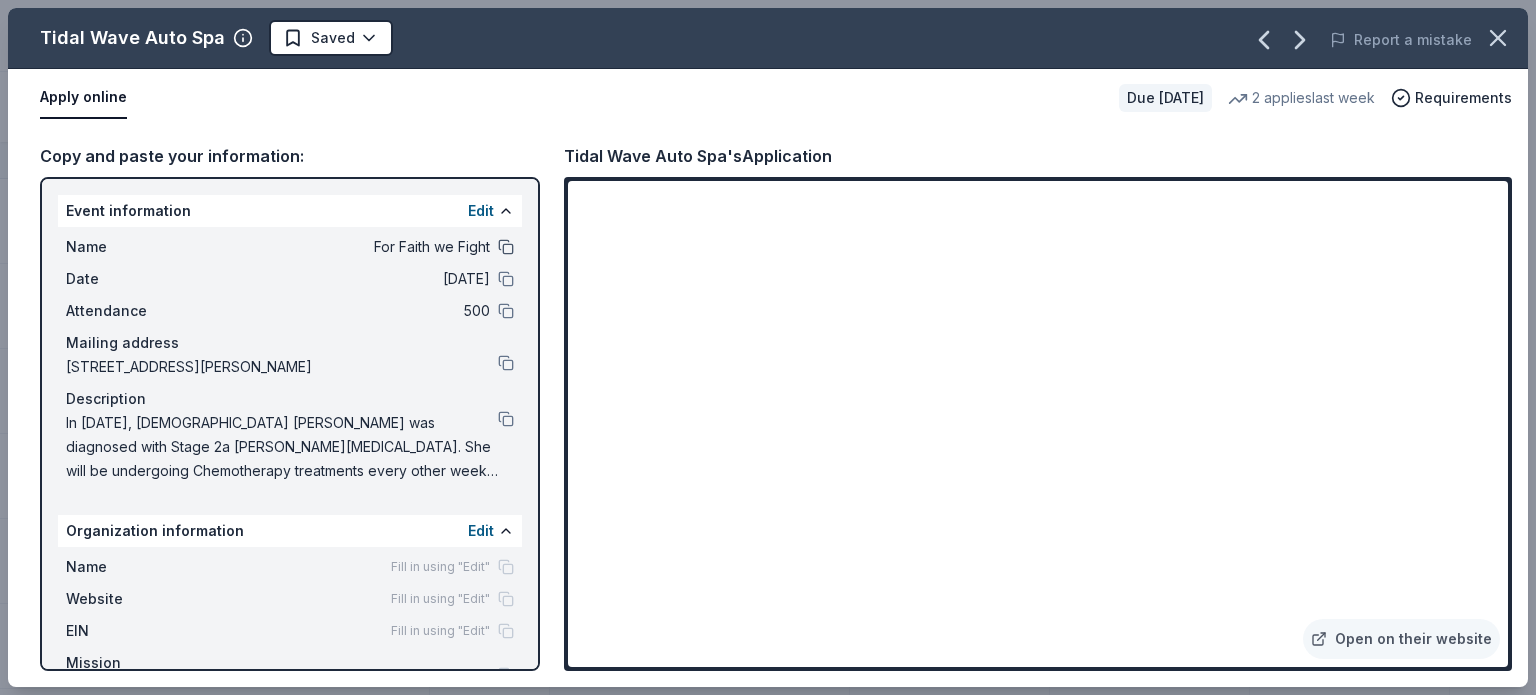 click at bounding box center [506, 247] 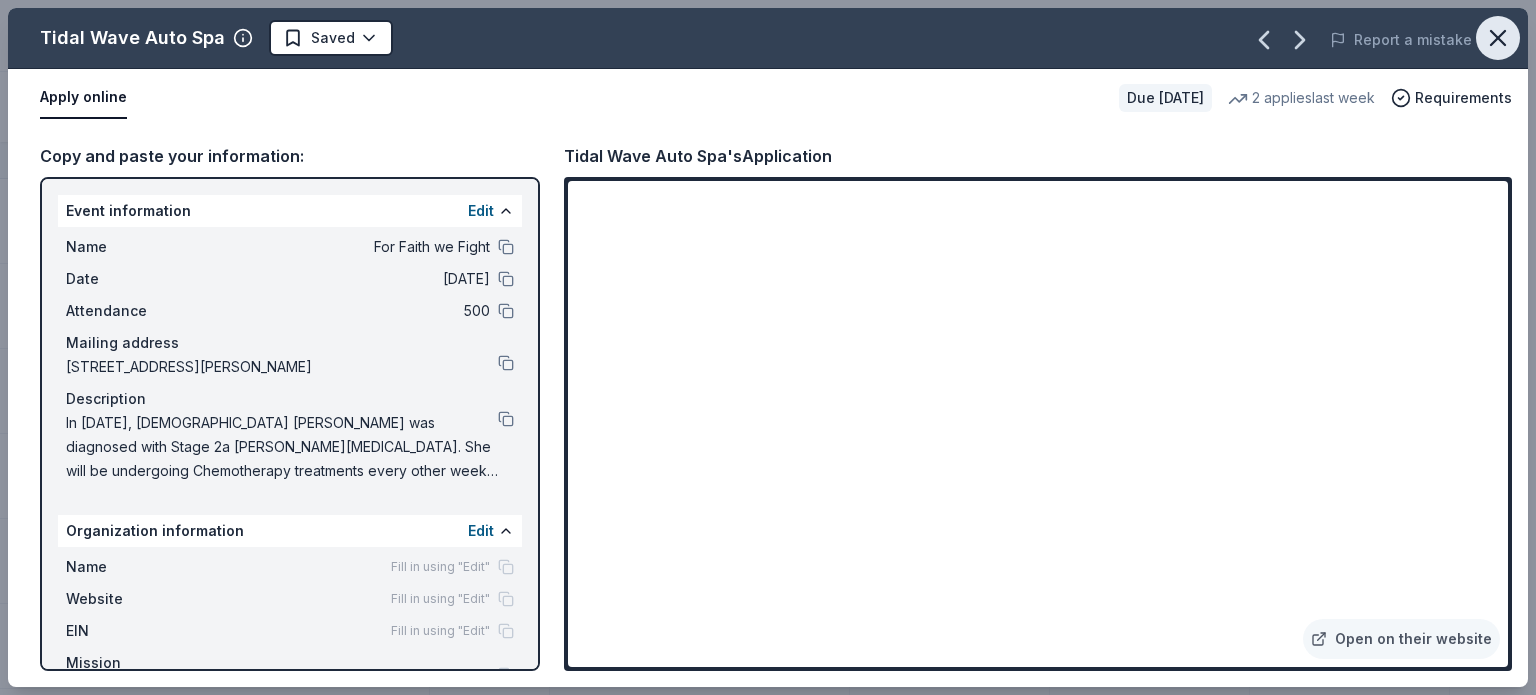 click 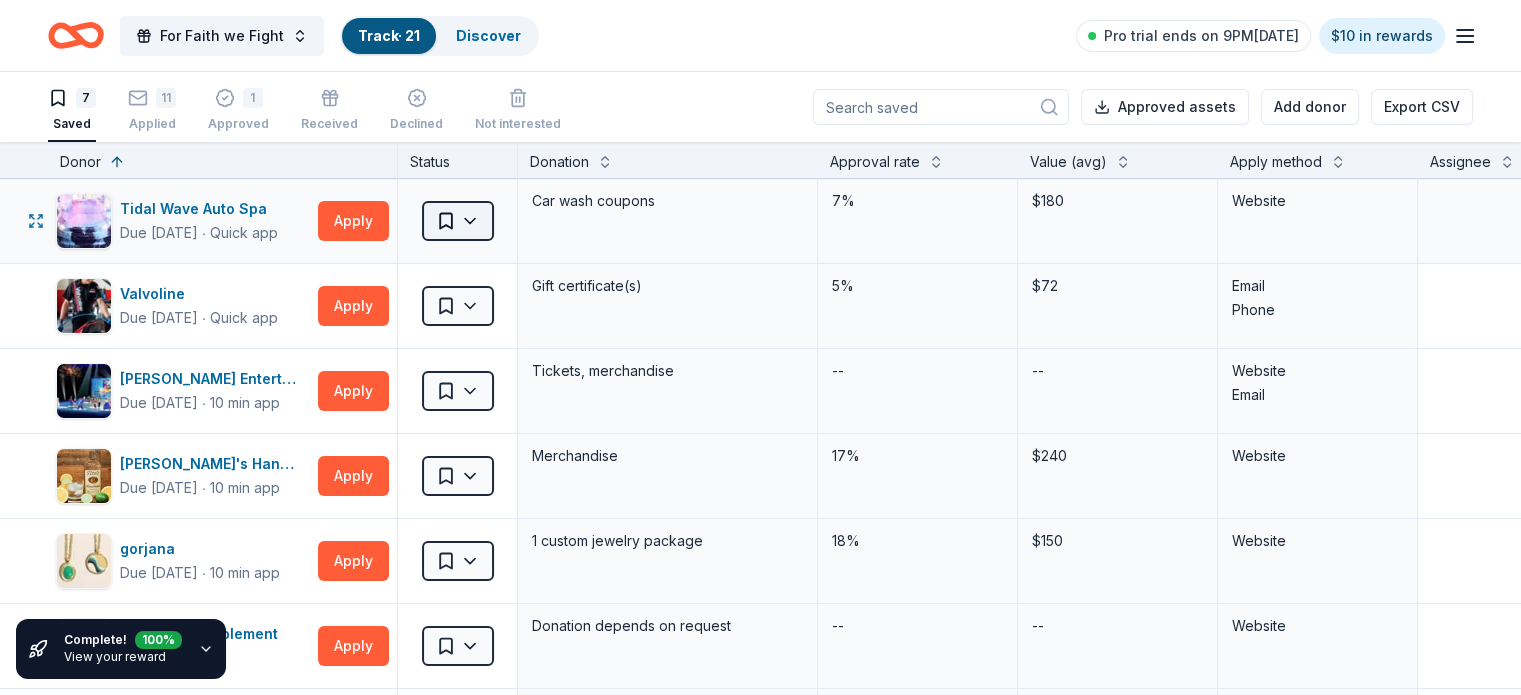 click on "For Faith we Fight Track  · 21 Discover Pro trial ends on 9PM, 7/14 $10 in rewards 7 Saved 11 Applied 1 Approved Received Declined Not interested  Approved assets Add donor Export CSV Complete! 100 % View your reward Donor Status Donation Approval rate Value (avg) Apply method Assignee Notes Tidal Wave Auto Spa Due in 41 days ∙ Quick app Apply Saved Car wash coupons 7% $180 Website Valvoline Due in 41 days ∙ Quick app Apply Saved Gift certificate(s) 5% $72 Email Phone Feld Entertainment Due in 41 days ∙ 10 min app Apply Saved Tickets, merchandise  -- -- Website Email Tito's Handmade Vodka Due in 41 days ∙ 10 min app Apply Saved Merchandise 17% $240 Website gorjana Due in 41 days ∙ 10 min app Apply Saved 1 custom jewelry package 18% $150 Website Gooseneck Implement Due in 41 days Apply Saved Donation depends on request -- -- Website Northwest Tire Due in 43 days Apply Saved Tires, coupons -- -- Website   Discover more donors Saved" at bounding box center (760, 347) 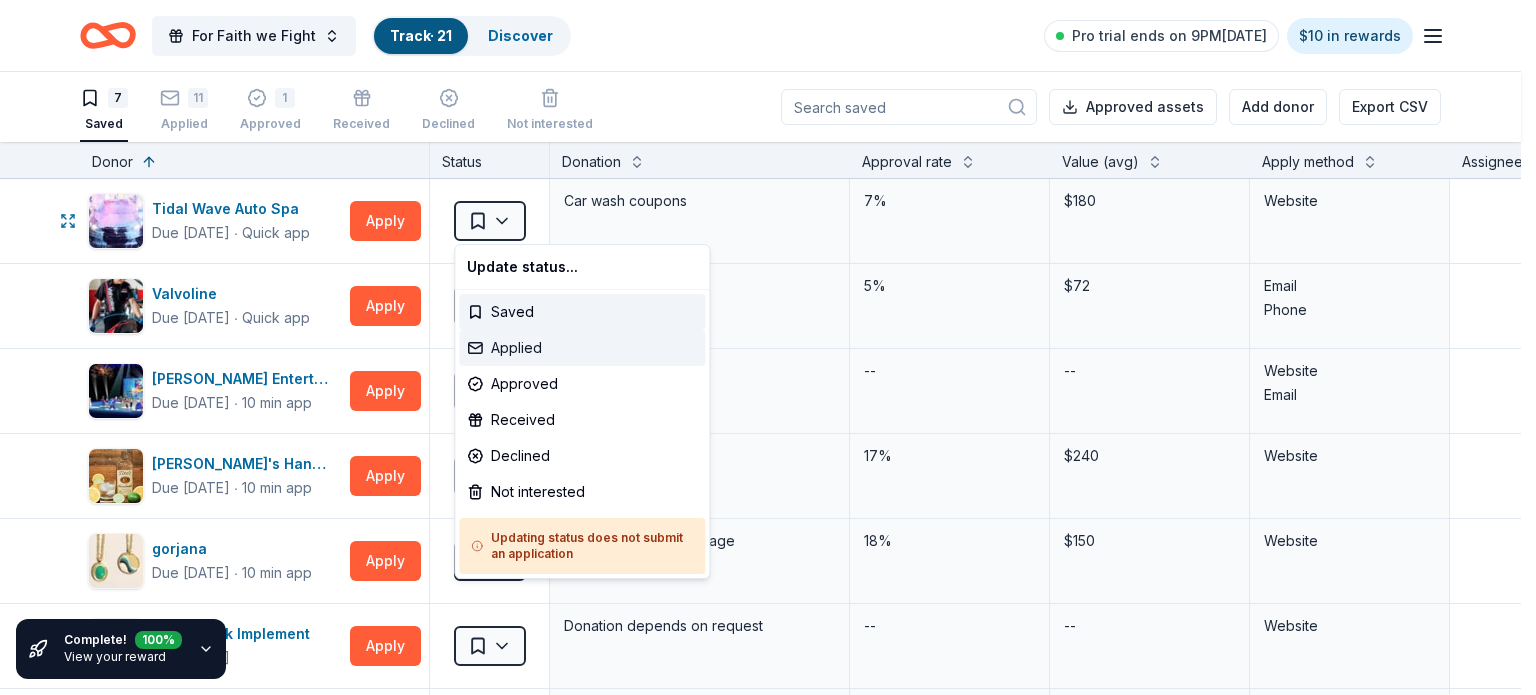 click on "Applied" at bounding box center [582, 348] 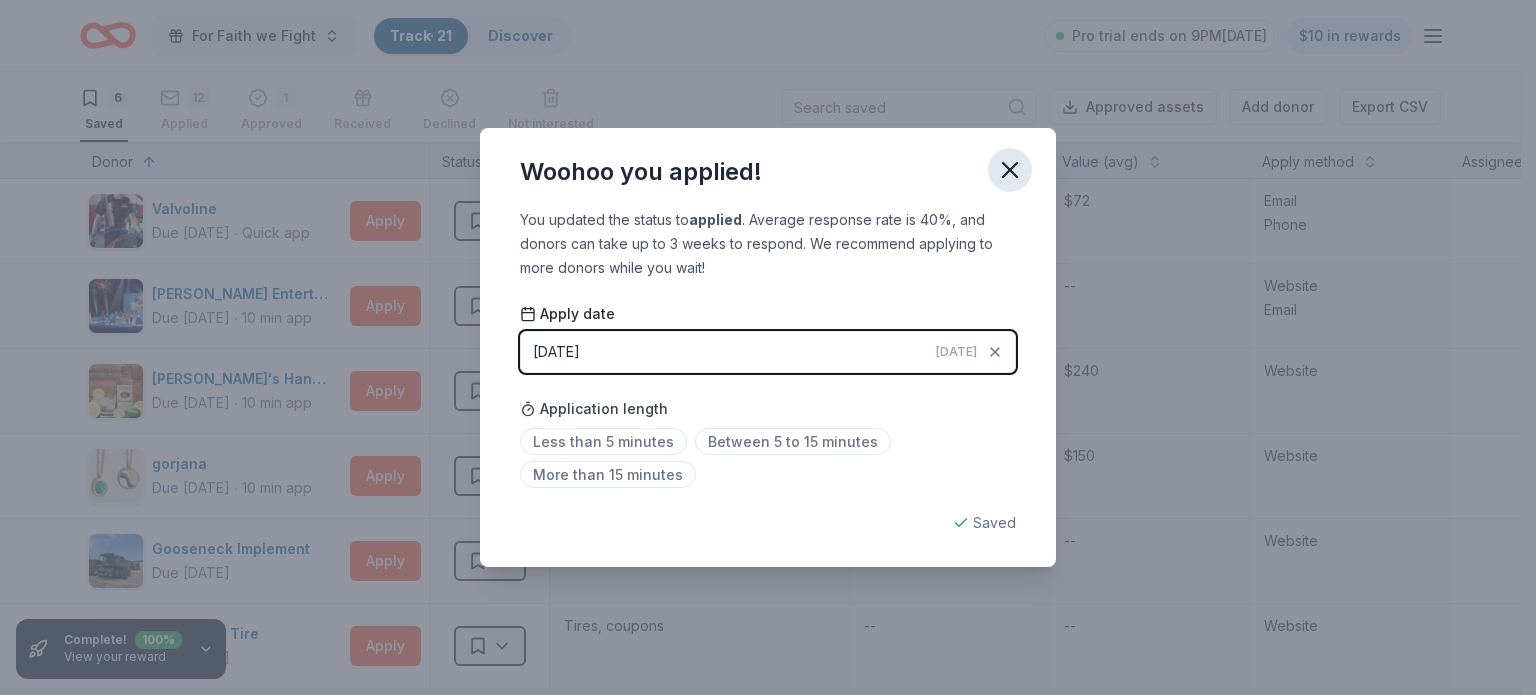 click 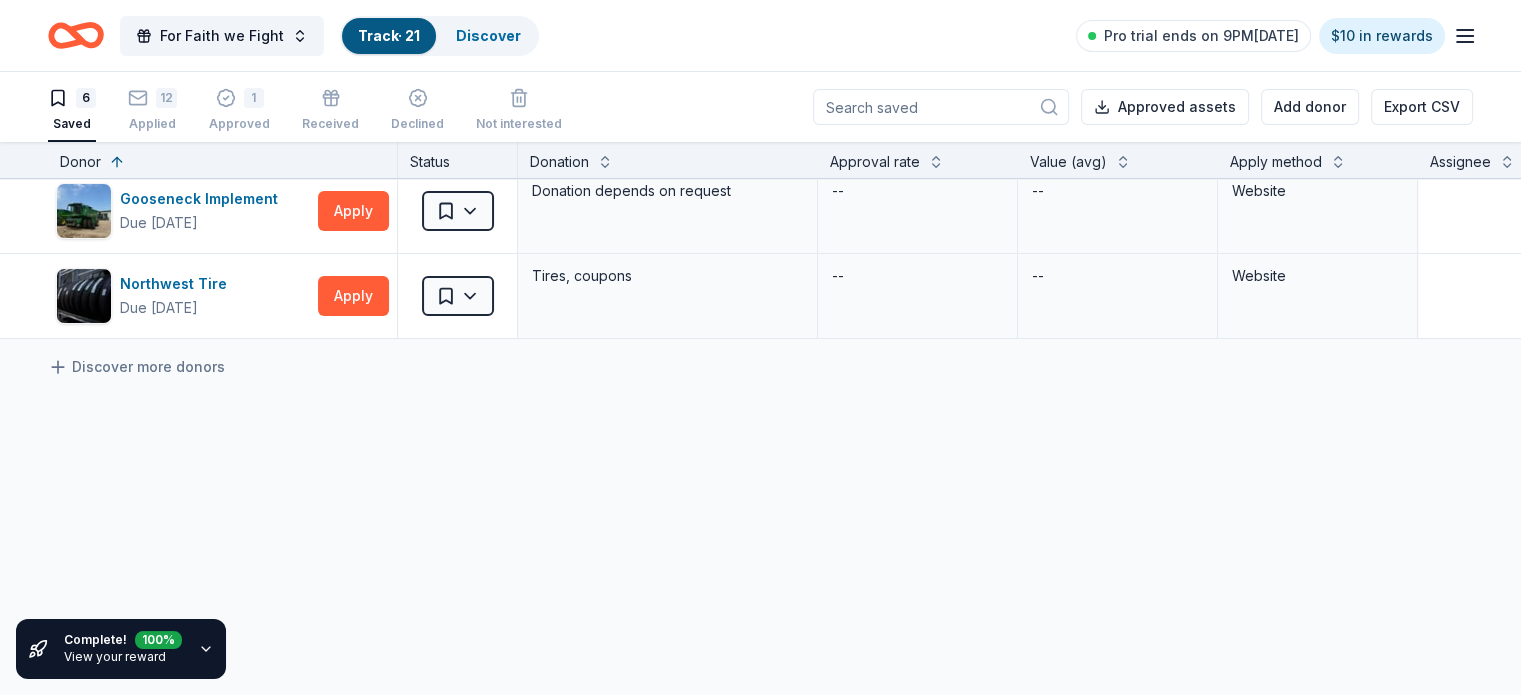 scroll, scrollTop: 0, scrollLeft: 0, axis: both 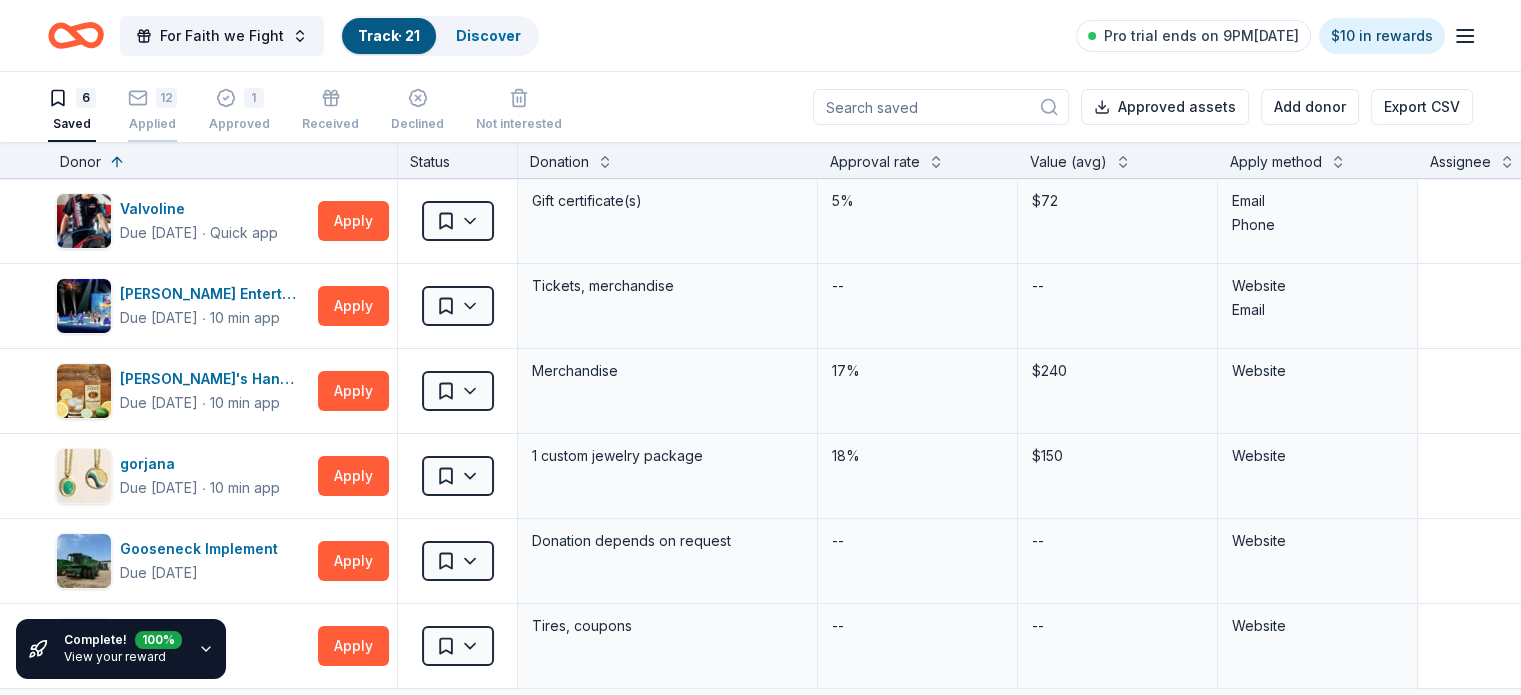 click on "12" at bounding box center (166, 87) 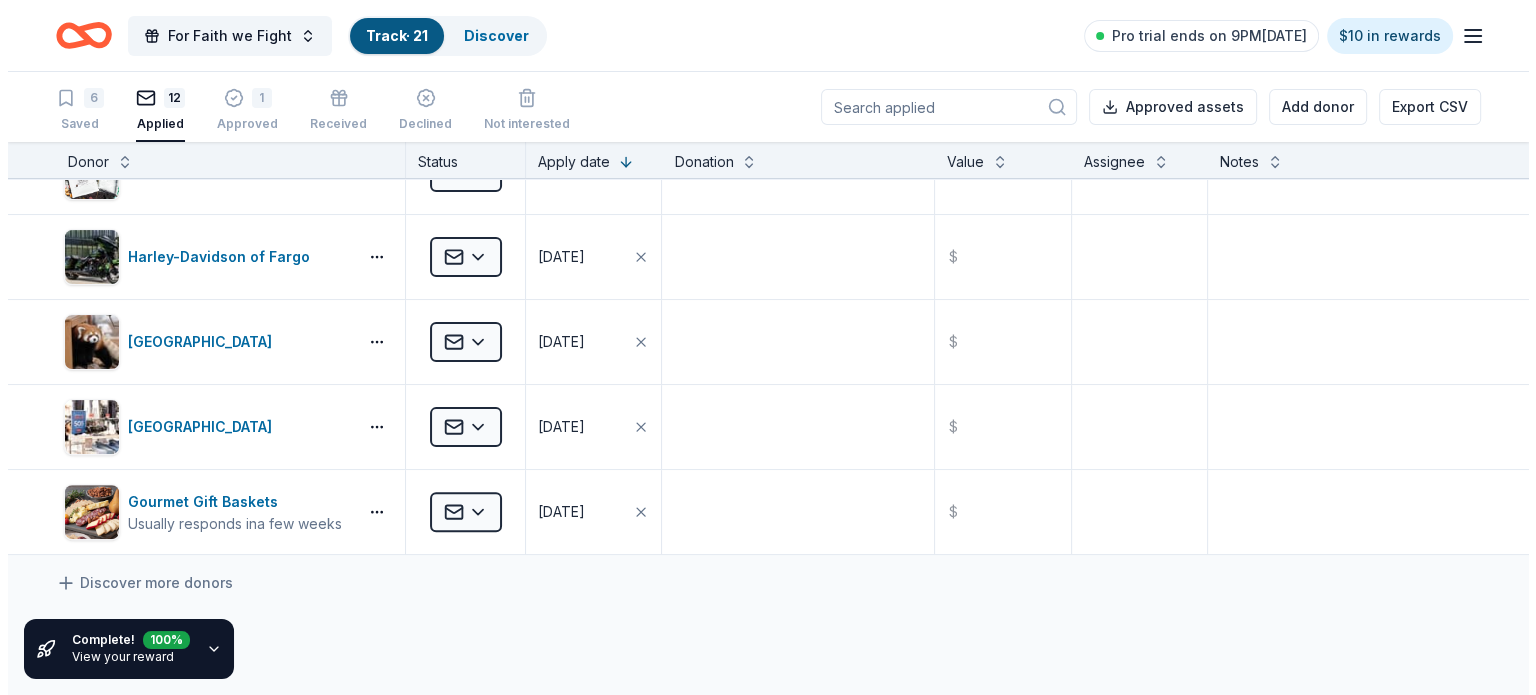 scroll, scrollTop: 668, scrollLeft: 0, axis: vertical 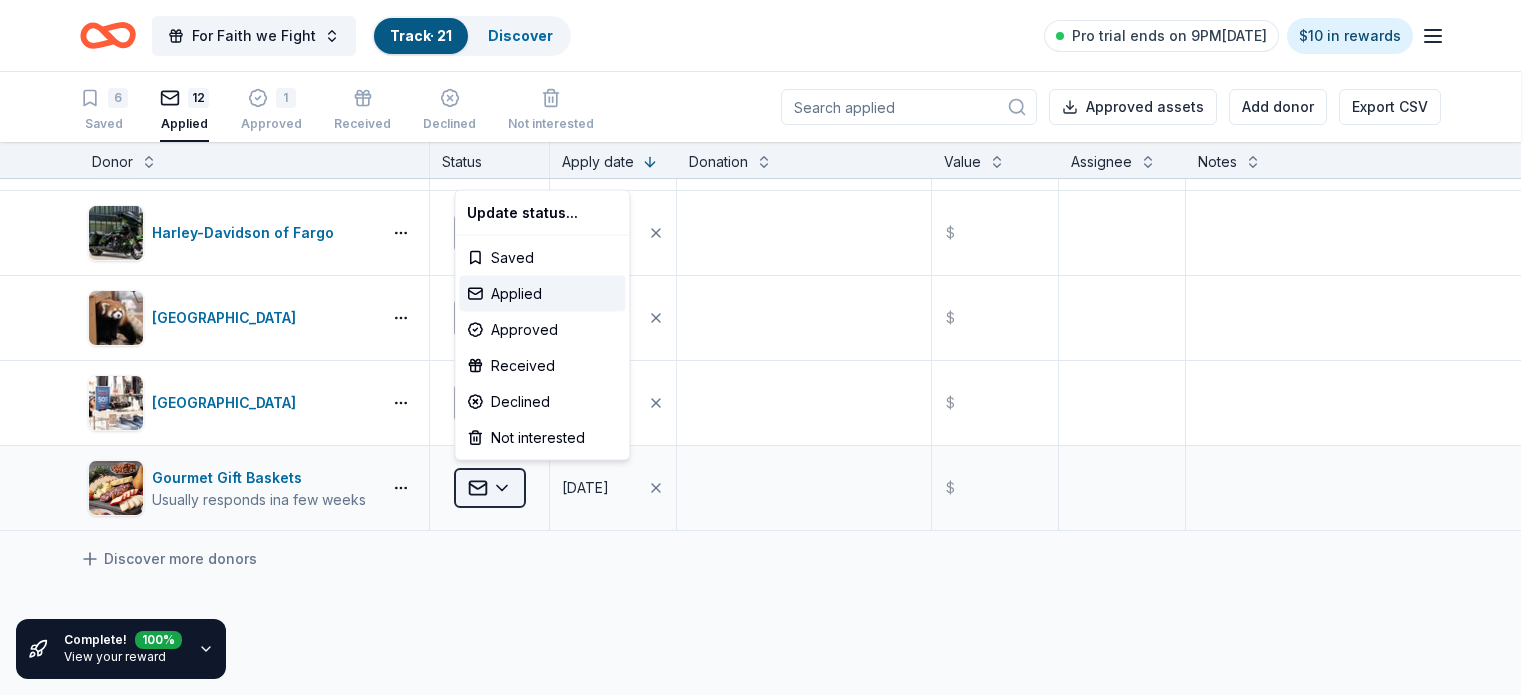 click on "For Faith we Fight Track  · 21 Discover Pro trial ends on 9PM, 7/14 $10 in rewards 6 Saved 12 Applied 1 Approved Received Declined Not interested  Approved assets Add donor Export CSV Complete! 100 % View your reward Donor Status Apply date Donation Value Assignee Notes 4imprint Usually responds in  over a month Applied 07/11/2025 $ Minnesota Vikings Applied 07/11/2025 $ Minnesota Lynx Applied 07/11/2025 $ SCHEELS Usually responds in  a few weeks Applied 07/11/2025 $ Tidal Wave Auto Spa Usually responds in  around a week Applied 07/11/2025 $ BarkBox Usually responds in  a few days Applied 07/11/2025 $ Fargo Center for Dermatology Applied 07/11/2025 $ Bully Brew Coffee House Applied 07/11/2025 $ Harley-Davidson of Fargo Applied 07/11/2025 $ Red River Zoo Applied 07/11/2025 $ West Acres Mall Applied 07/11/2025 $ Gourmet Gift Baskets Usually responds in  a few weeks Applied 07/11/2025 $   Discover more donors Saved Update status... Saved Applied Approved Received Declined Not interested" at bounding box center (768, 347) 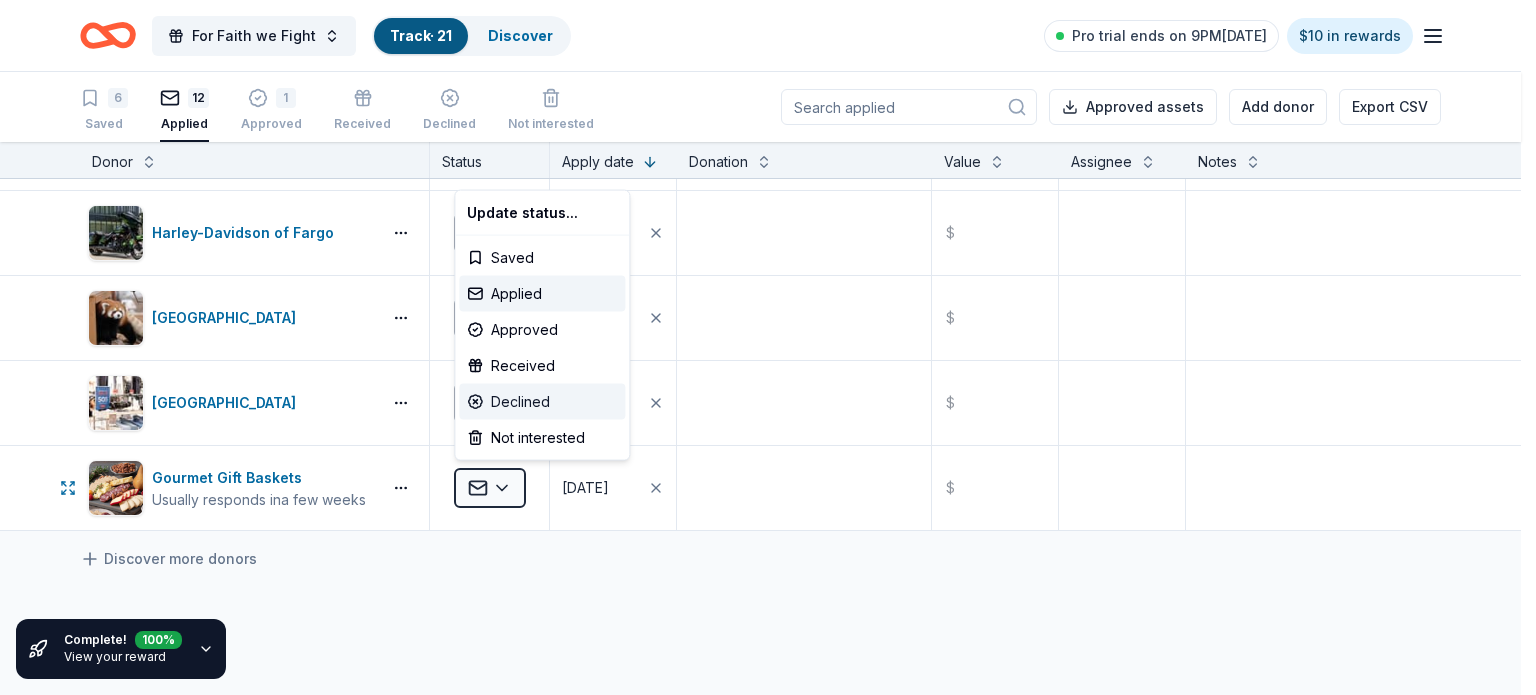 click on "Declined" at bounding box center [542, 402] 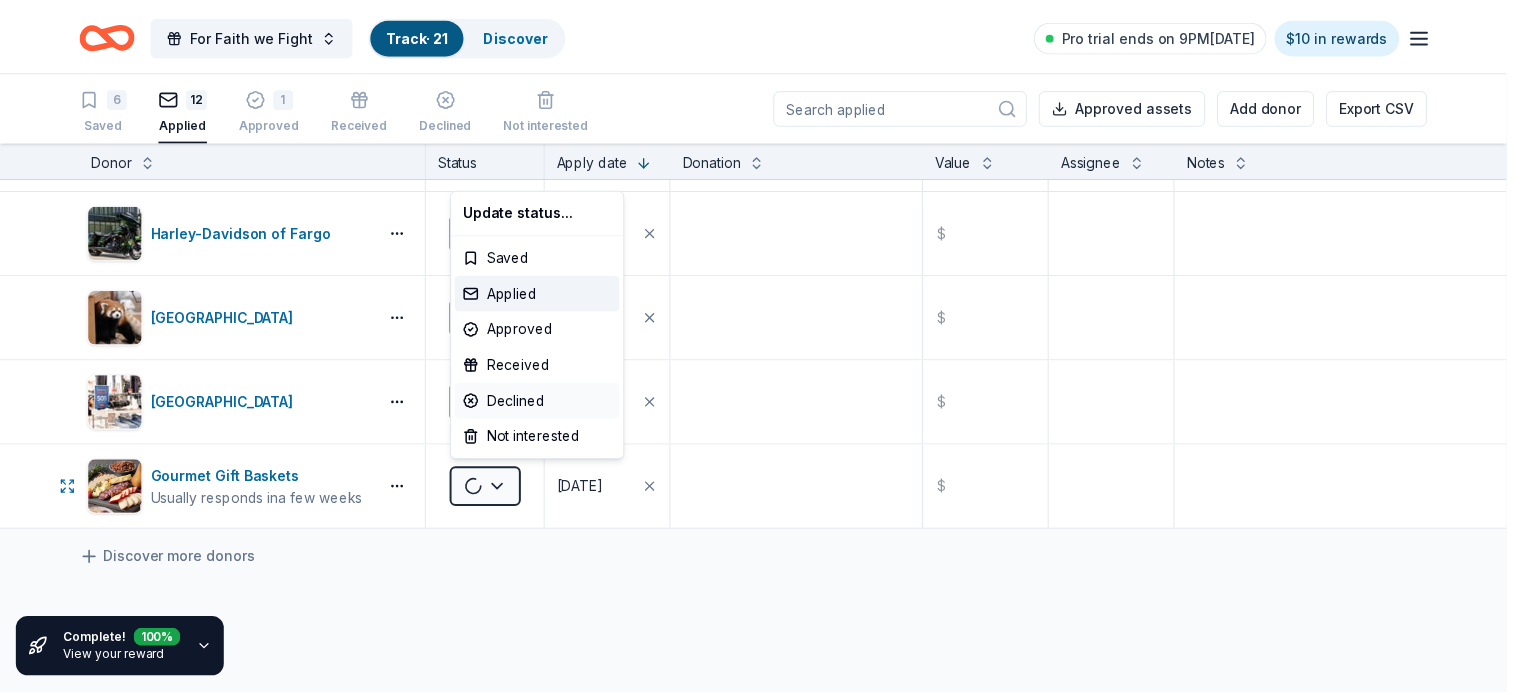 scroll, scrollTop: 414, scrollLeft: 0, axis: vertical 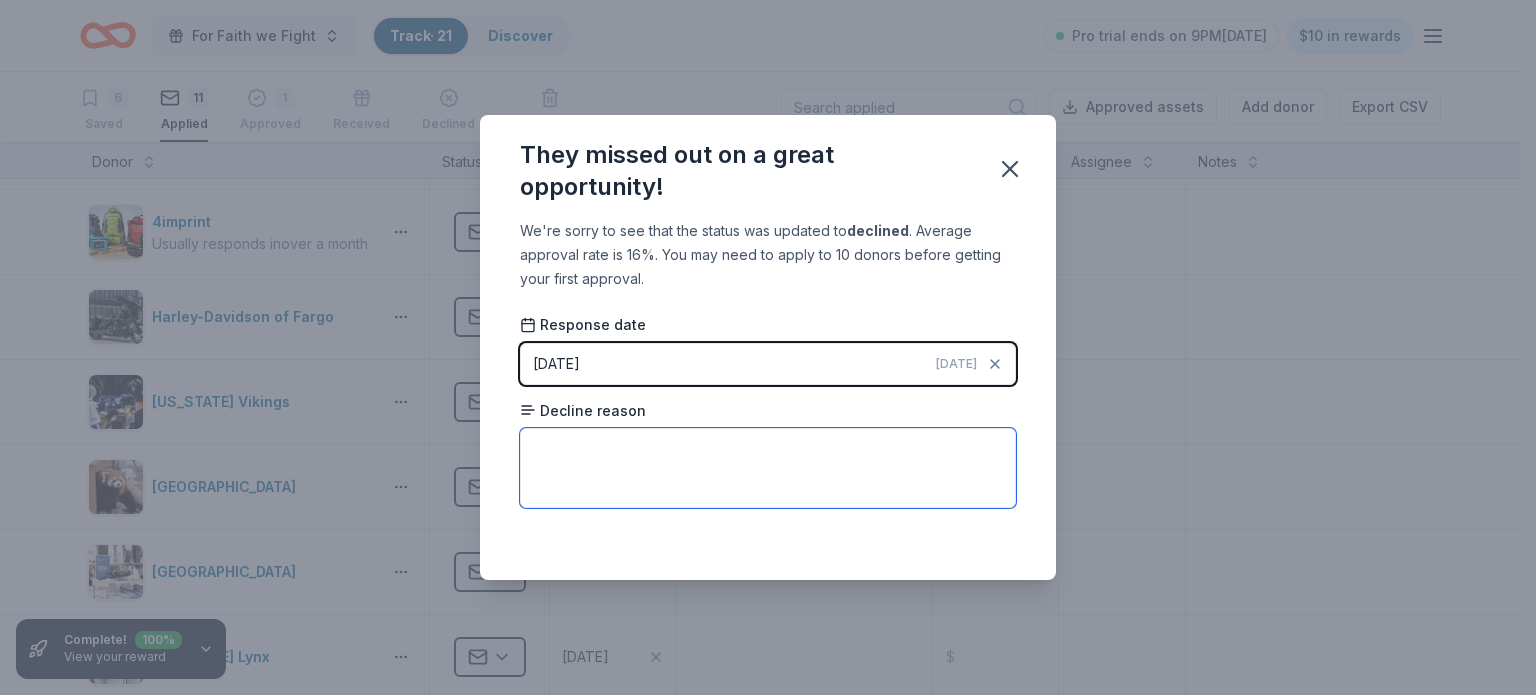 click at bounding box center (768, 468) 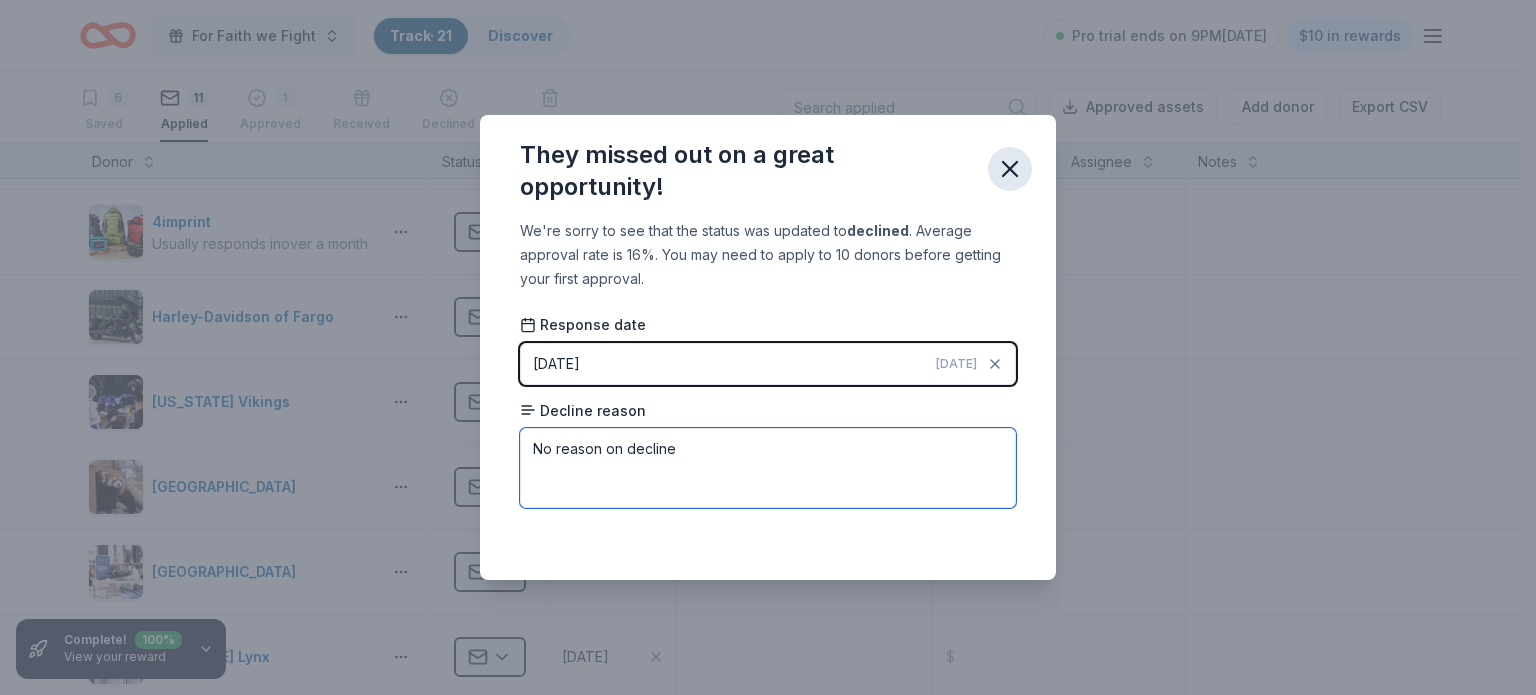 type on "No reason on decline" 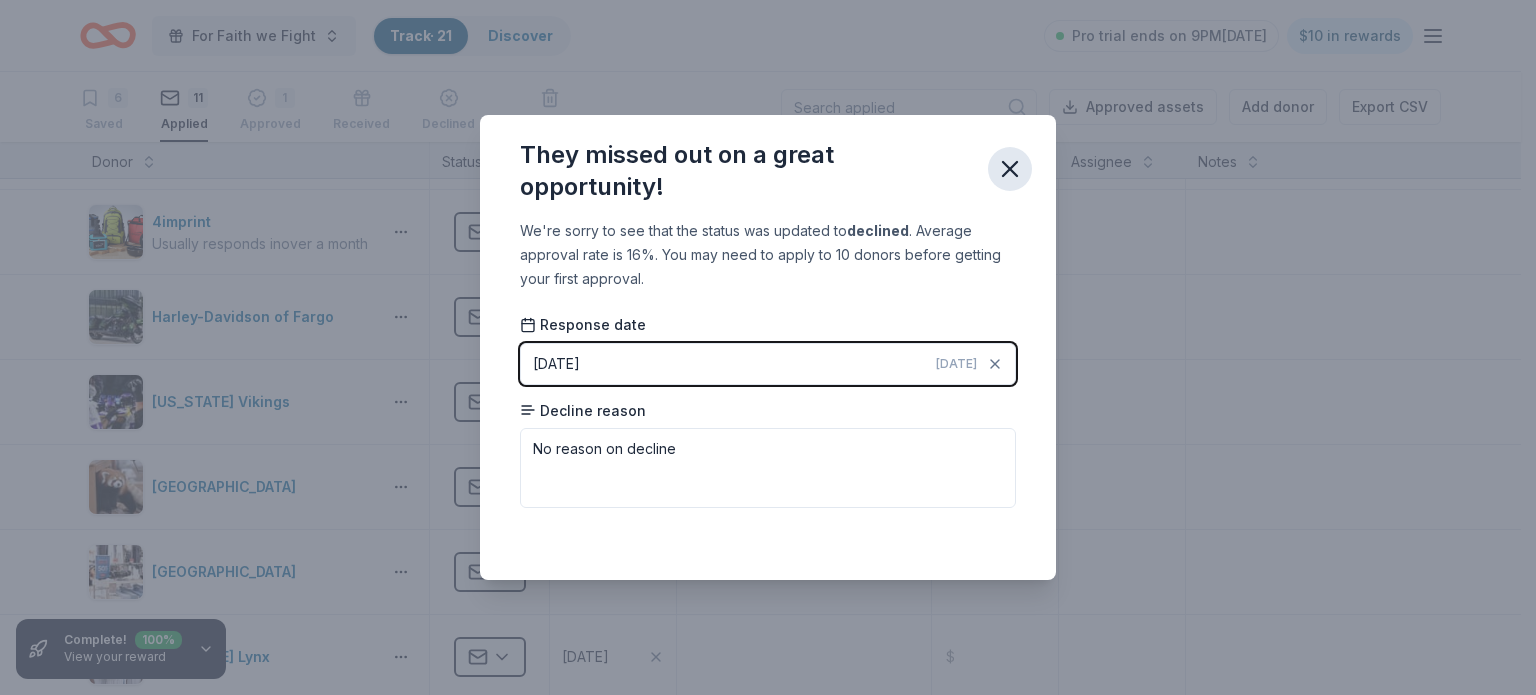 click 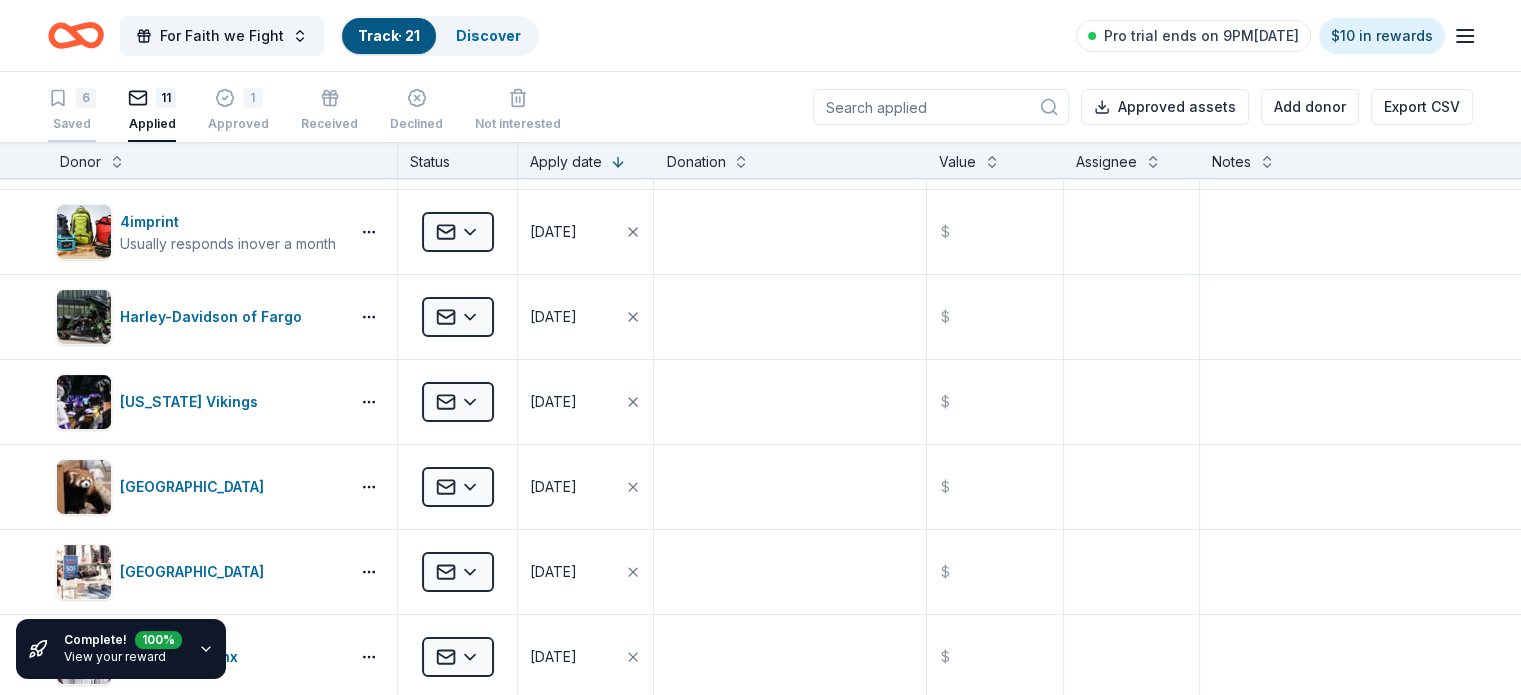 click on "6 Saved" at bounding box center (72, 110) 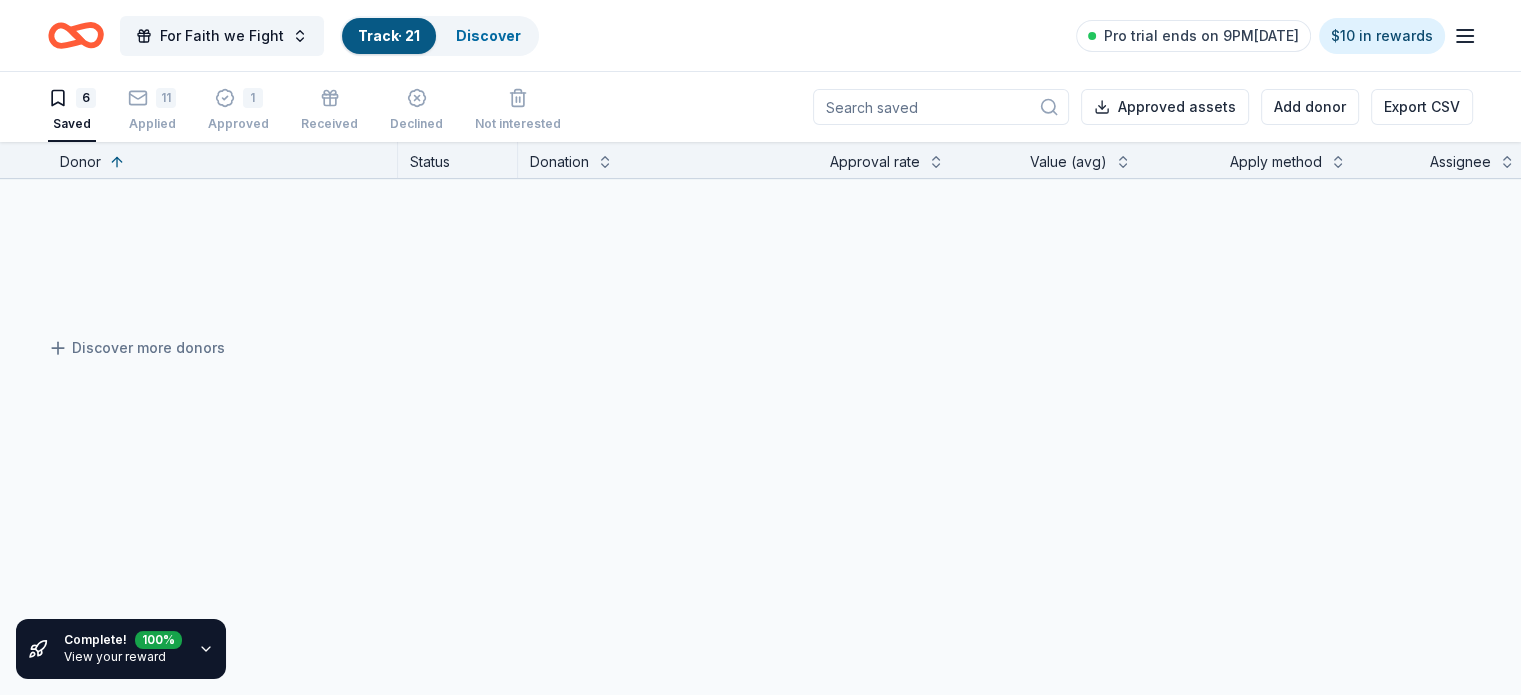 scroll, scrollTop: 382, scrollLeft: 0, axis: vertical 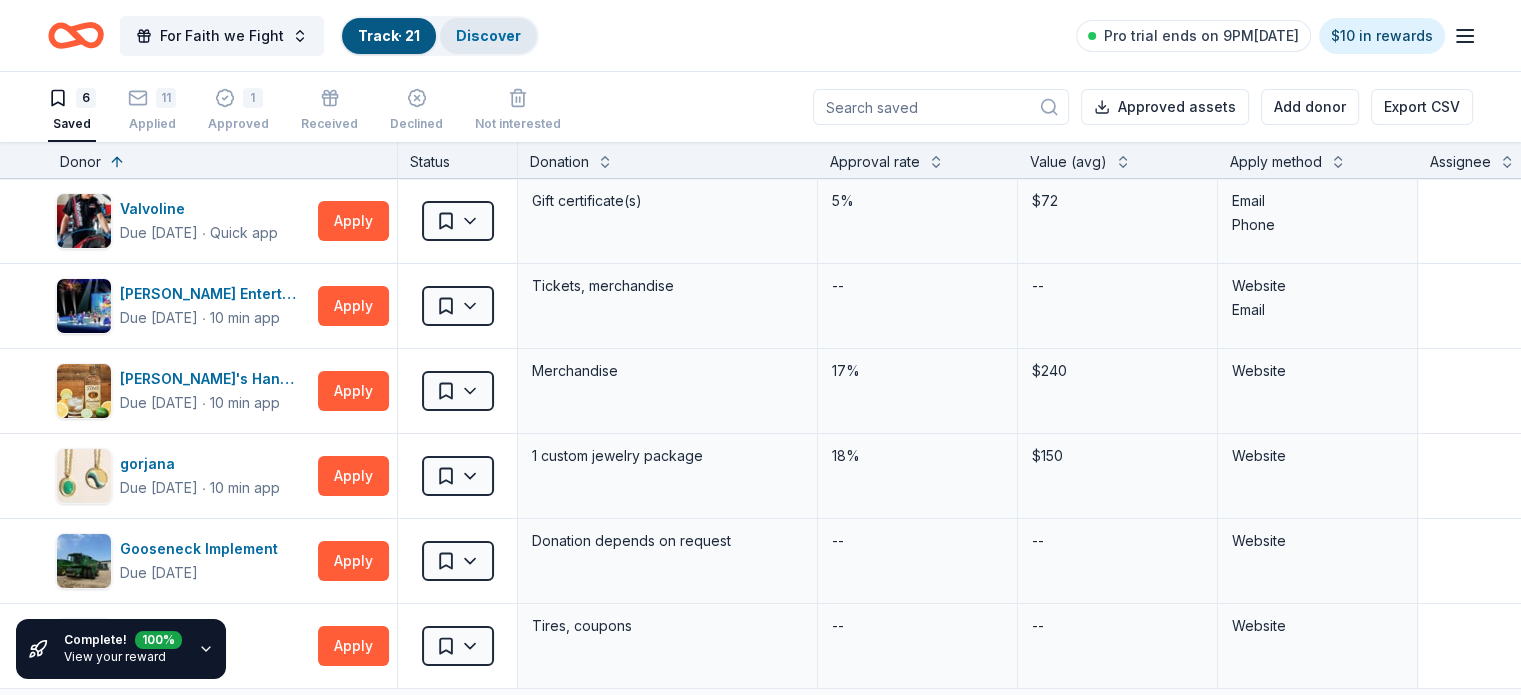 click on "Discover" at bounding box center (488, 35) 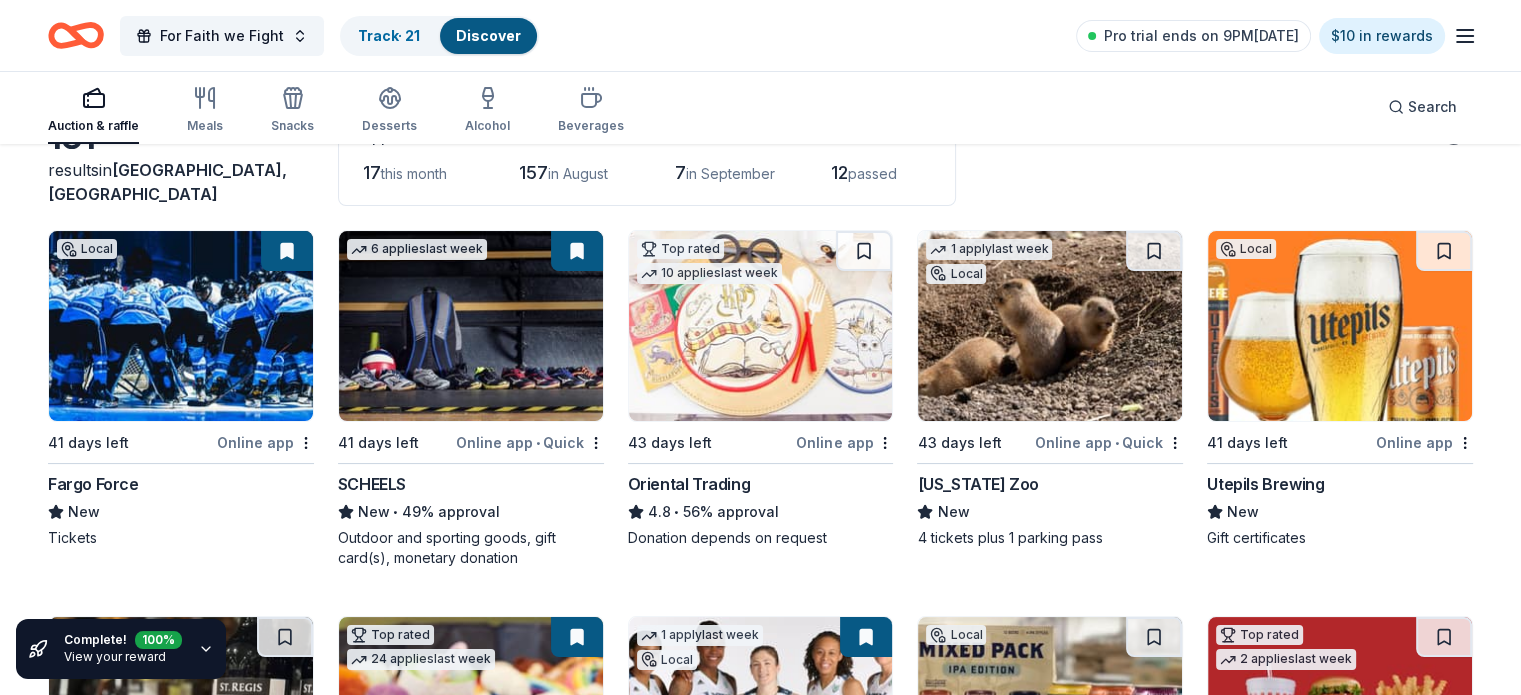 scroll, scrollTop: 146, scrollLeft: 0, axis: vertical 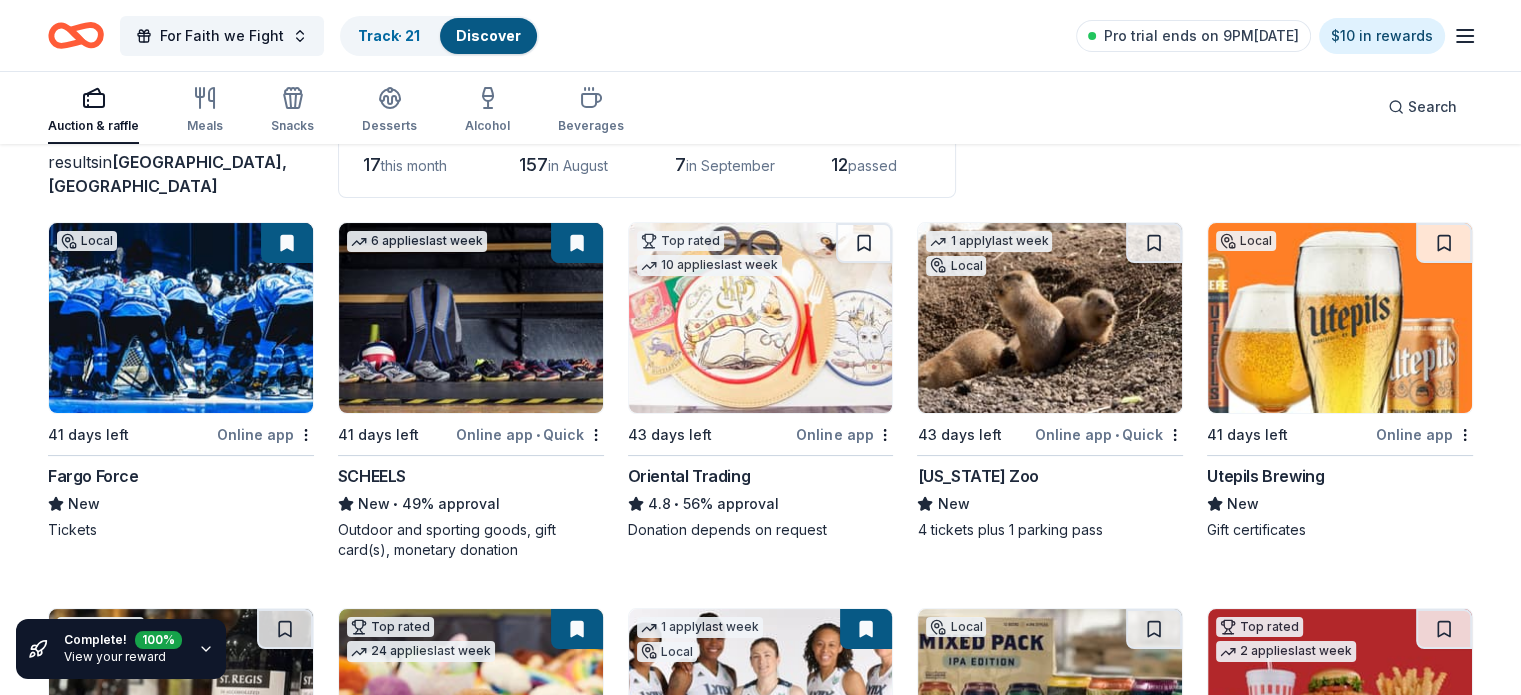 click on "Online app • Quick" at bounding box center (1109, 434) 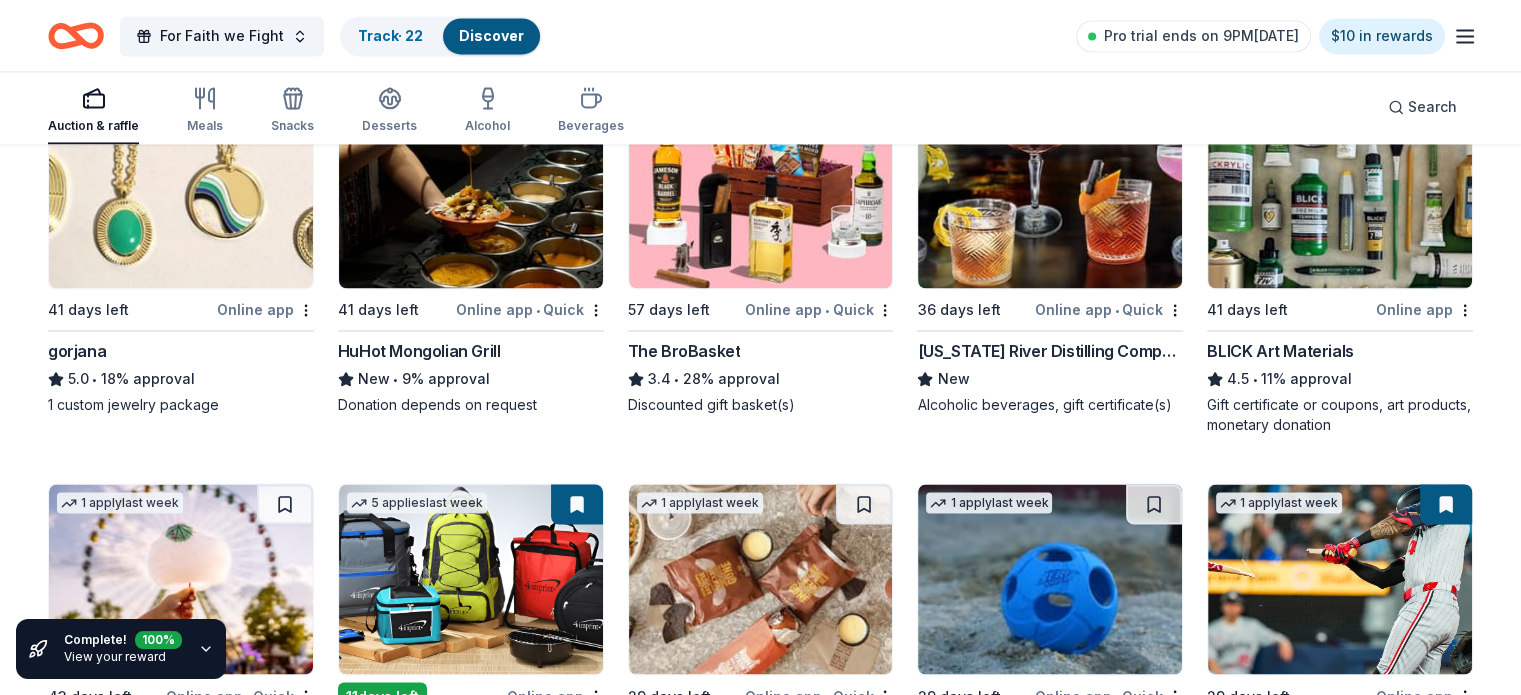 scroll, scrollTop: 3334, scrollLeft: 0, axis: vertical 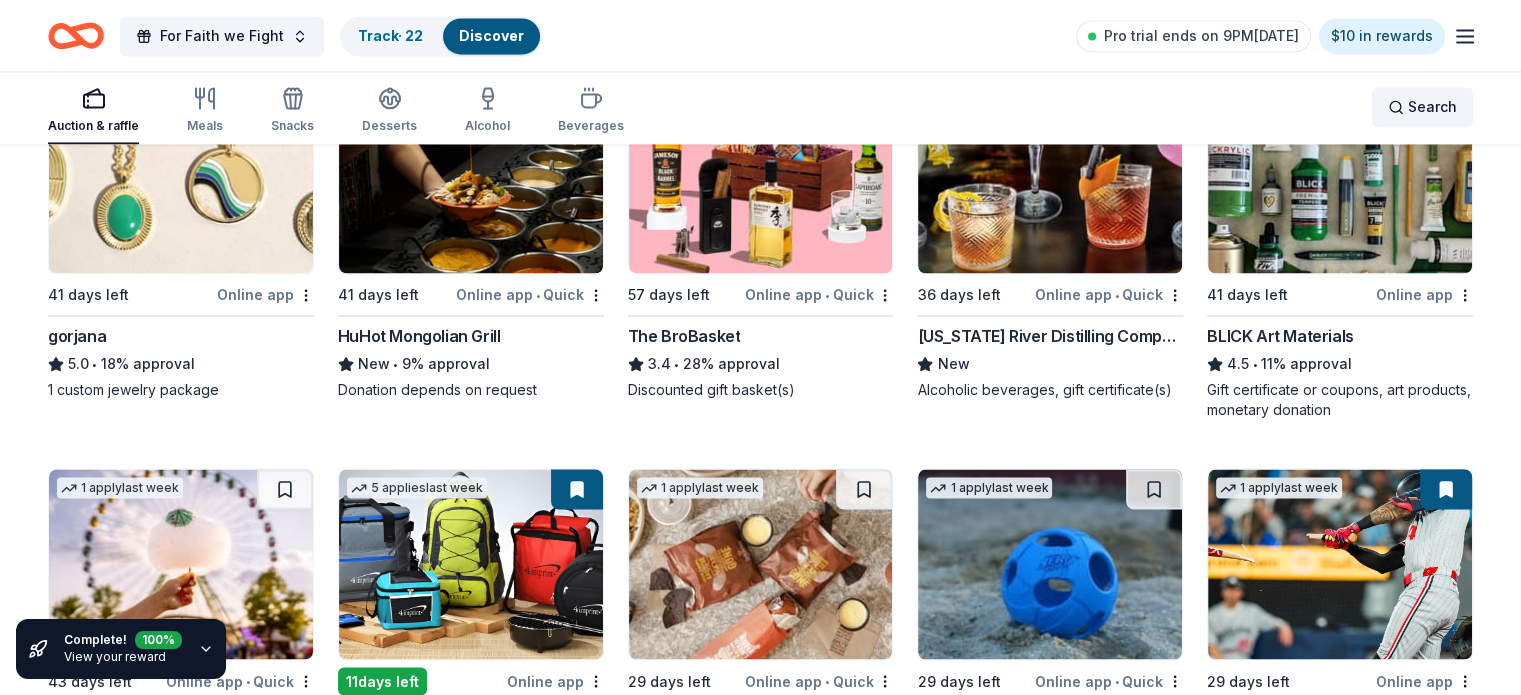 click on "Search" at bounding box center [1432, 107] 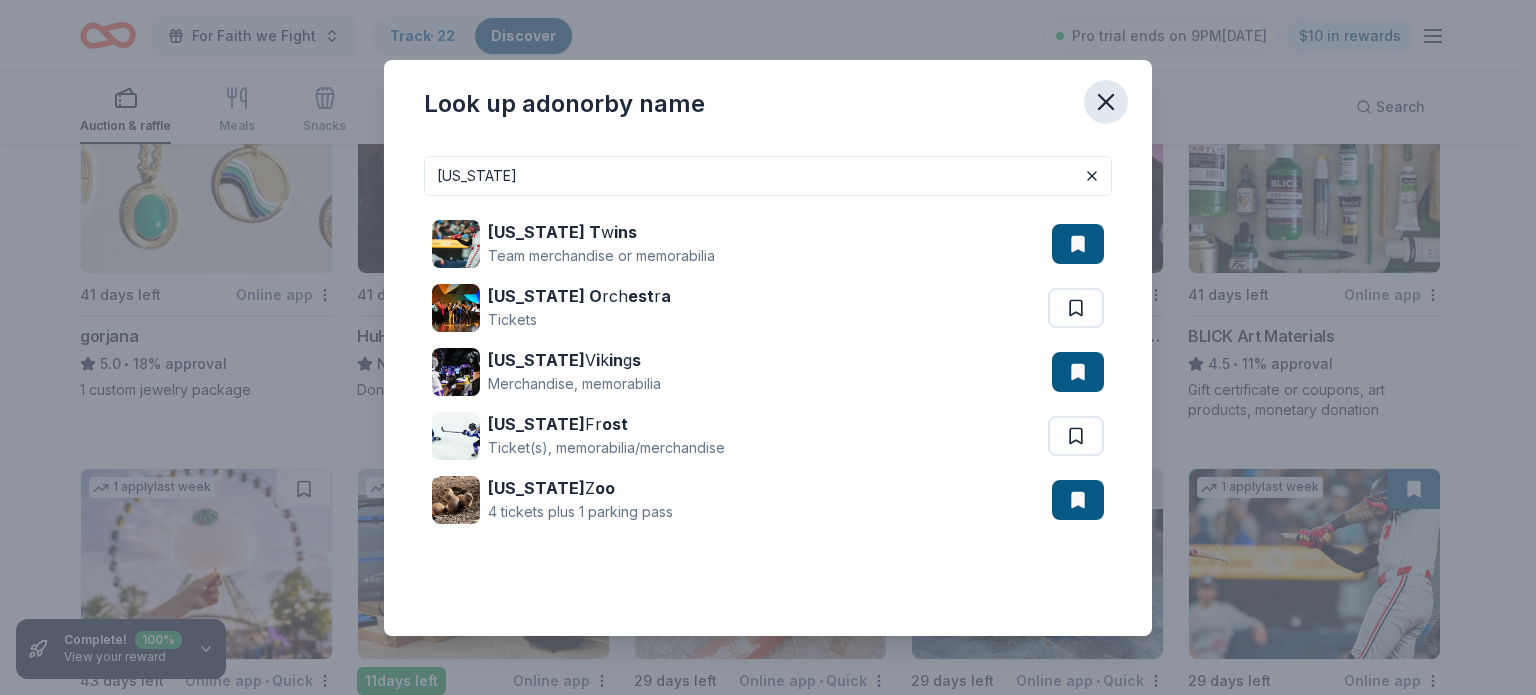 type on "minnesota" 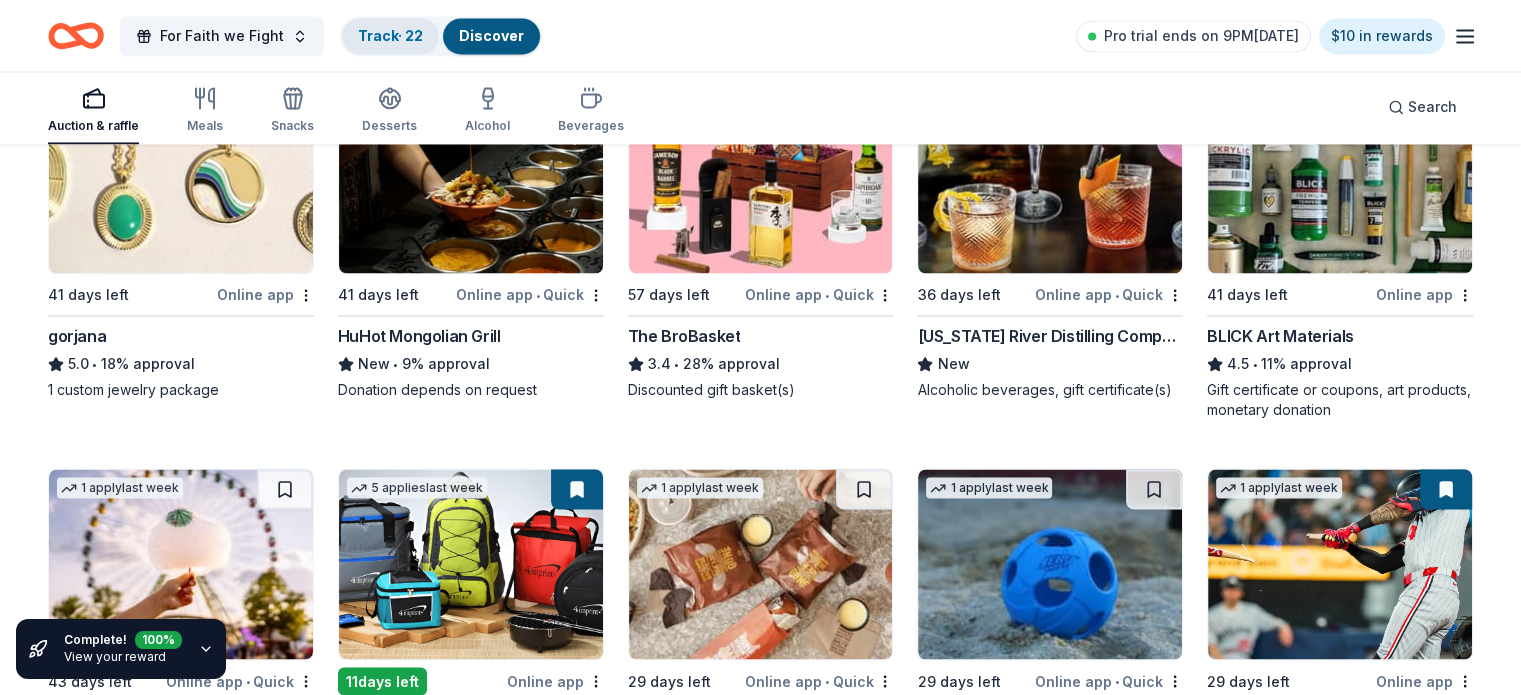 click on "Track  · 22" at bounding box center [390, 35] 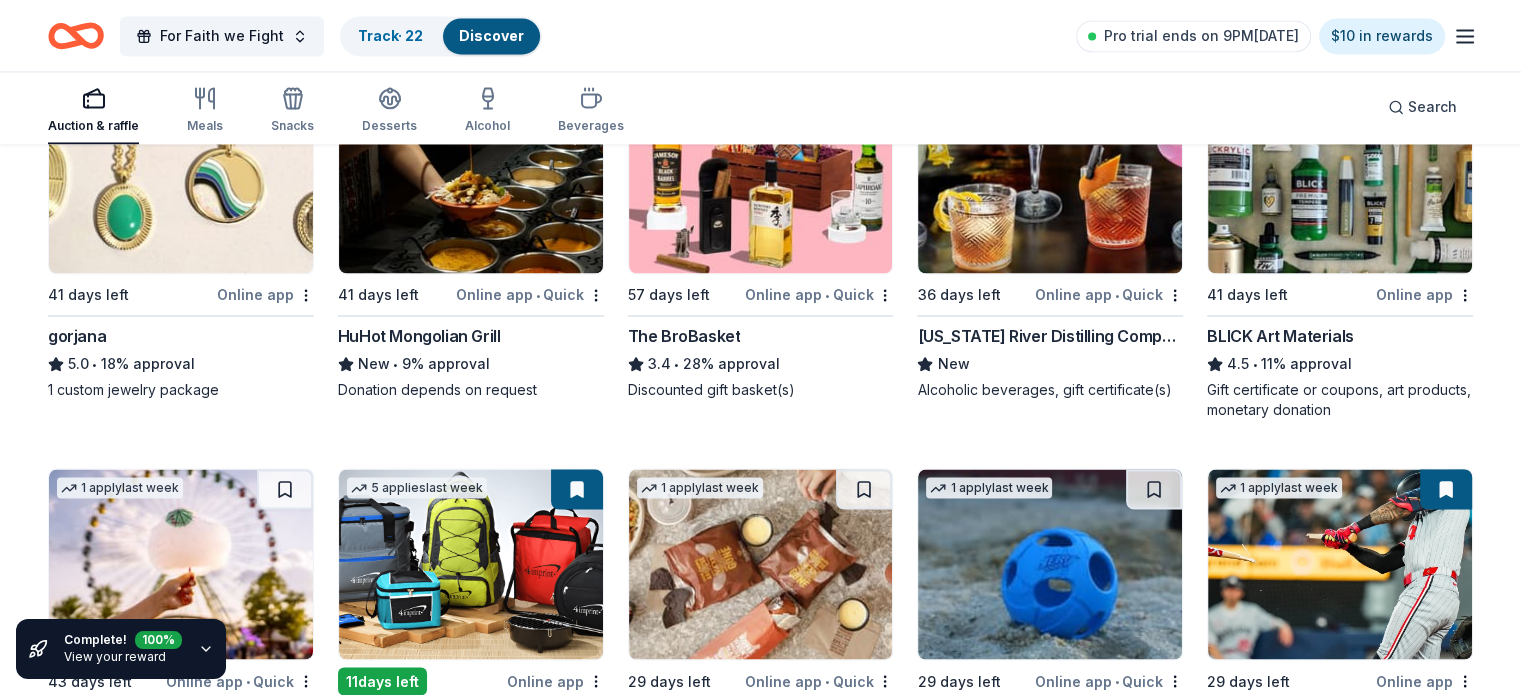 scroll, scrollTop: 0, scrollLeft: 0, axis: both 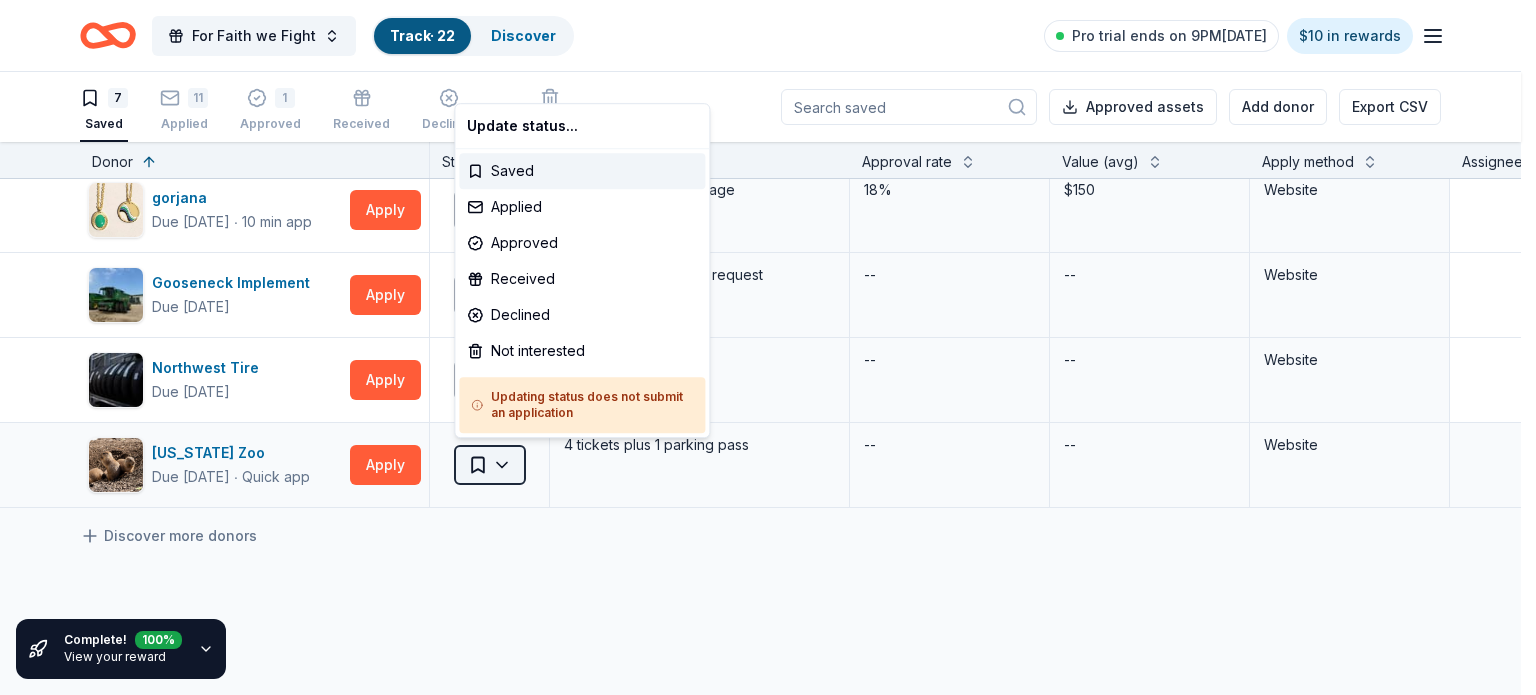 click on "For Faith we Fight Track  · 22 Discover Pro trial ends on 9PM, 7/14 $10 in rewards 7 Saved 11 Applied 1 Approved Received Declined Not interested  Approved assets Add donor Export CSV Complete! 100 % View your reward Donor Status Donation Approval rate Value (avg) Apply method Assignee Notes Valvoline Due in 41 days ∙ Quick app Apply Saved Gift certificate(s) 5% $72 Email Phone Feld Entertainment Due in 41 days ∙ 10 min app Apply Saved Tickets, merchandise  -- -- Website Email Tito's Handmade Vodka Due in 41 days ∙ 10 min app Apply Saved Merchandise 17% $240 Website gorjana Due in 41 days ∙ 10 min app Apply Saved 1 custom jewelry package 18% $150 Website Gooseneck Implement Due in 41 days Apply Saved Donation depends on request -- -- Website Northwest Tire Due in 43 days Apply Saved Tires, coupons -- -- Website Minnesota Zoo Due in 43 days ∙ Quick app Apply Saved 4 tickets plus 1 parking pass -- -- Website   Discover more donors Saved Update status... Saved Applied Approved Received Declined" at bounding box center [768, 347] 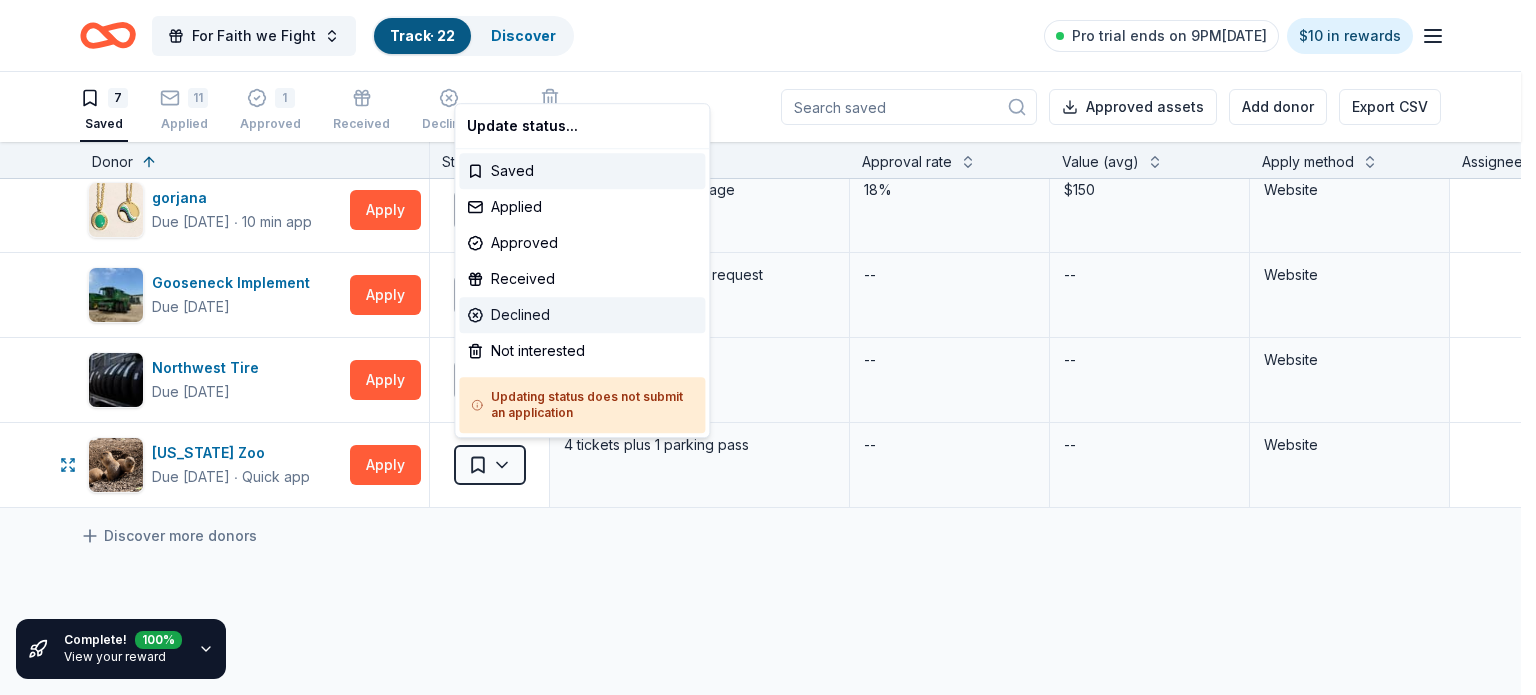 click on "Declined" at bounding box center [582, 315] 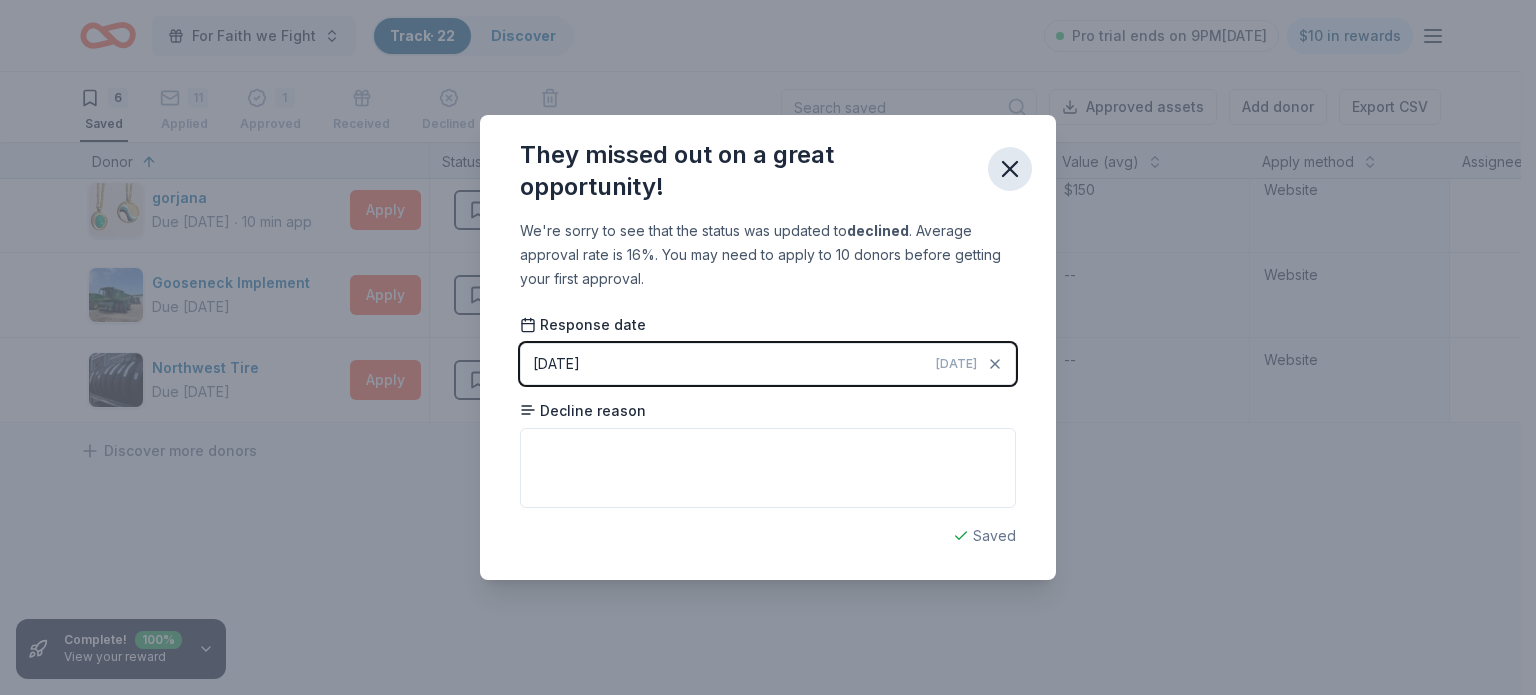 click 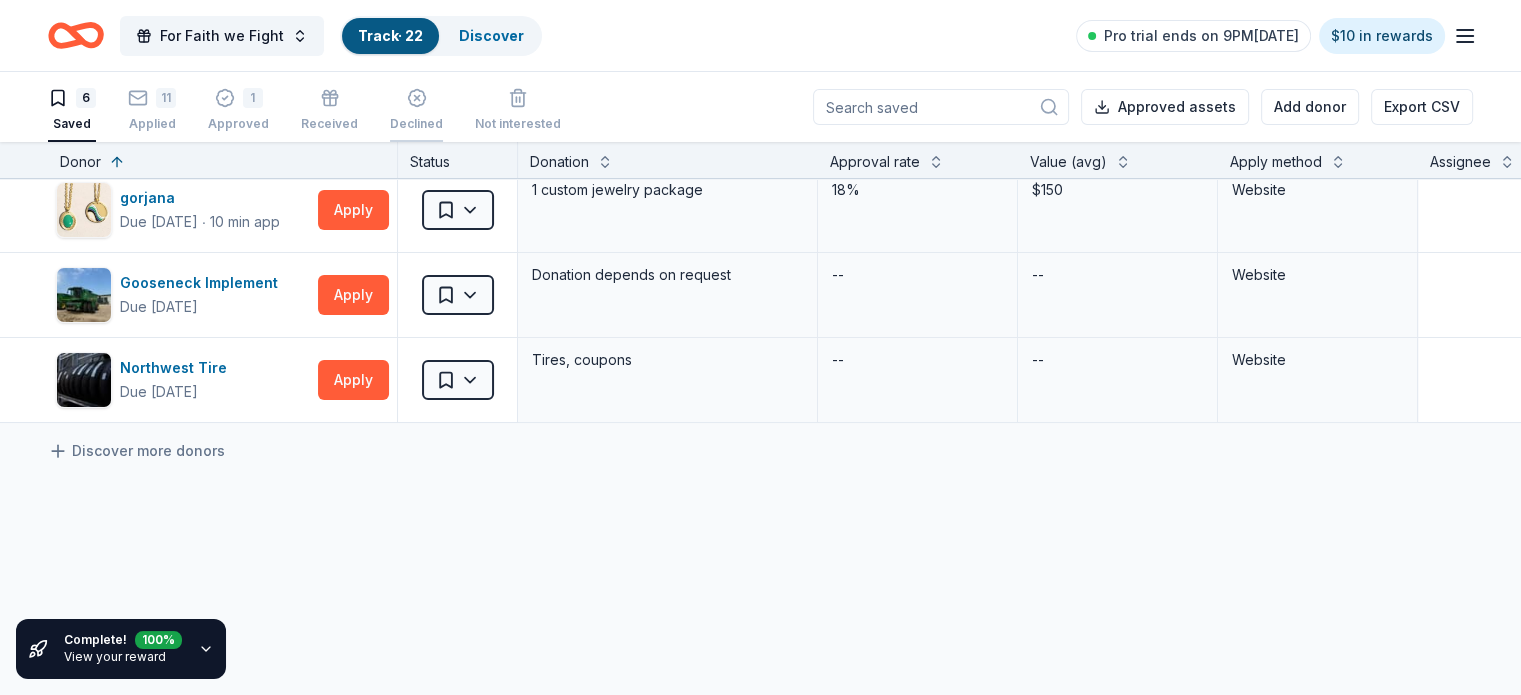 click on "Declined" at bounding box center [416, 113] 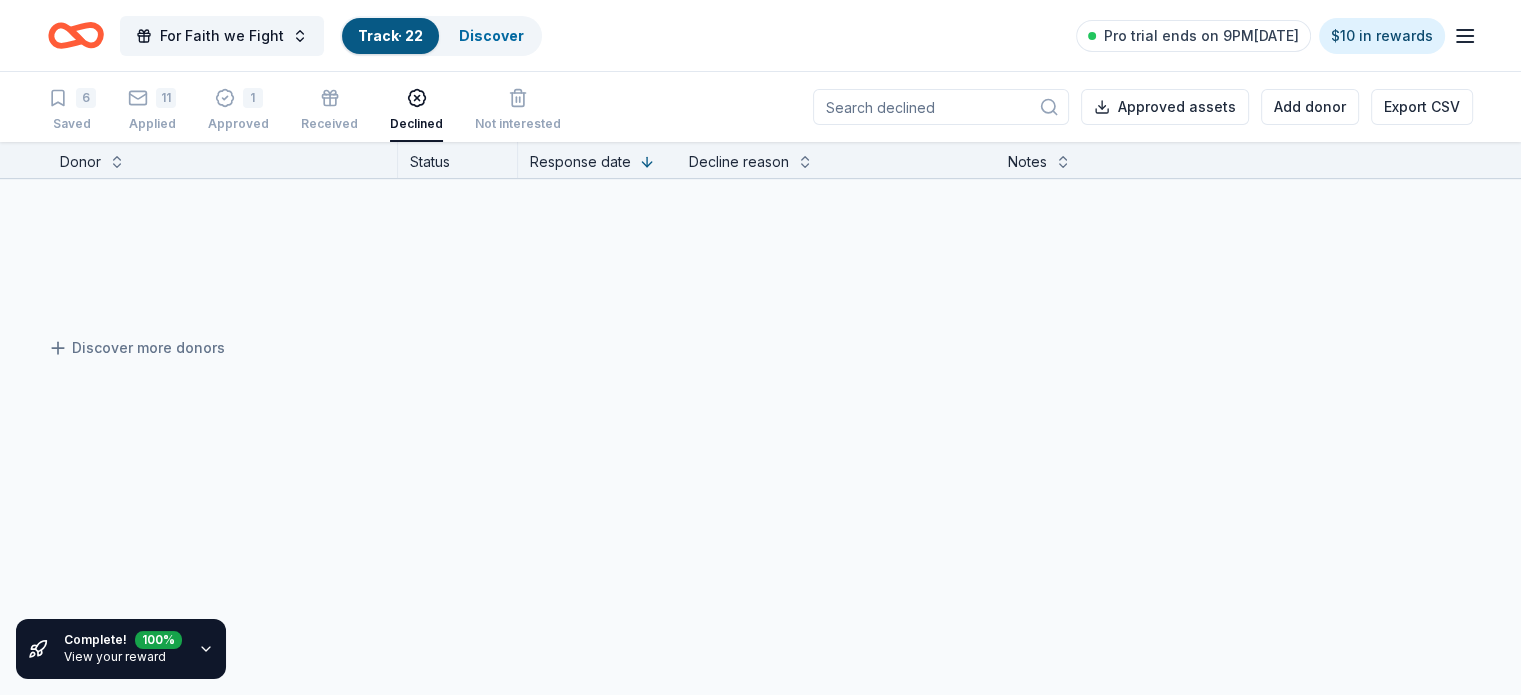 scroll, scrollTop: 120, scrollLeft: 0, axis: vertical 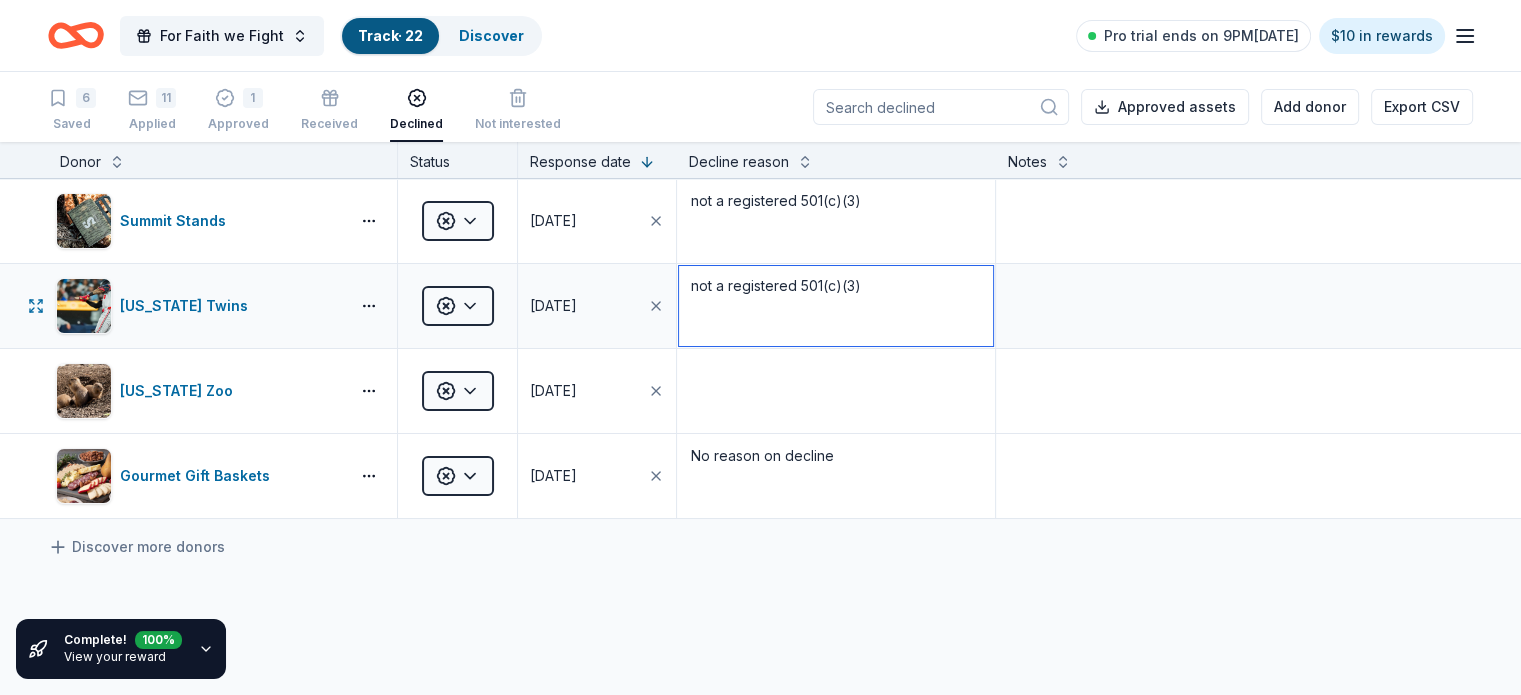 drag, startPoint x: 897, startPoint y: 308, endPoint x: 708, endPoint y: 307, distance: 189.00264 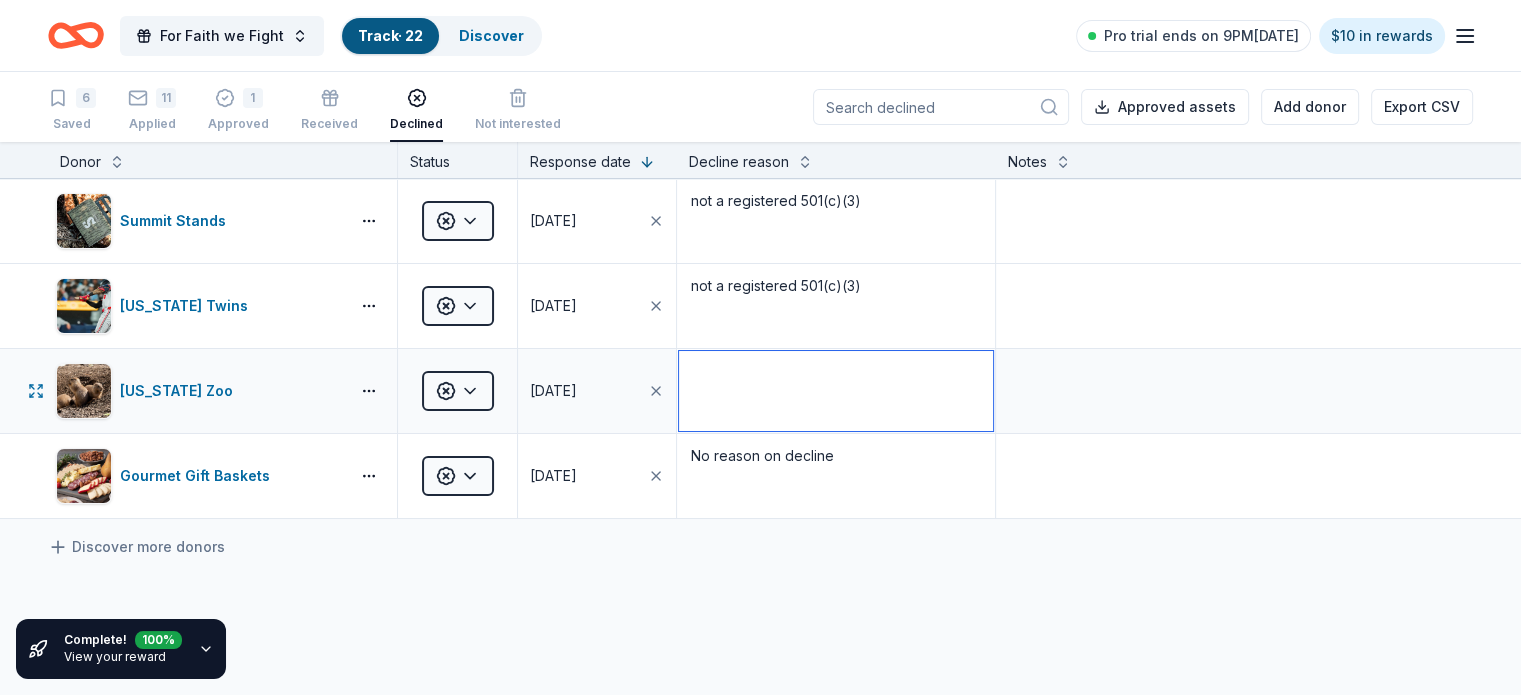 click at bounding box center [835, 391] 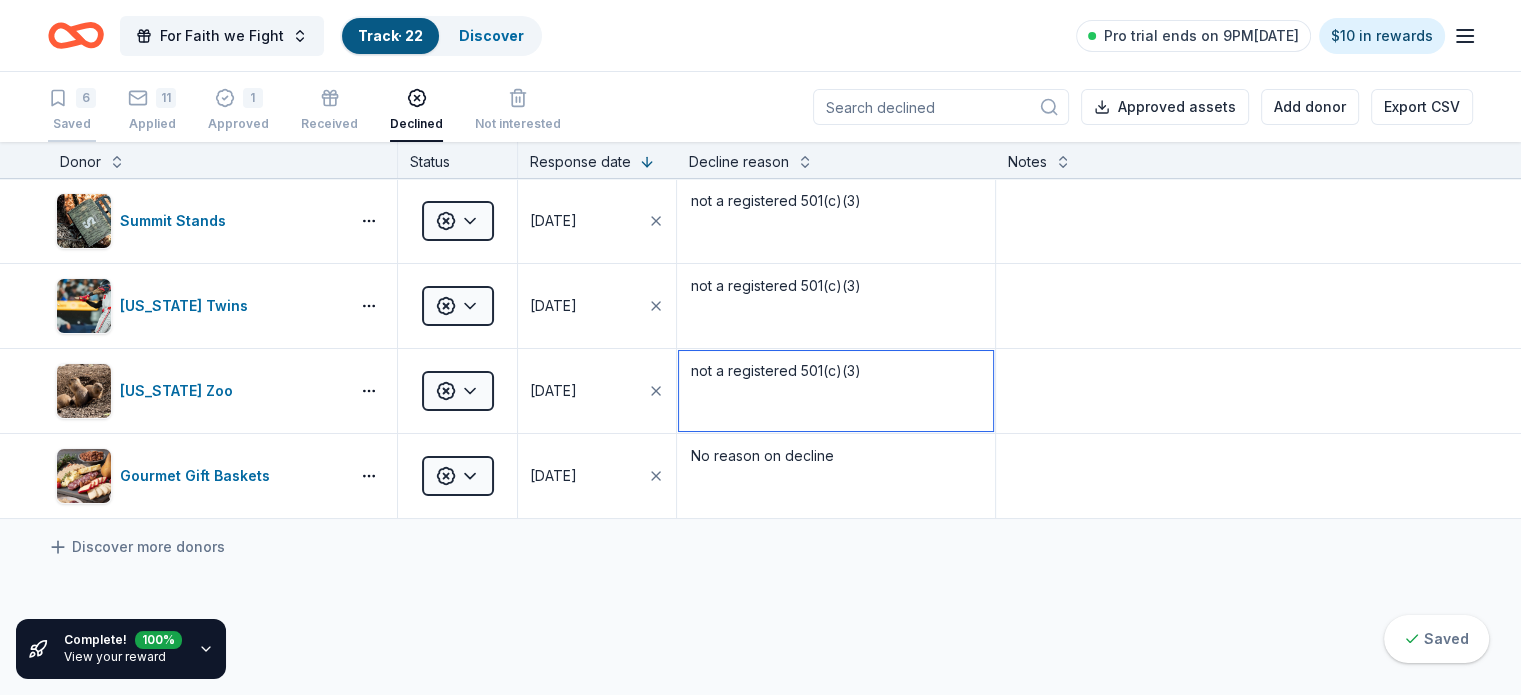 type on "not a registered 501(c)(3)" 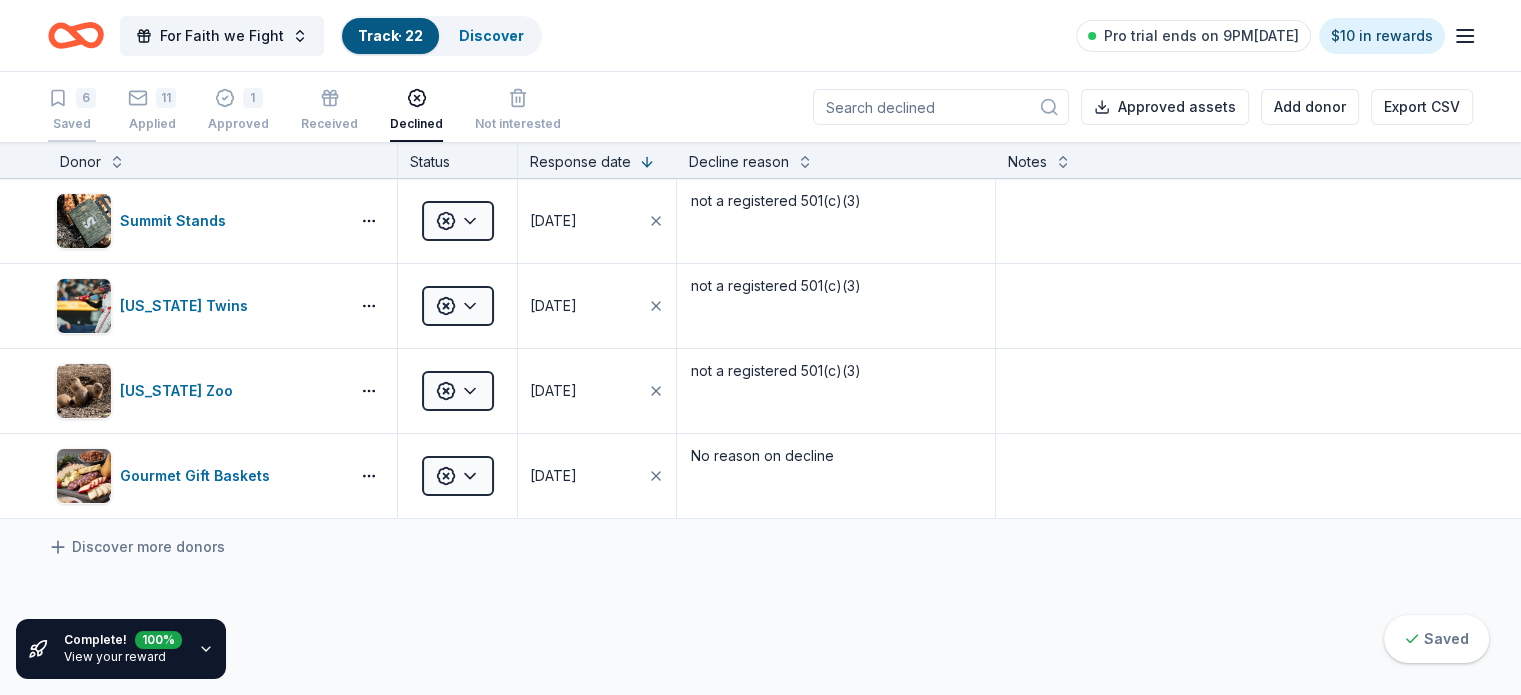 click on "6" at bounding box center (86, 98) 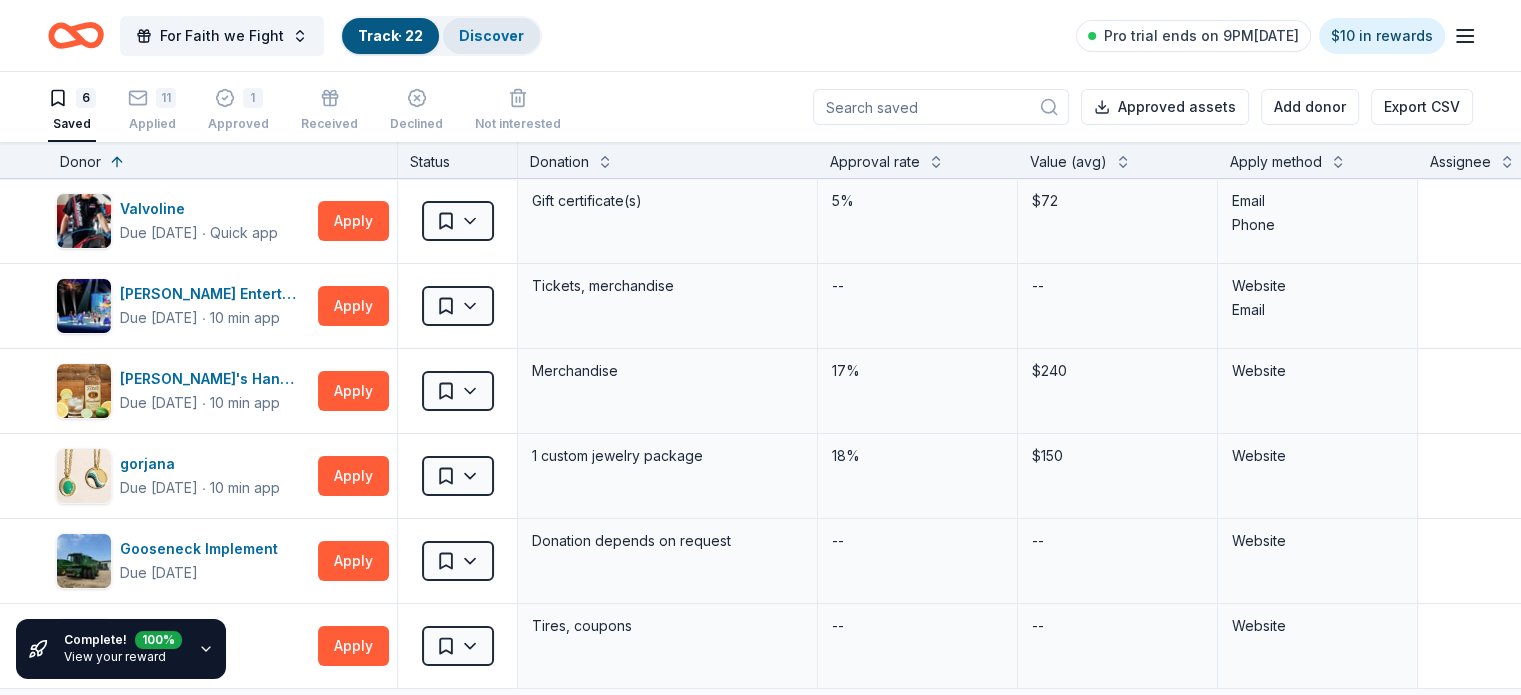 click on "Discover" at bounding box center (491, 35) 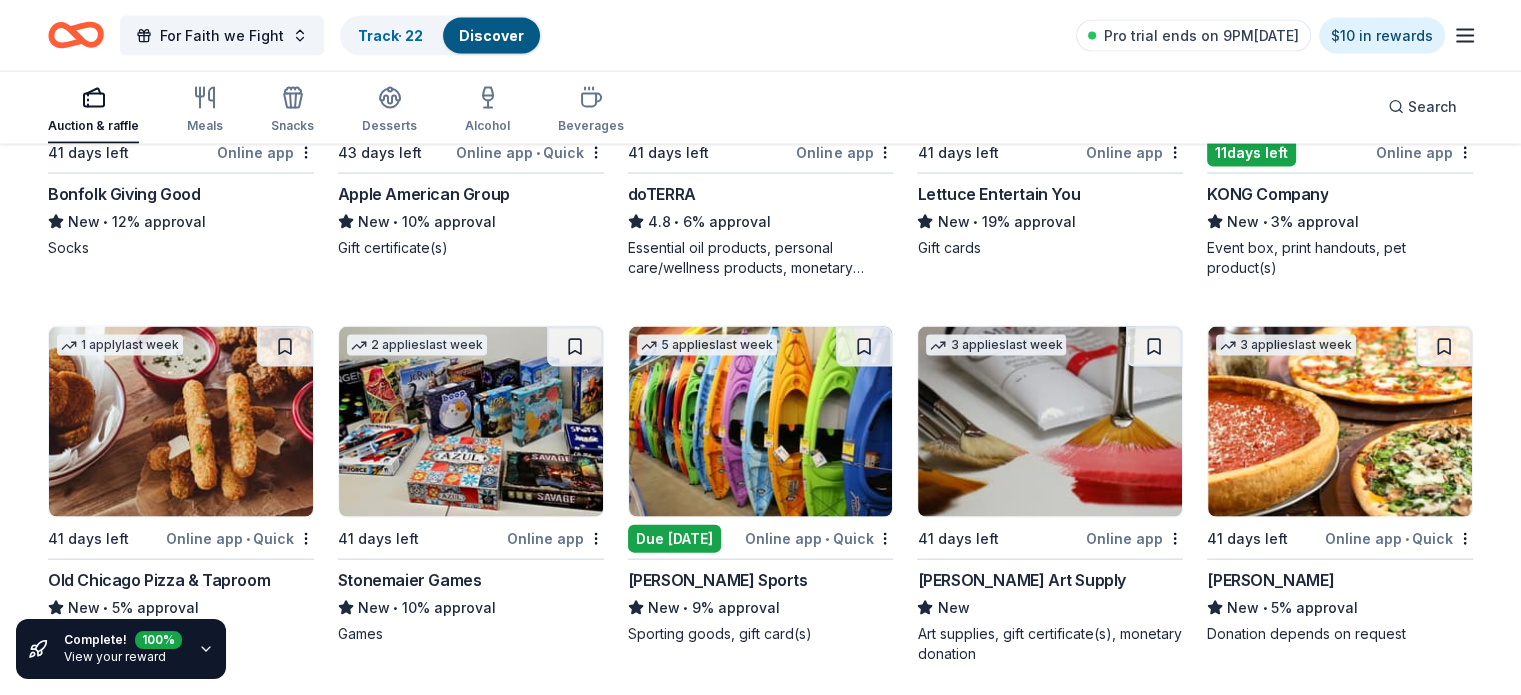 scroll, scrollTop: 4221, scrollLeft: 0, axis: vertical 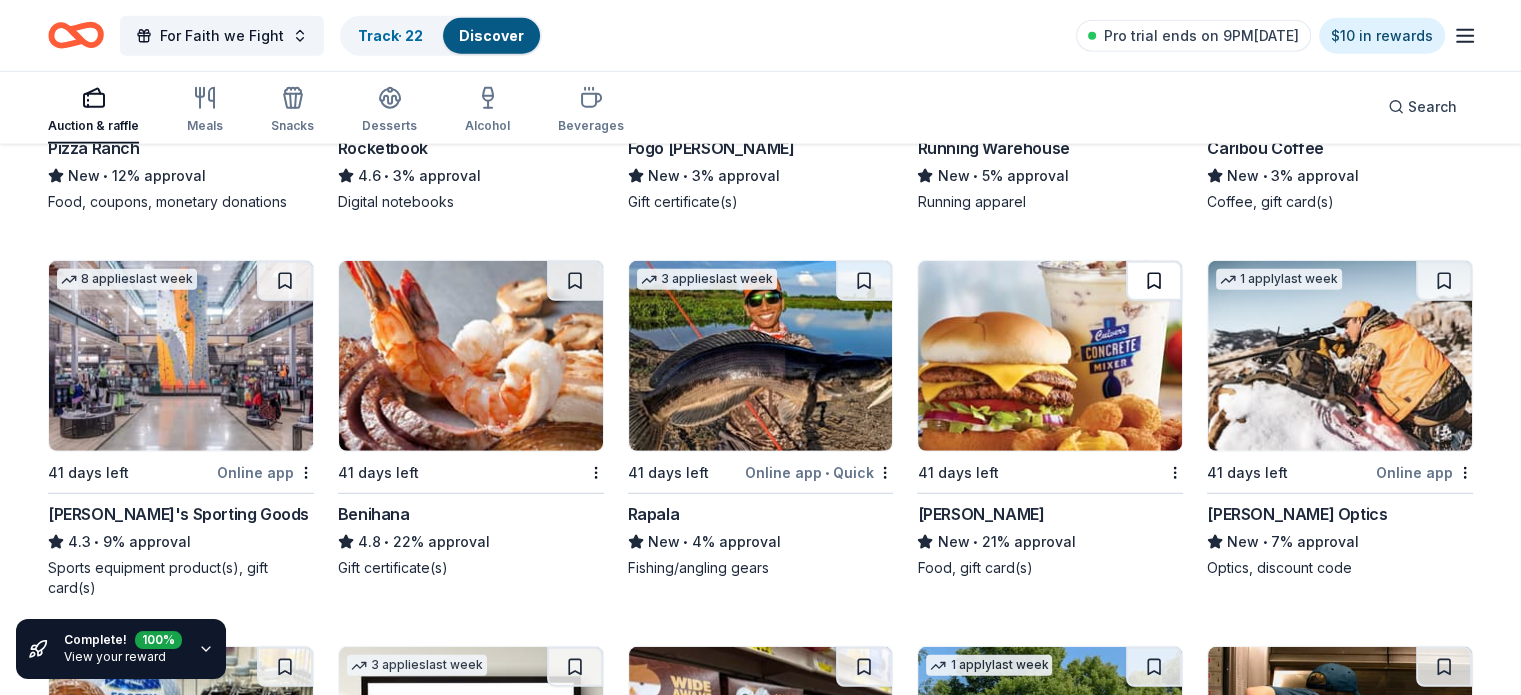 click at bounding box center [1154, 281] 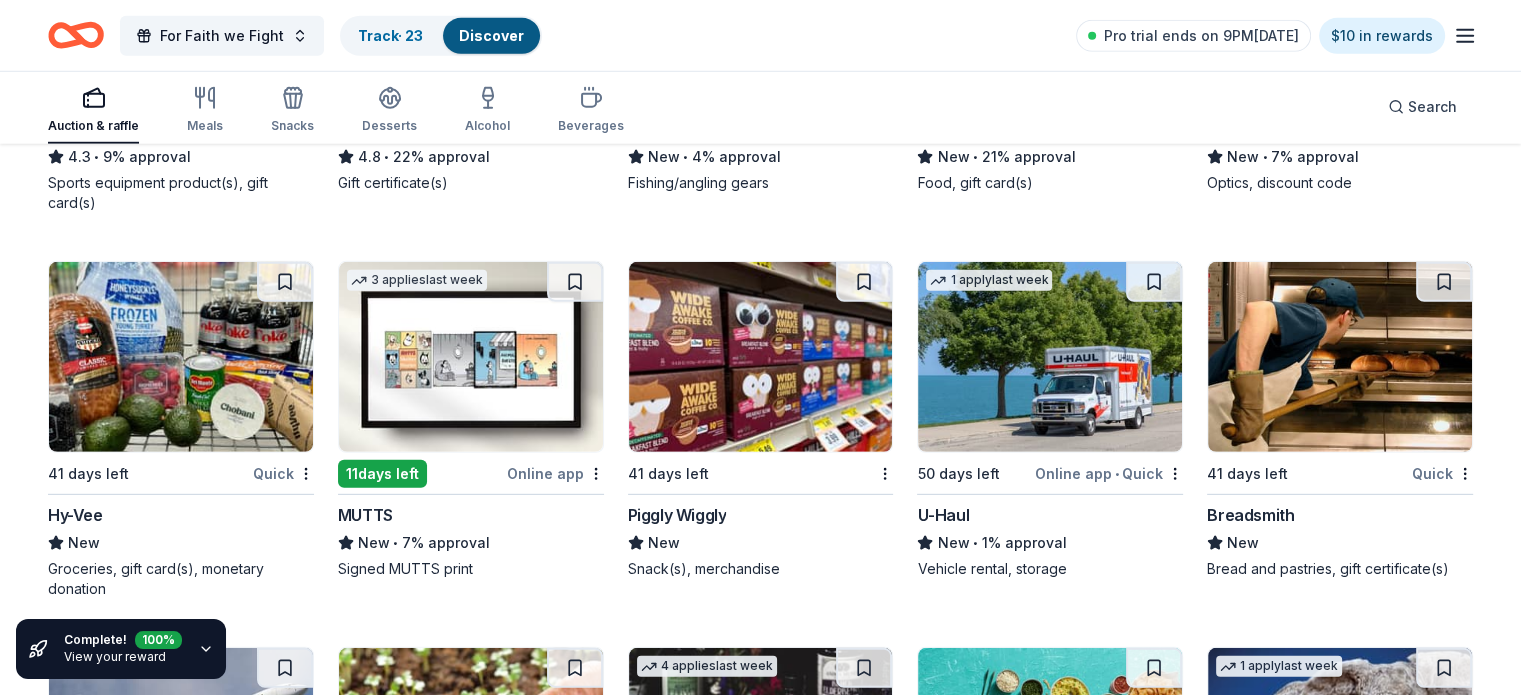 scroll, scrollTop: 5826, scrollLeft: 0, axis: vertical 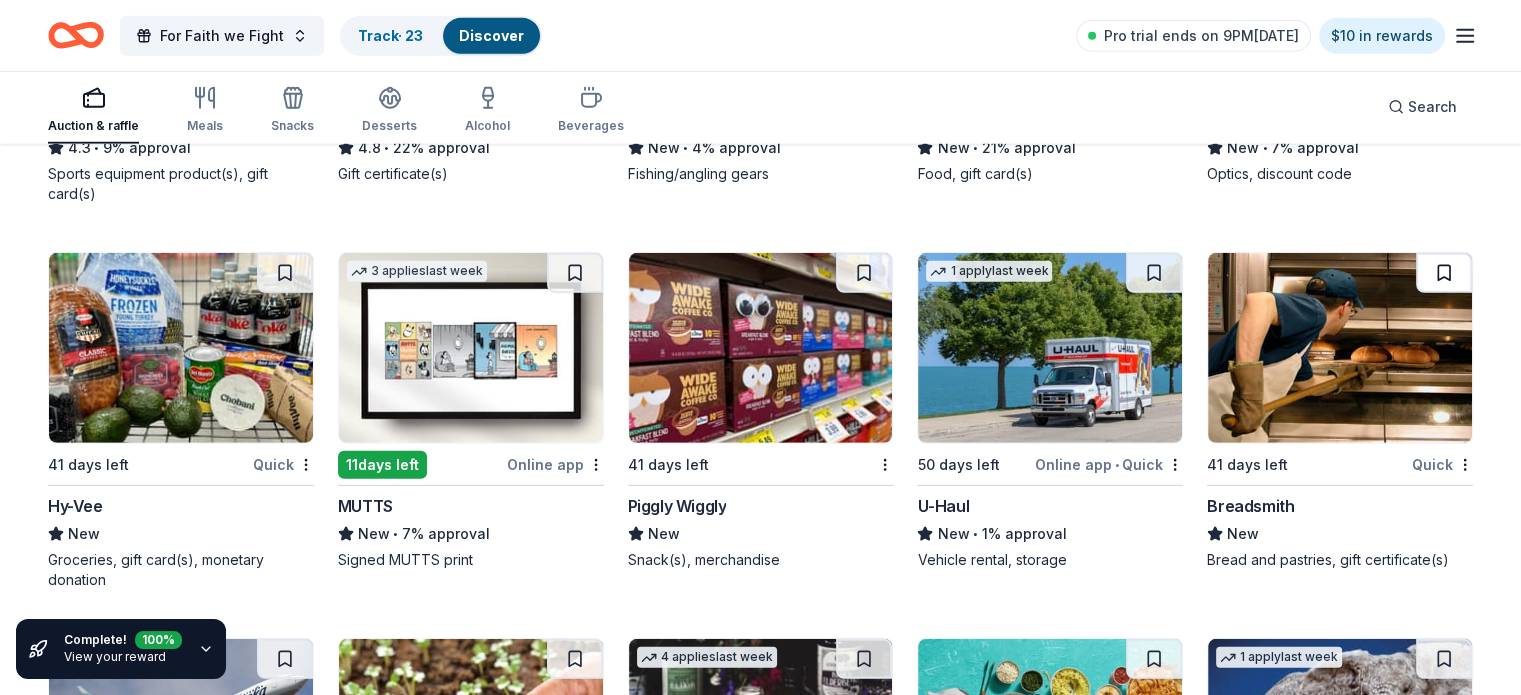click at bounding box center (1444, 273) 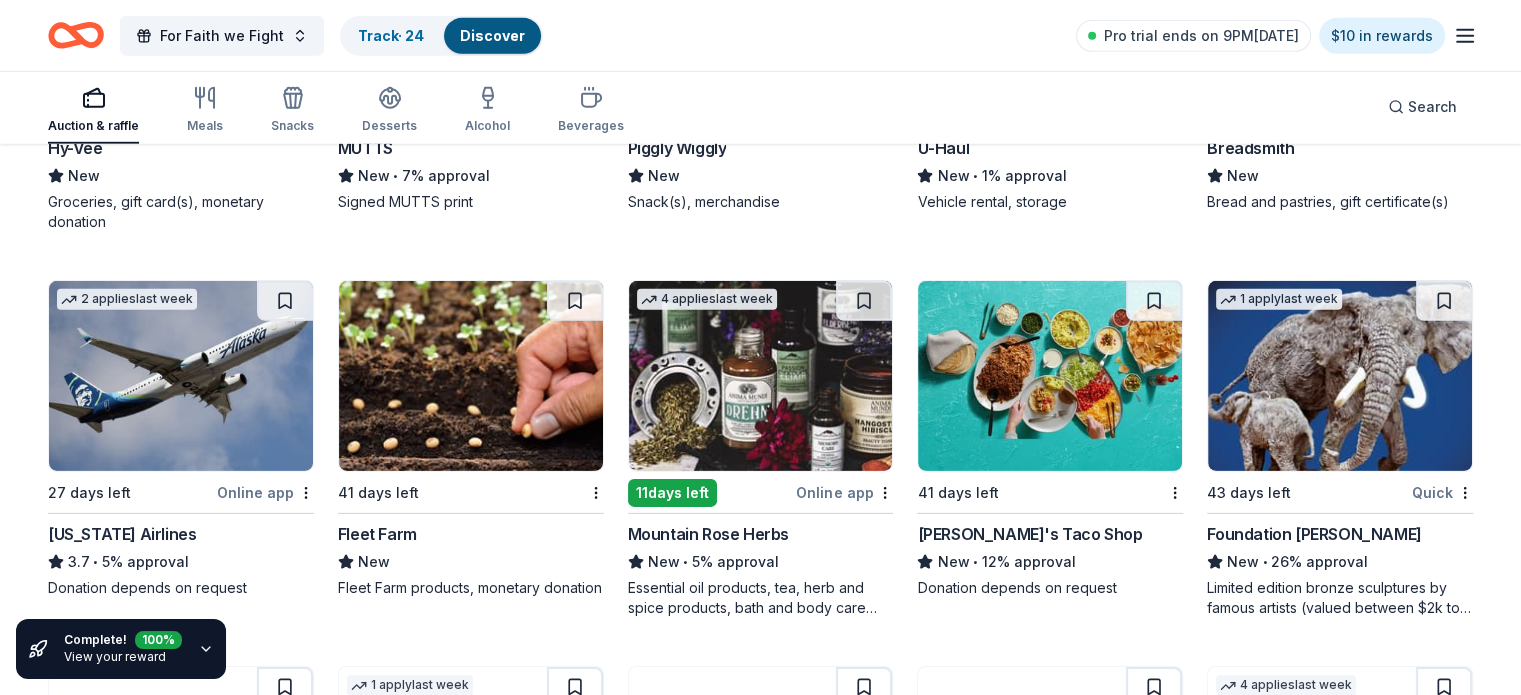 scroll, scrollTop: 6220, scrollLeft: 0, axis: vertical 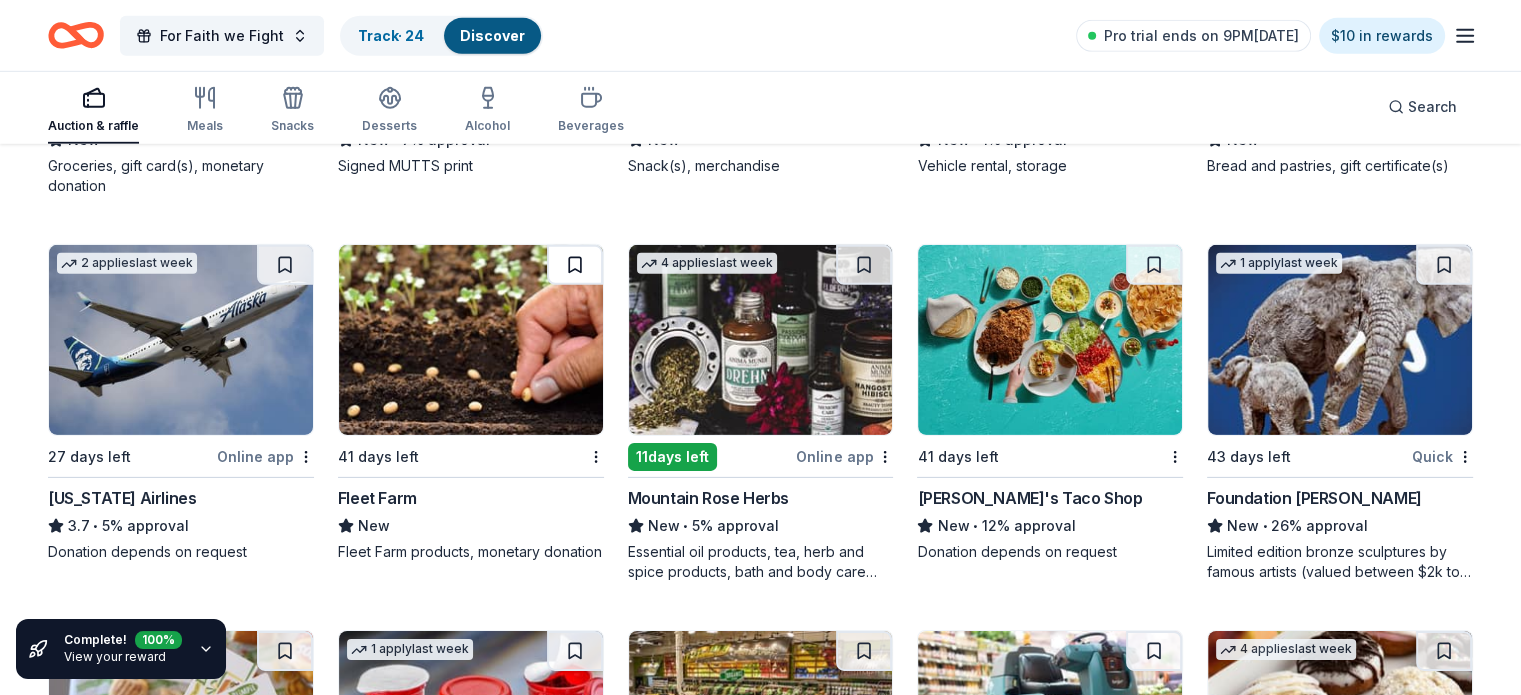 click at bounding box center [575, 265] 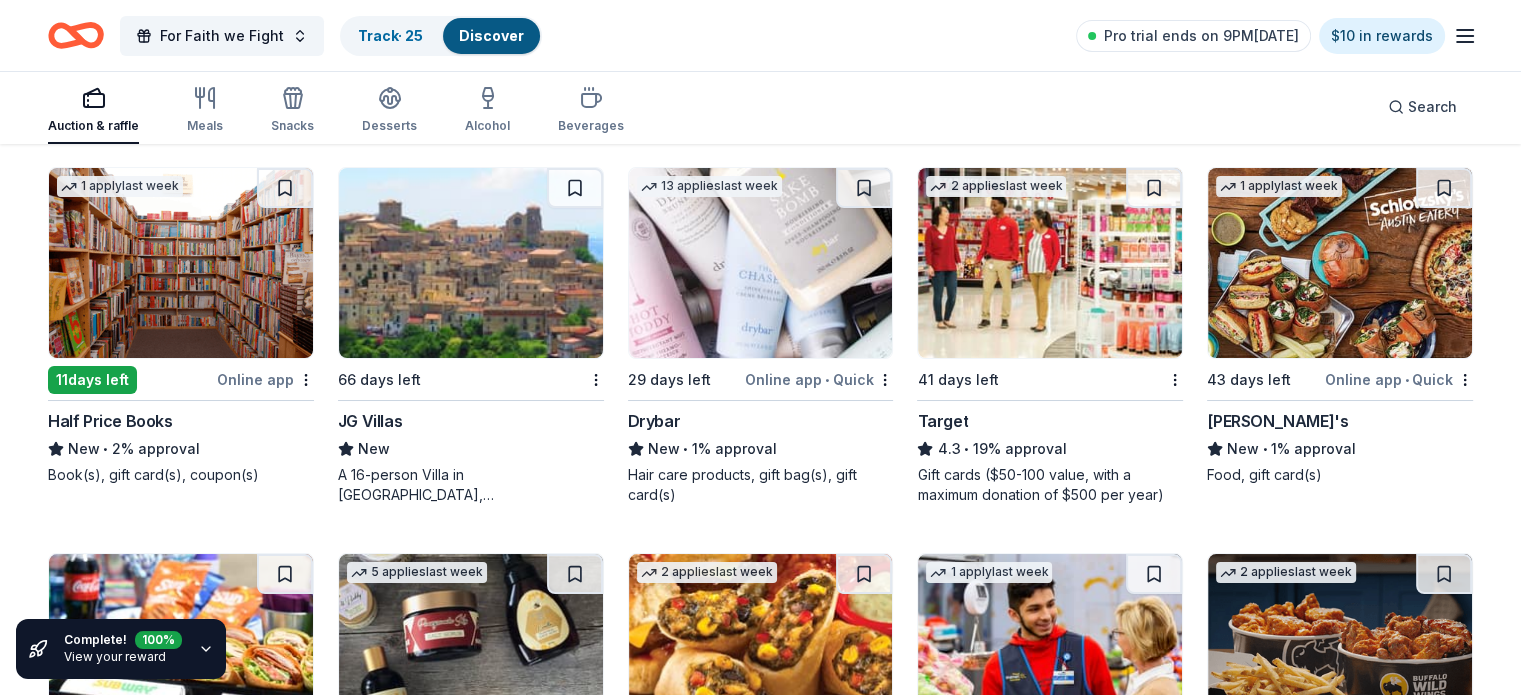 scroll, scrollTop: 7436, scrollLeft: 0, axis: vertical 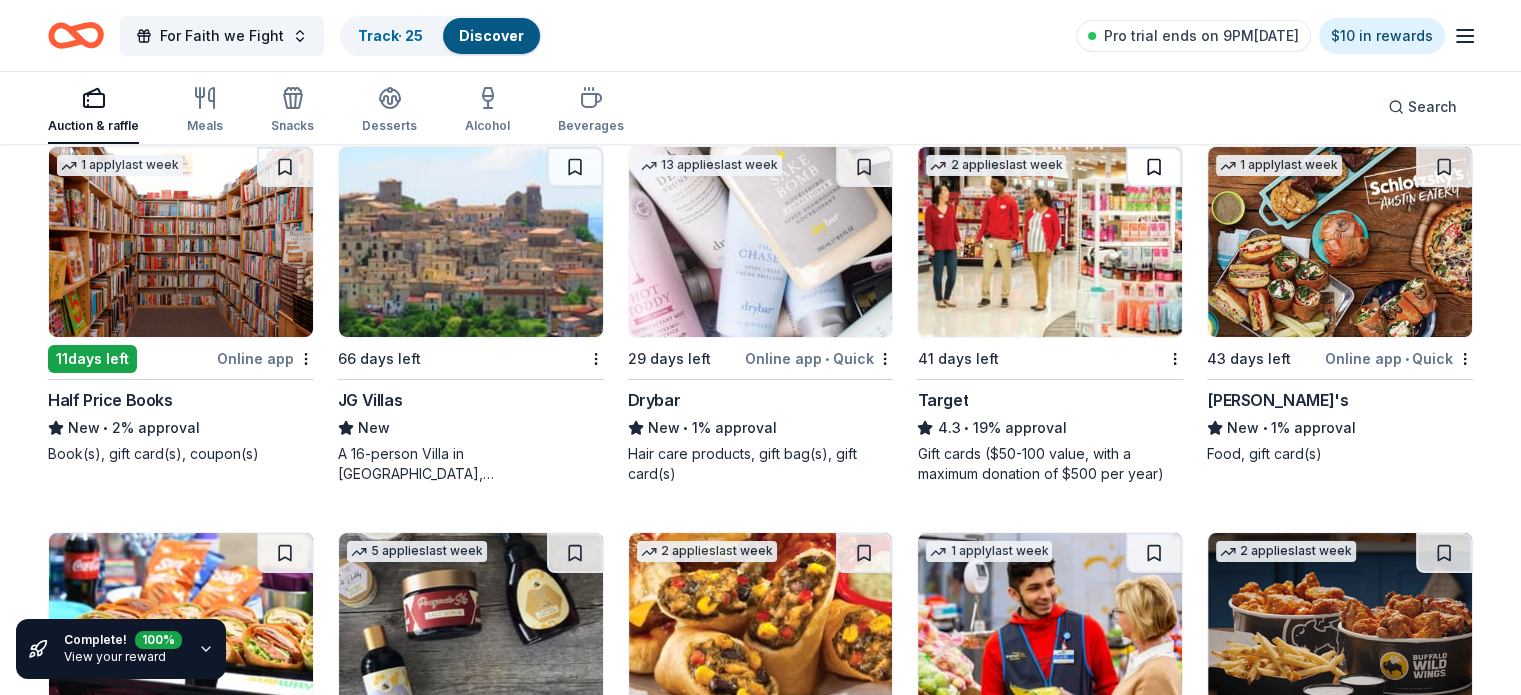 click at bounding box center (1154, 167) 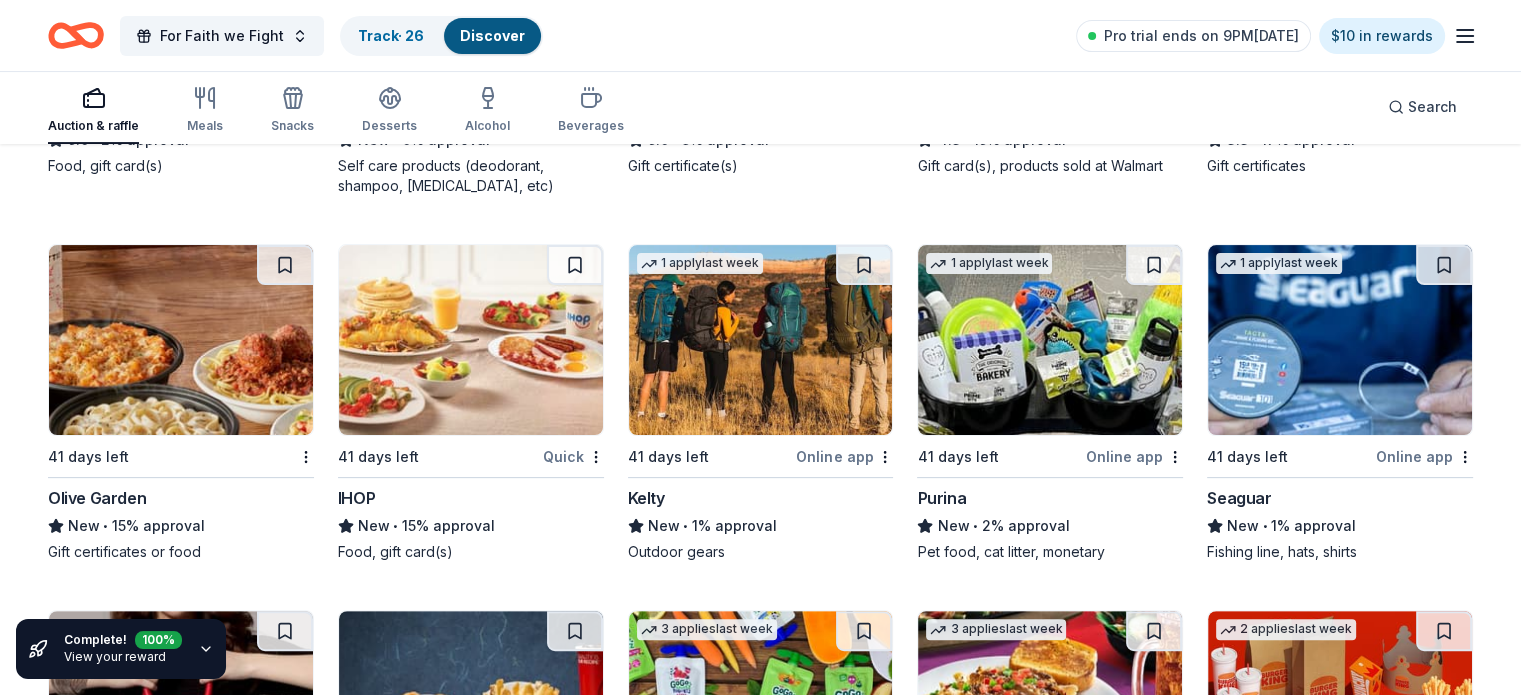 scroll, scrollTop: 8085, scrollLeft: 0, axis: vertical 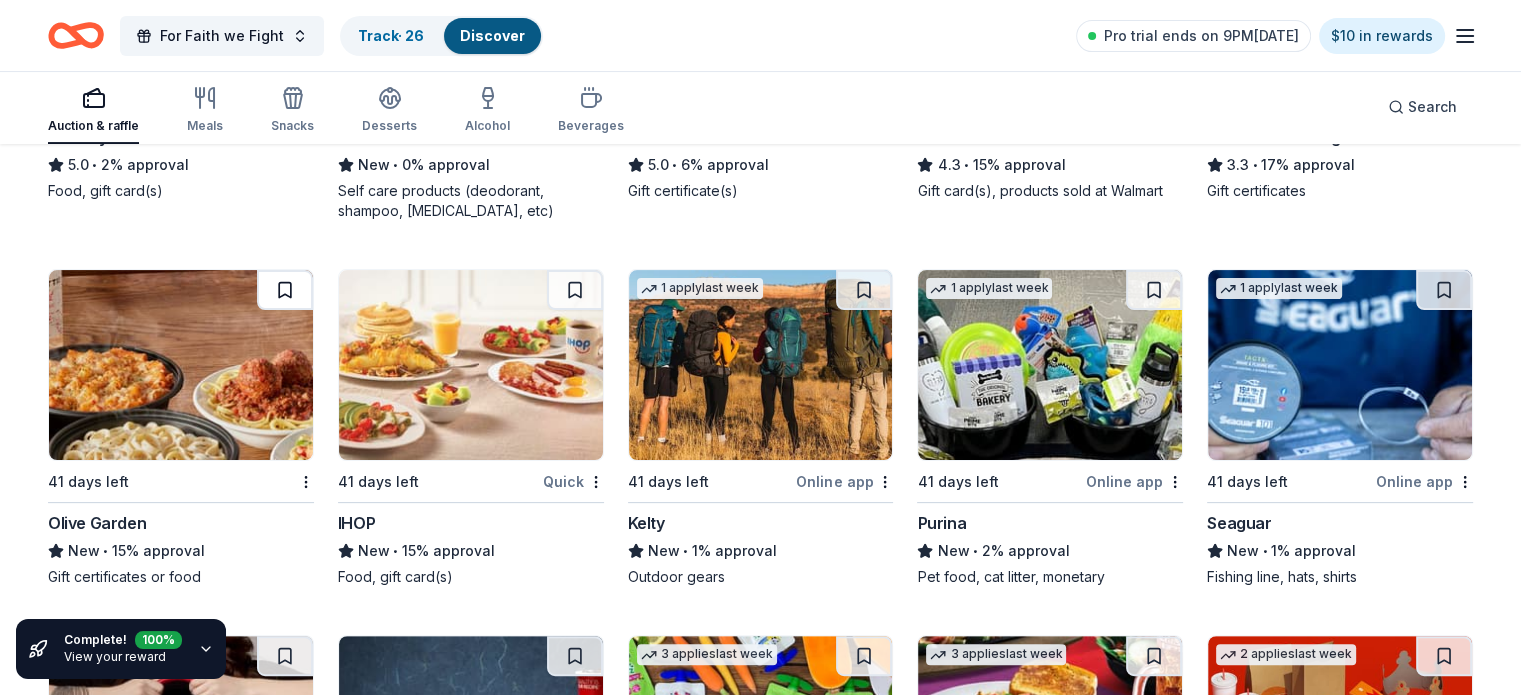 click at bounding box center [285, 290] 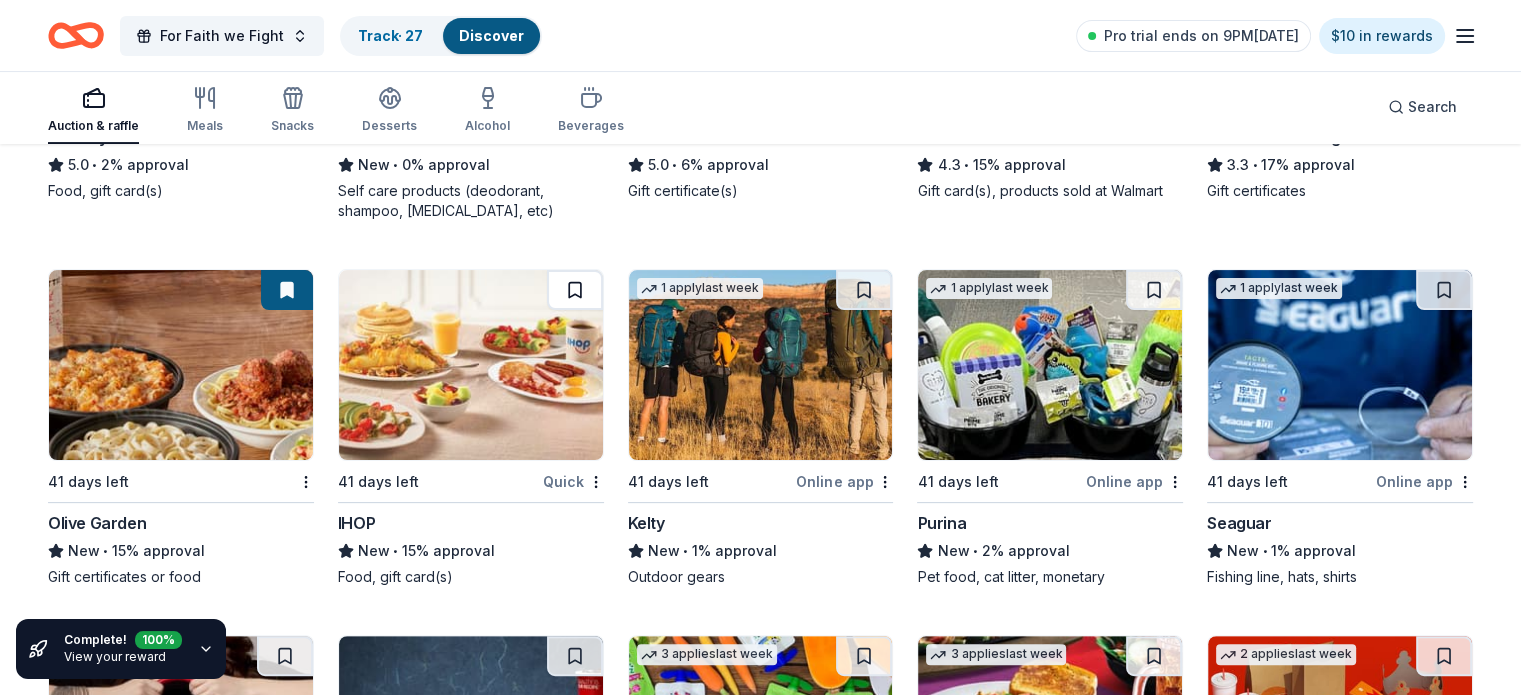 click at bounding box center [575, 290] 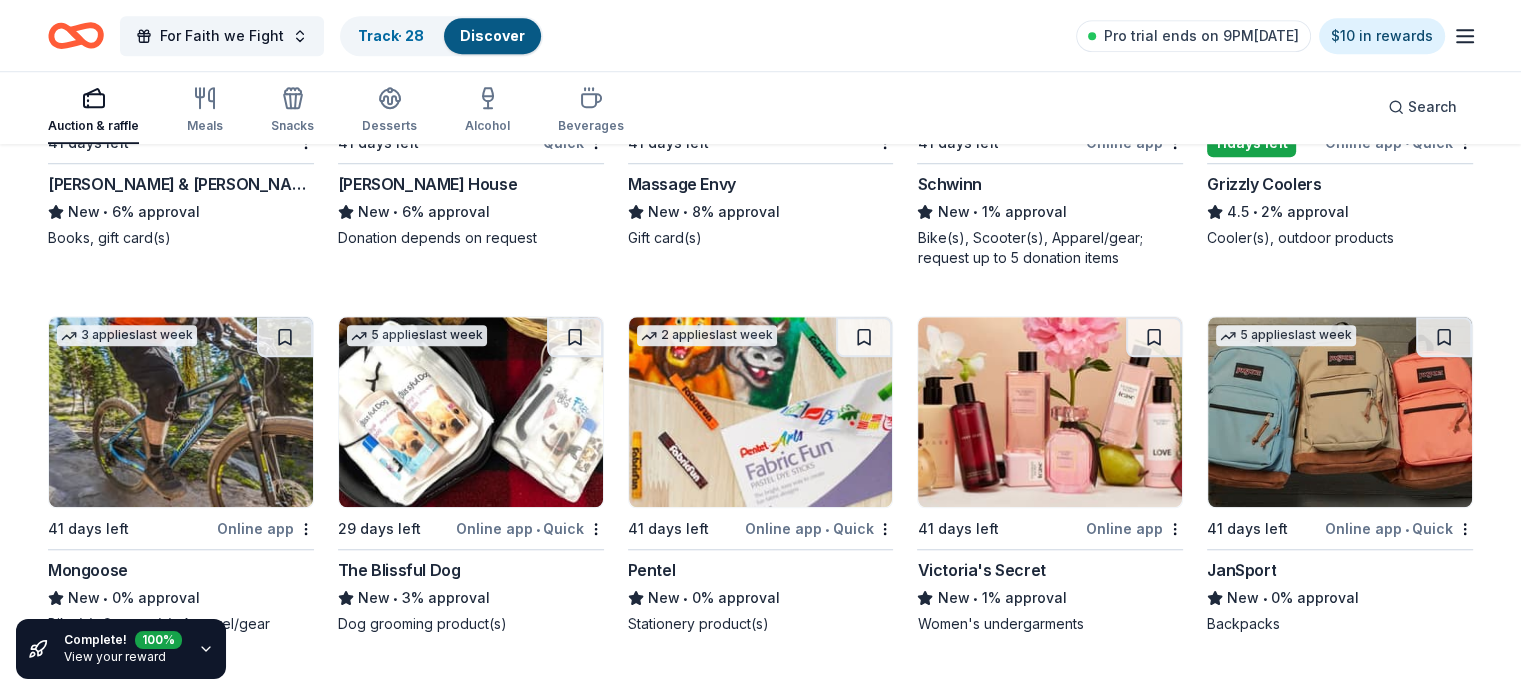 scroll, scrollTop: 9232, scrollLeft: 0, axis: vertical 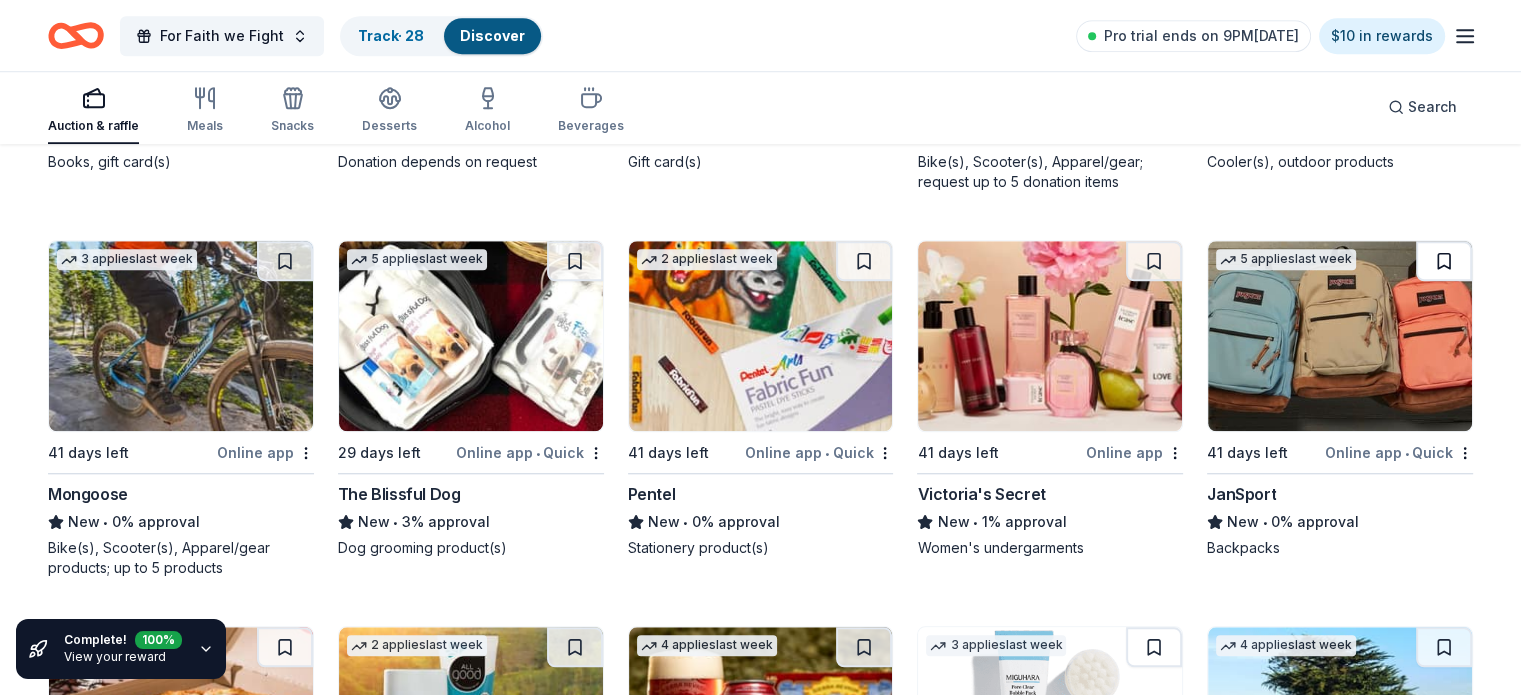 click at bounding box center [1444, 261] 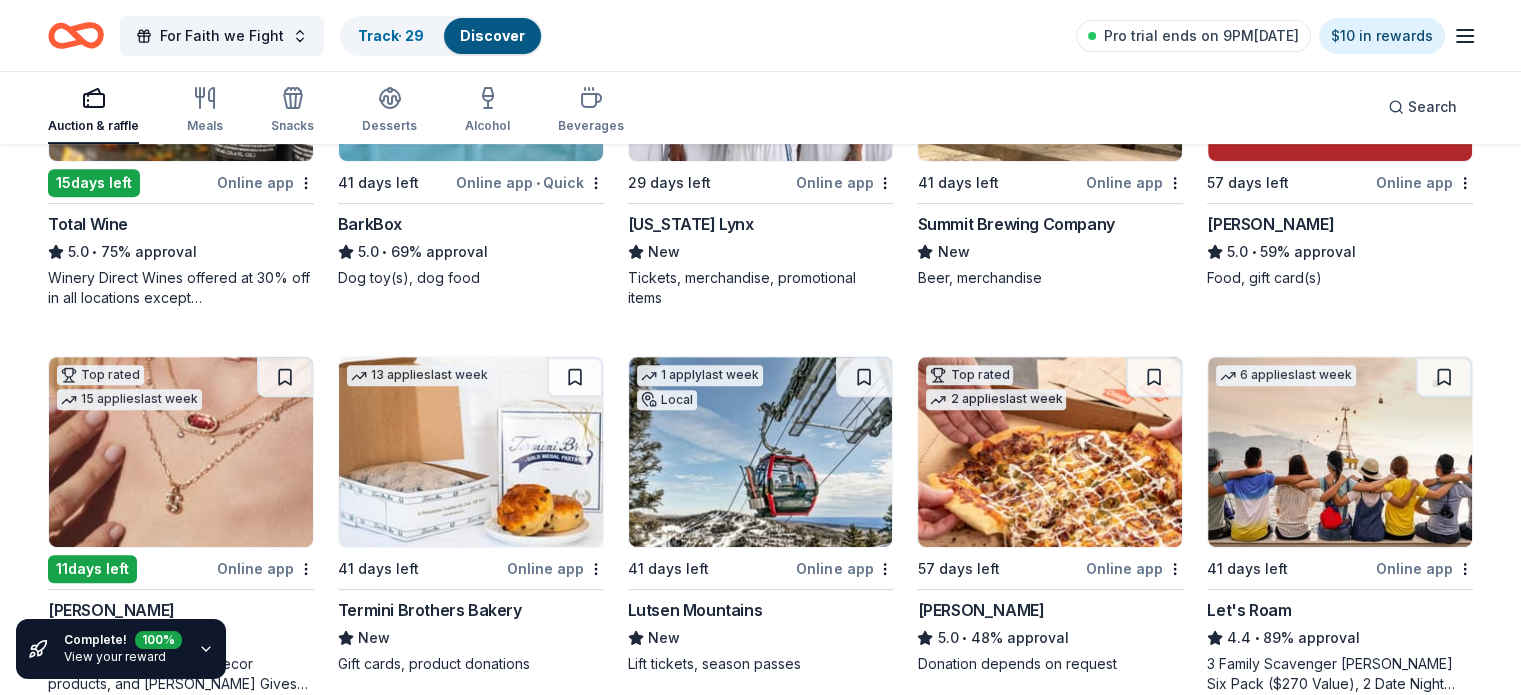 scroll, scrollTop: 246, scrollLeft: 0, axis: vertical 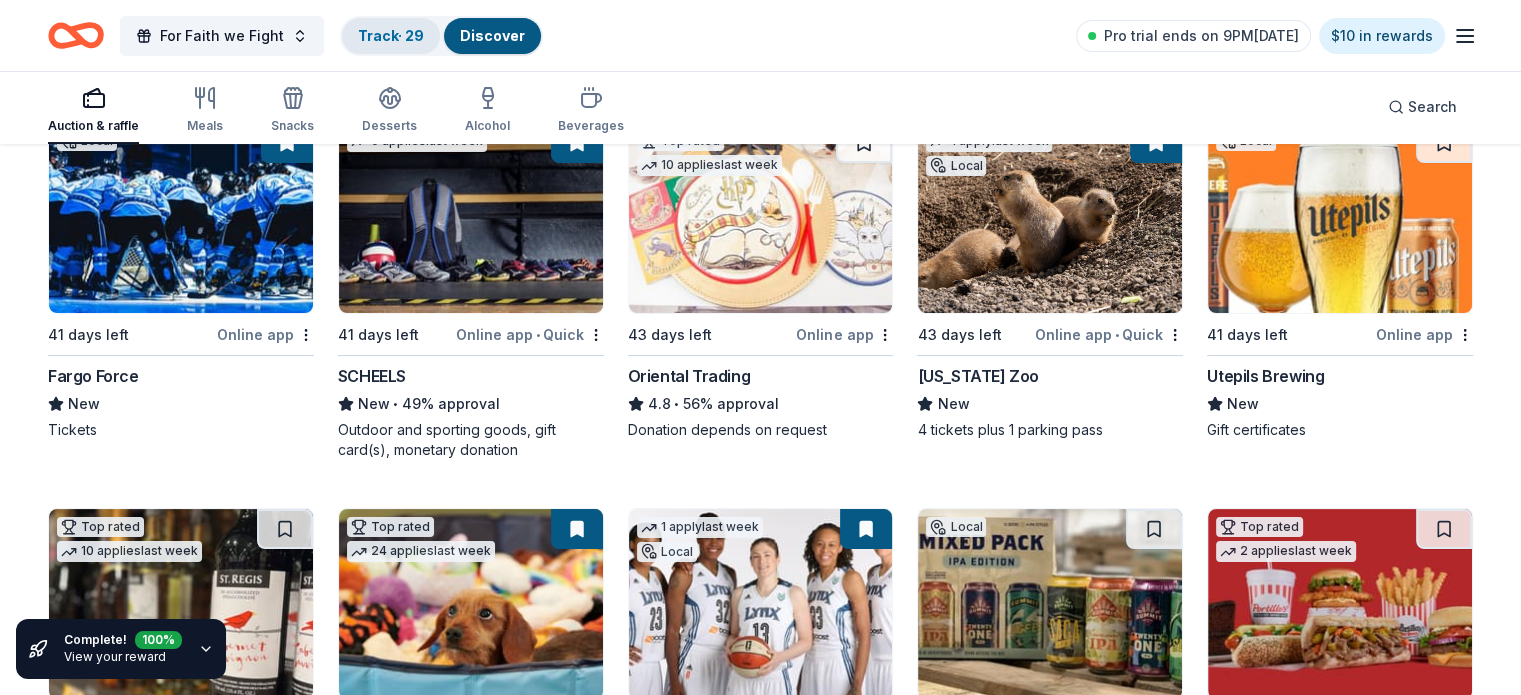click on "Track  · 29" at bounding box center (391, 35) 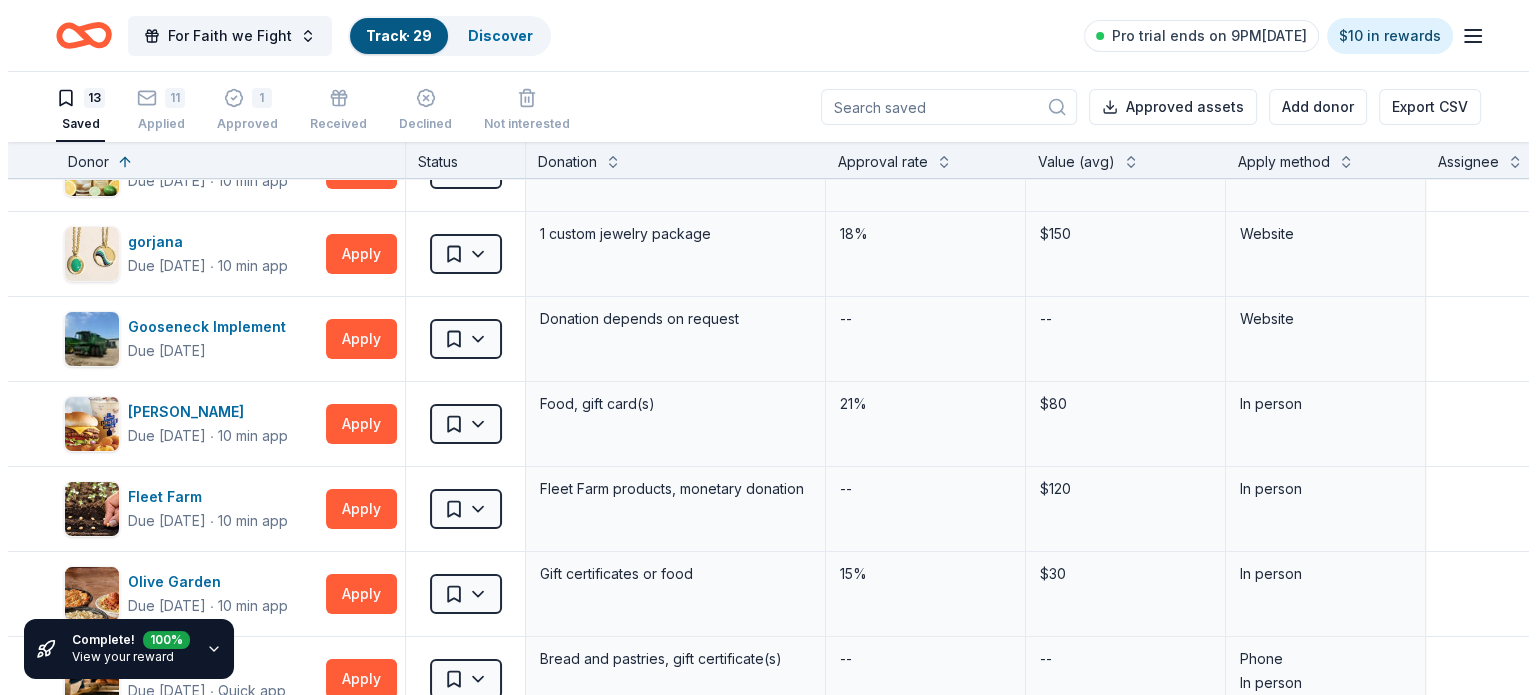 scroll, scrollTop: 232, scrollLeft: 0, axis: vertical 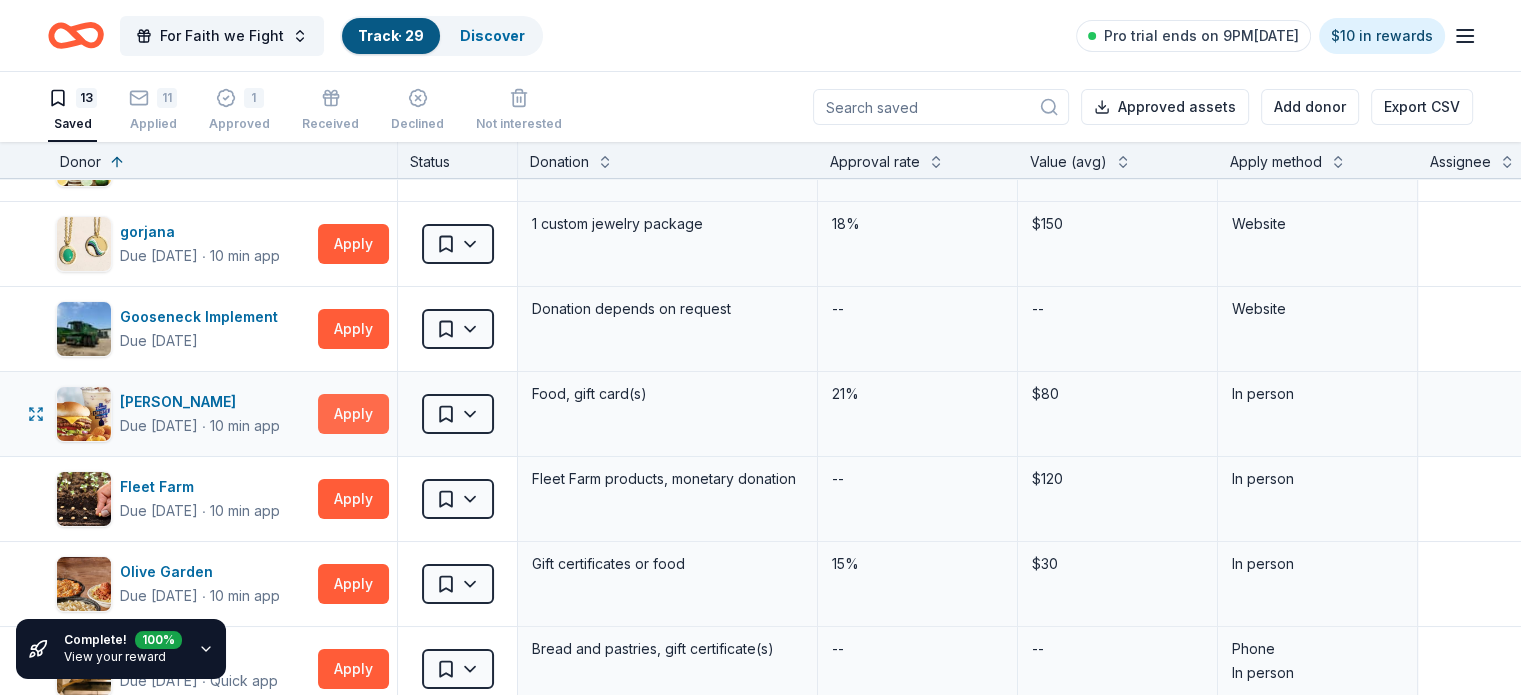 click on "Apply" at bounding box center (353, 414) 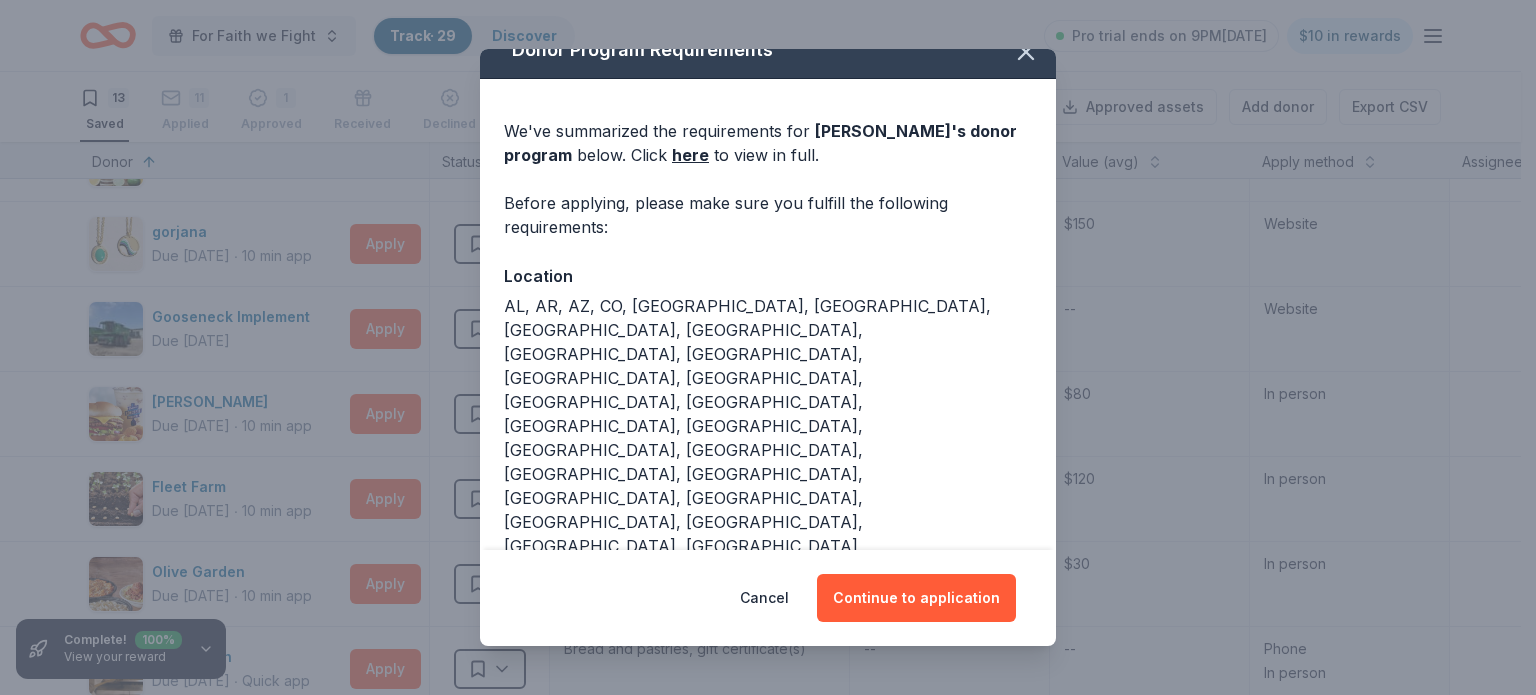 scroll, scrollTop: 54, scrollLeft: 0, axis: vertical 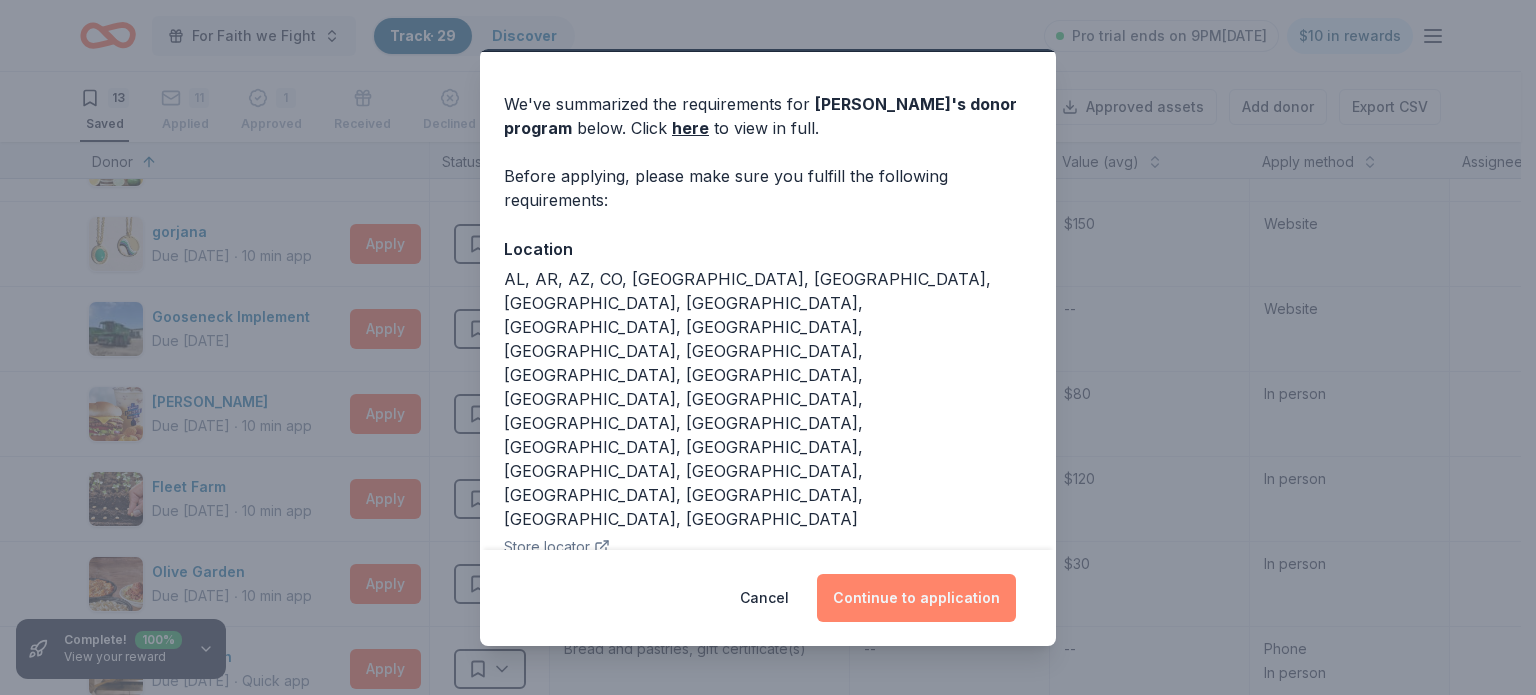 click on "Continue to application" at bounding box center [916, 598] 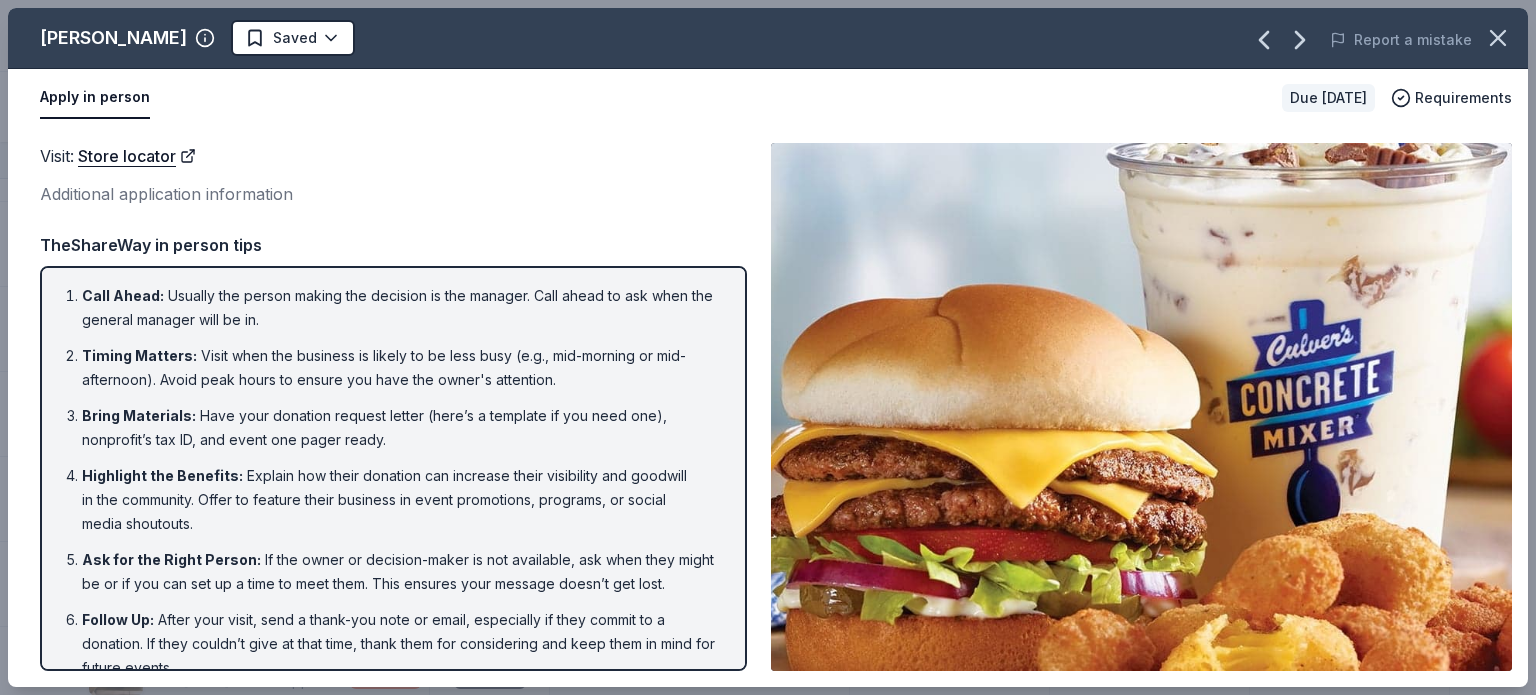 scroll, scrollTop: 49, scrollLeft: 0, axis: vertical 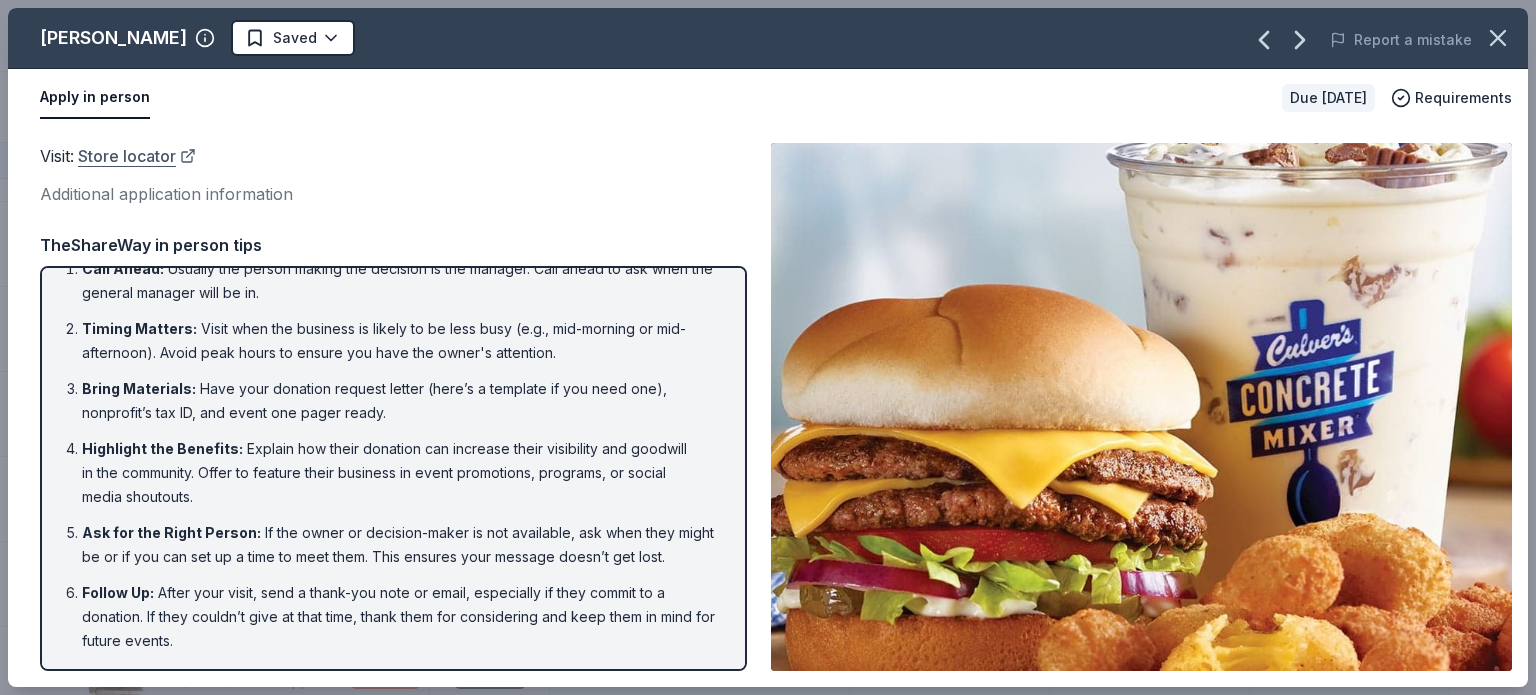 click on "Store locator" at bounding box center [137, 156] 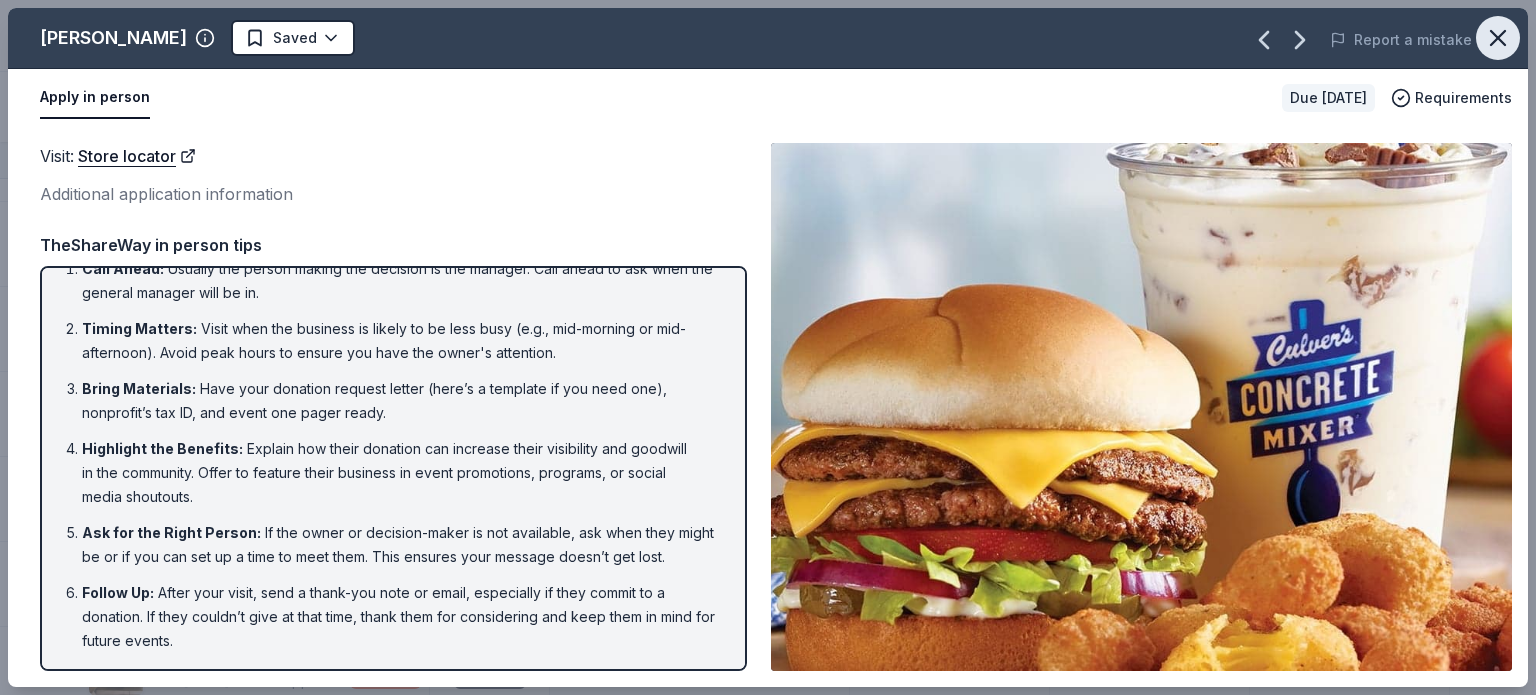 click 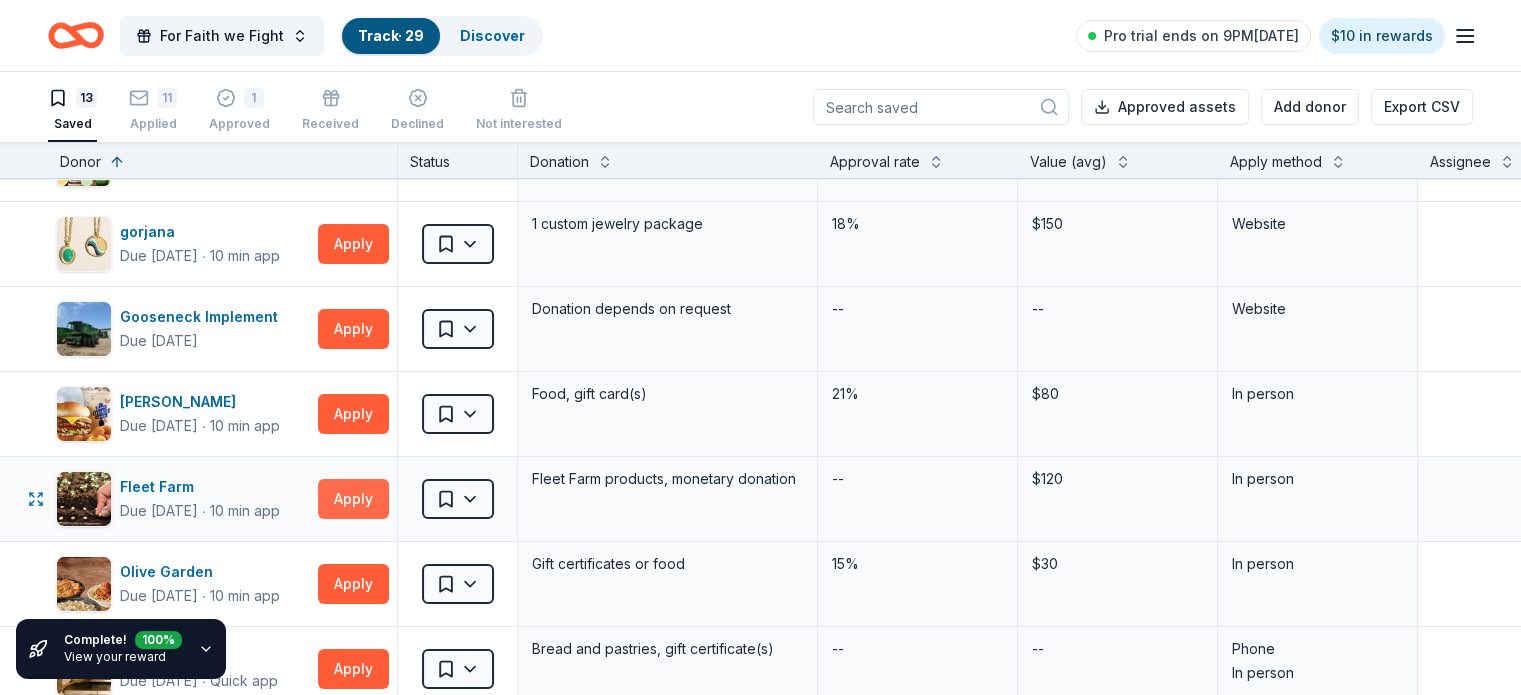 click on "Apply" at bounding box center [353, 499] 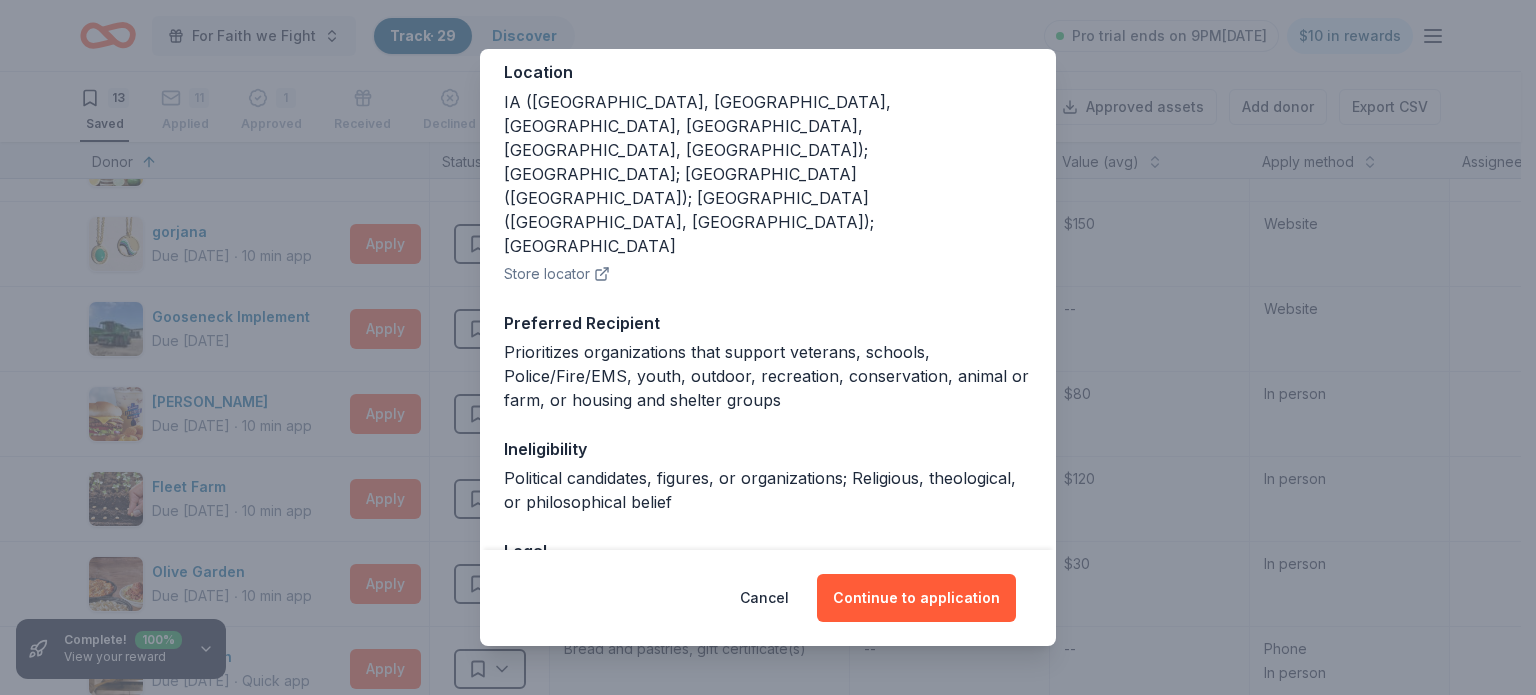 scroll, scrollTop: 259, scrollLeft: 0, axis: vertical 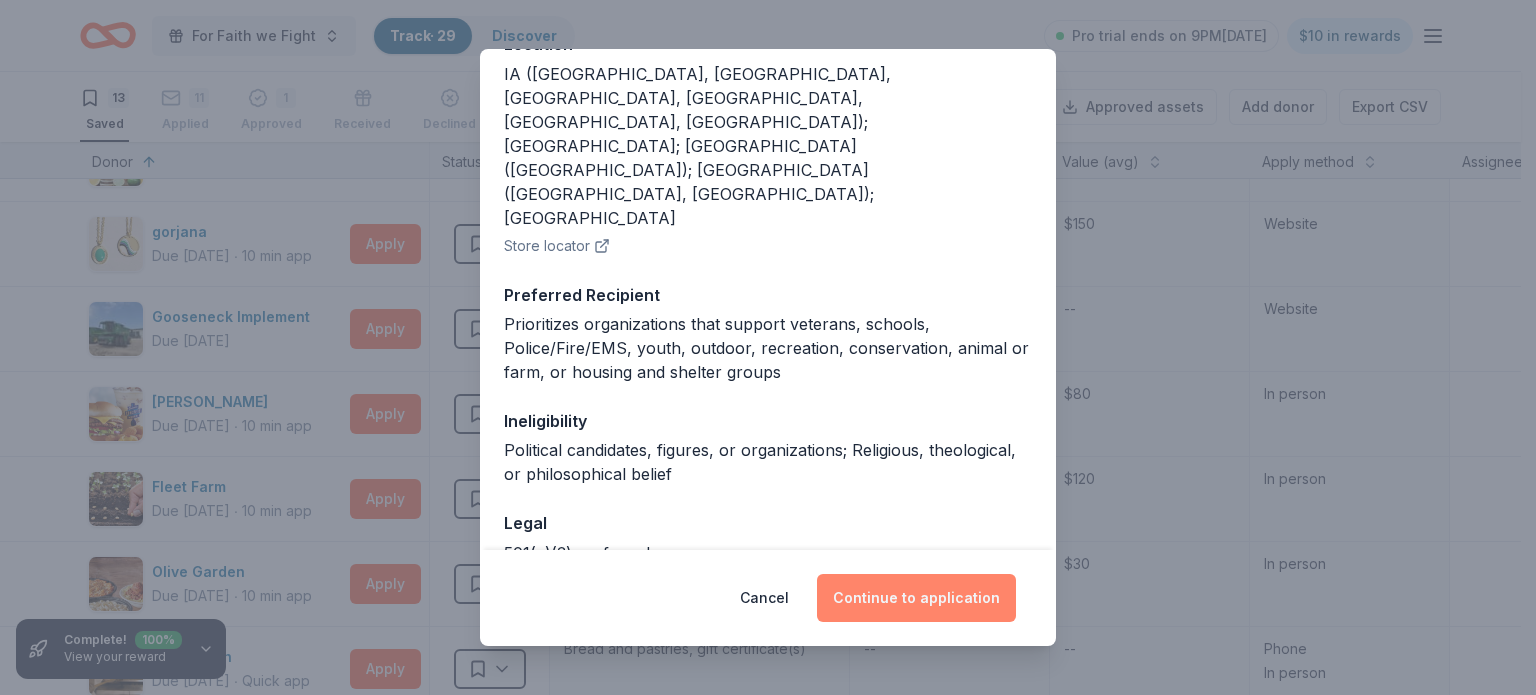 click on "Continue to application" at bounding box center (916, 598) 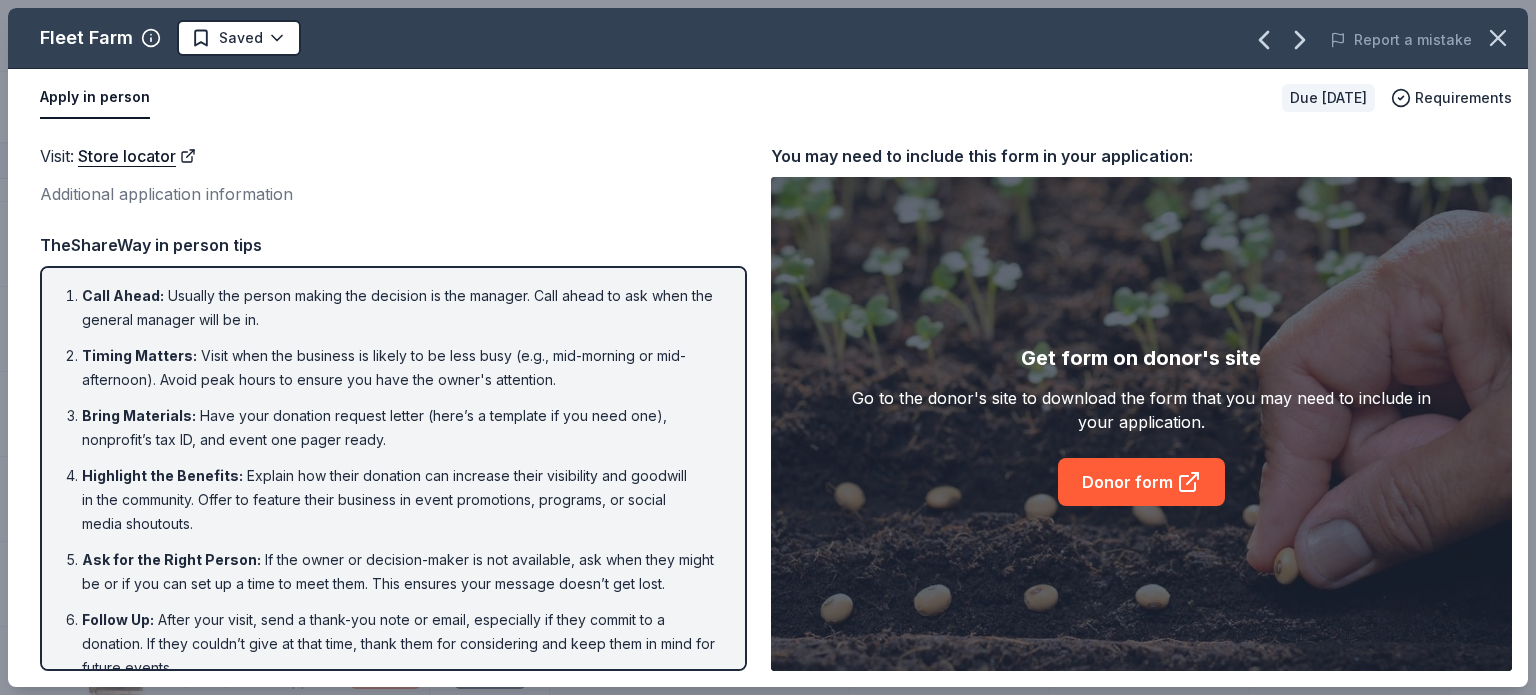 drag, startPoint x: 745, startPoint y: 442, endPoint x: 748, endPoint y: 462, distance: 20.22375 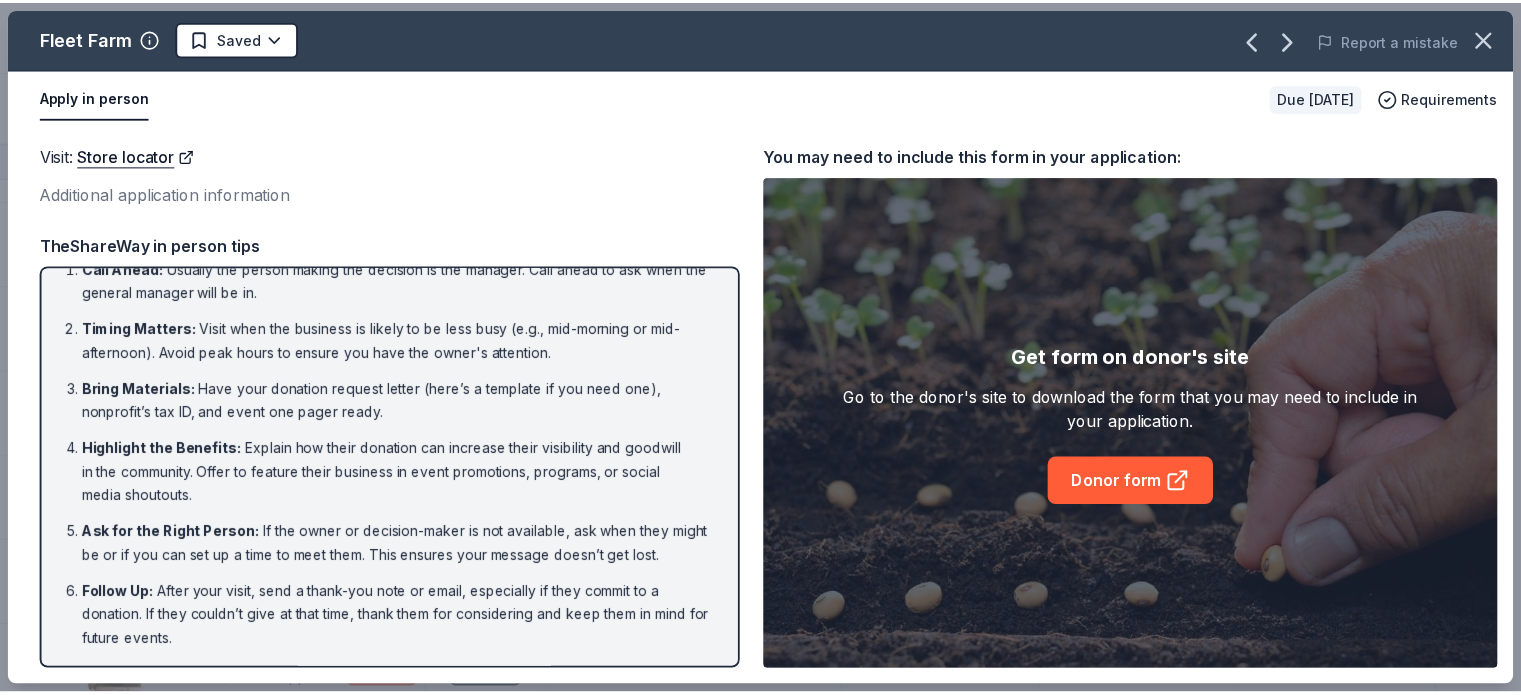 scroll, scrollTop: 0, scrollLeft: 0, axis: both 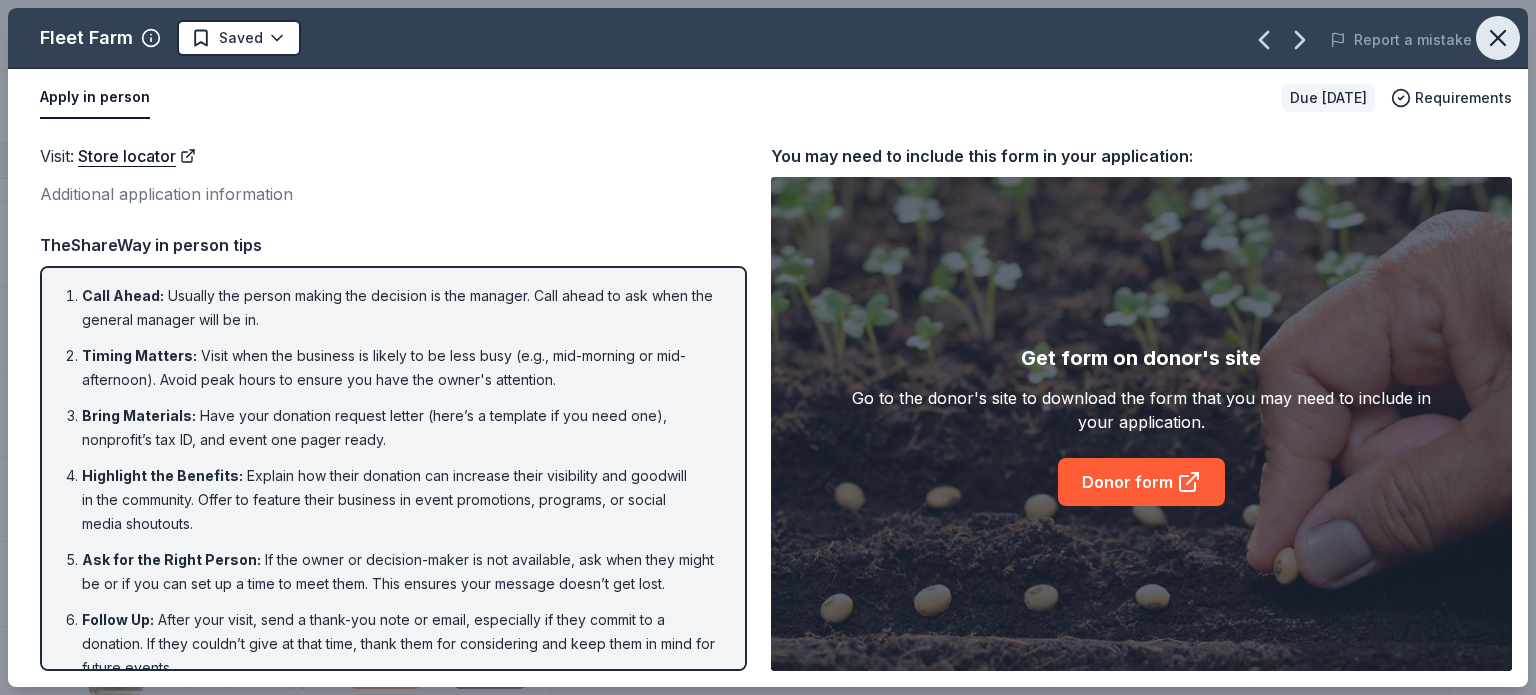 click 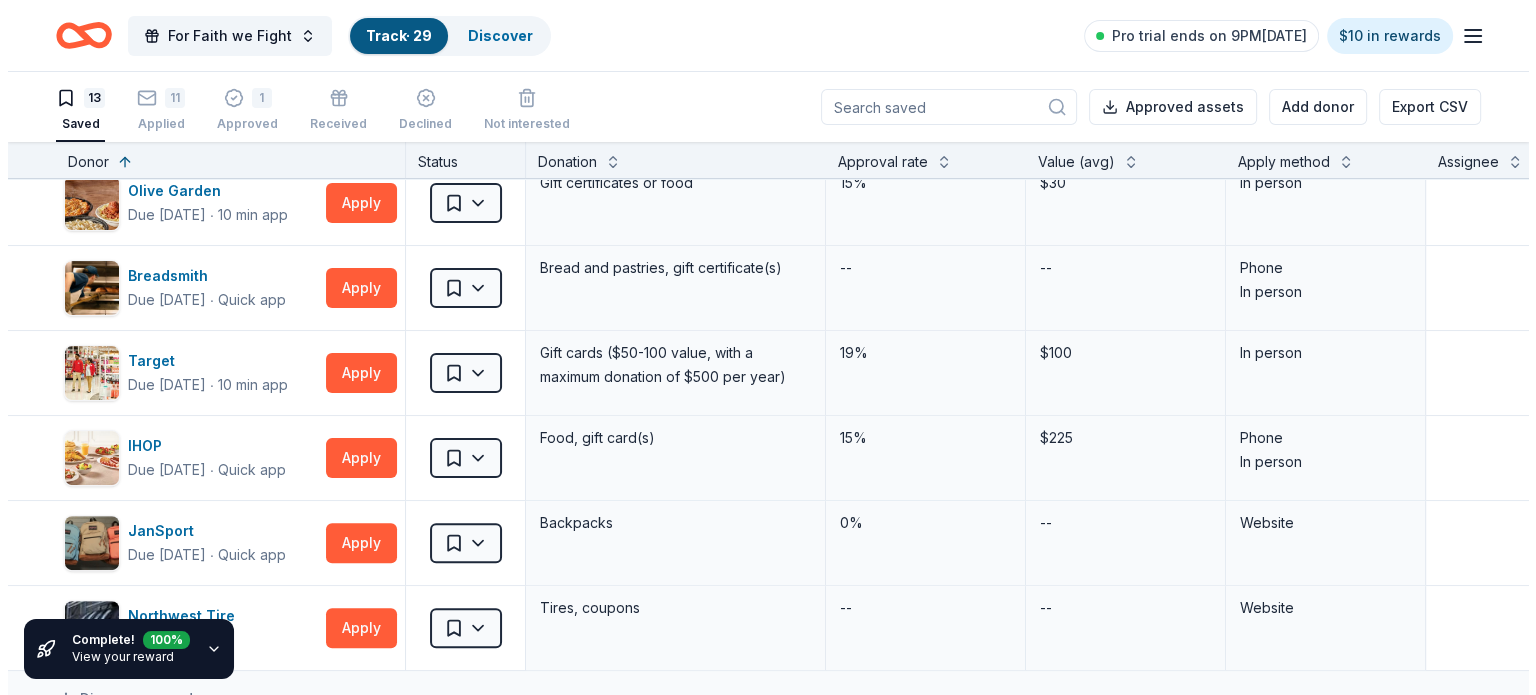 scroll, scrollTop: 616, scrollLeft: 0, axis: vertical 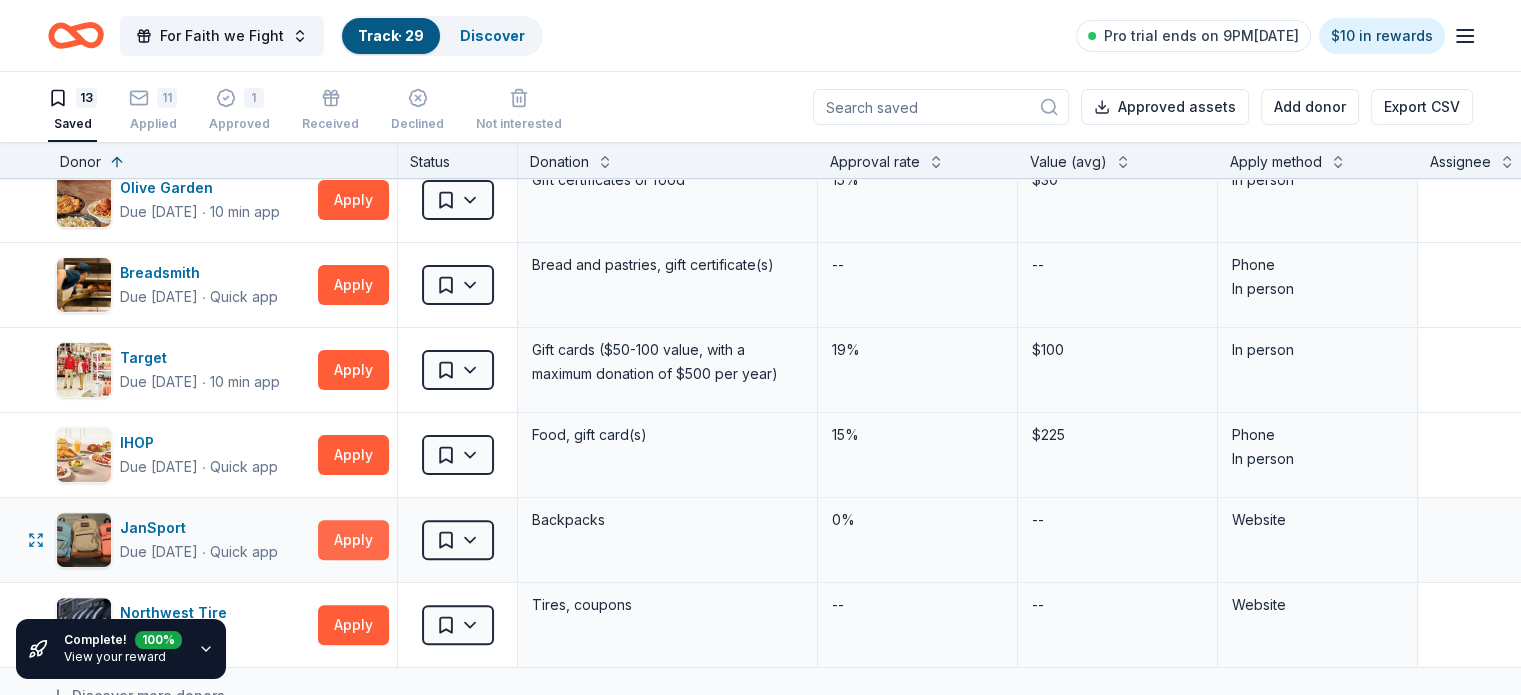 click on "Apply" at bounding box center (353, 540) 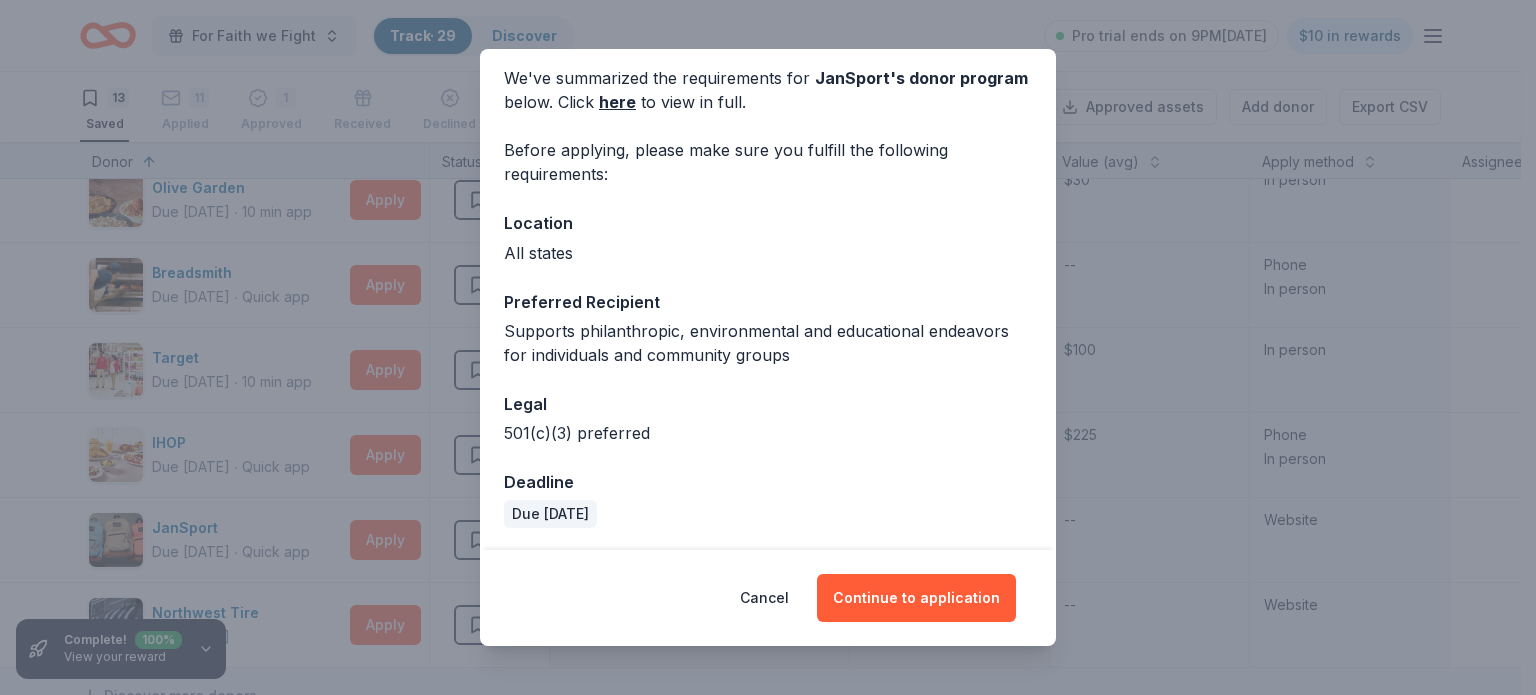 scroll, scrollTop: 80, scrollLeft: 0, axis: vertical 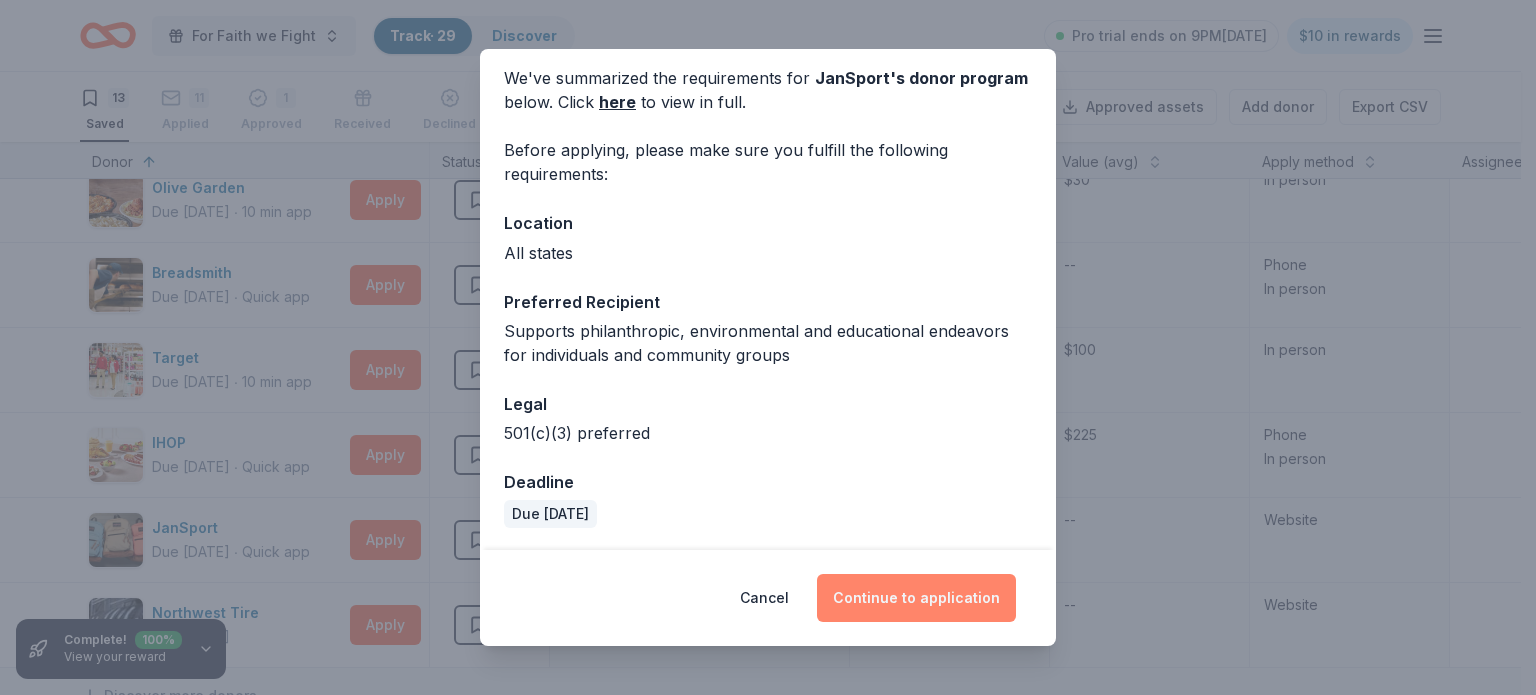 click on "Continue to application" at bounding box center [916, 598] 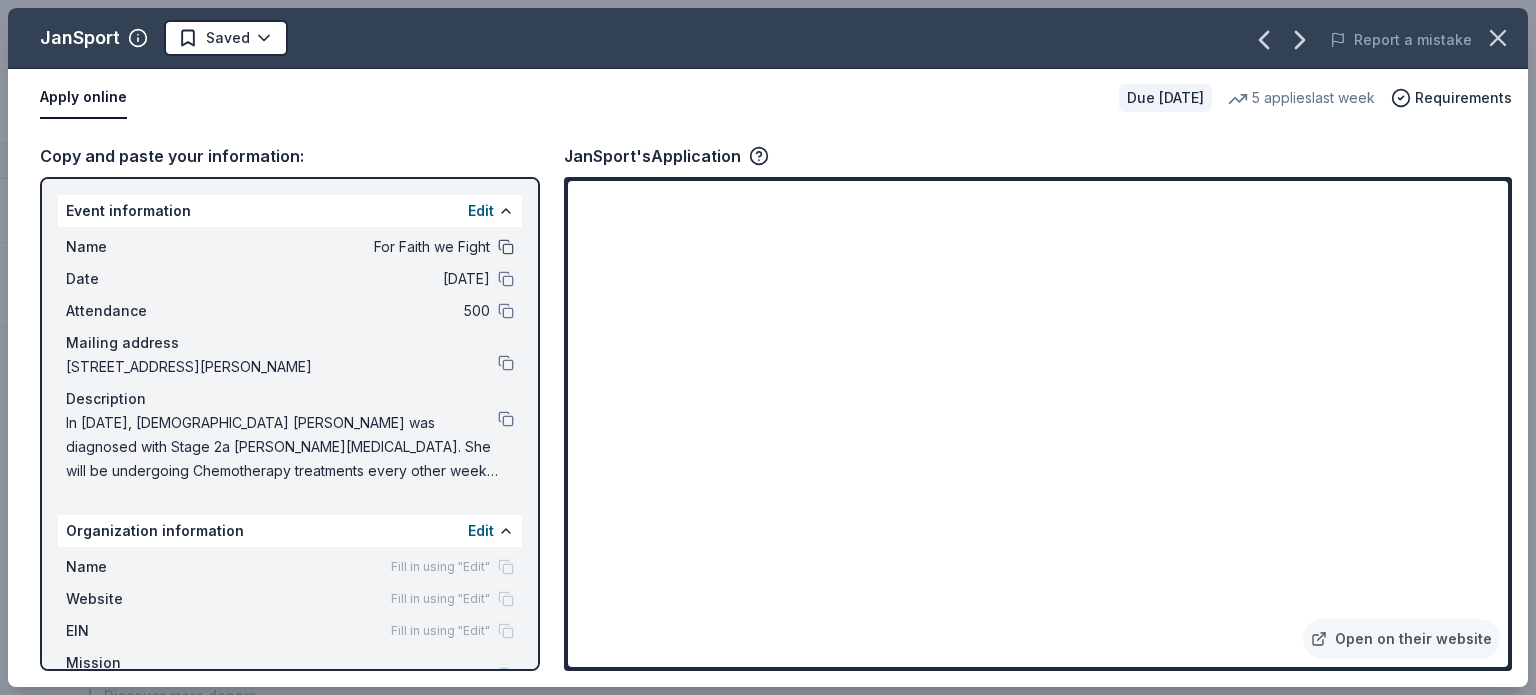 click at bounding box center [506, 247] 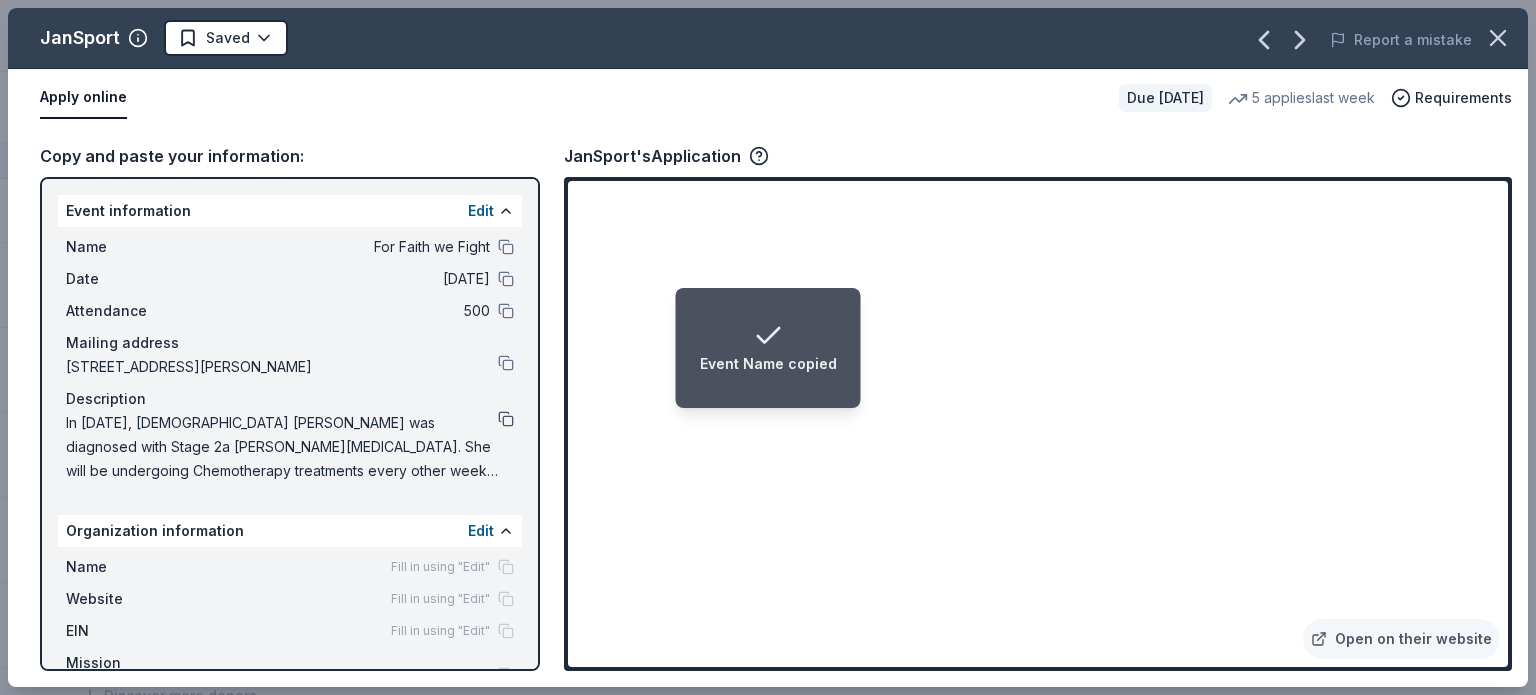 click at bounding box center (506, 419) 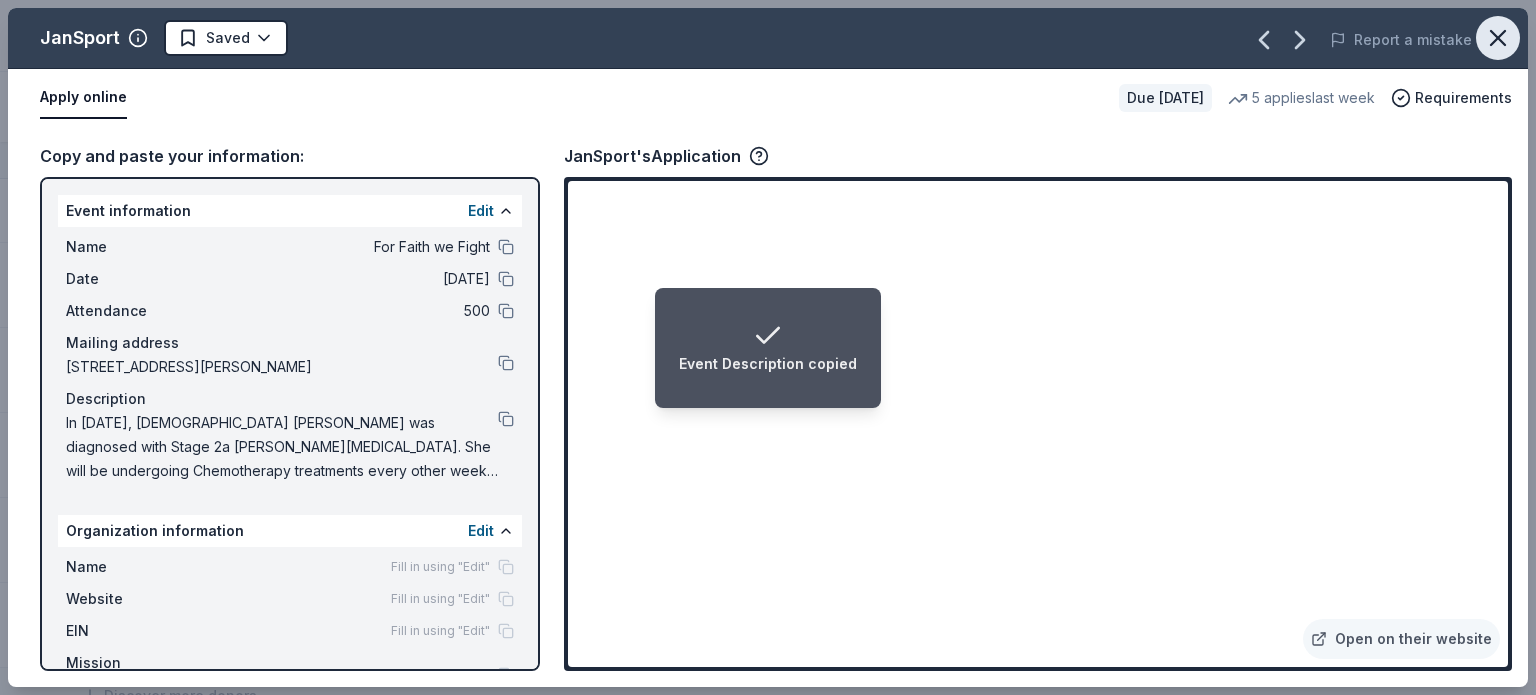 click 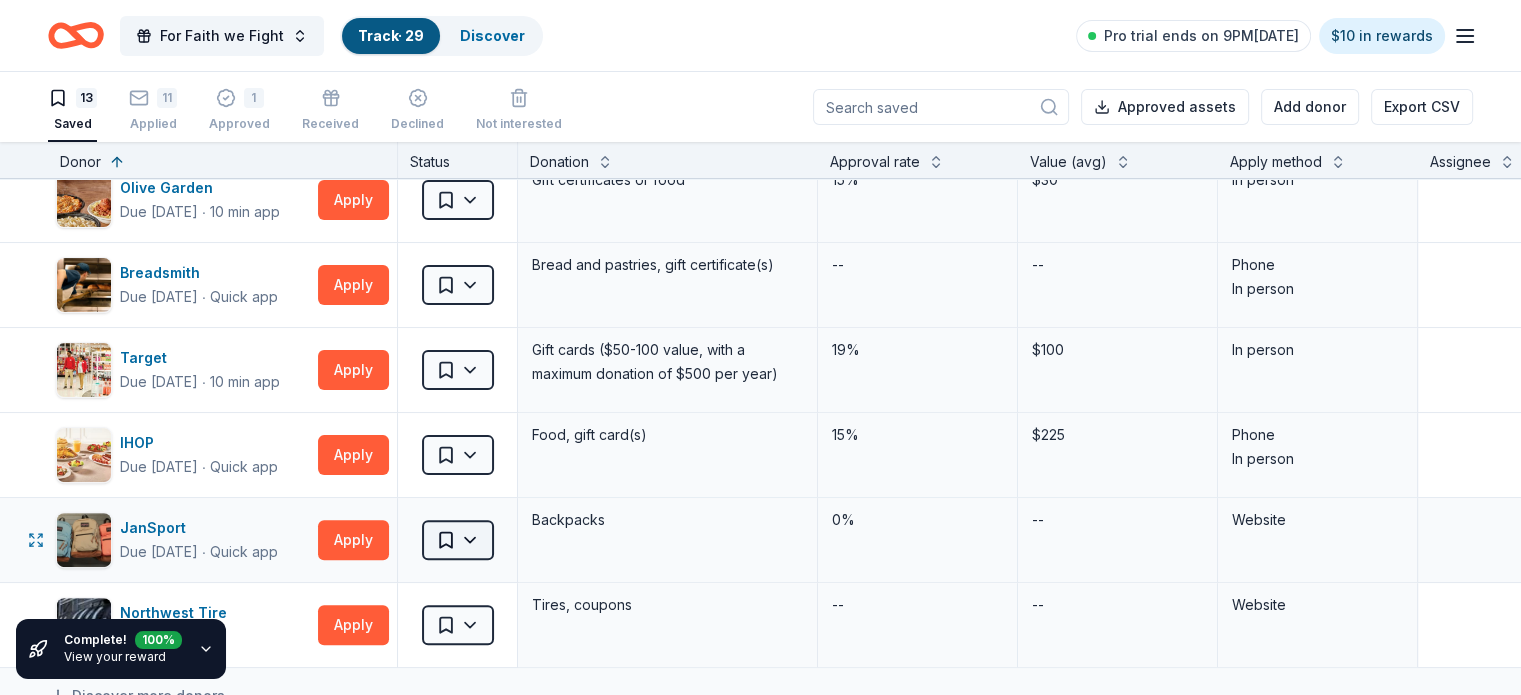click on "For Faith we Fight Track  · 29 Discover Pro trial ends on 9PM, 7/14 $10 in rewards 13 Saved 11 Applied 1 Approved Received Declined Not interested  Approved assets Add donor Export CSV Complete! 100 % View your reward Donor Status Donation Approval rate Value (avg) Apply method Assignee Notes Valvoline Due in 41 days ∙ Quick app Apply Saved Gift certificate(s) 5% $72 Email Phone Feld Entertainment Due in 41 days ∙ 10 min app Apply Saved Tickets, merchandise  -- -- Website Email Tito's Handmade Vodka Due in 41 days ∙ 10 min app Apply Saved Merchandise 17% $240 Website gorjana Due in 41 days ∙ 10 min app Apply Saved 1 custom jewelry package 18% $150 Website Gooseneck Implement Due in 41 days Apply Saved Donation depends on request -- -- Website Culver's  Due in 41 days ∙ 10 min app Apply Saved Food, gift card(s) 21% $80 In person Fleet Farm Due in 41 days ∙ 10 min app Apply Saved Fleet Farm products, monetary donation -- $120 In person Olive Garden Due in 41 days ∙ 10 min app Apply Saved 15% $30" at bounding box center [760, 347] 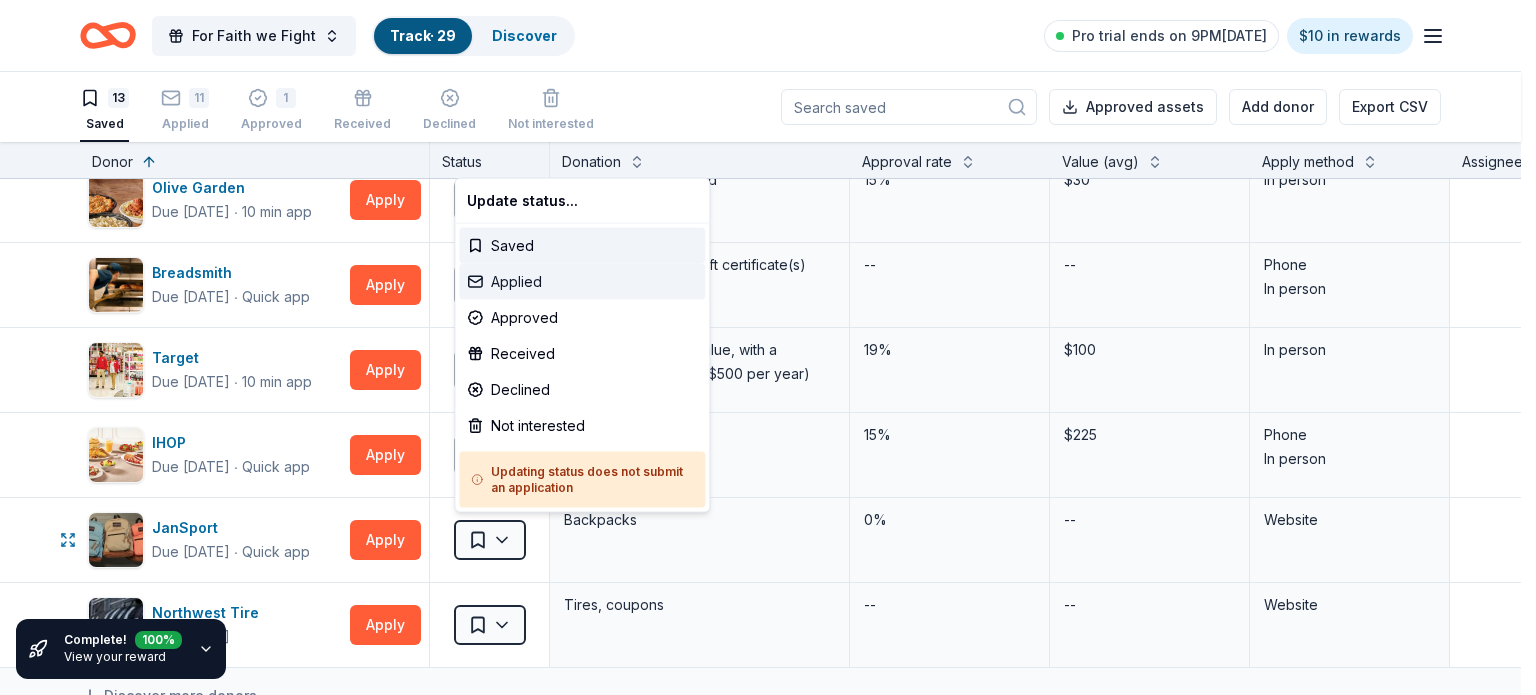 click on "Applied" at bounding box center (582, 282) 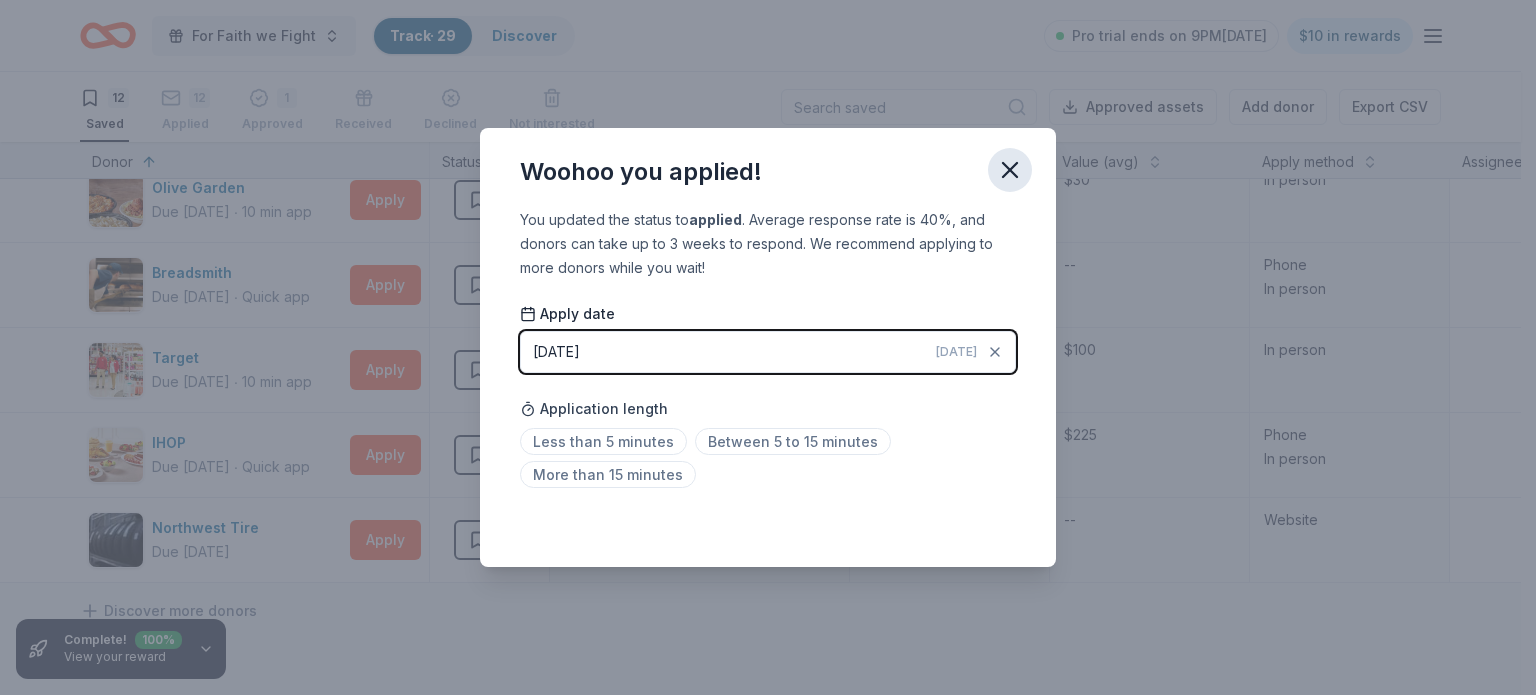 click 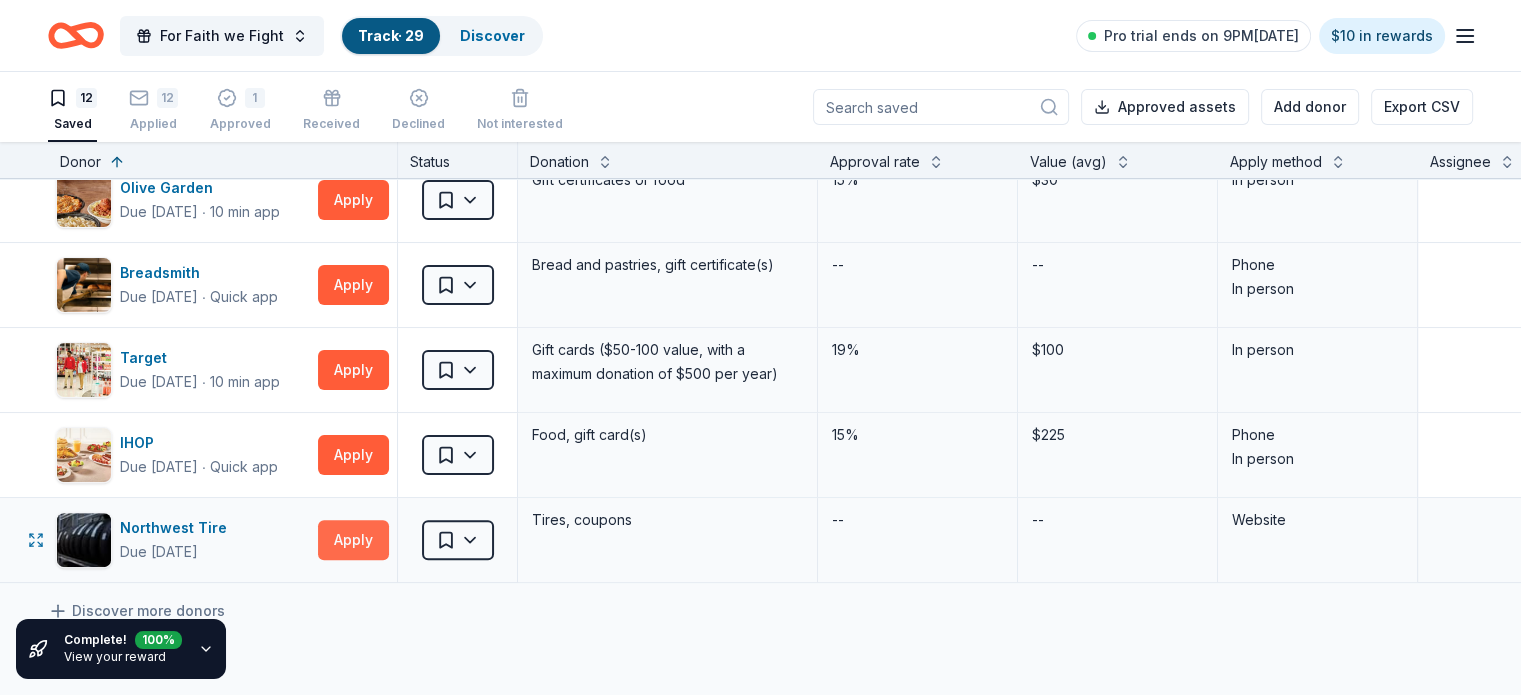 click on "Apply" at bounding box center [353, 540] 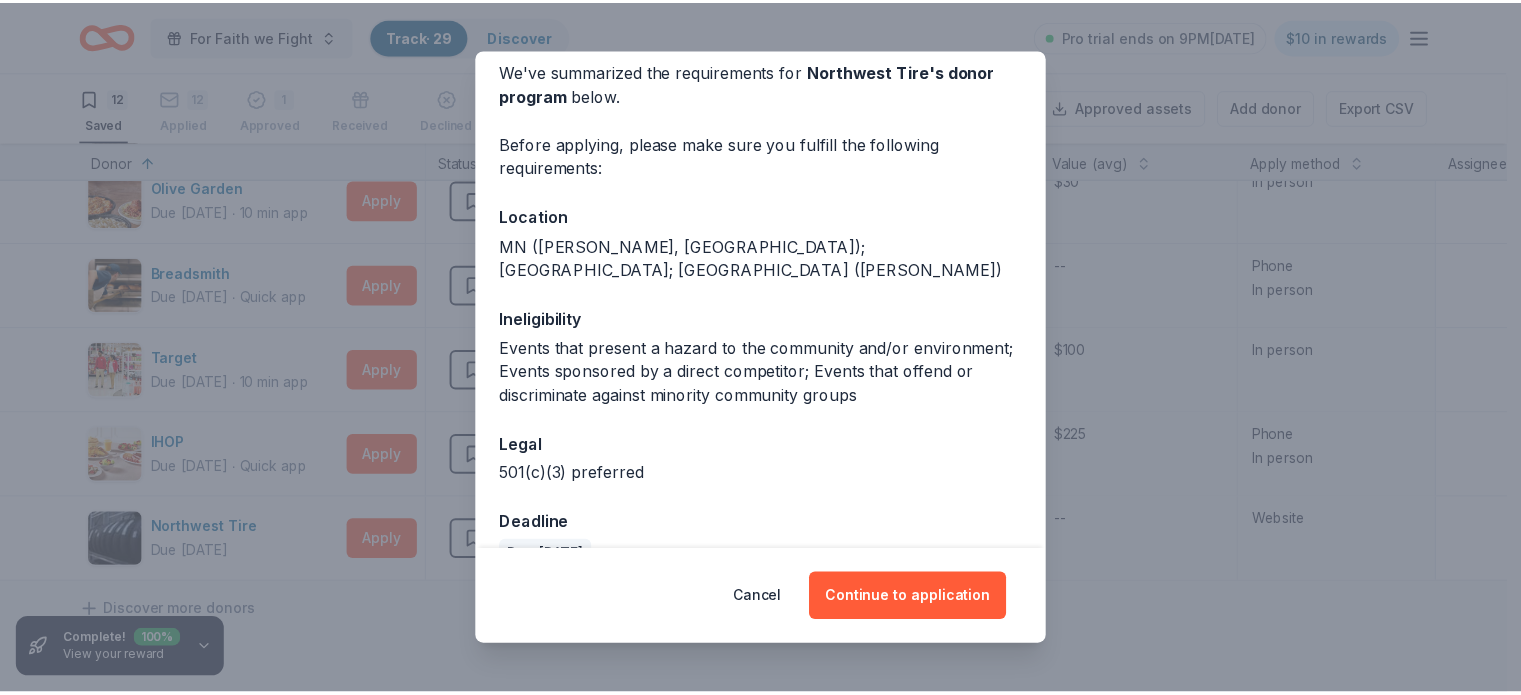 scroll, scrollTop: 104, scrollLeft: 0, axis: vertical 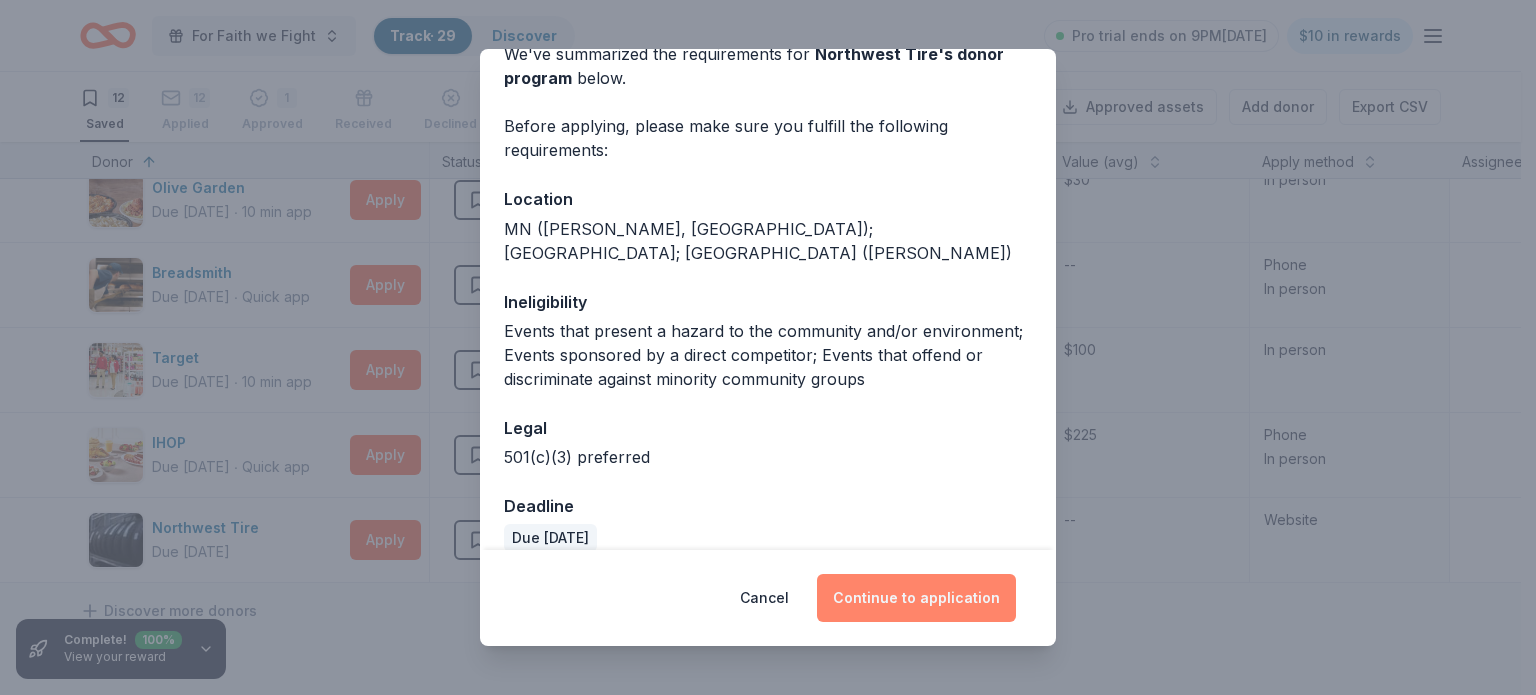 click on "Continue to application" at bounding box center (916, 598) 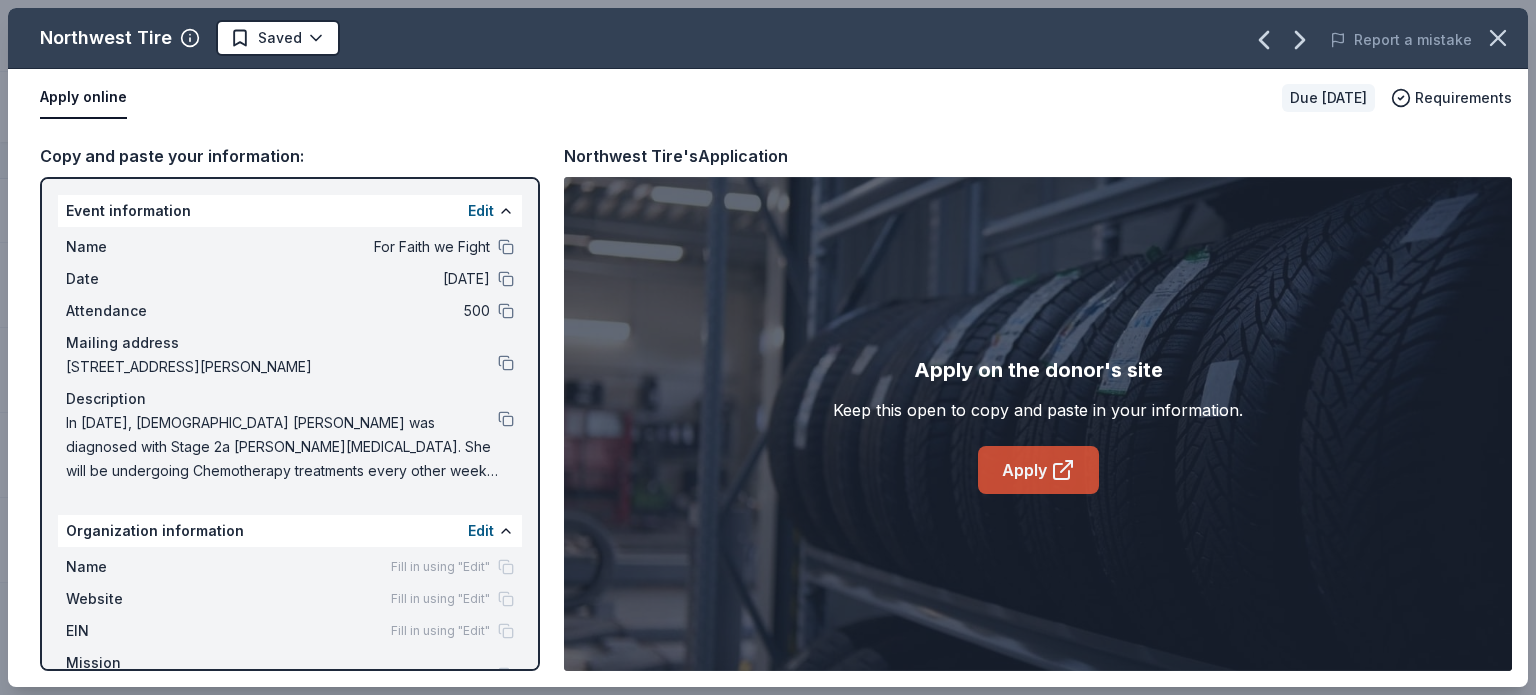 click on "Apply" at bounding box center (1038, 470) 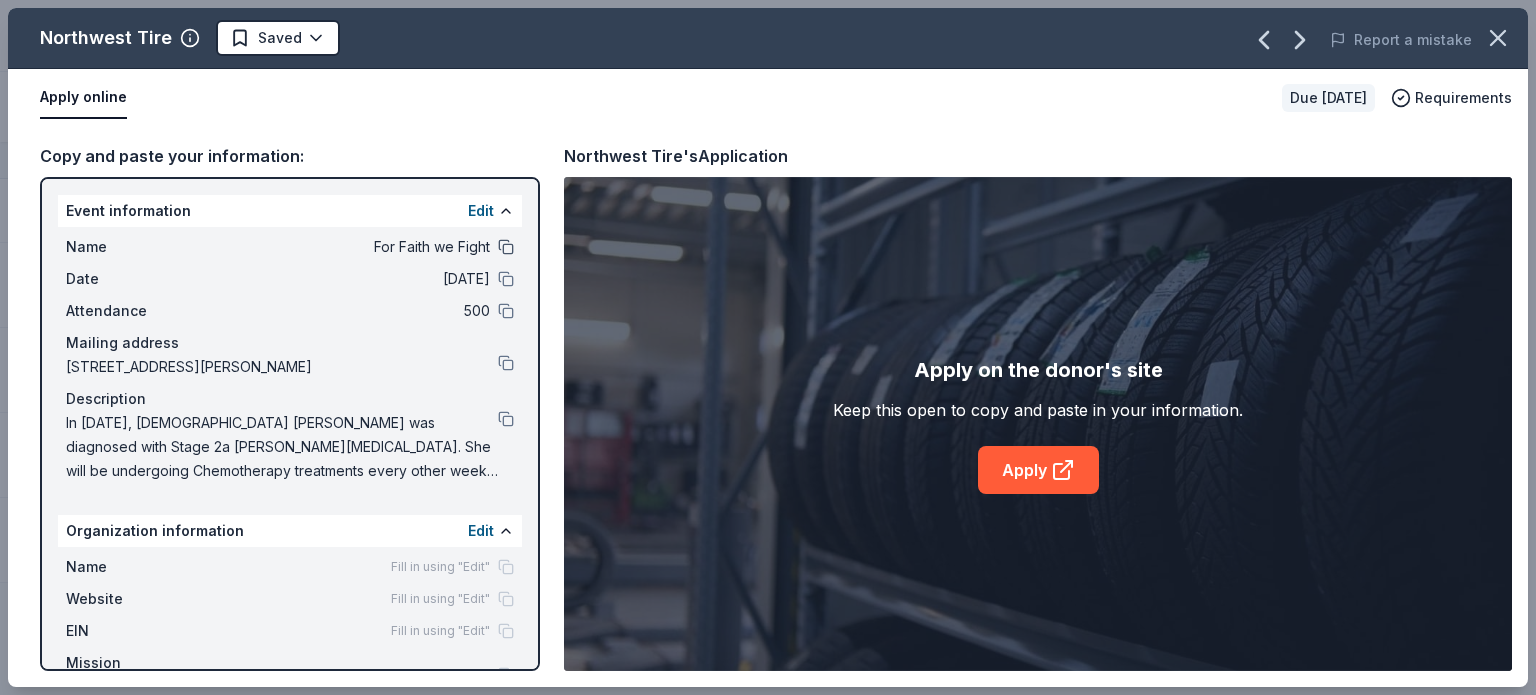 click at bounding box center [506, 247] 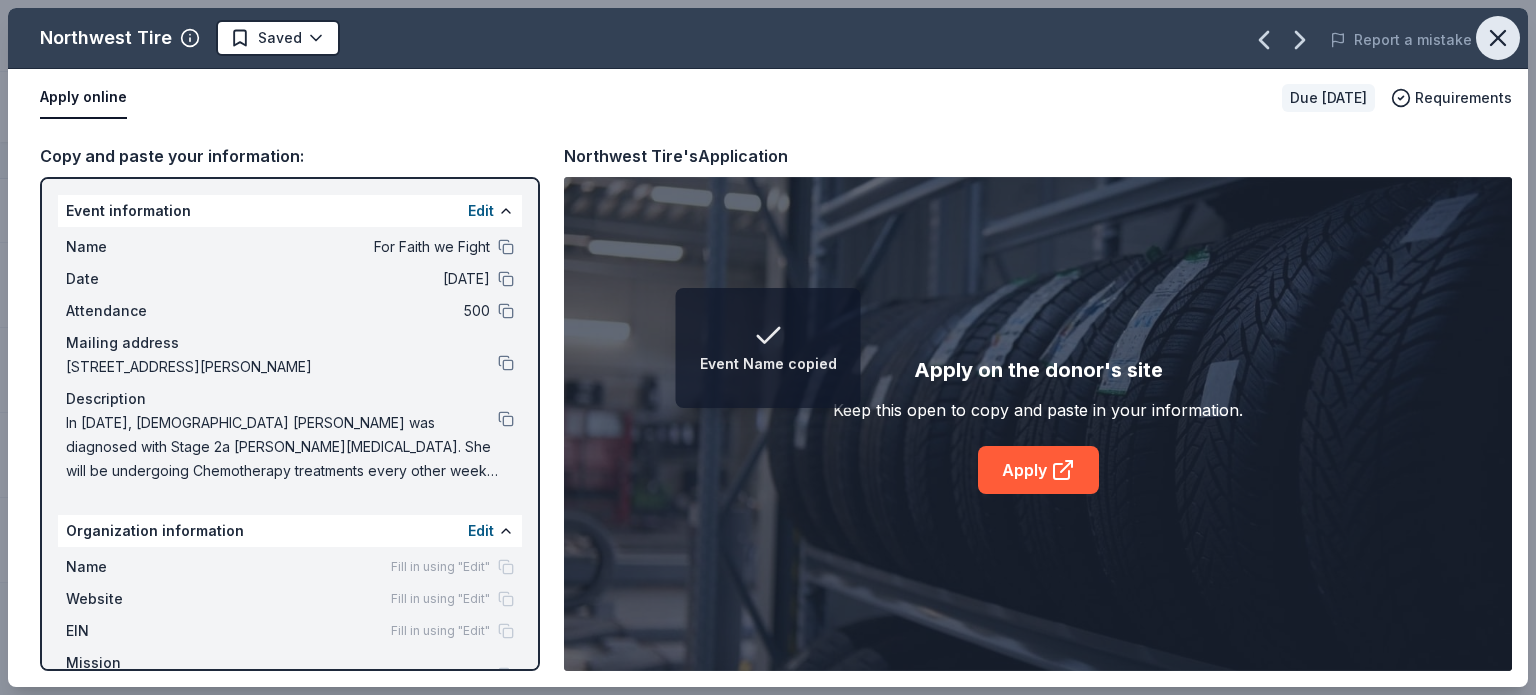 click 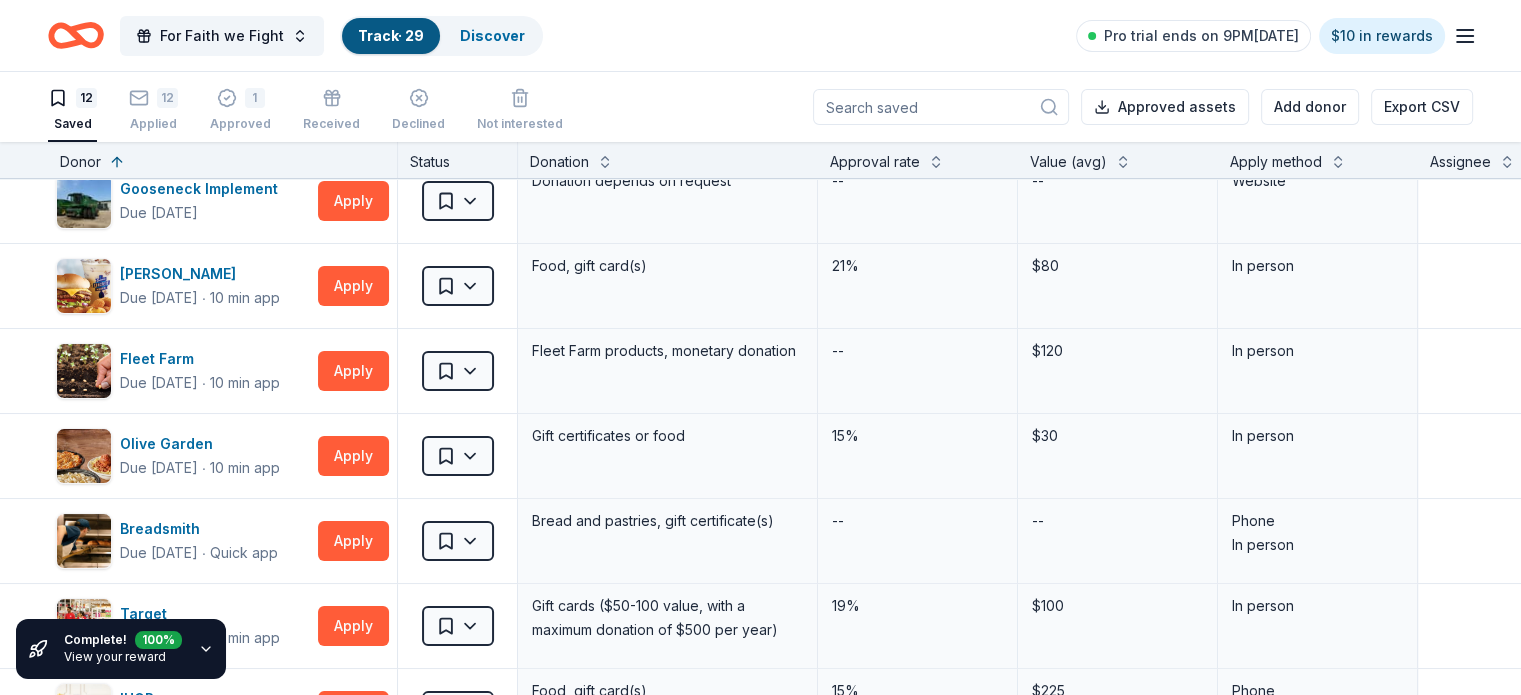 scroll, scrollTop: 344, scrollLeft: 0, axis: vertical 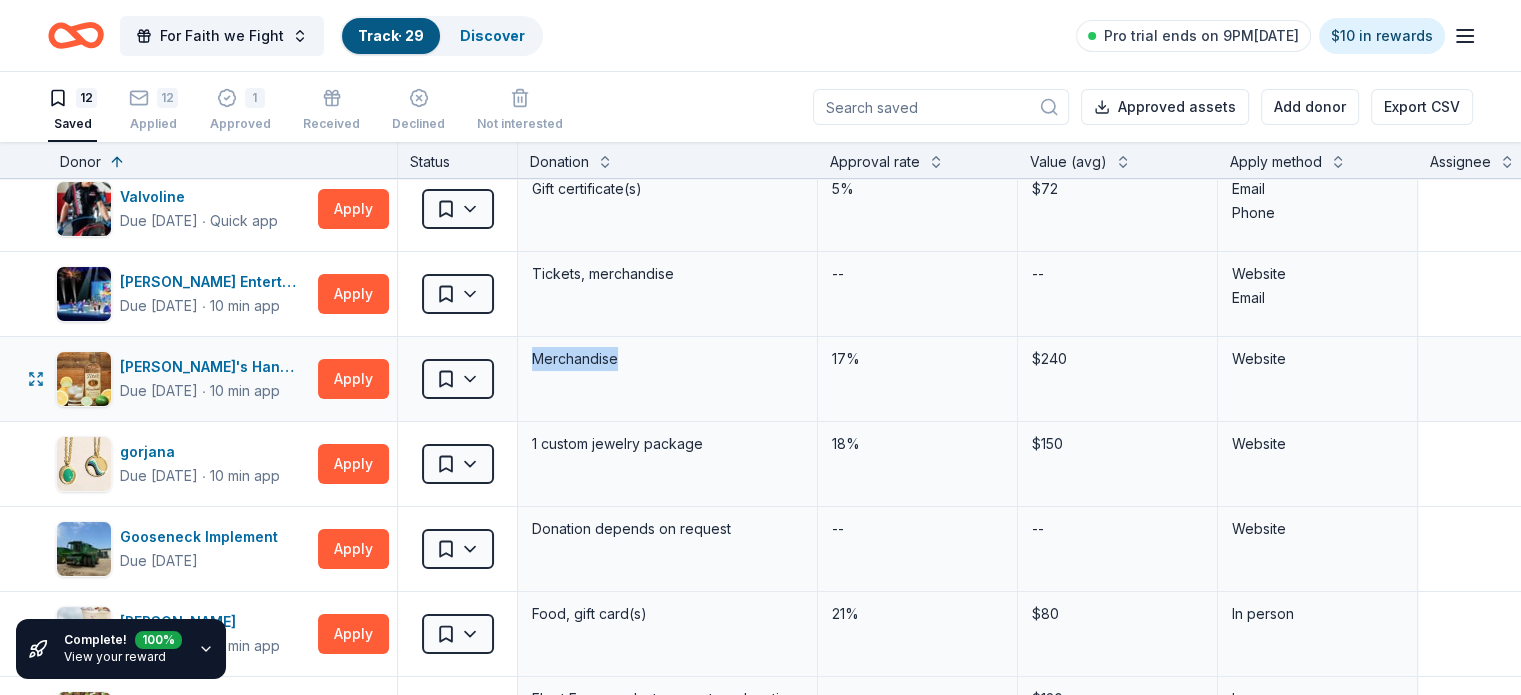drag, startPoint x: 652, startPoint y: 354, endPoint x: 567, endPoint y: 347, distance: 85.28775 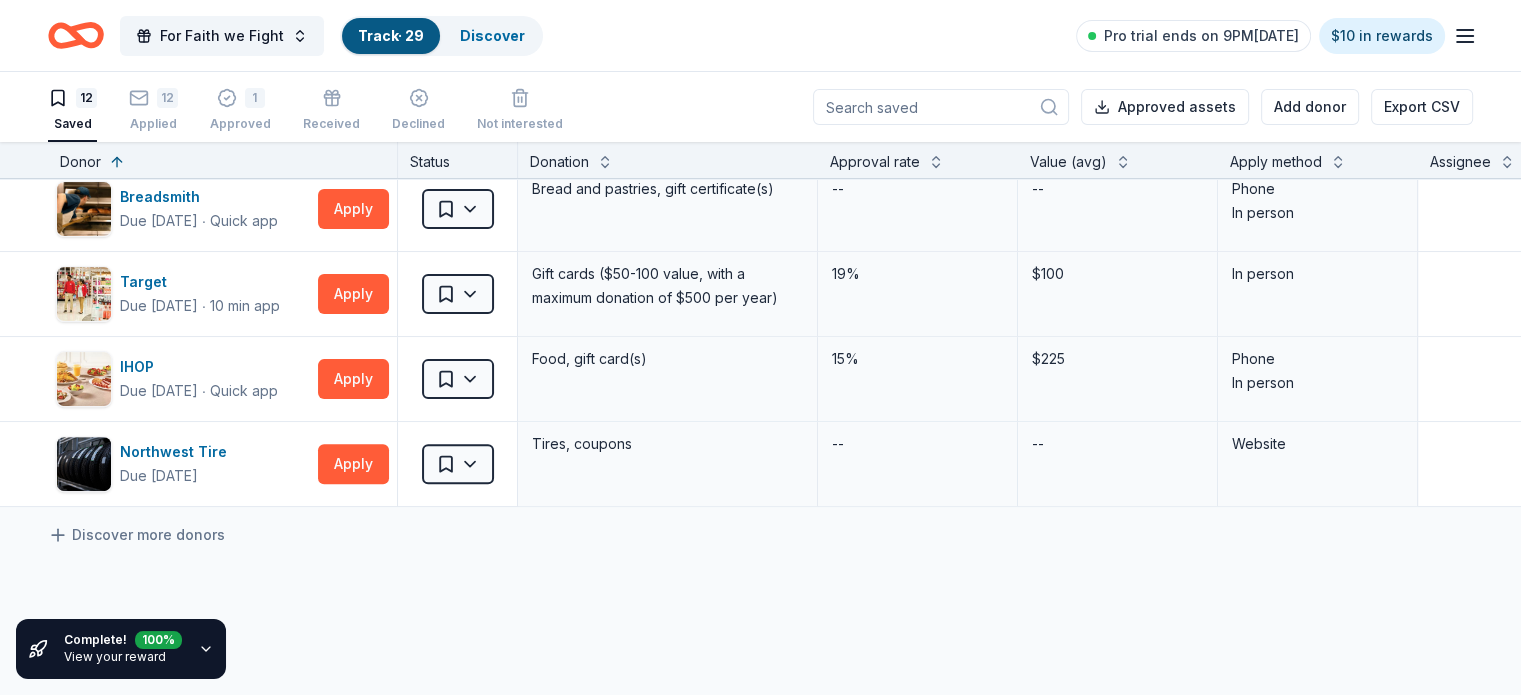 scroll, scrollTop: 699, scrollLeft: 0, axis: vertical 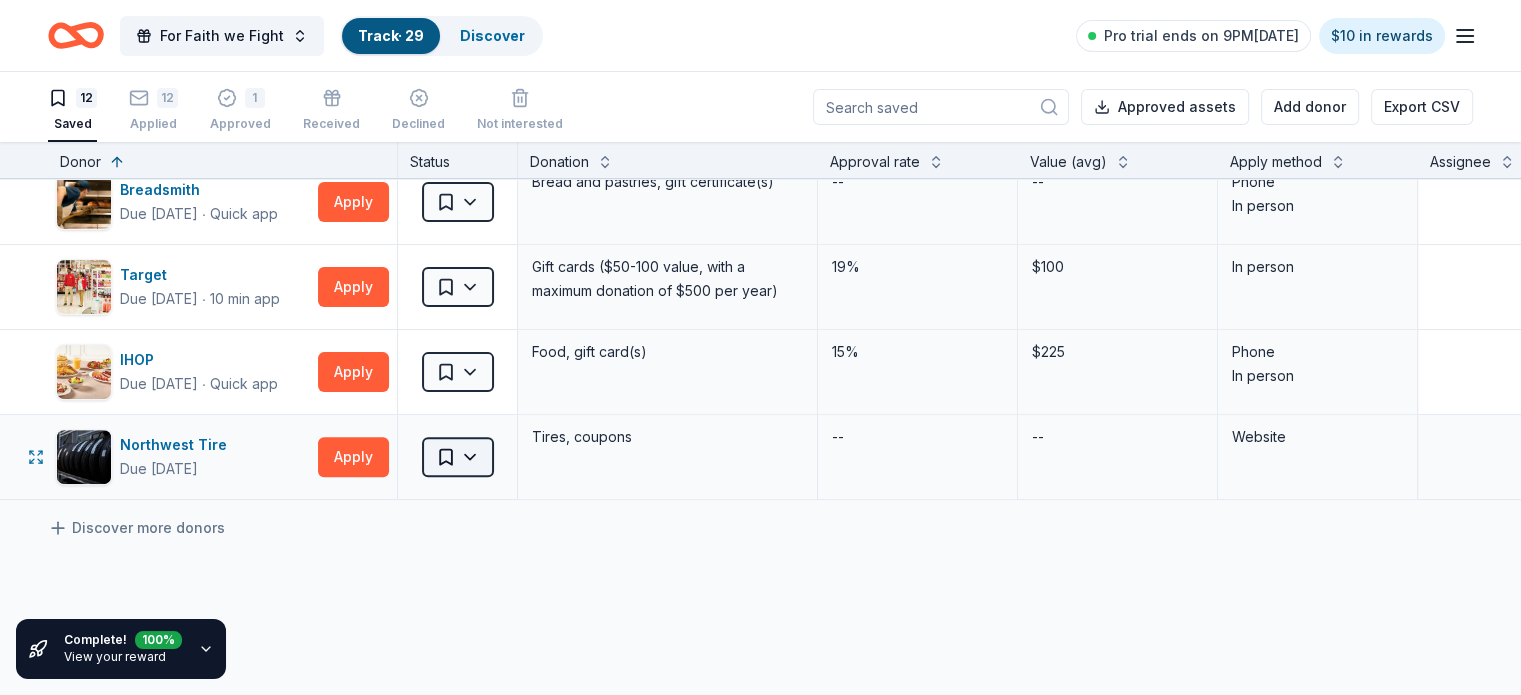click on "For Faith we Fight Track  · 29 Discover Pro trial ends on 9PM, 7/14 $10 in rewards 12 Saved 12 Applied 1 Approved Received Declined Not interested  Approved assets Add donor Export CSV Complete! 100 % View your reward Donor Status Donation Approval rate Value (avg) Apply method Assignee Notes Valvoline Due in 41 days ∙ Quick app Apply Saved Gift certificate(s) 5% $72 Email Phone Feld Entertainment Due in 41 days ∙ 10 min app Apply Saved Tickets, merchandise  -- -- Website Email Tito's Handmade Vodka Due in 41 days ∙ 10 min app Apply Saved Merchandise 17% $240 Website gorjana Due in 41 days ∙ 10 min app Apply Saved 1 custom jewelry package 18% $150 Website Gooseneck Implement Due in 41 days Apply Saved Donation depends on request -- -- Website Culver's  Due in 41 days ∙ 10 min app Apply Saved Food, gift card(s) 21% $80 In person Fleet Farm Due in 41 days ∙ 10 min app Apply Saved Fleet Farm products, monetary donation -- $120 In person Olive Garden Due in 41 days ∙ 10 min app Apply Saved 15% $30" at bounding box center (760, 347) 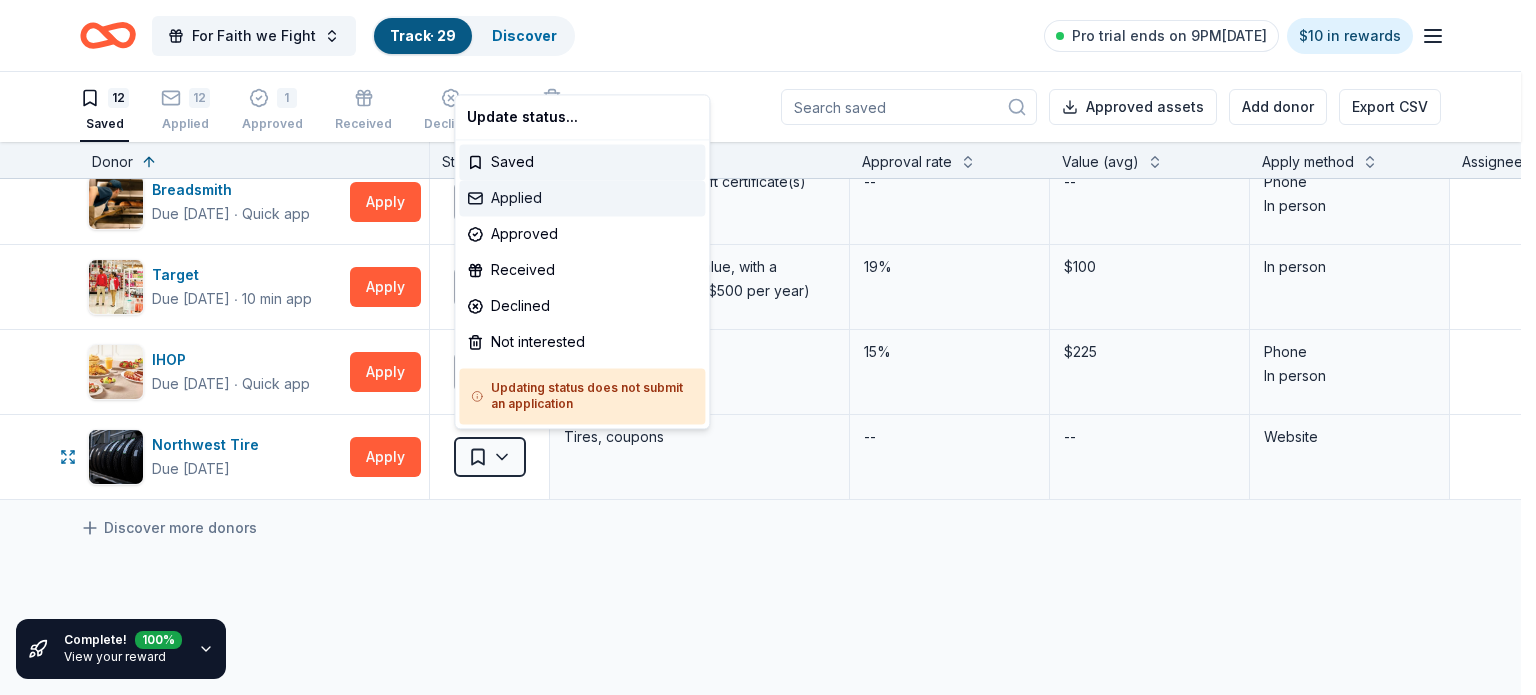 click on "Applied" at bounding box center (582, 198) 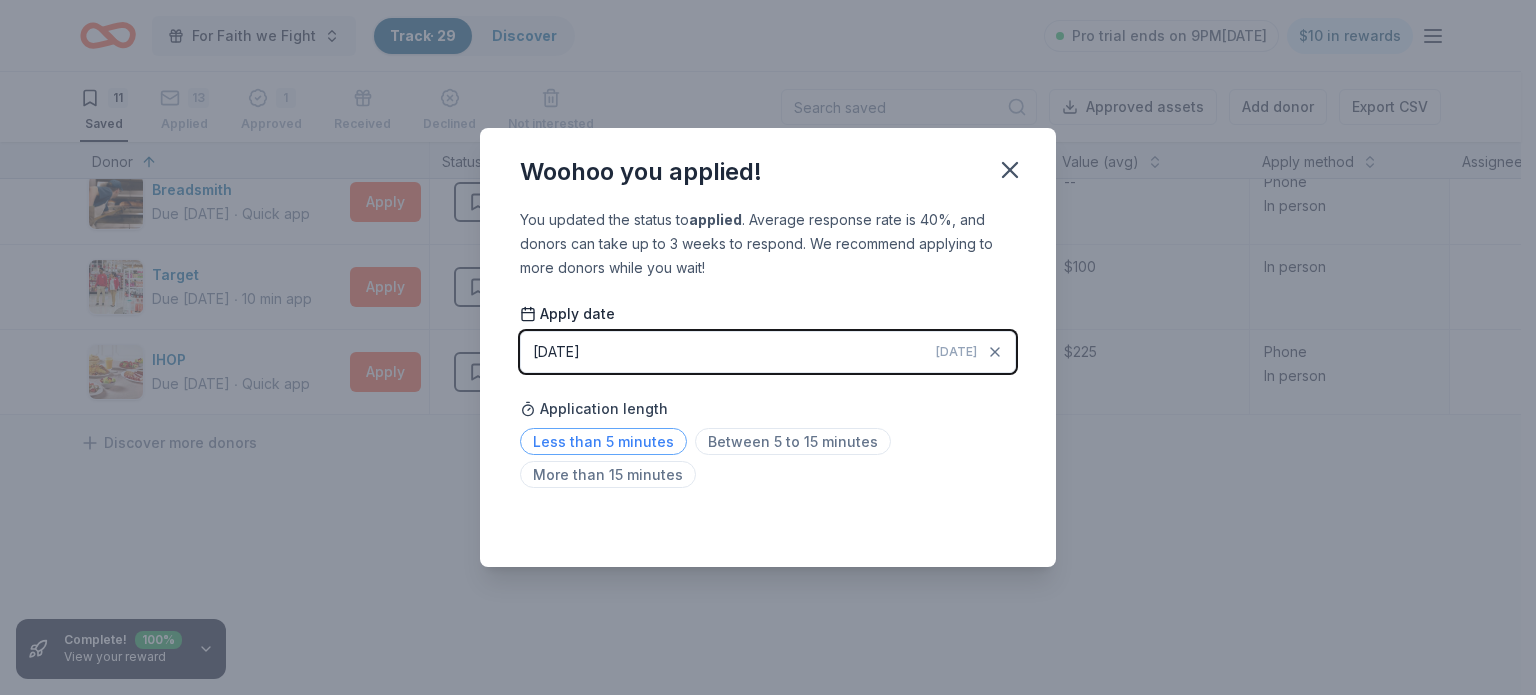 click on "Less than 5 minutes" at bounding box center (603, 441) 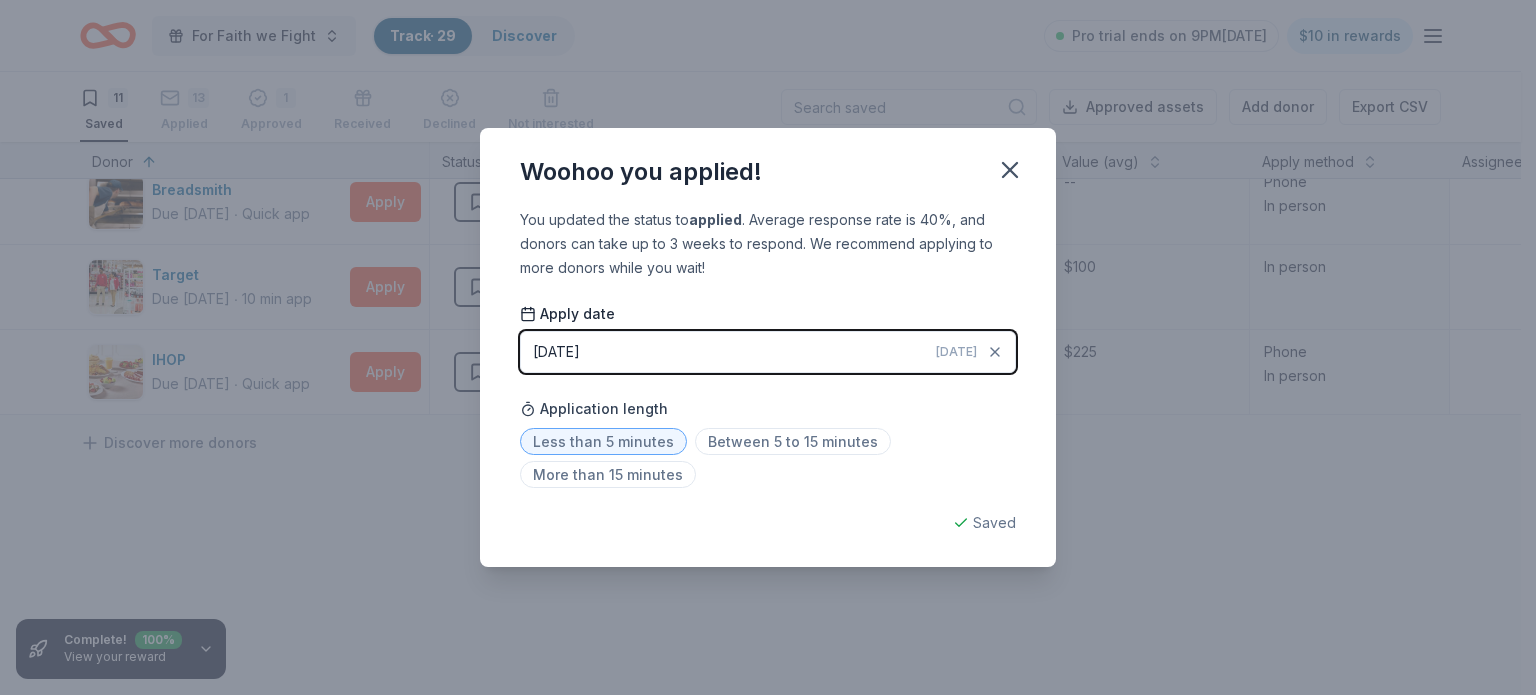 click at bounding box center [1010, 170] 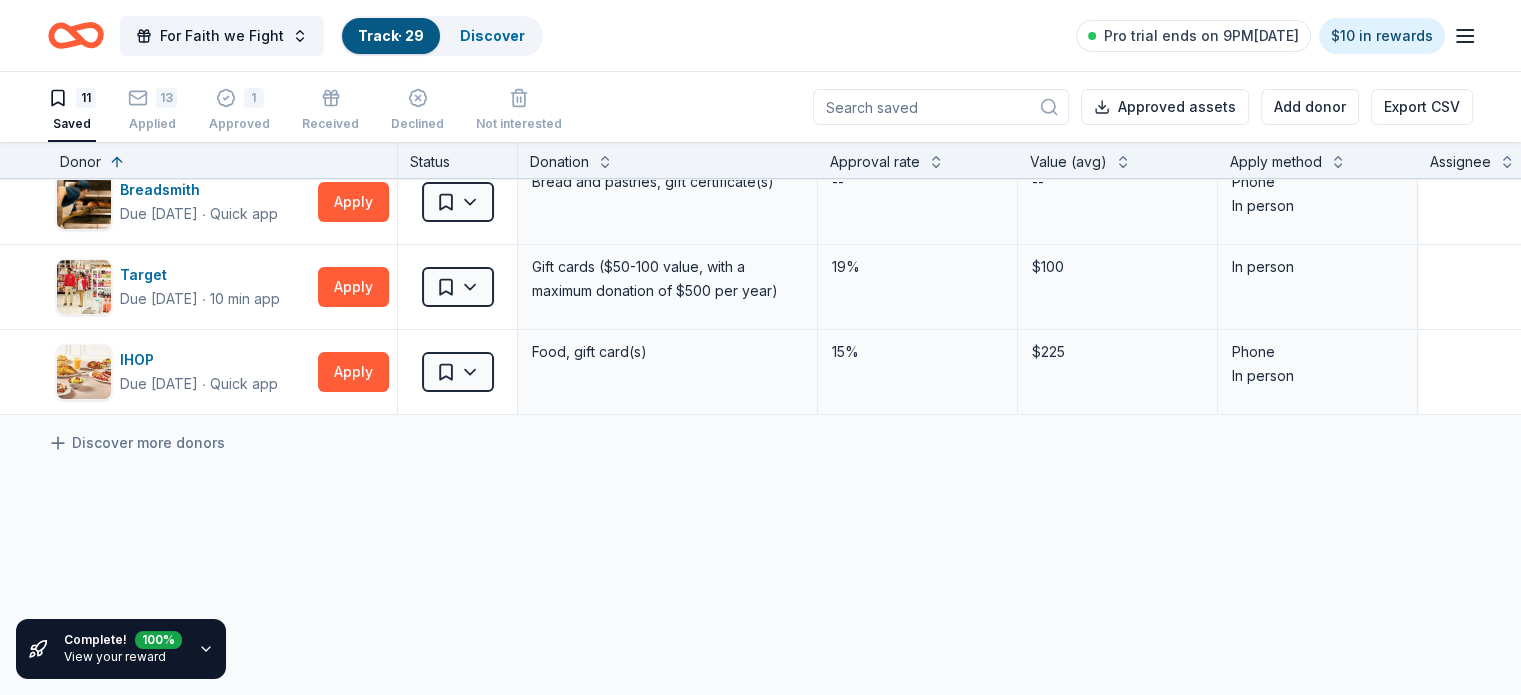 scroll, scrollTop: 0, scrollLeft: 0, axis: both 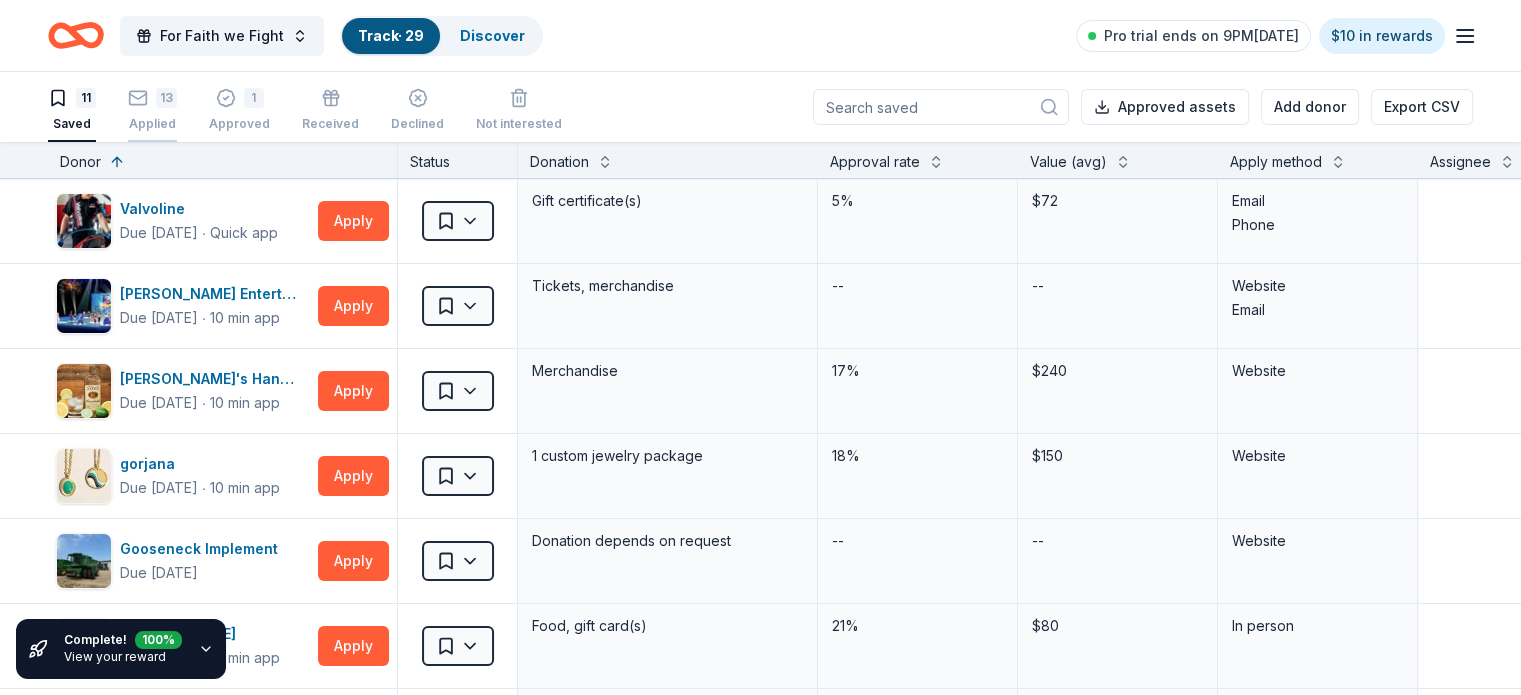 click on "13" at bounding box center [166, 87] 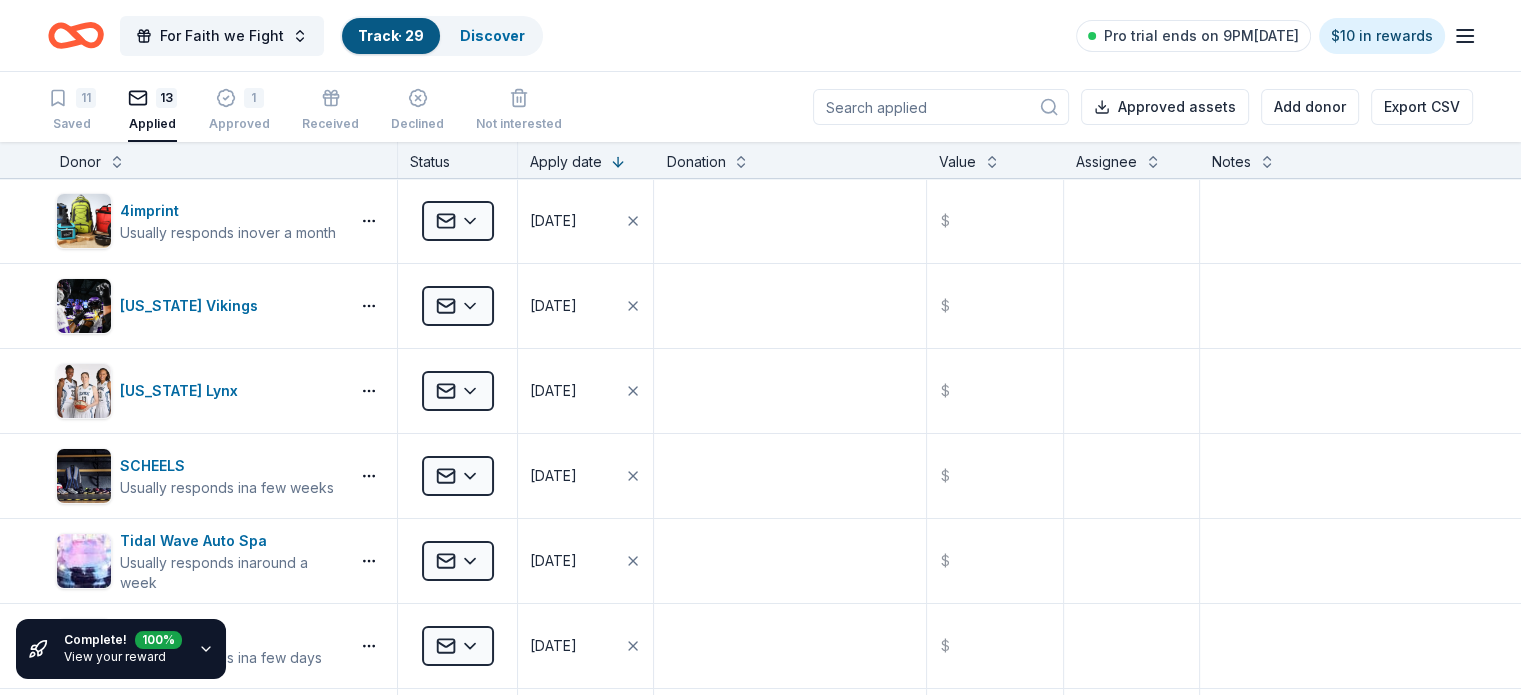 scroll, scrollTop: 0, scrollLeft: 0, axis: both 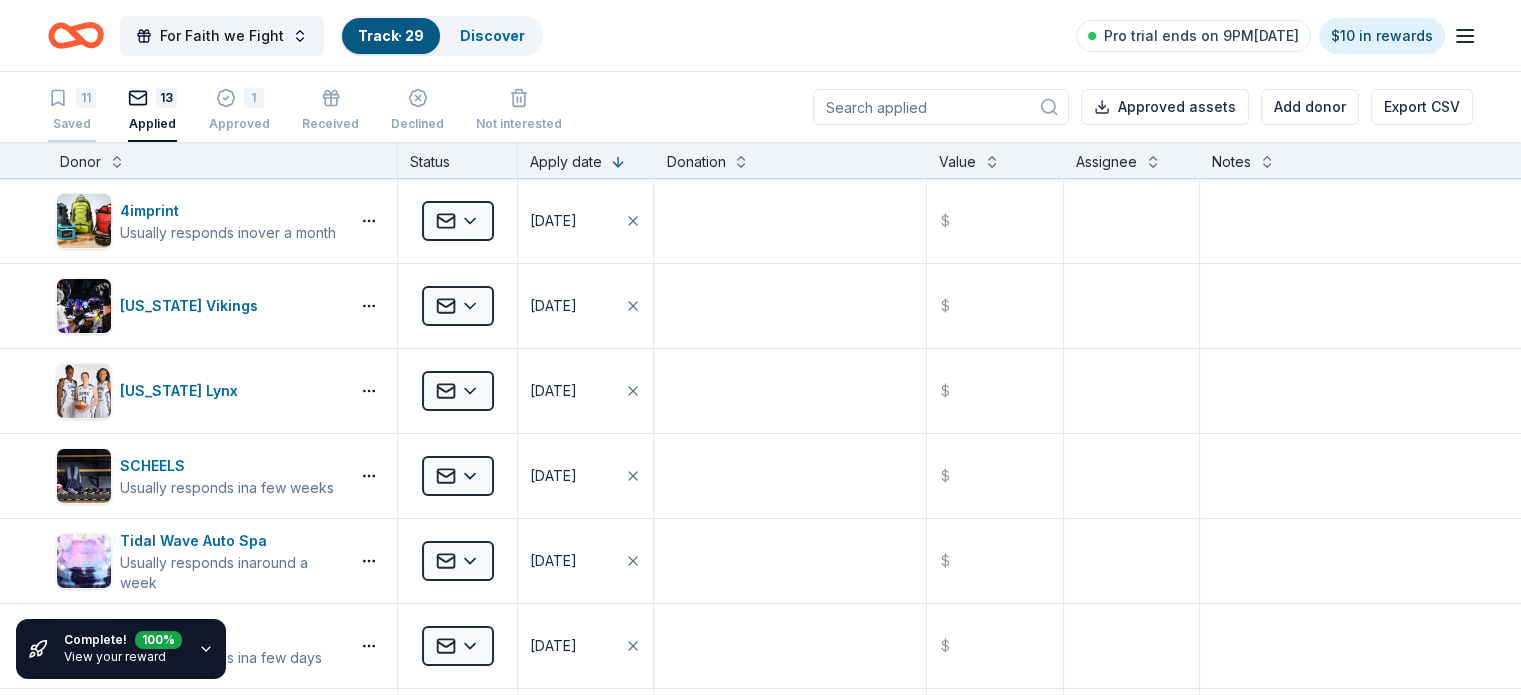 click on "11 Saved" at bounding box center (72, 110) 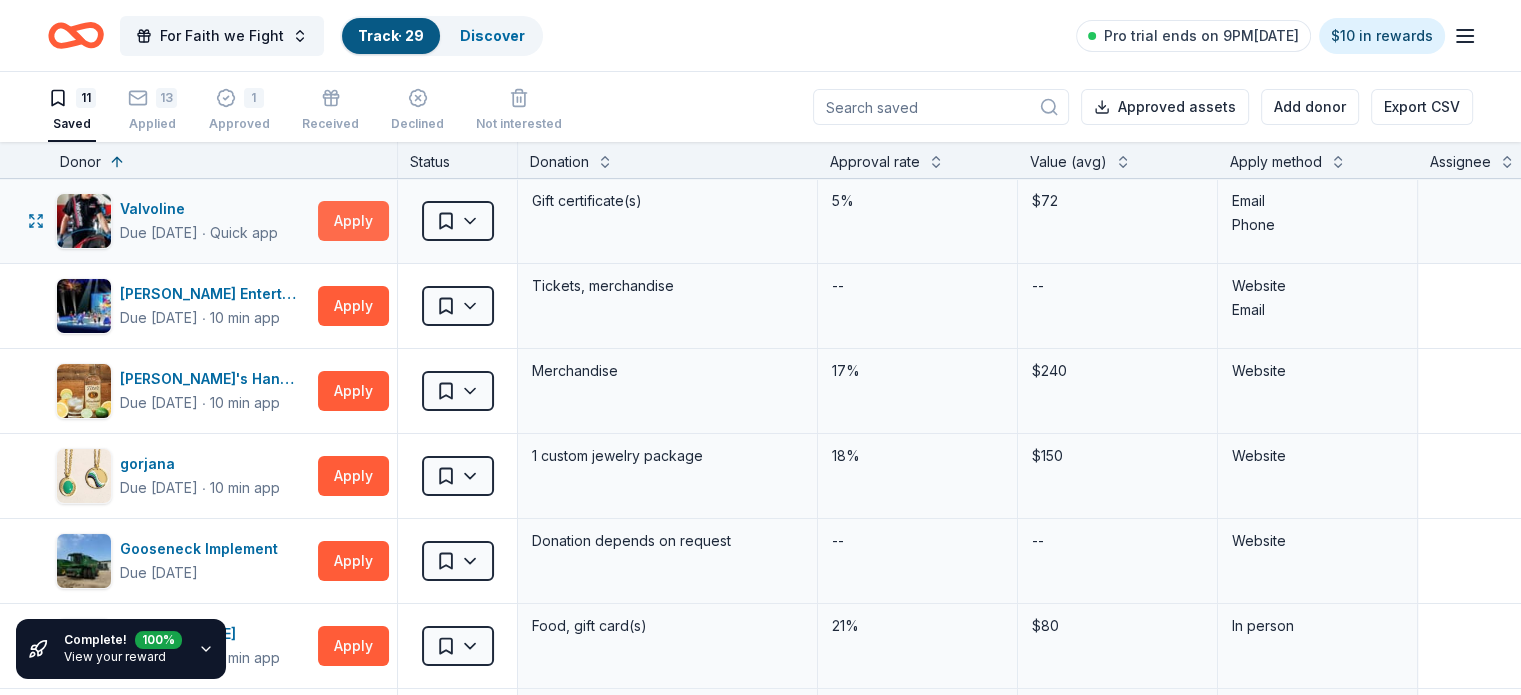 click on "Apply" at bounding box center [353, 221] 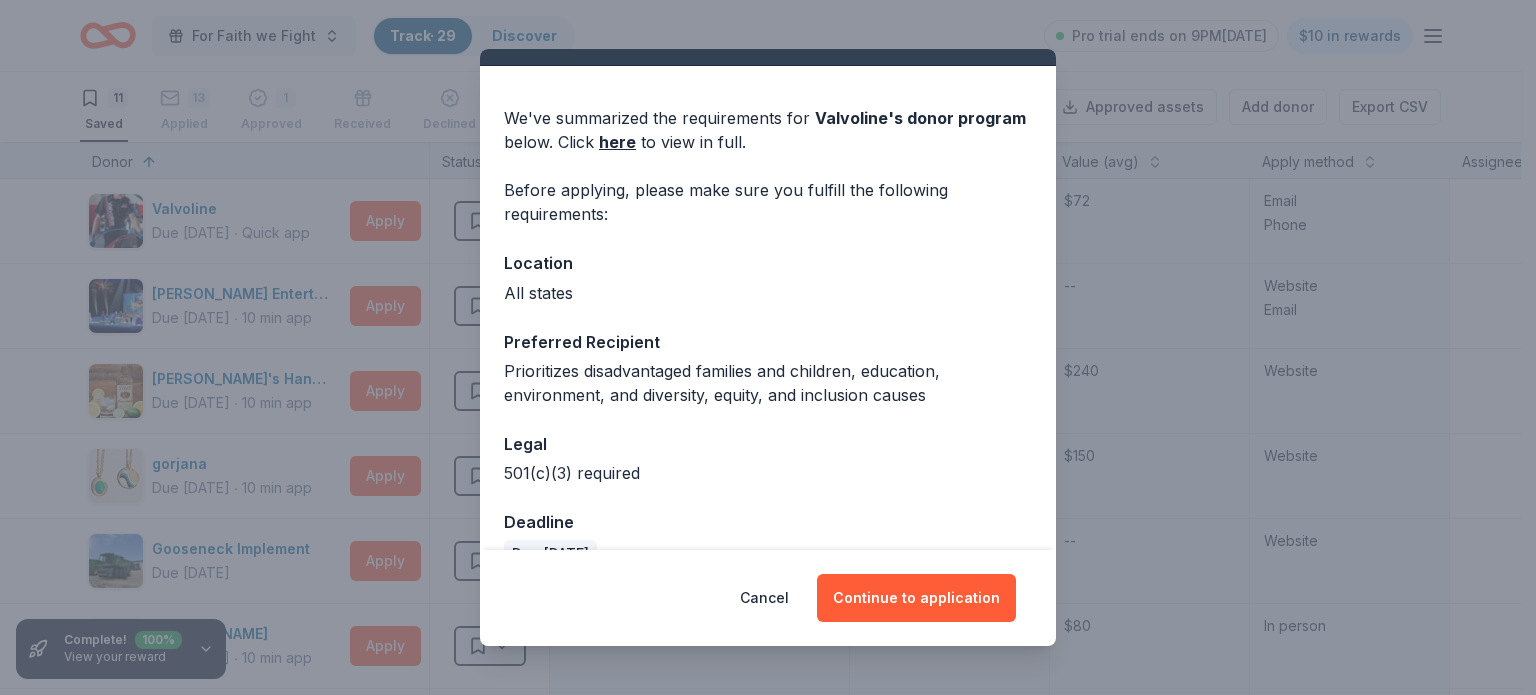 scroll, scrollTop: 80, scrollLeft: 0, axis: vertical 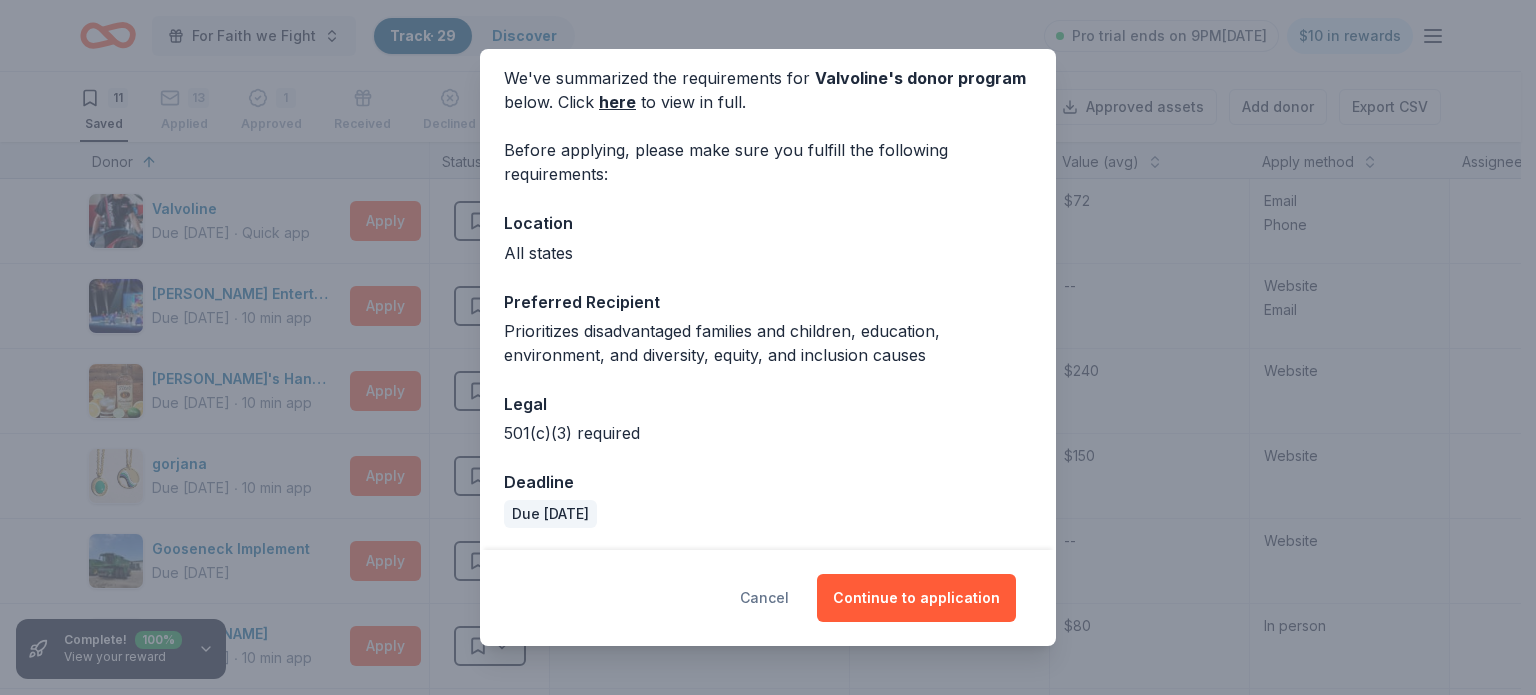 click on "Cancel" at bounding box center (764, 598) 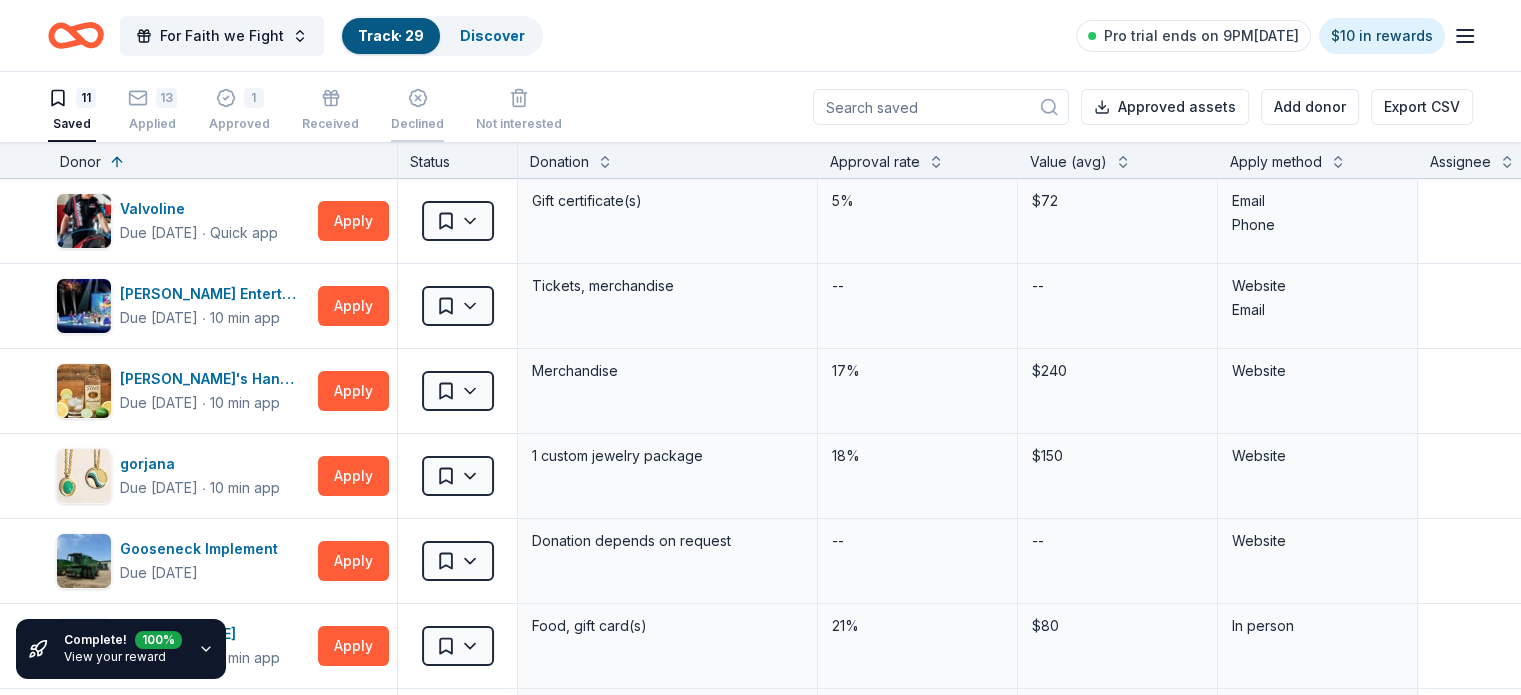 click on "Declined" at bounding box center [417, 110] 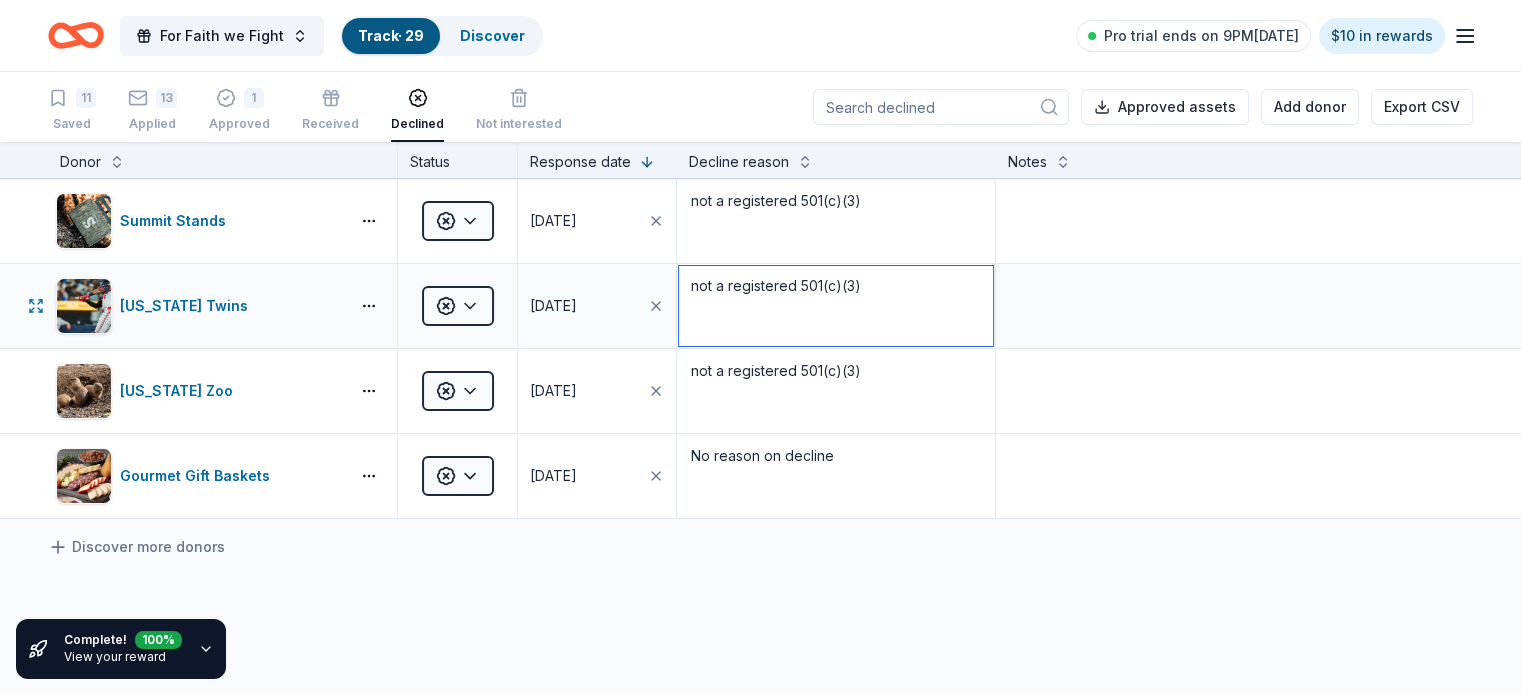 drag, startPoint x: 900, startPoint y: 307, endPoint x: 709, endPoint y: 308, distance: 191.00262 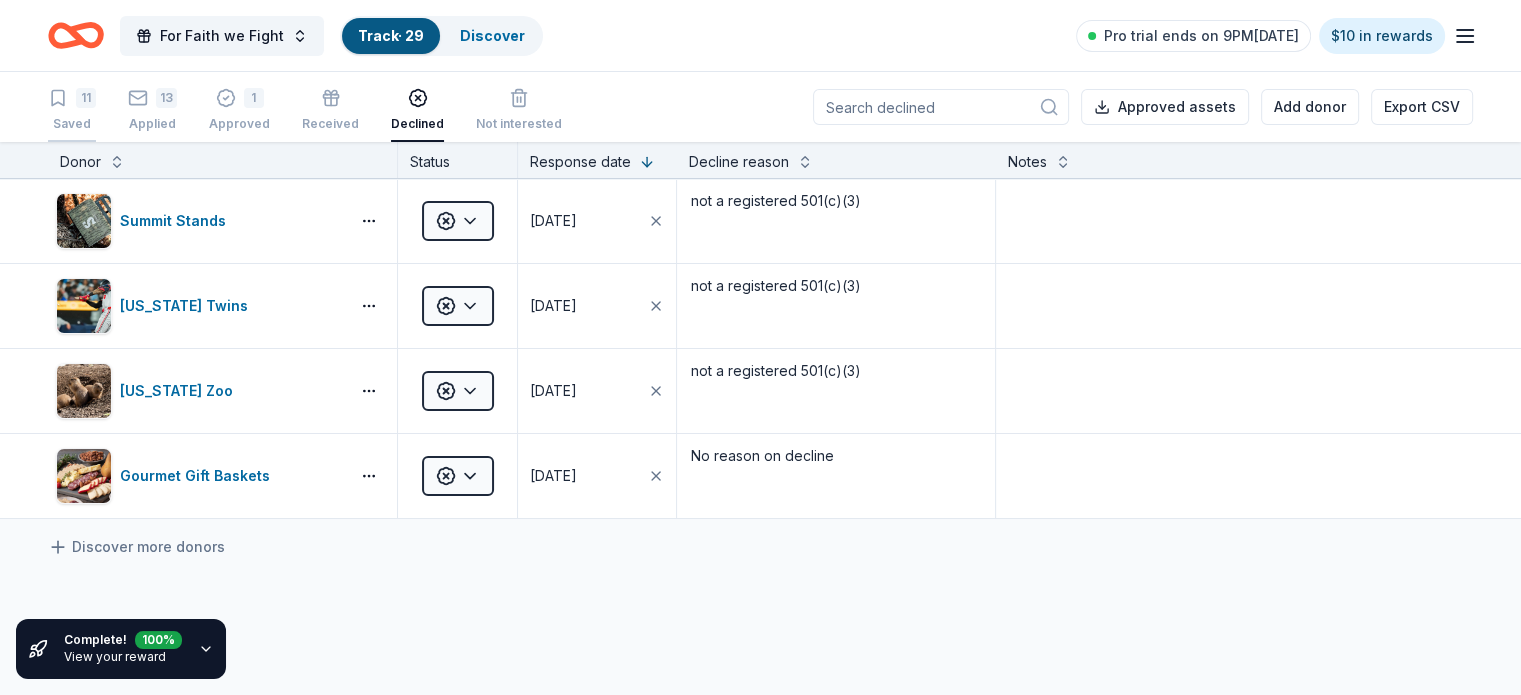 click on "11 Saved" at bounding box center (72, 110) 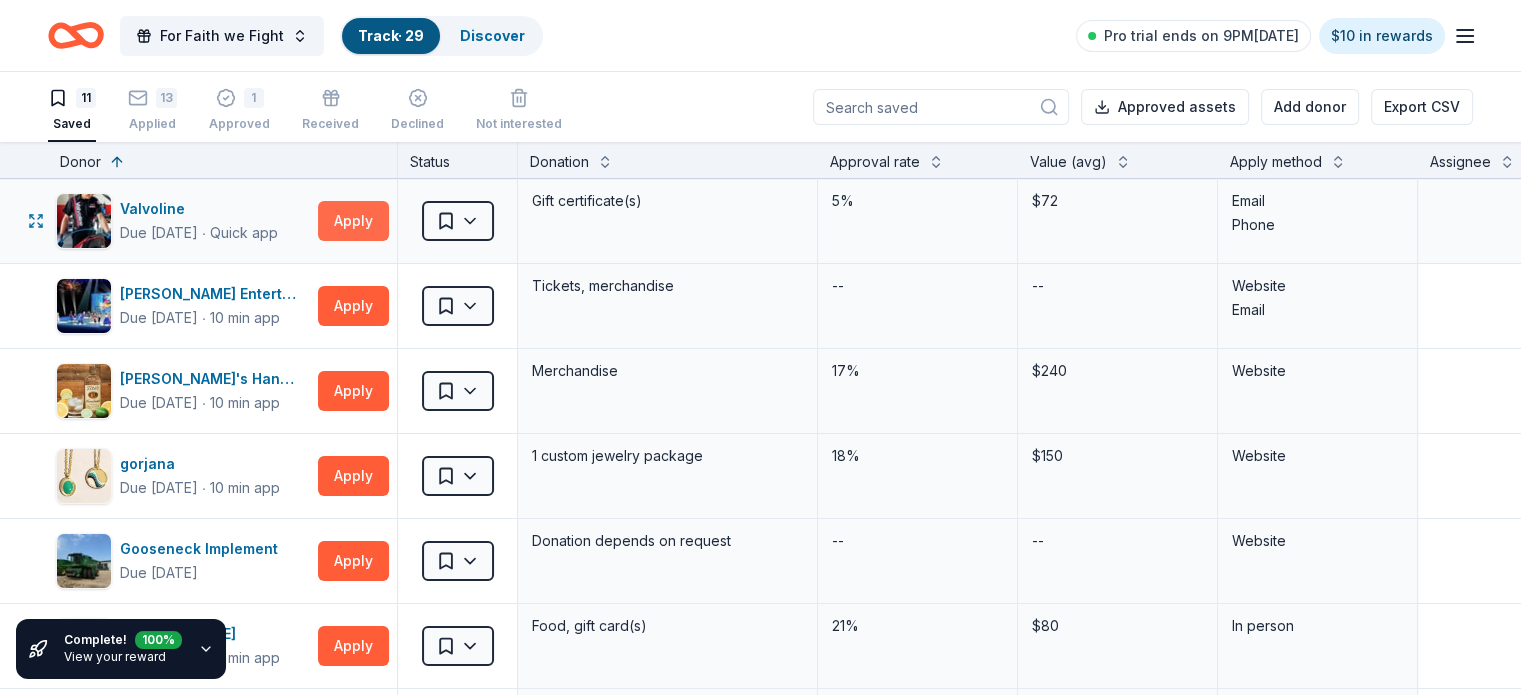 click on "Apply" at bounding box center (353, 221) 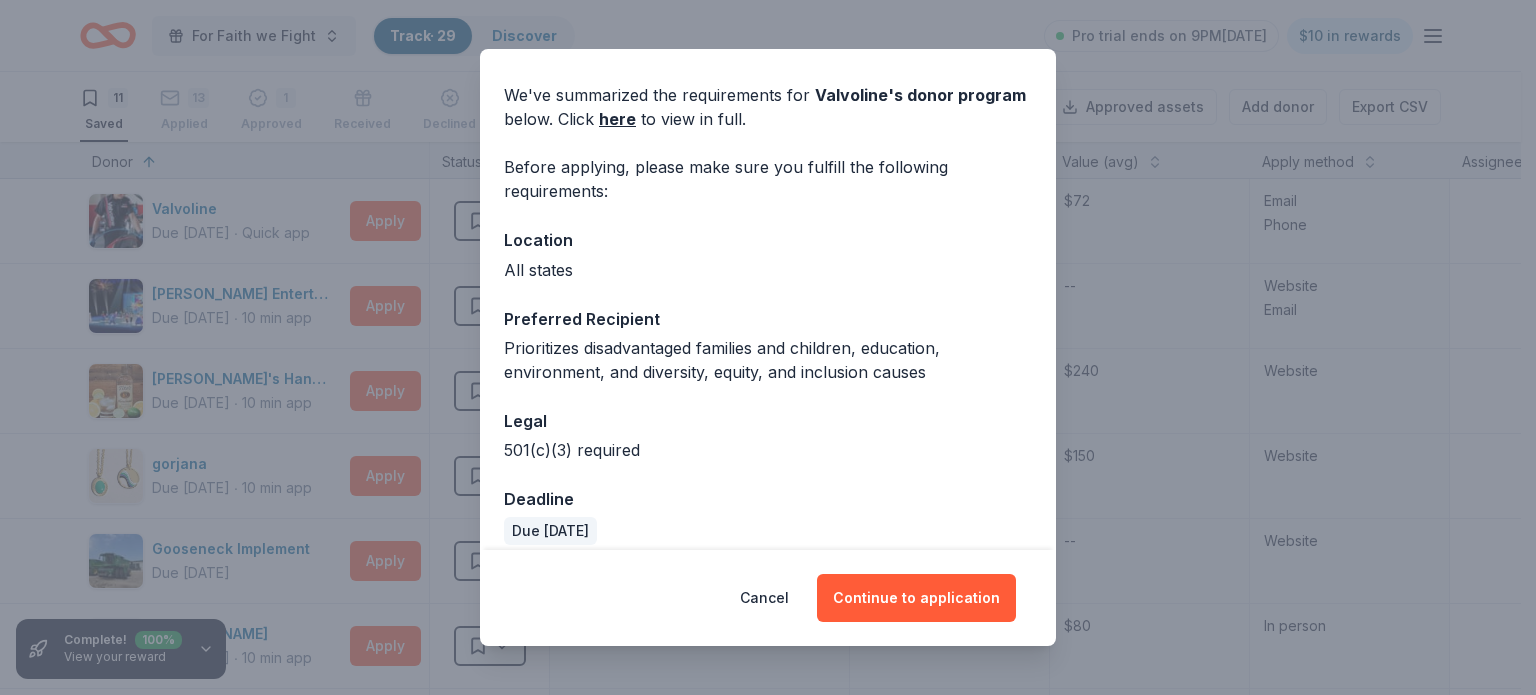 scroll, scrollTop: 80, scrollLeft: 0, axis: vertical 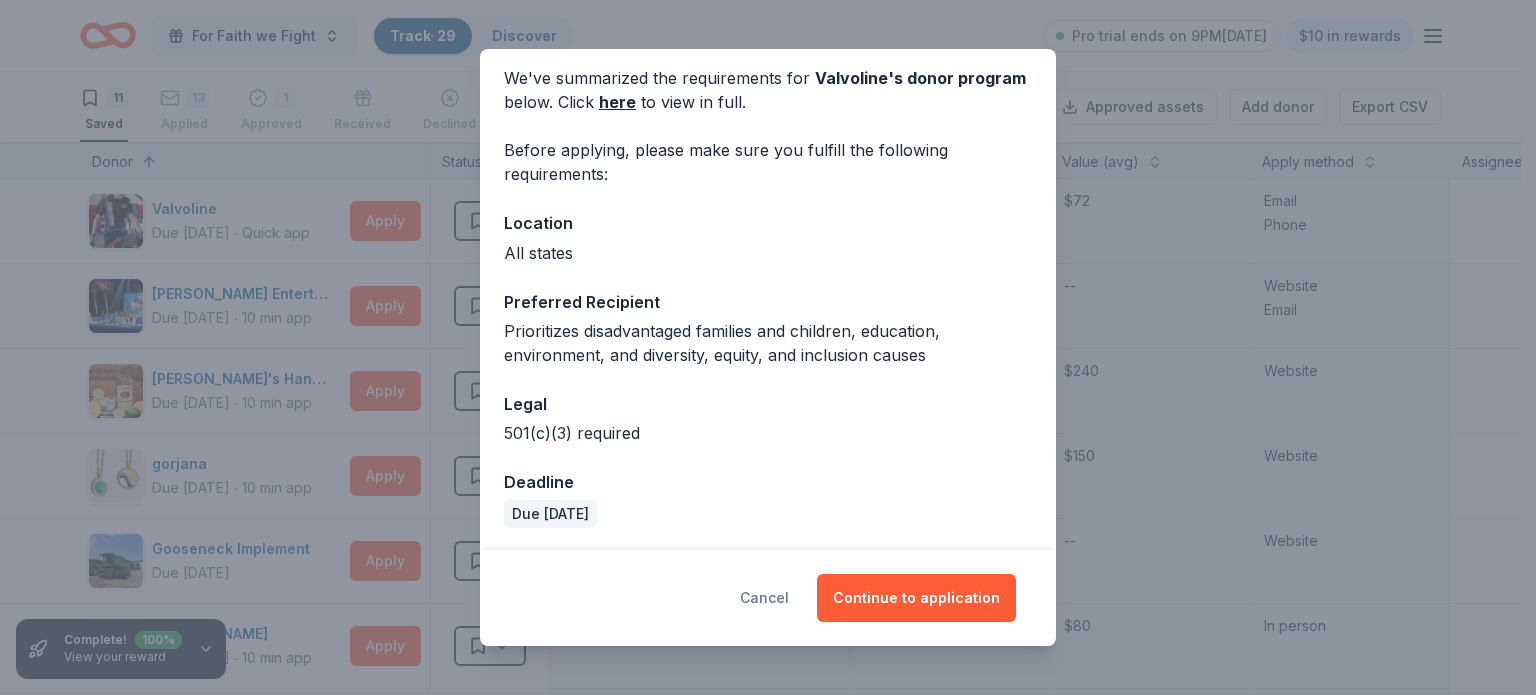 click on "Cancel" at bounding box center [764, 598] 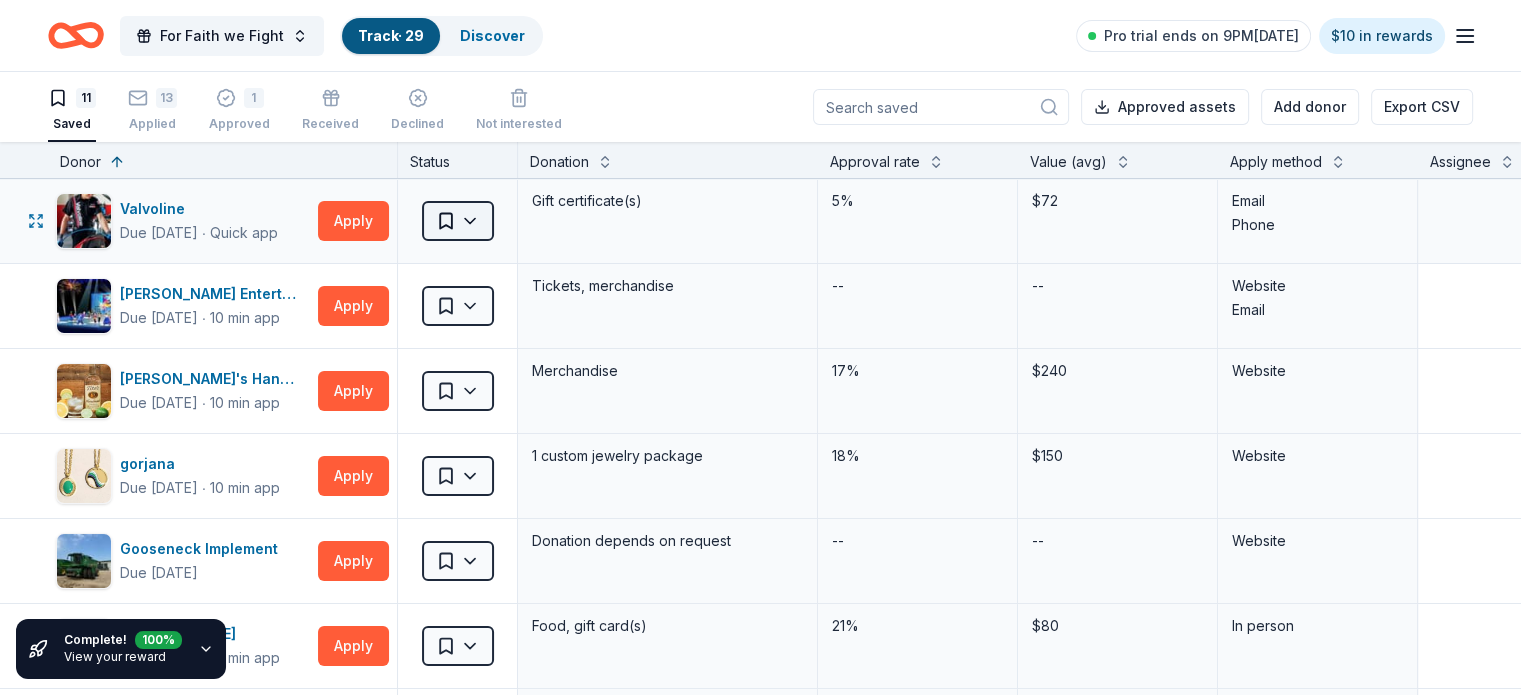 click on "For Faith we Fight Track  · 29 Discover Pro trial ends on 9PM, 7/14 $10 in rewards 11 Saved 13 Applied 1 Approved Received Declined Not interested  Approved assets Add donor Export CSV Complete! 100 % View your reward Donor Status Donation Approval rate Value (avg) Apply method Assignee Notes Valvoline Due in 41 days ∙ Quick app Apply Saved Gift certificate(s) 5% $72 Email Phone Feld Entertainment Due in 41 days ∙ 10 min app Apply Saved Tickets, merchandise  -- -- Website Email Tito's Handmade Vodka Due in 41 days ∙ 10 min app Apply Saved Merchandise 17% $240 Website gorjana Due in 41 days ∙ 10 min app Apply Saved 1 custom jewelry package 18% $150 Website Gooseneck Implement Due in 41 days Apply Saved Donation depends on request -- -- Website Culver's  Due in 41 days ∙ 10 min app Apply Saved Food, gift card(s) 21% $80 In person Fleet Farm Due in 41 days ∙ 10 min app Apply Saved Fleet Farm products, monetary donation -- $120 In person Olive Garden Due in 41 days ∙ 10 min app Apply Saved 15% $30" at bounding box center (760, 347) 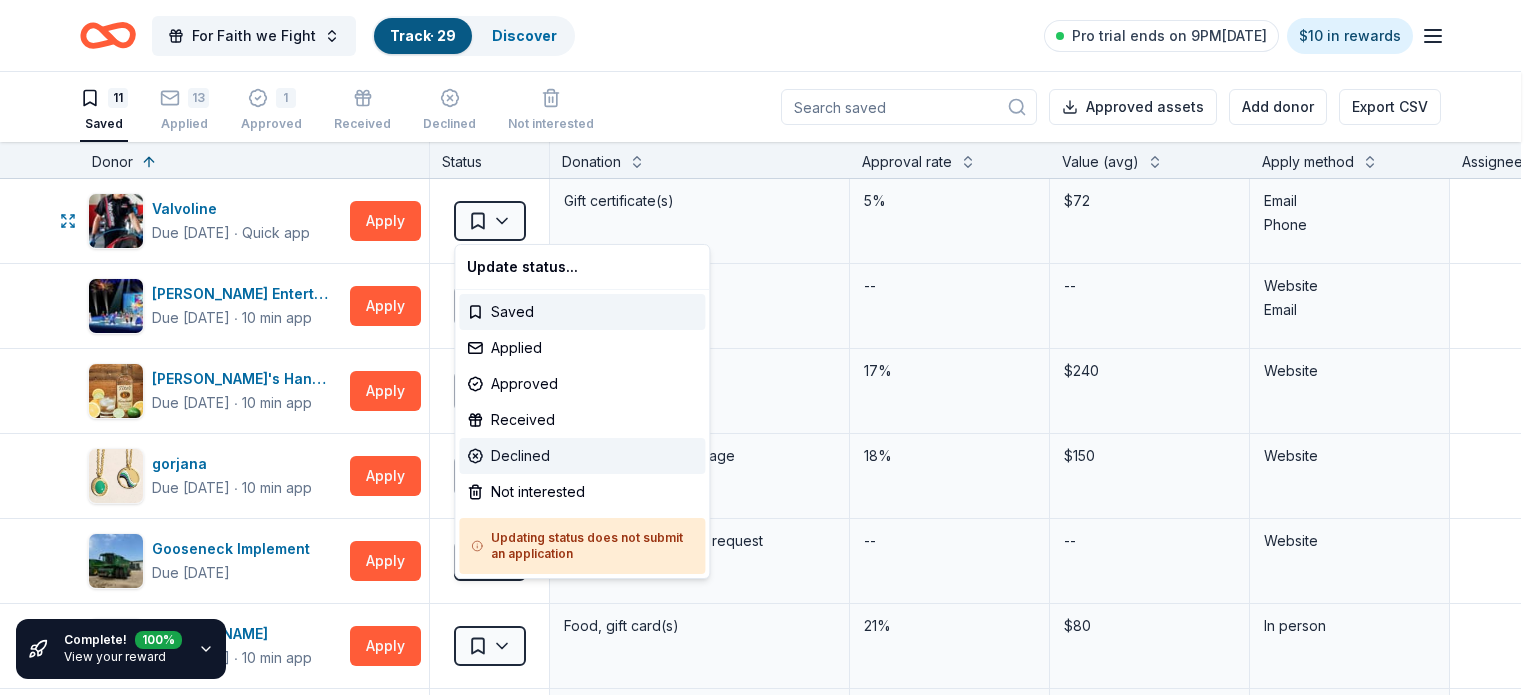 click on "Declined" at bounding box center [582, 456] 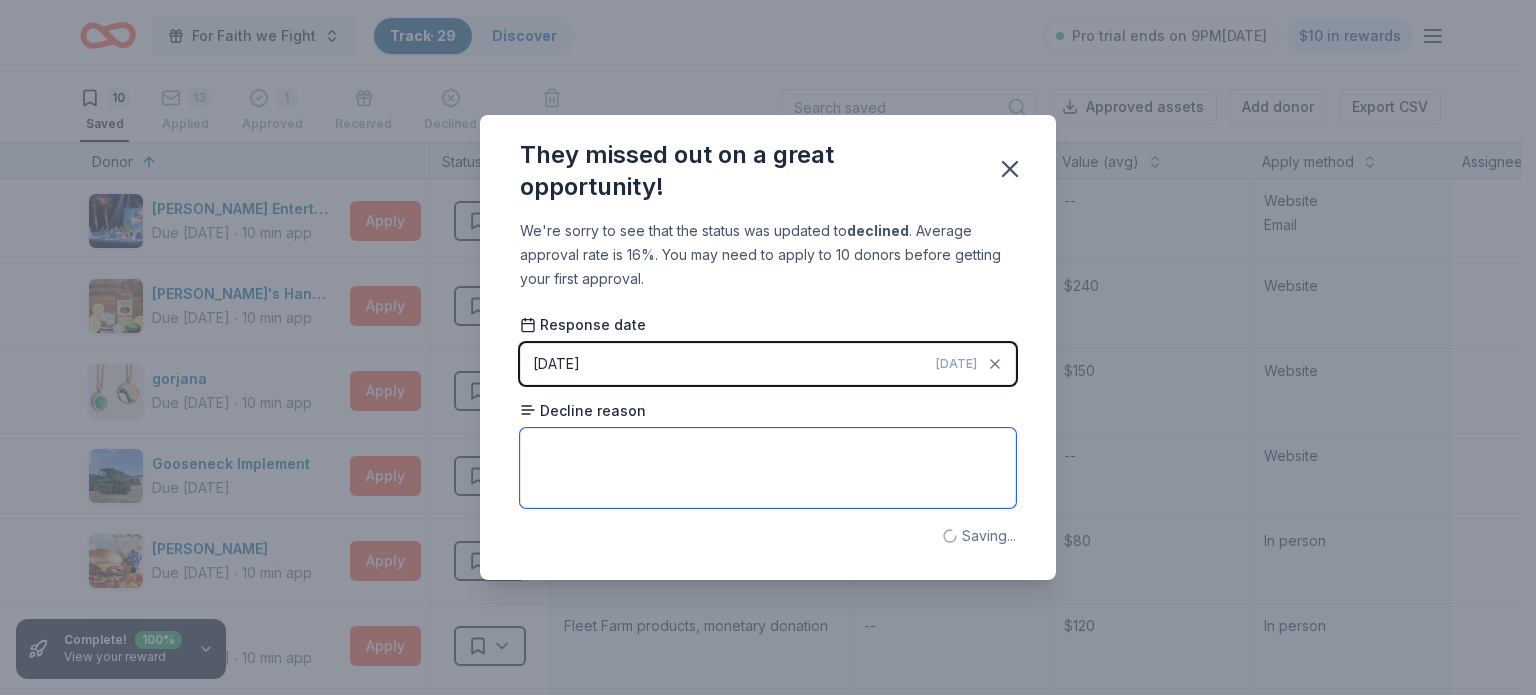 click at bounding box center [768, 468] 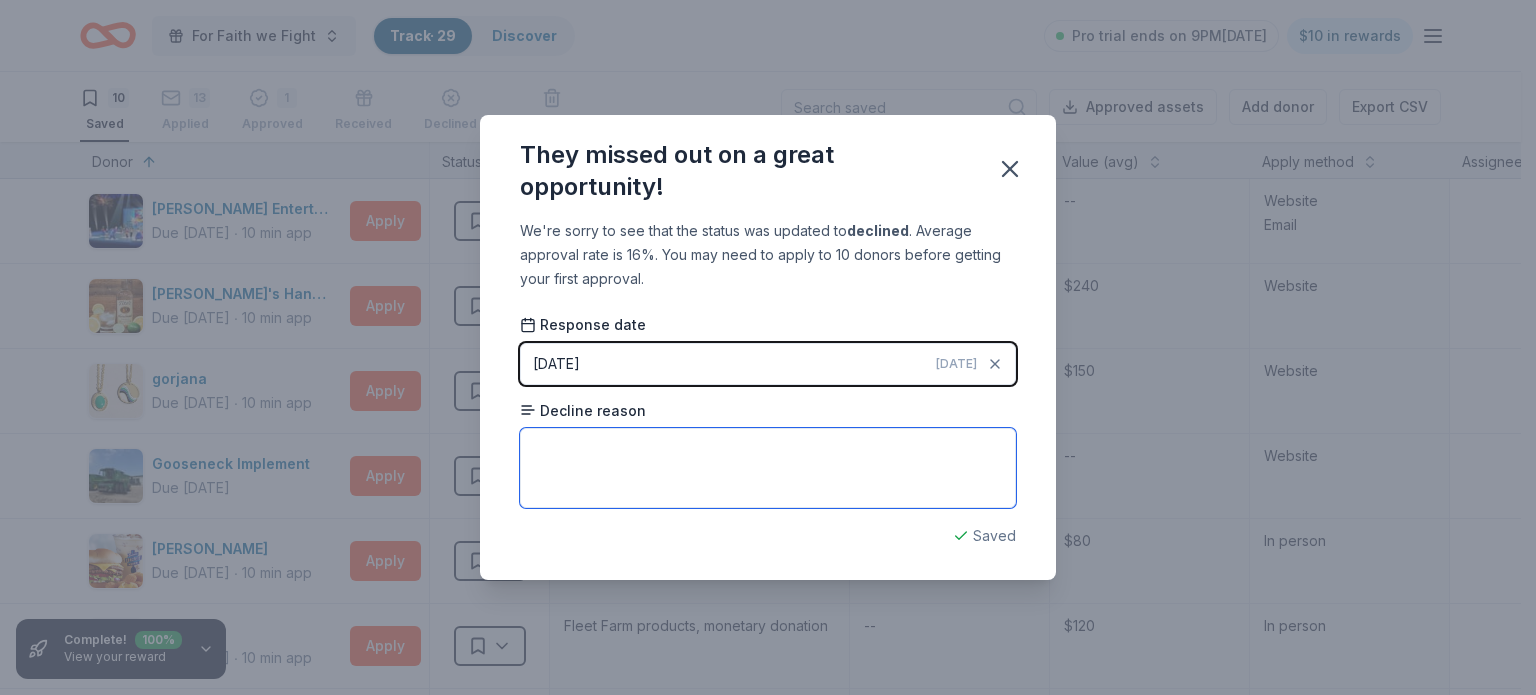 paste on "not a registered 501(c)(3)" 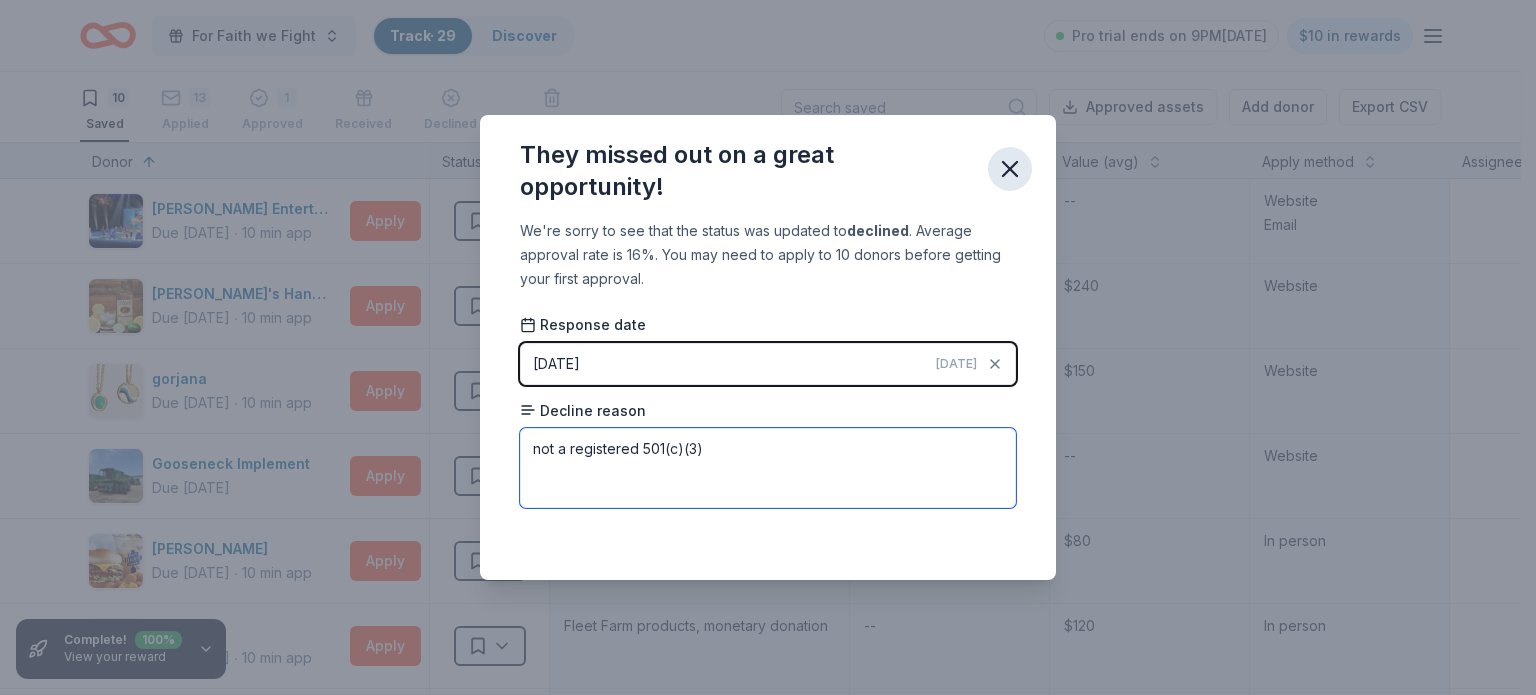 type on "not a registered 501(c)(3)" 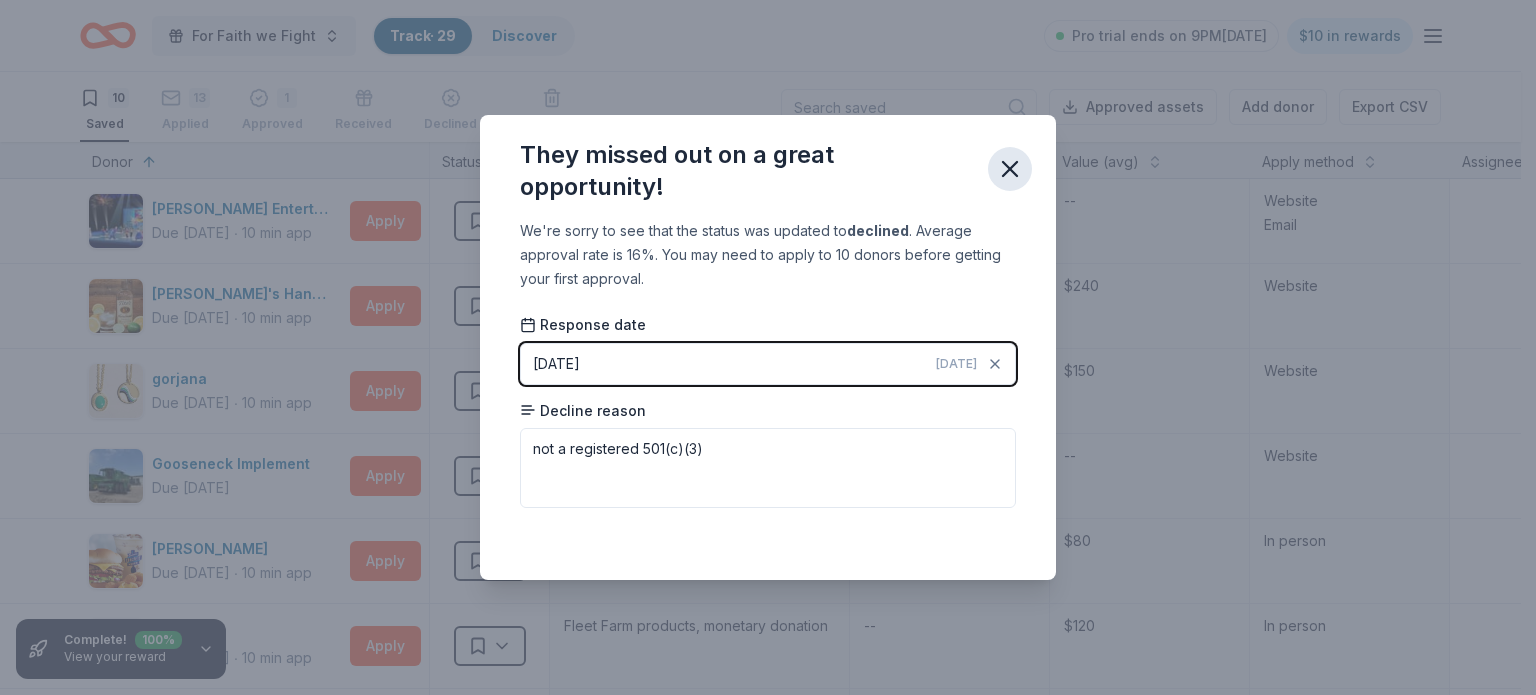 click 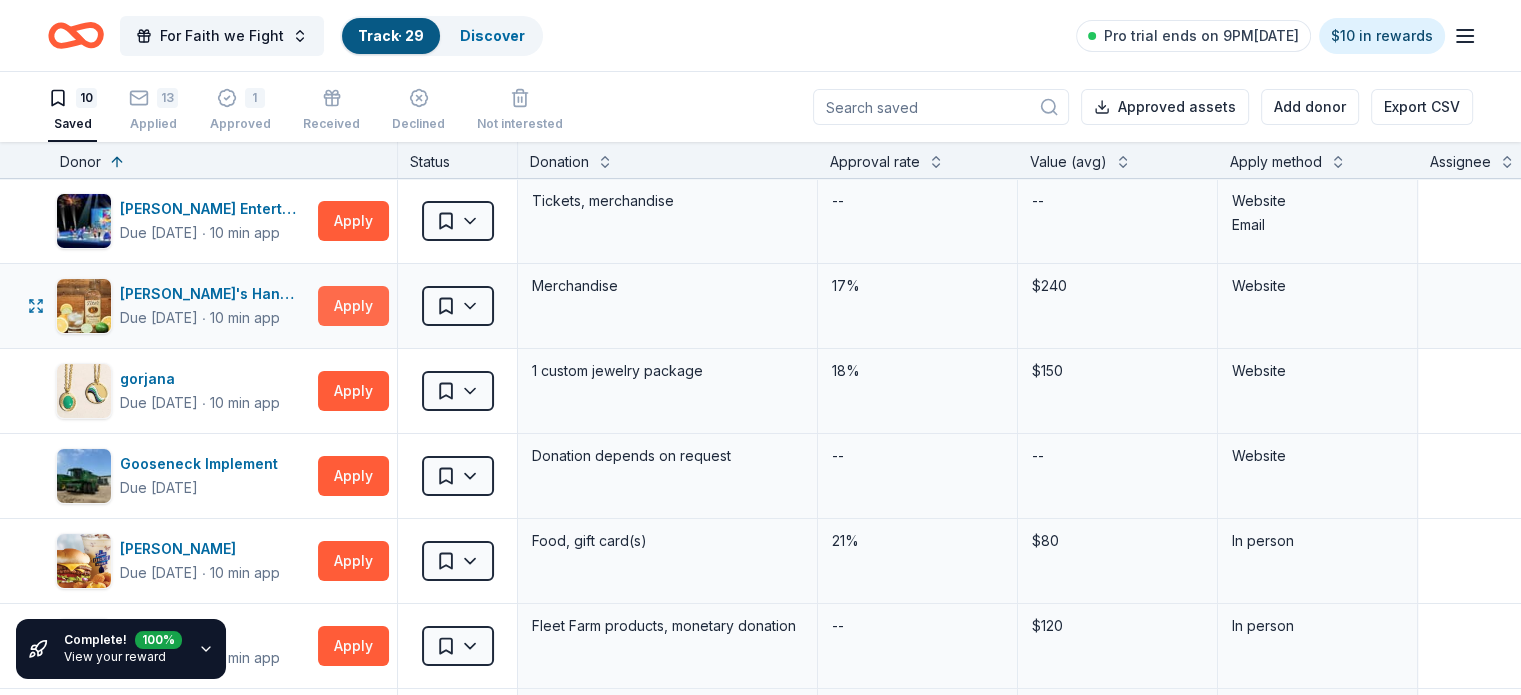 click on "Apply" at bounding box center [353, 306] 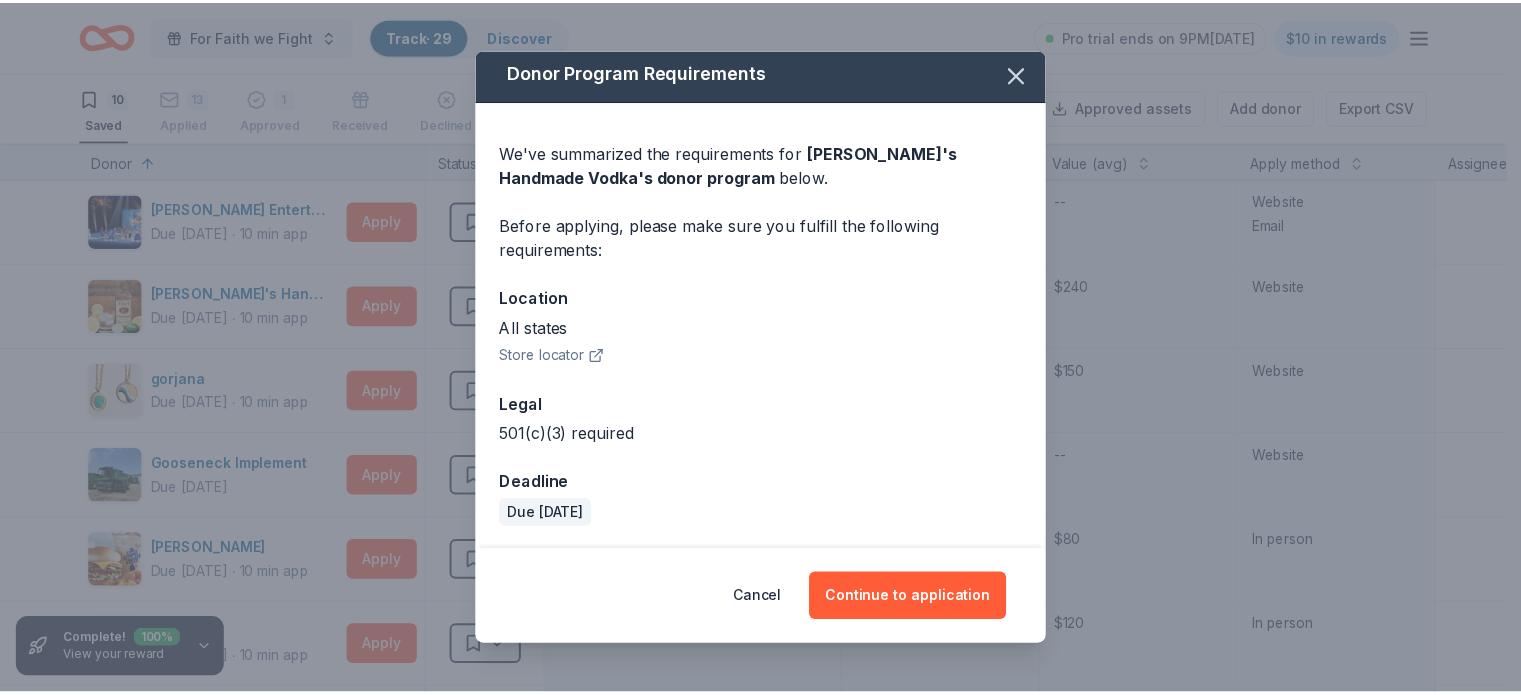 scroll, scrollTop: 6, scrollLeft: 0, axis: vertical 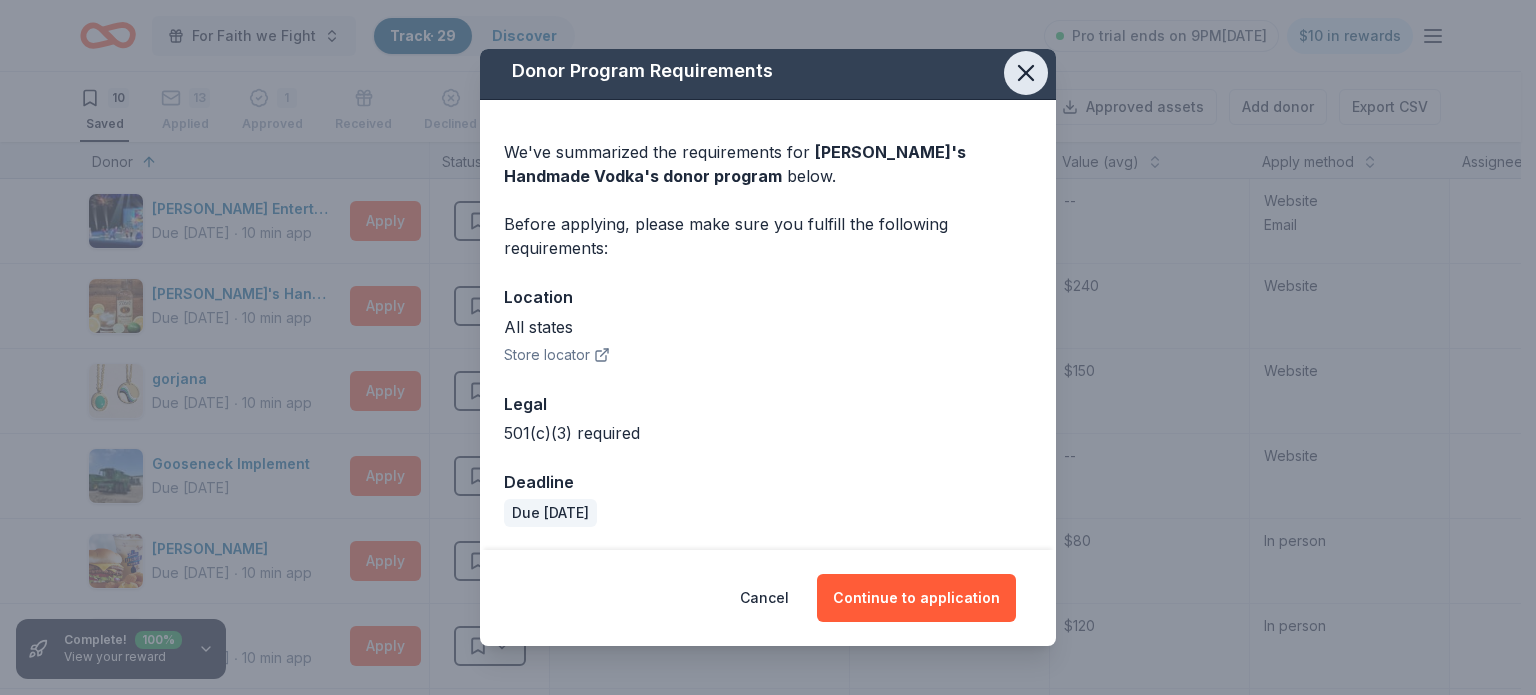 click 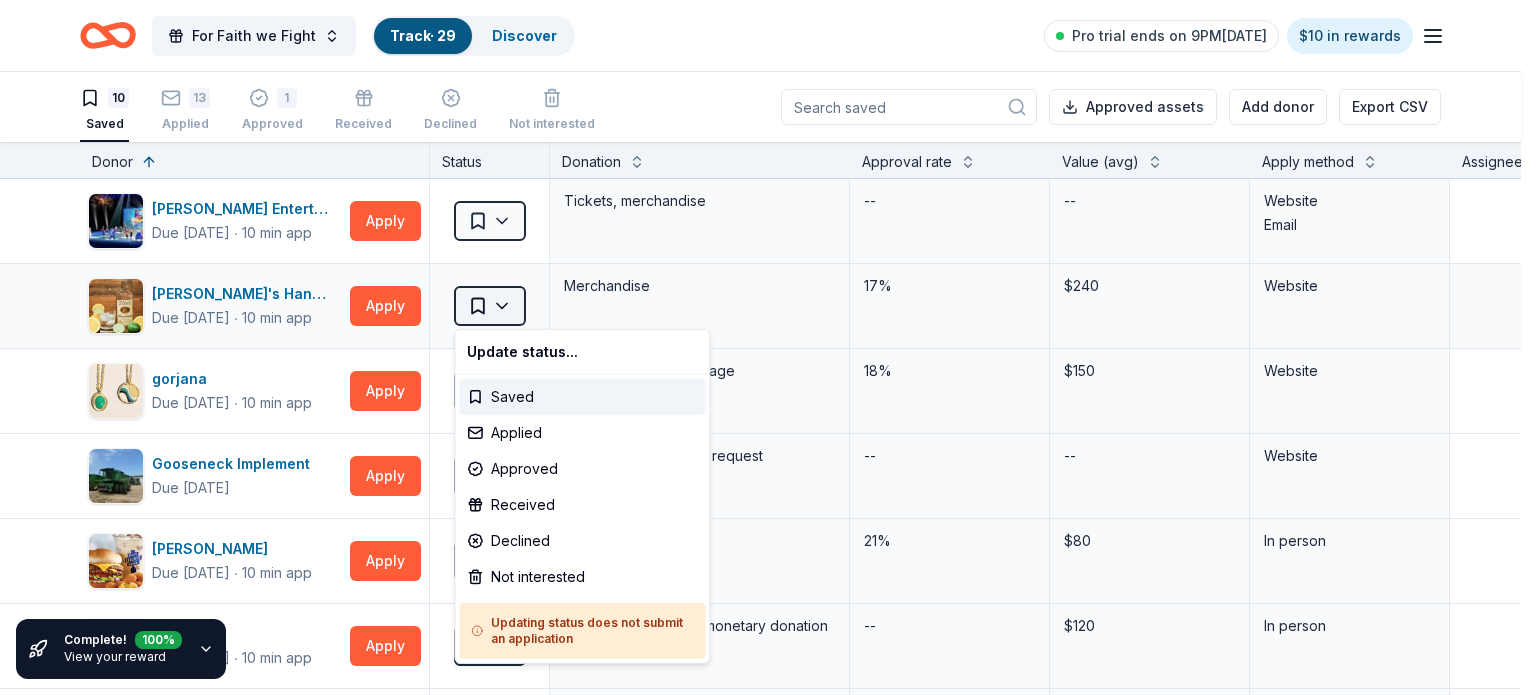 click on "For Faith we Fight Track  · 29 Discover Pro trial ends on 9PM, 7/14 $10 in rewards 10 Saved 13 Applied 1 Approved Received Declined Not interested  Approved assets Add donor Export CSV Complete! 100 % View your reward Donor Status Donation Approval rate Value (avg) Apply method Assignee Notes Feld Entertainment Due in 41 days ∙ 10 min app Apply Saved Tickets, merchandise  -- -- Website Email Tito's Handmade Vodka Due in 41 days ∙ 10 min app Apply Saved Merchandise 17% $240 Website gorjana Due in 41 days ∙ 10 min app Apply Saved 1 custom jewelry package 18% $150 Website Gooseneck Implement Due in 41 days Apply Saved Donation depends on request -- -- Website Culver's  Due in 41 days ∙ 10 min app Apply Saved Food, gift card(s) 21% $80 In person Fleet Farm Due in 41 days ∙ 10 min app Apply Saved Fleet Farm products, monetary donation -- $120 In person Olive Garden Due in 41 days ∙ 10 min app Apply Saved Gift certificates or food 15% $30 In person Breadsmith Due in 41 days ∙ Quick app Apply Saved --" at bounding box center [768, 347] 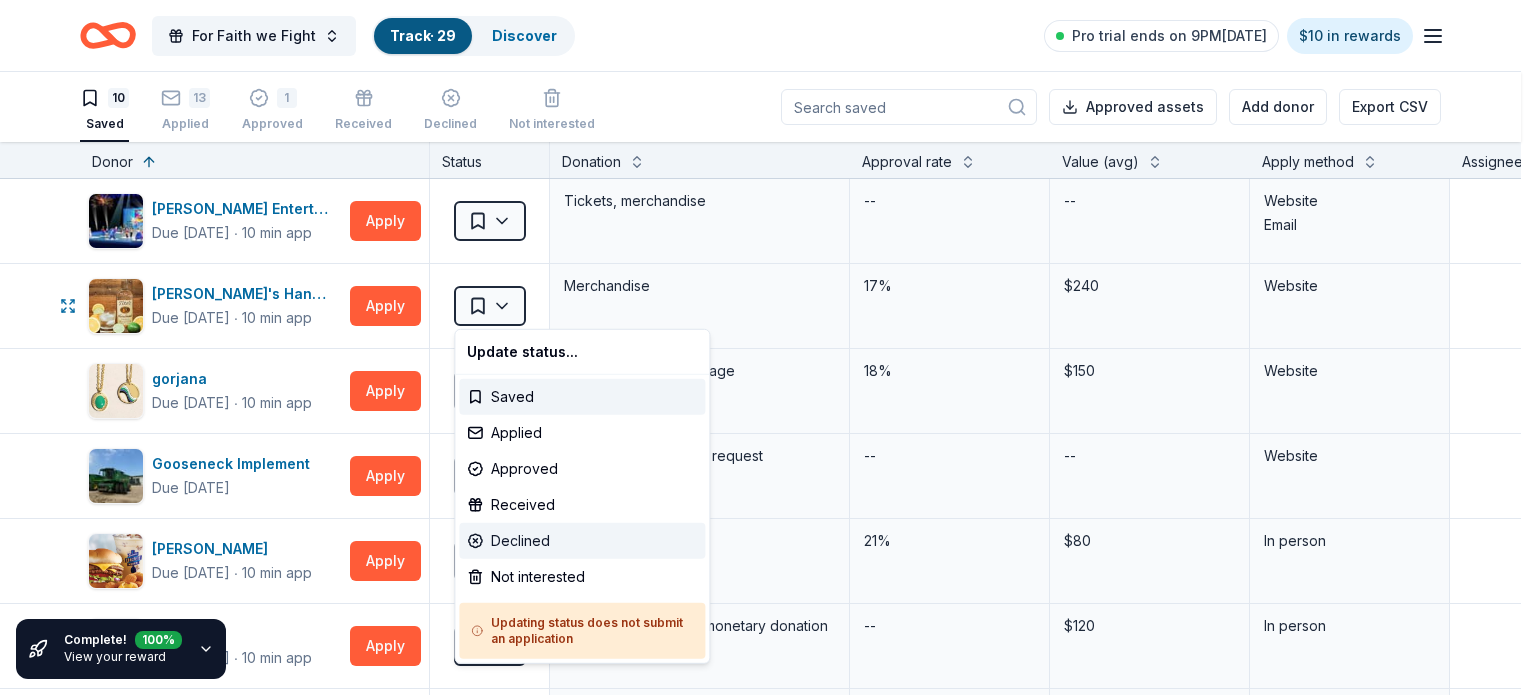 click on "Declined" at bounding box center (582, 541) 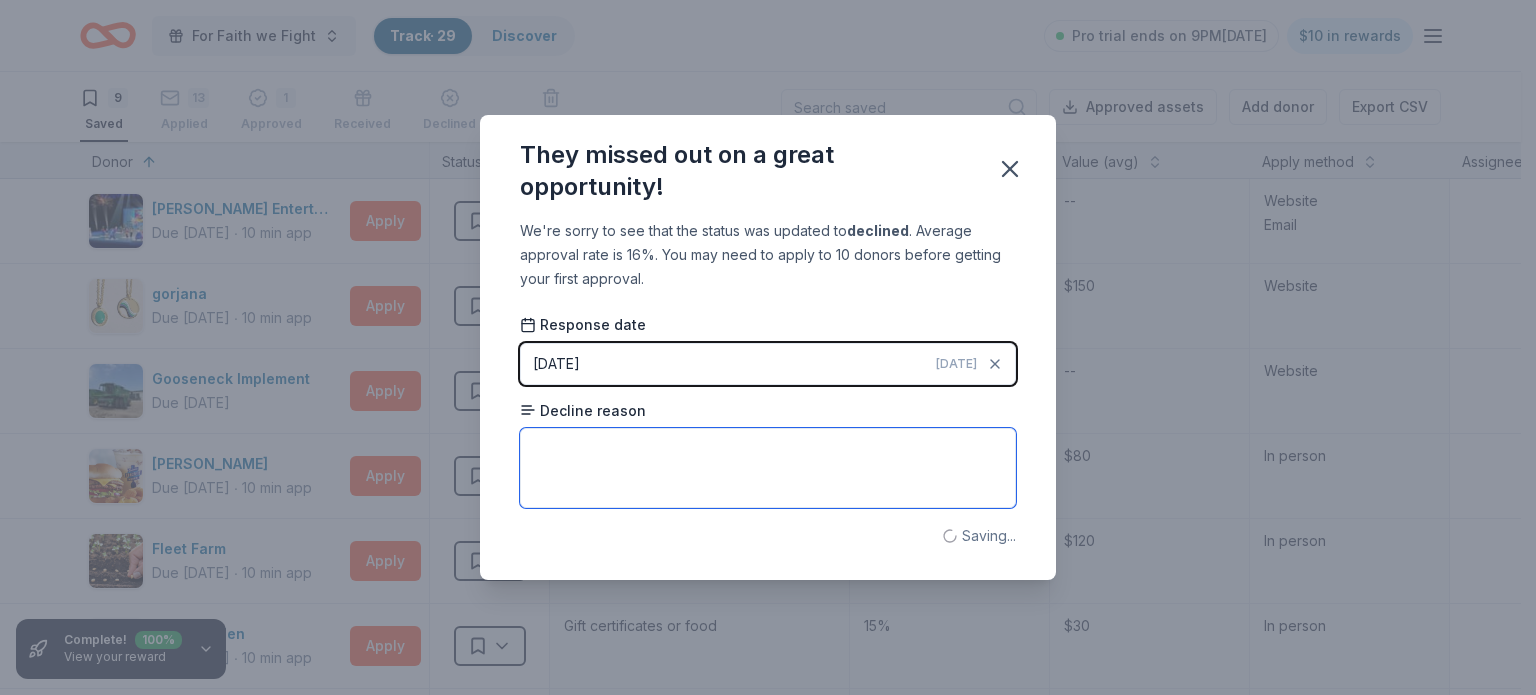 click at bounding box center (768, 468) 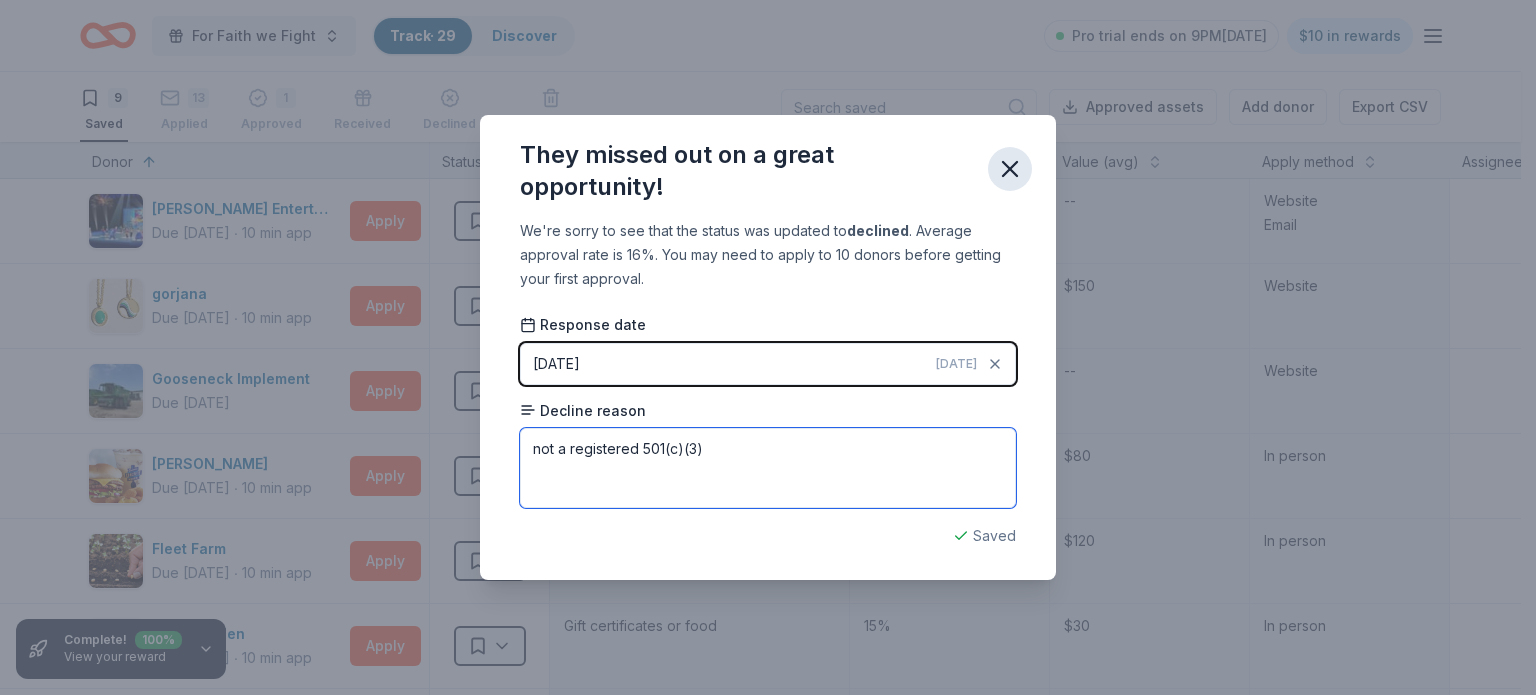 type on "not a registered 501(c)(3)" 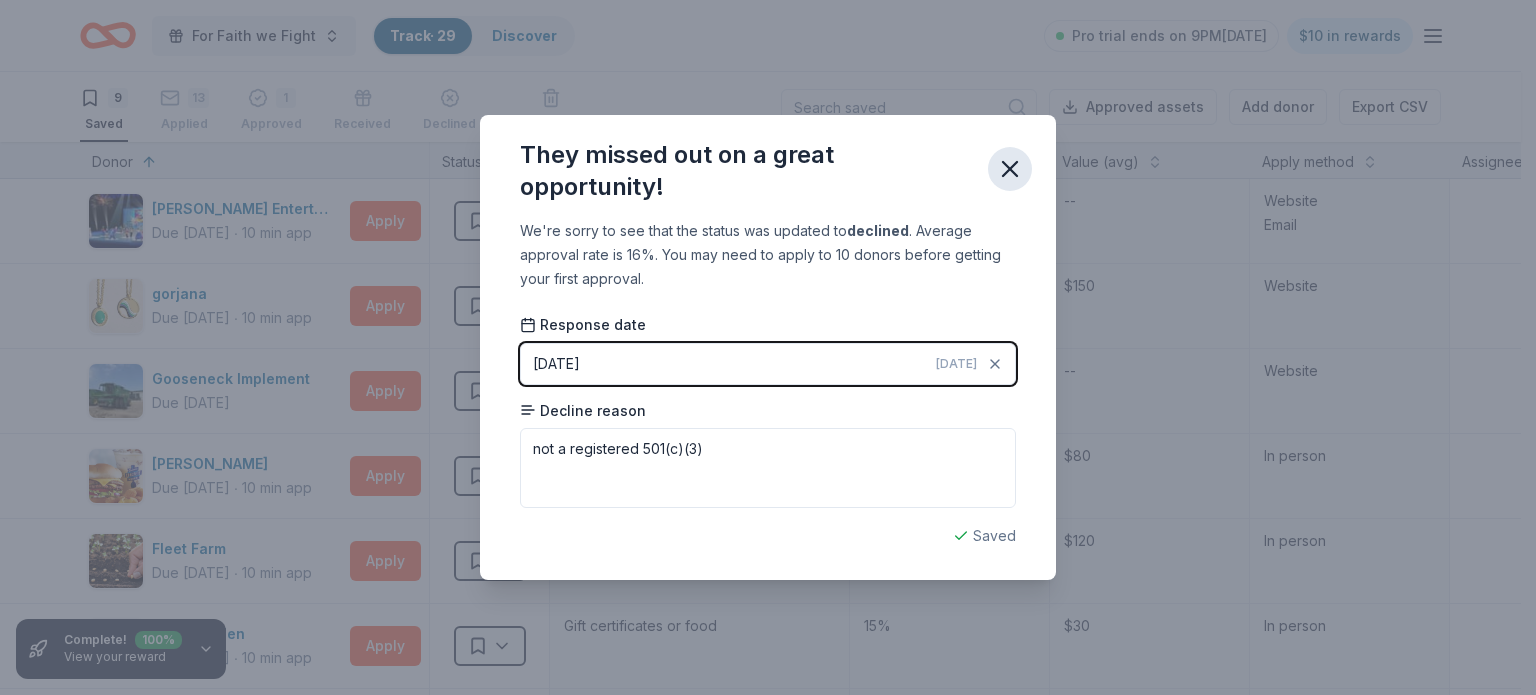 click 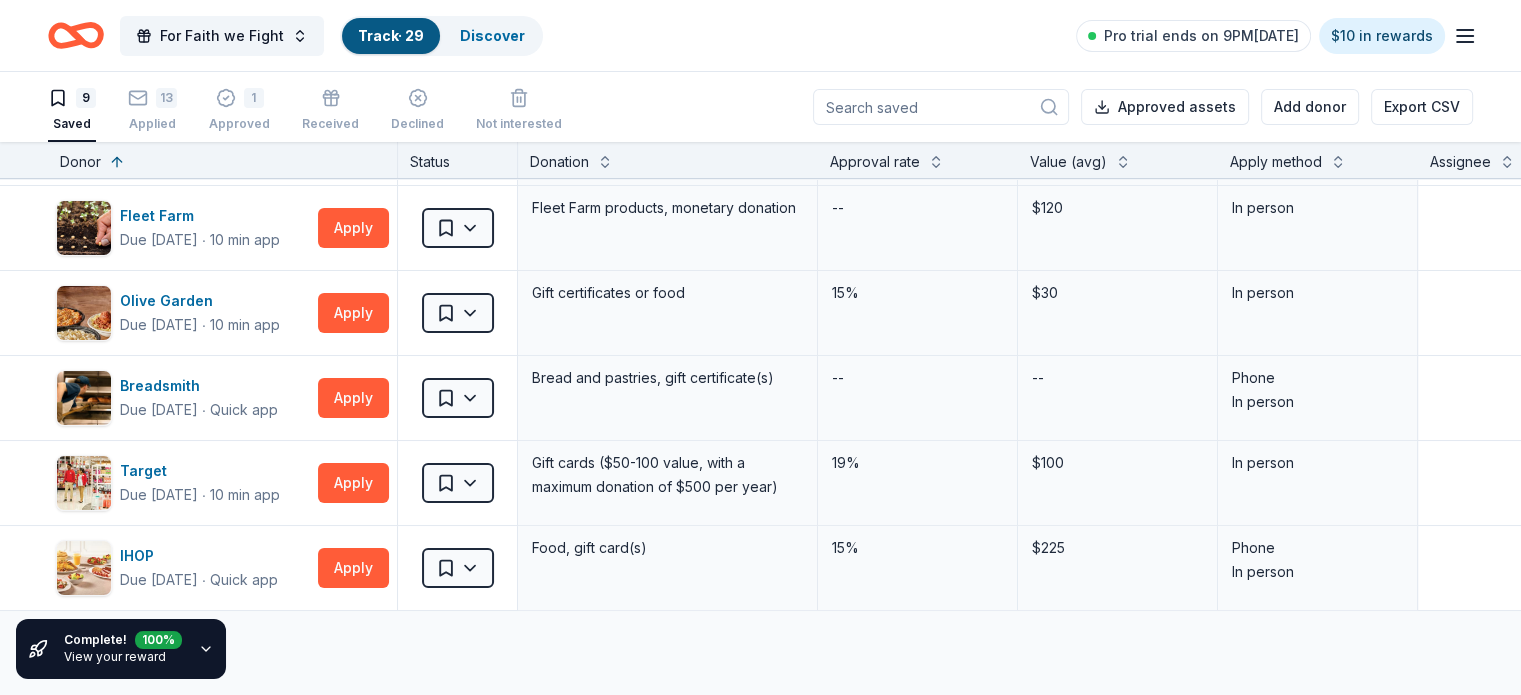 scroll, scrollTop: 0, scrollLeft: 0, axis: both 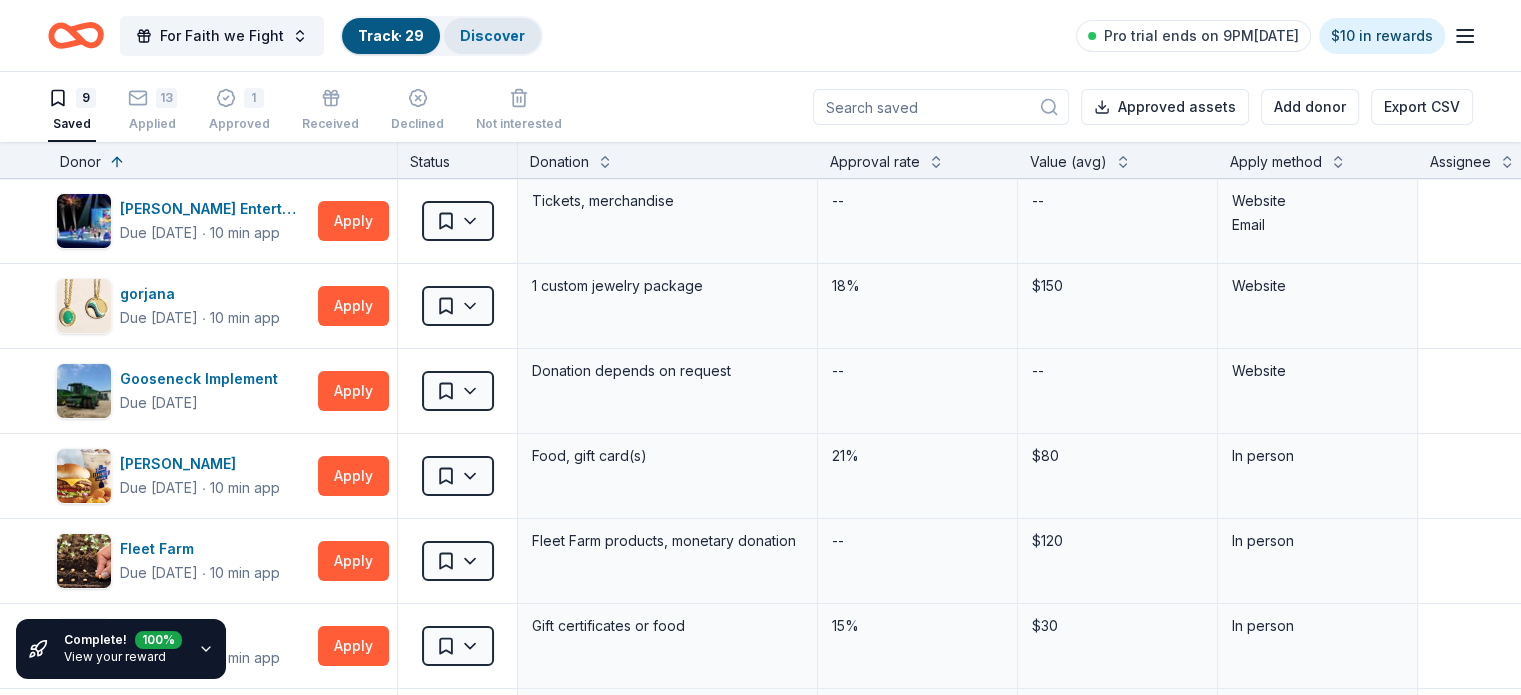 click on "Discover" at bounding box center (492, 36) 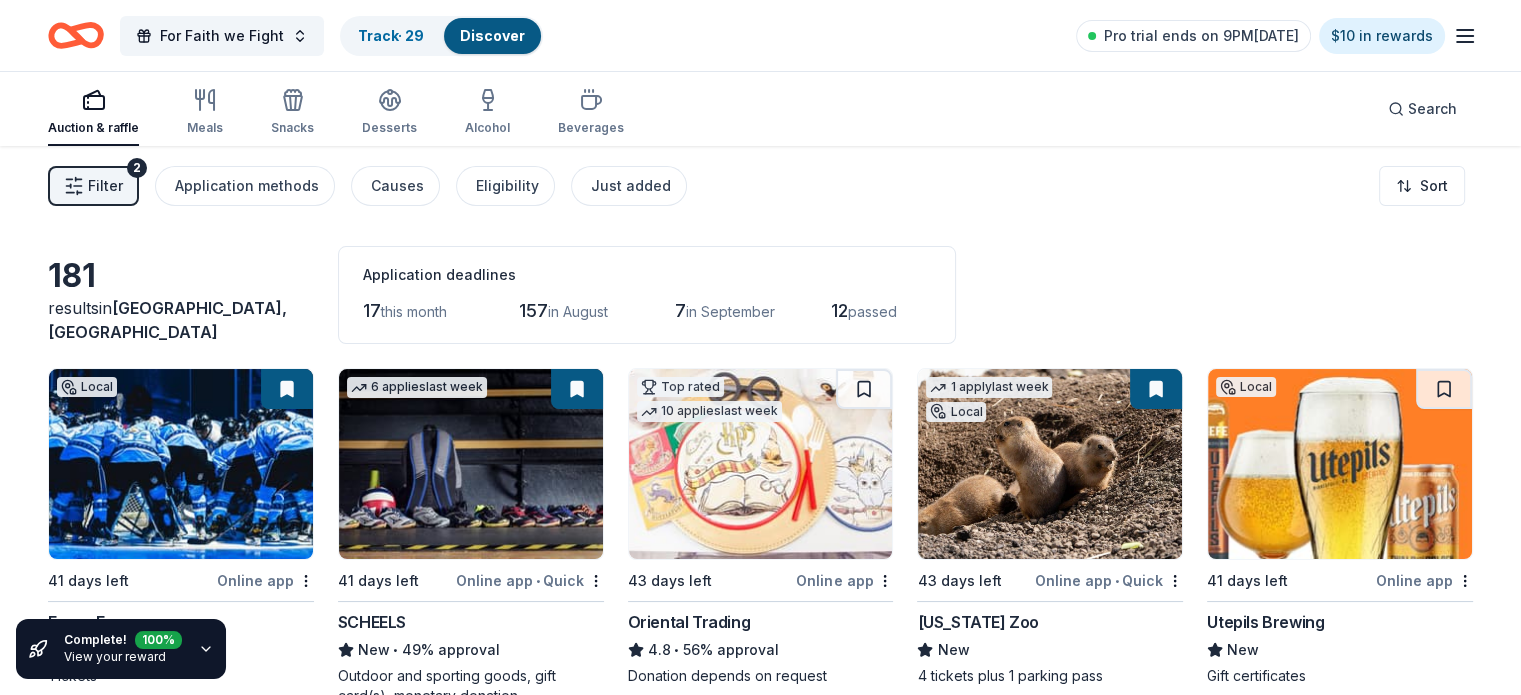 click on "For Faith we Fight Track  · 29 Discover Pro trial ends on 9PM, 7/14 $10 in rewards" at bounding box center [760, 35] 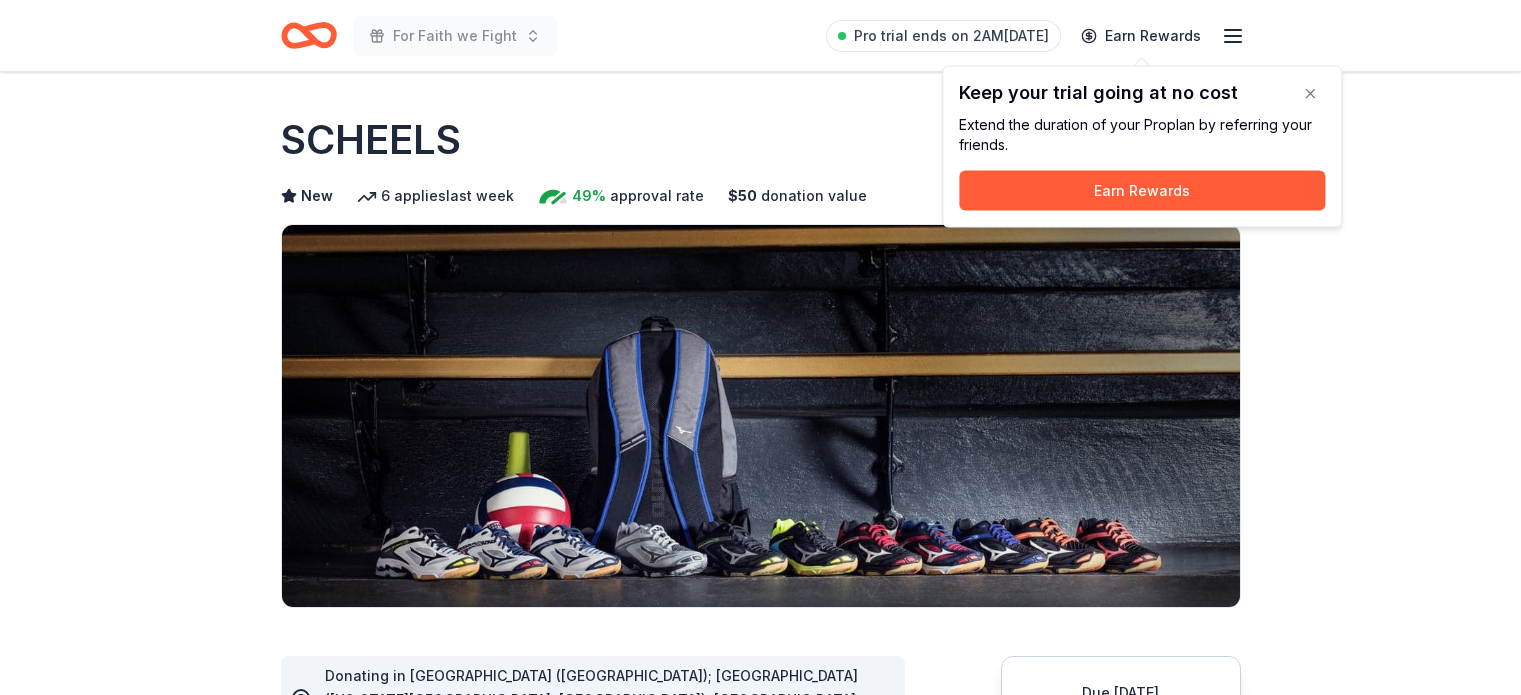 scroll, scrollTop: 0, scrollLeft: 0, axis: both 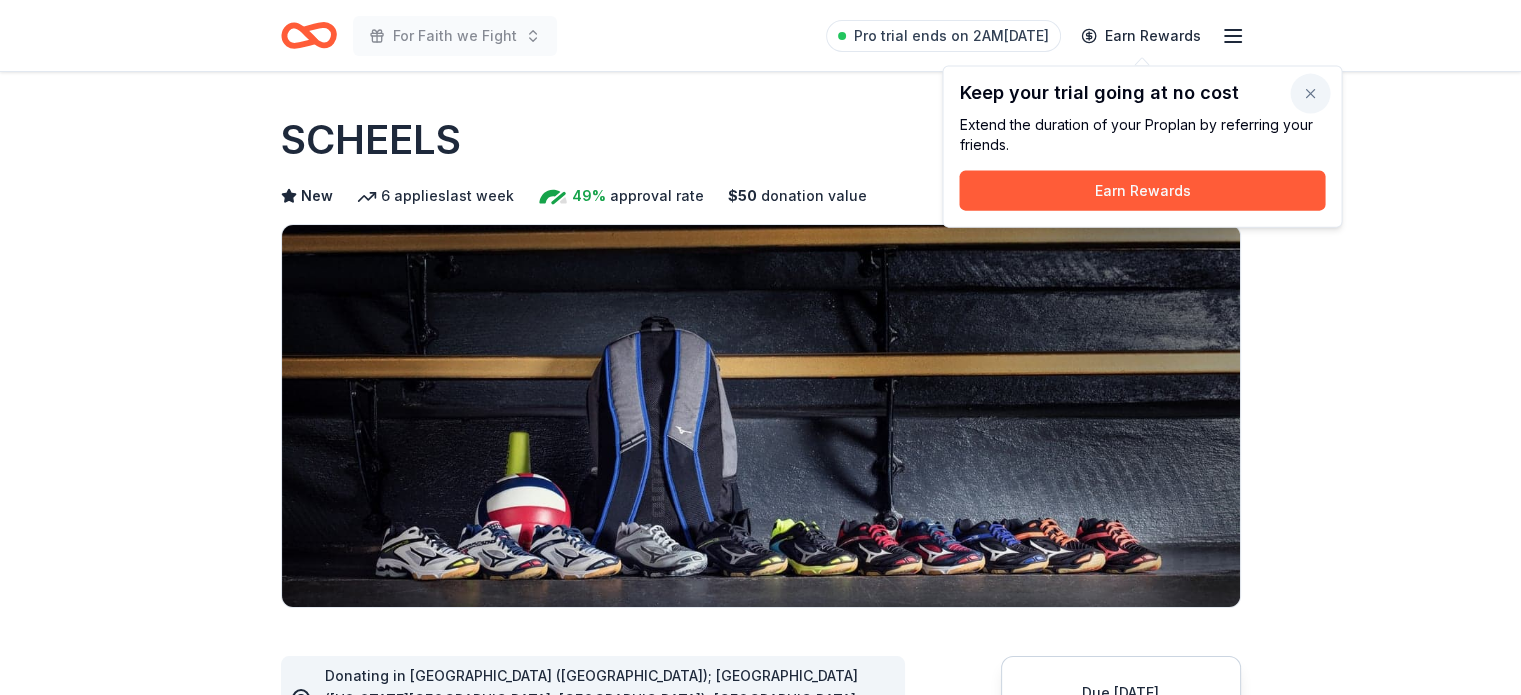 click at bounding box center [1310, 94] 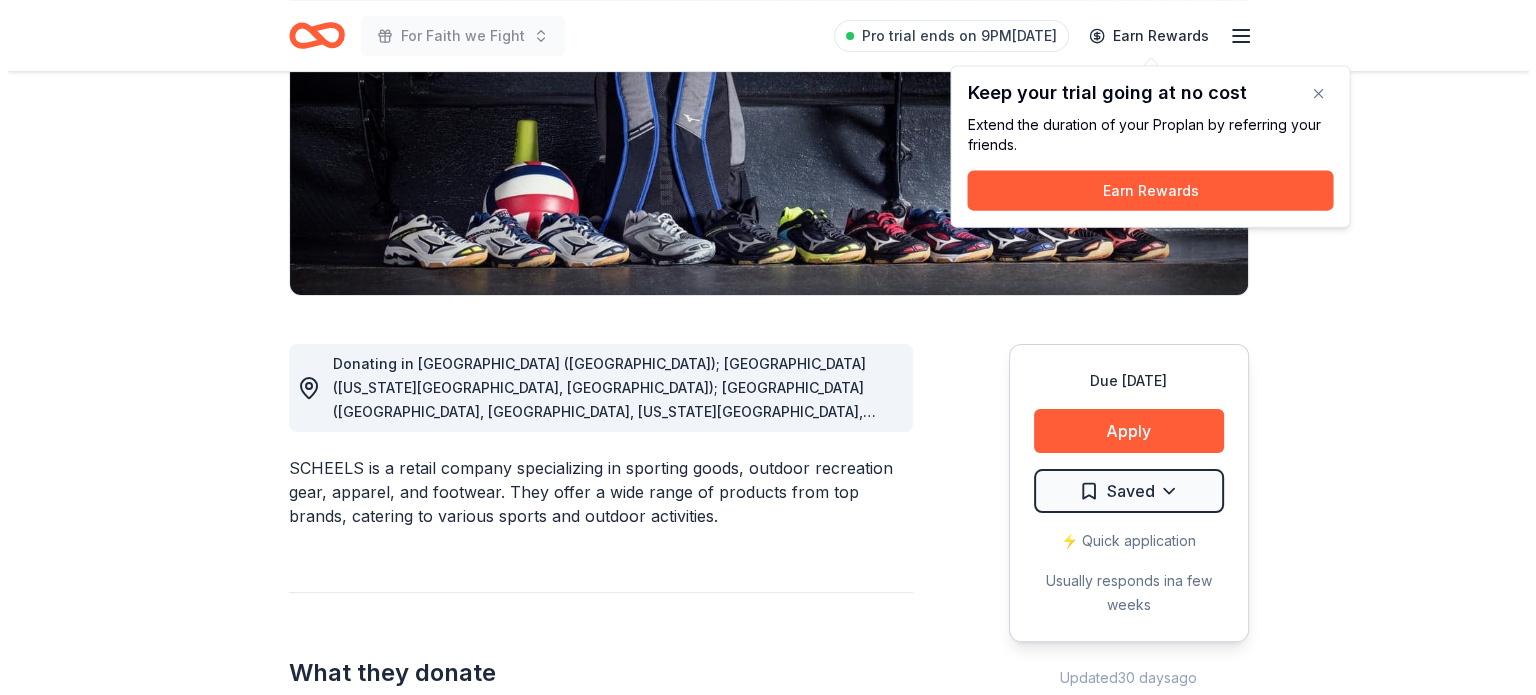 scroll, scrollTop: 323, scrollLeft: 0, axis: vertical 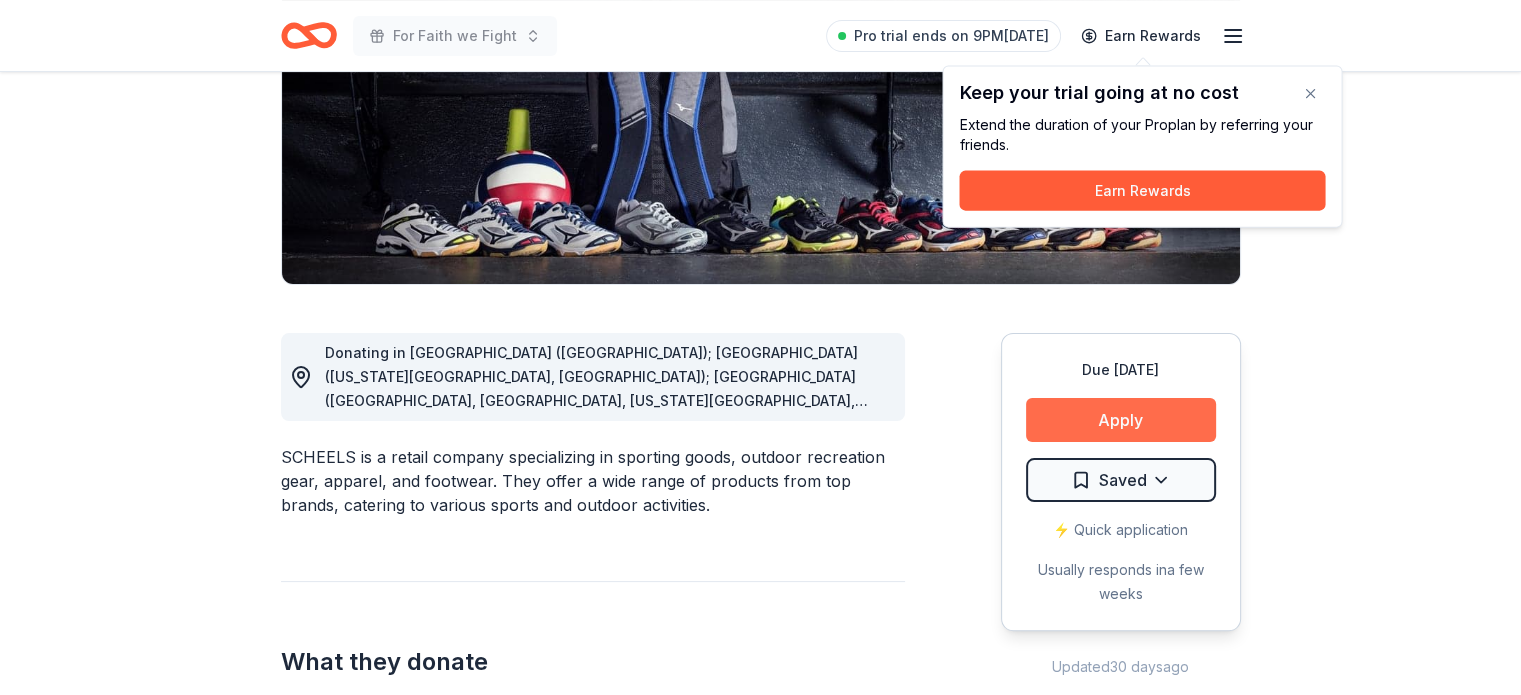 click on "Apply" at bounding box center (1121, 420) 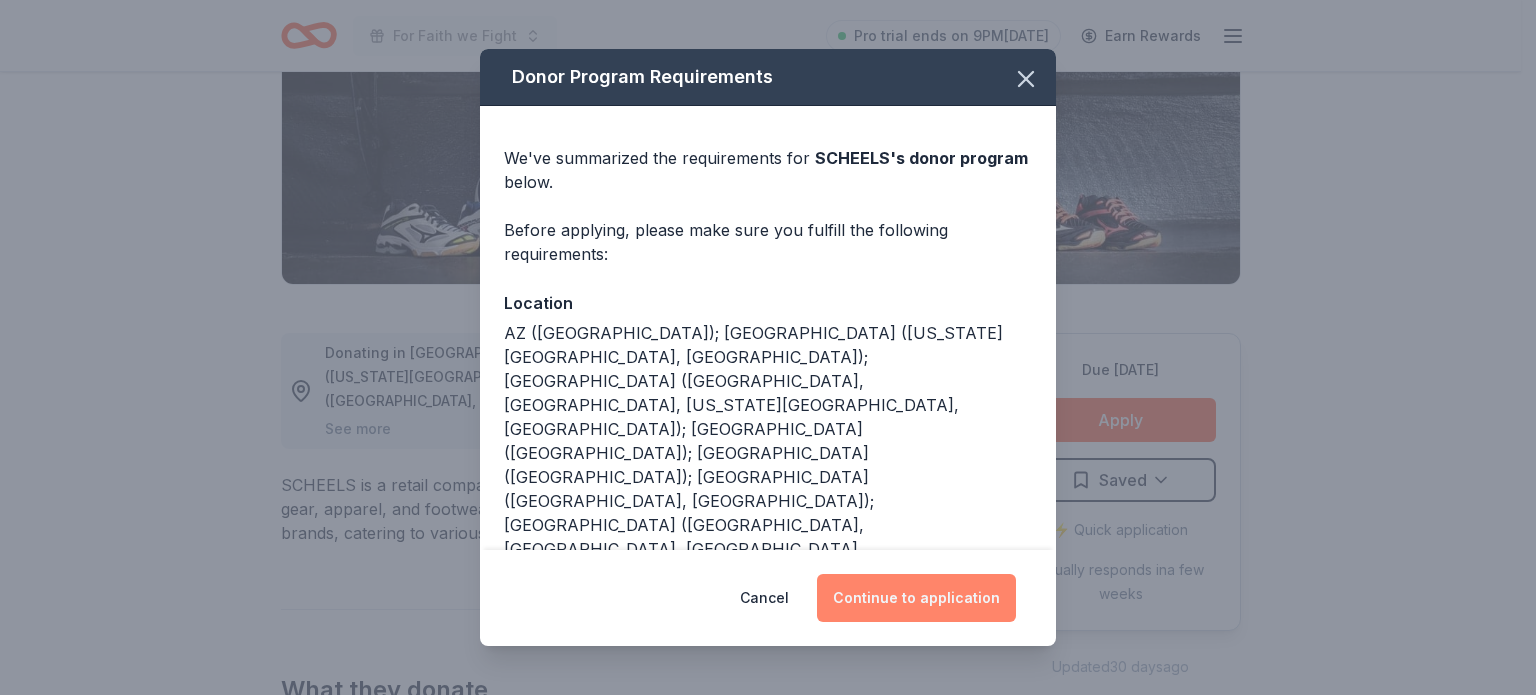 click on "Continue to application" at bounding box center [916, 598] 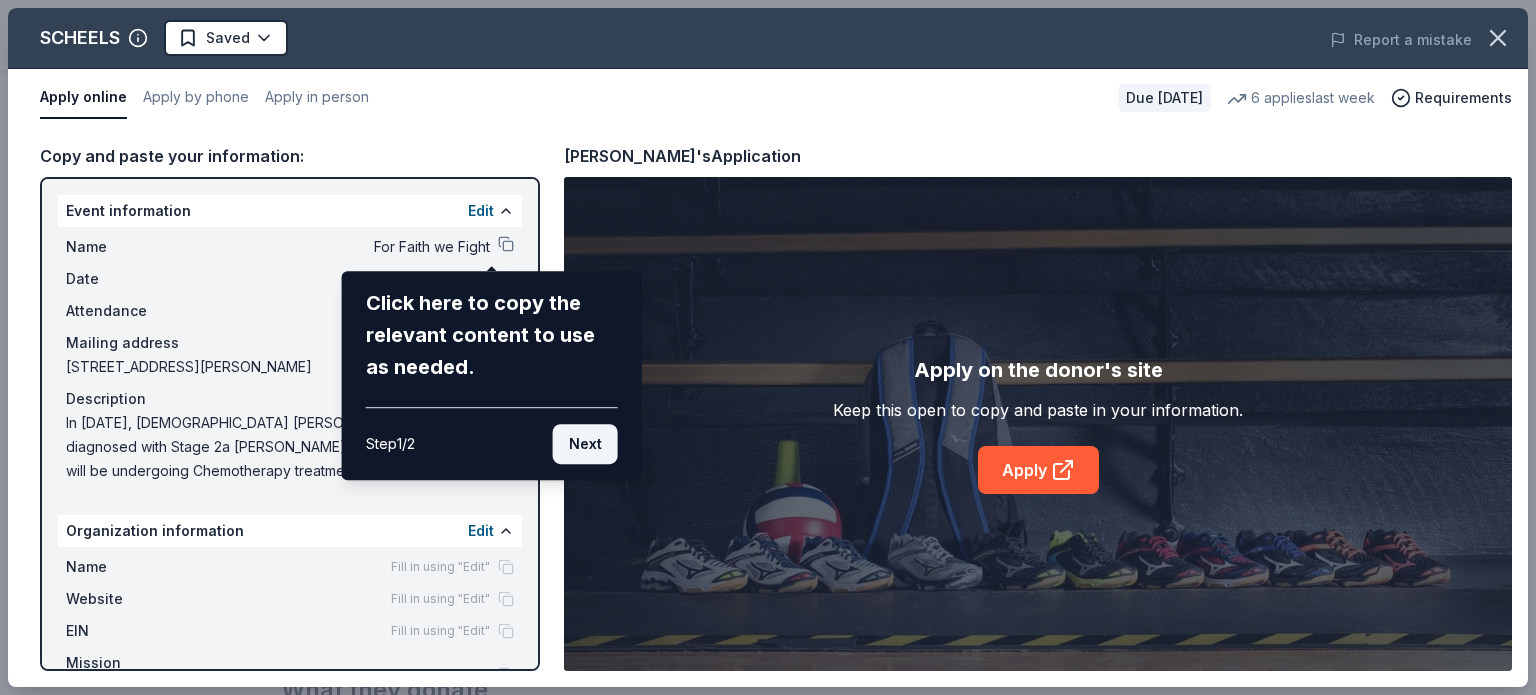 click on "Next" at bounding box center [585, 444] 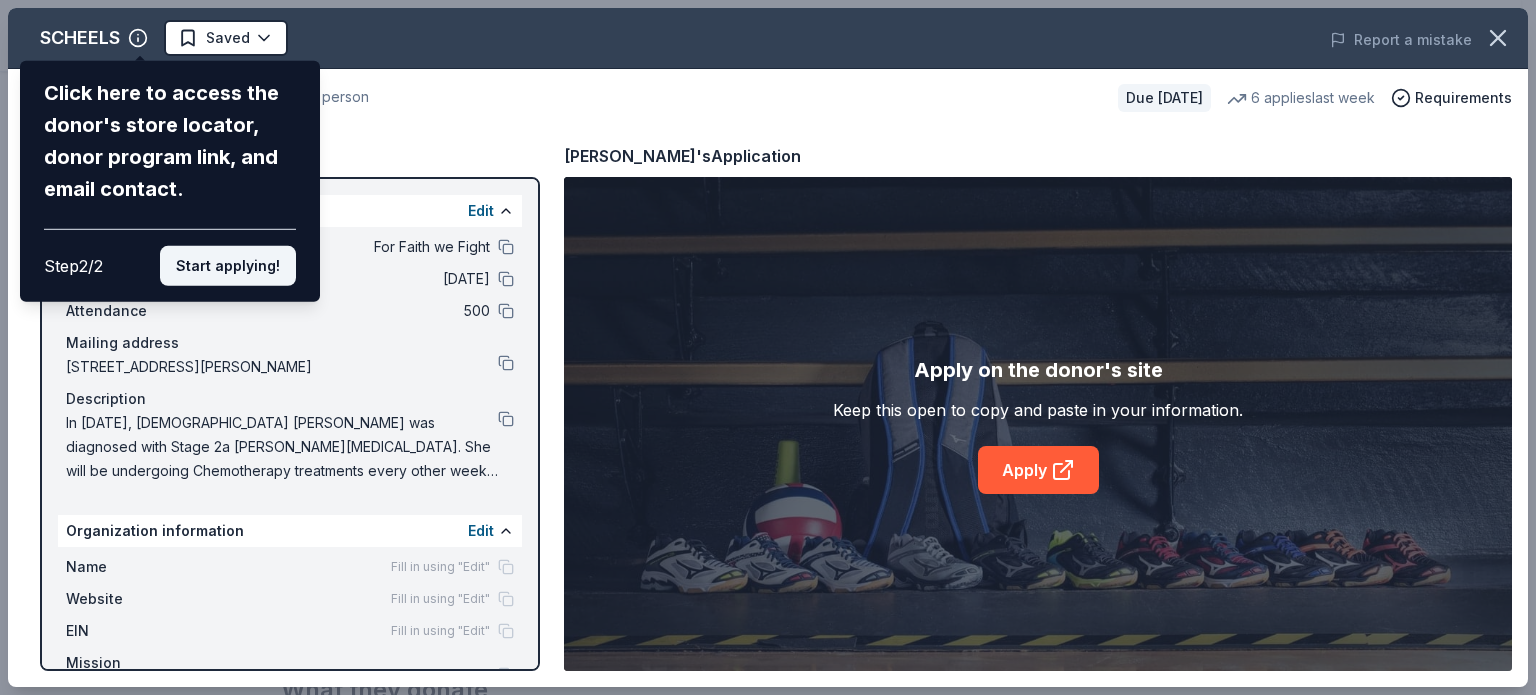 click on "Start applying!" at bounding box center (228, 266) 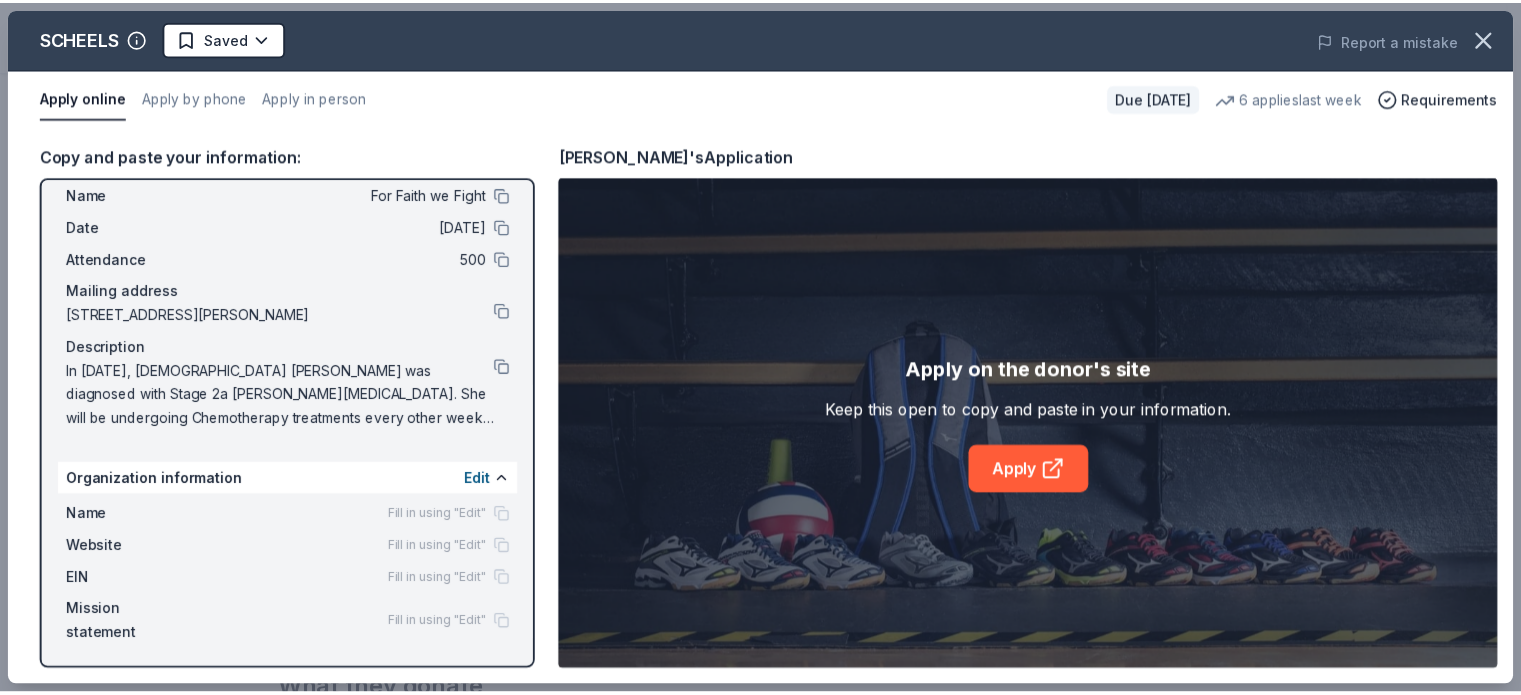 scroll, scrollTop: 52, scrollLeft: 0, axis: vertical 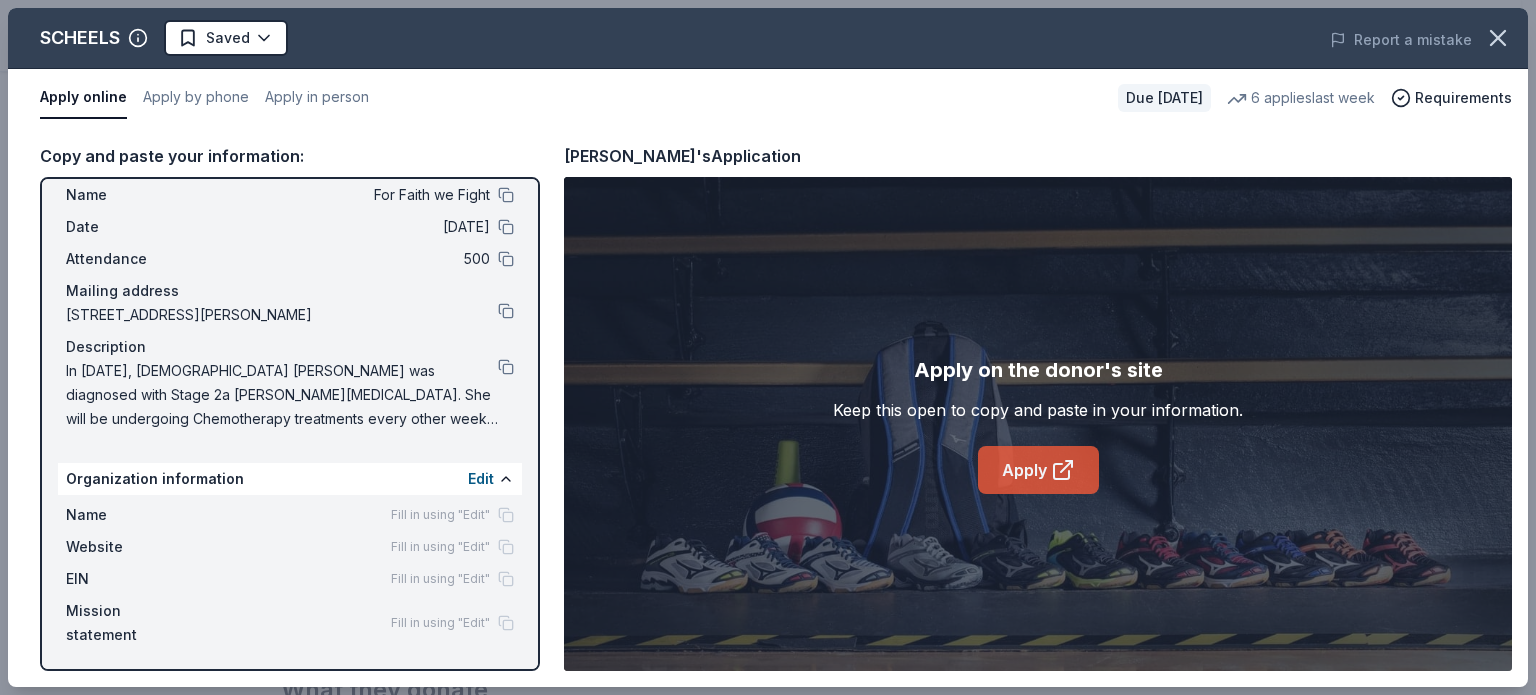 click on "Apply" at bounding box center [1038, 470] 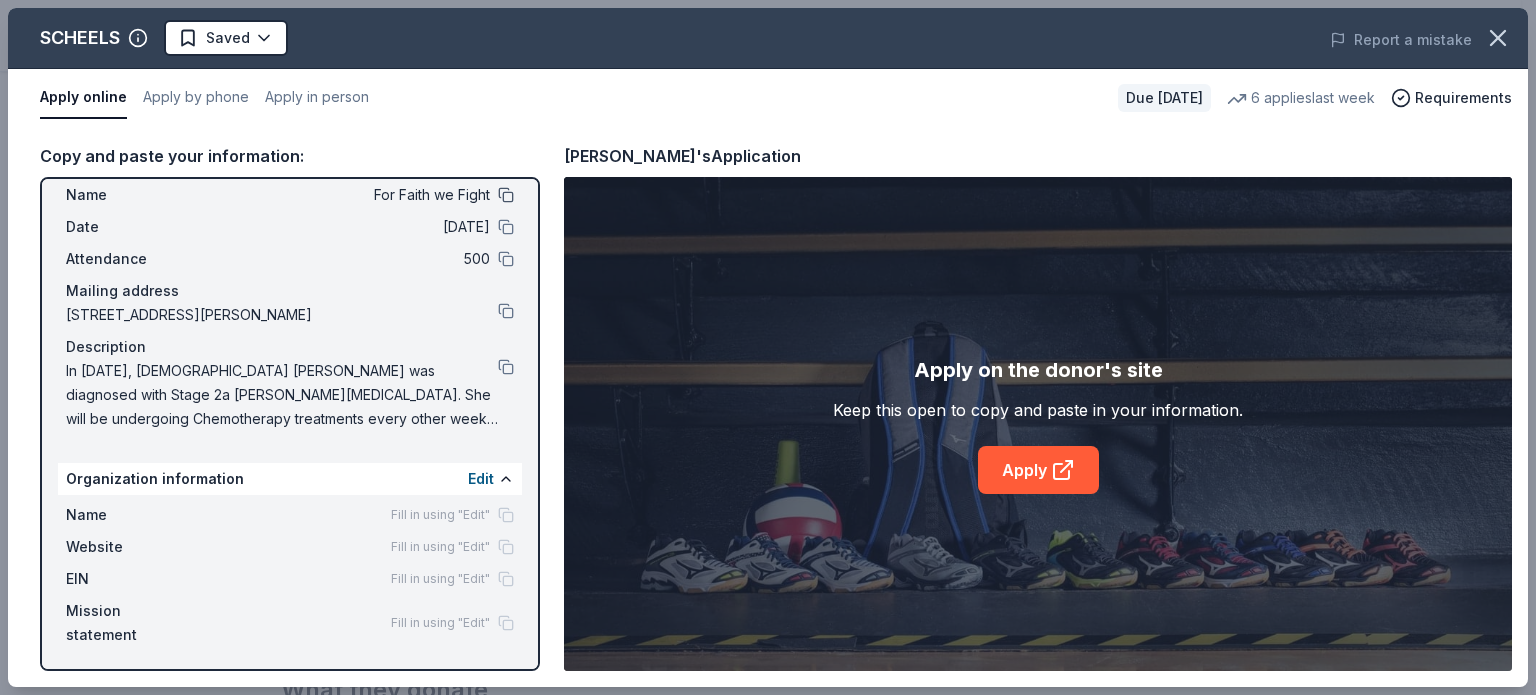 click at bounding box center [506, 195] 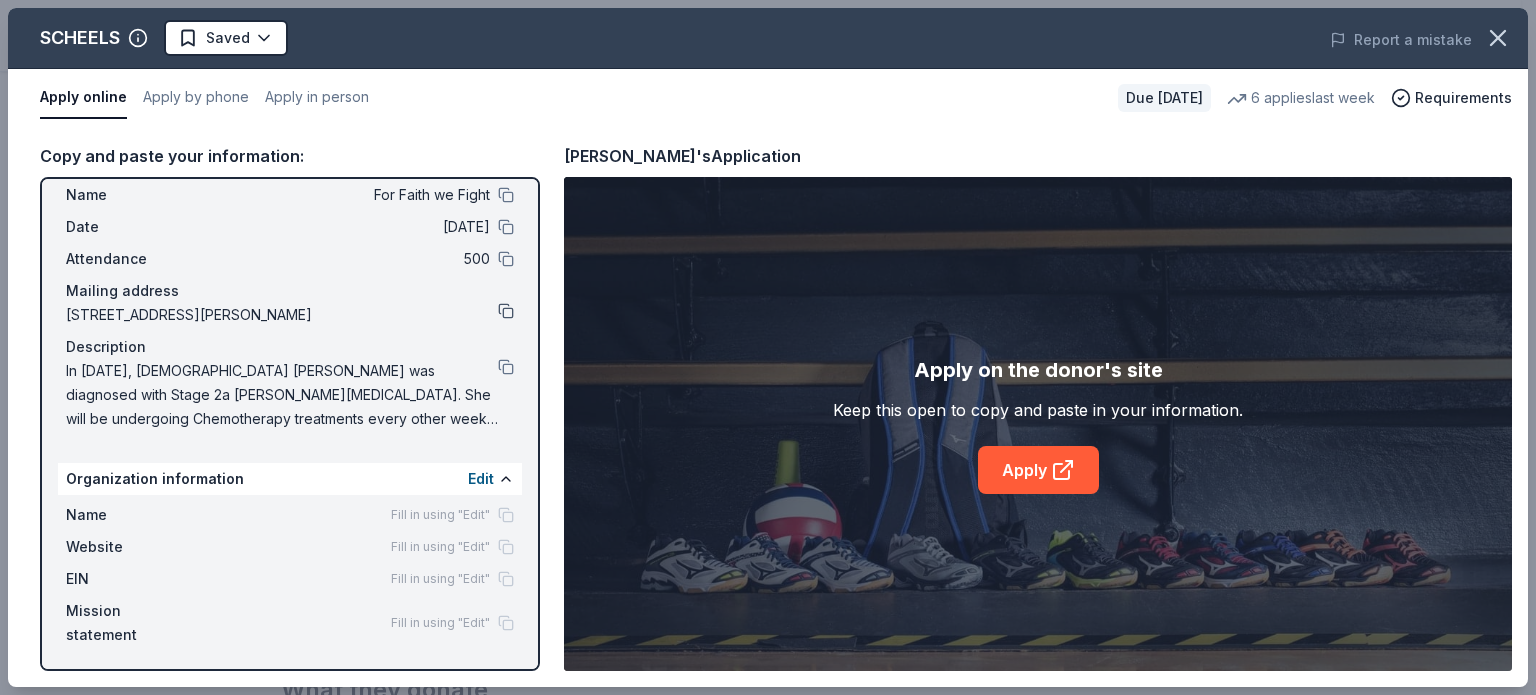 click at bounding box center [506, 311] 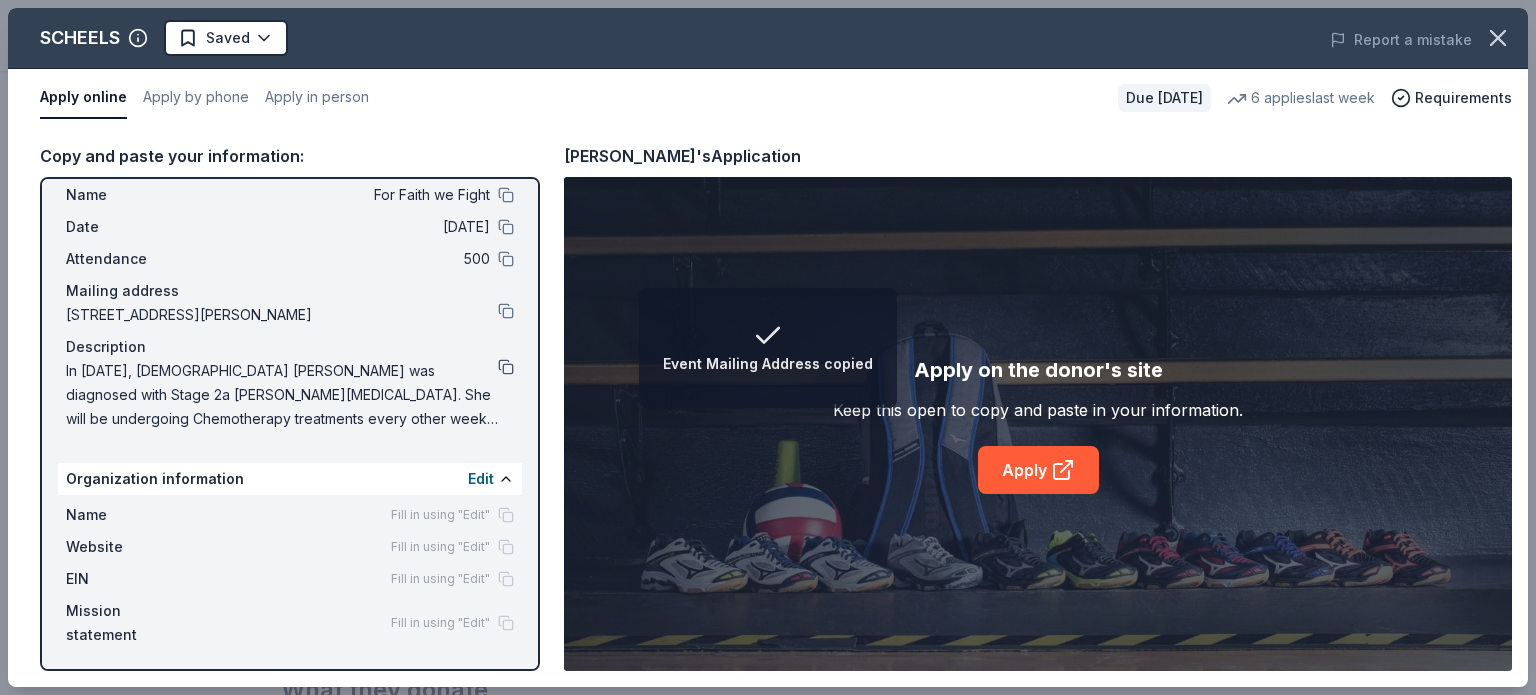click at bounding box center [506, 367] 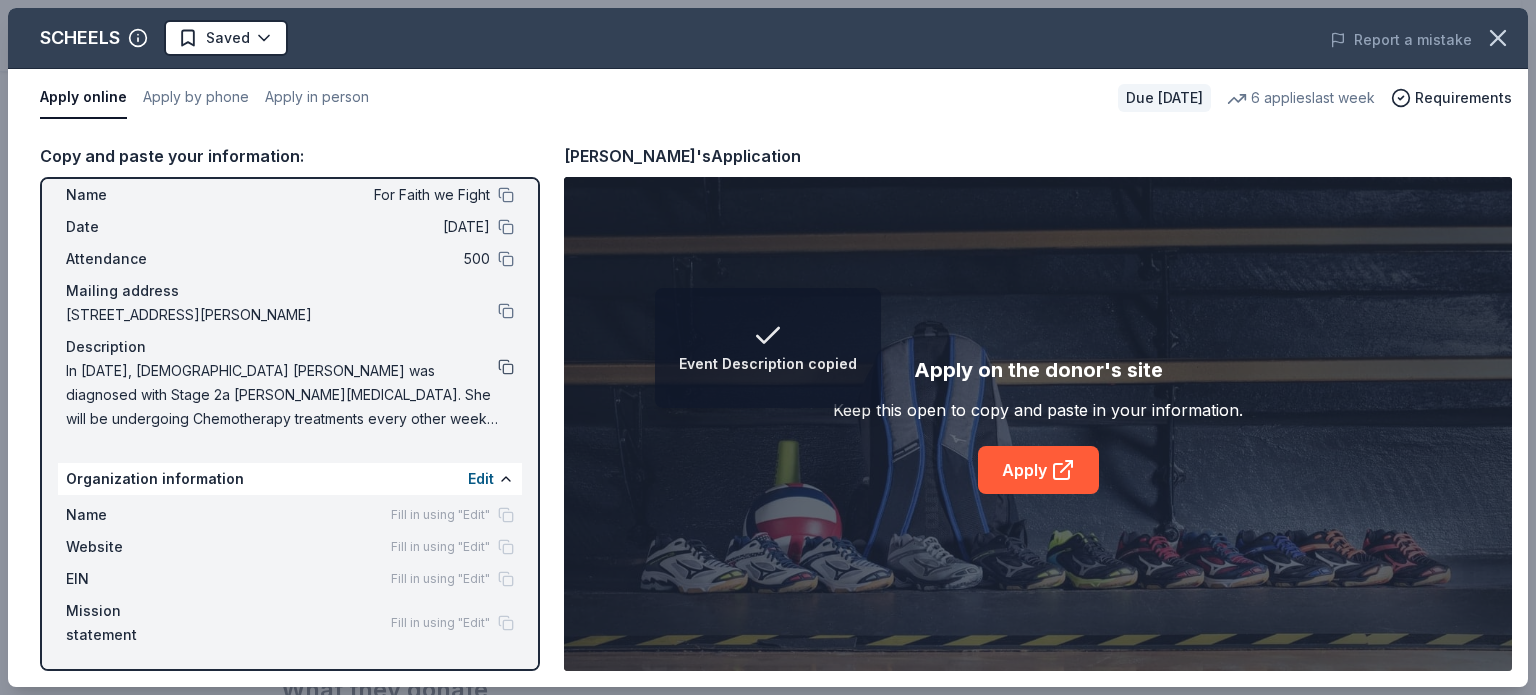 click at bounding box center (506, 367) 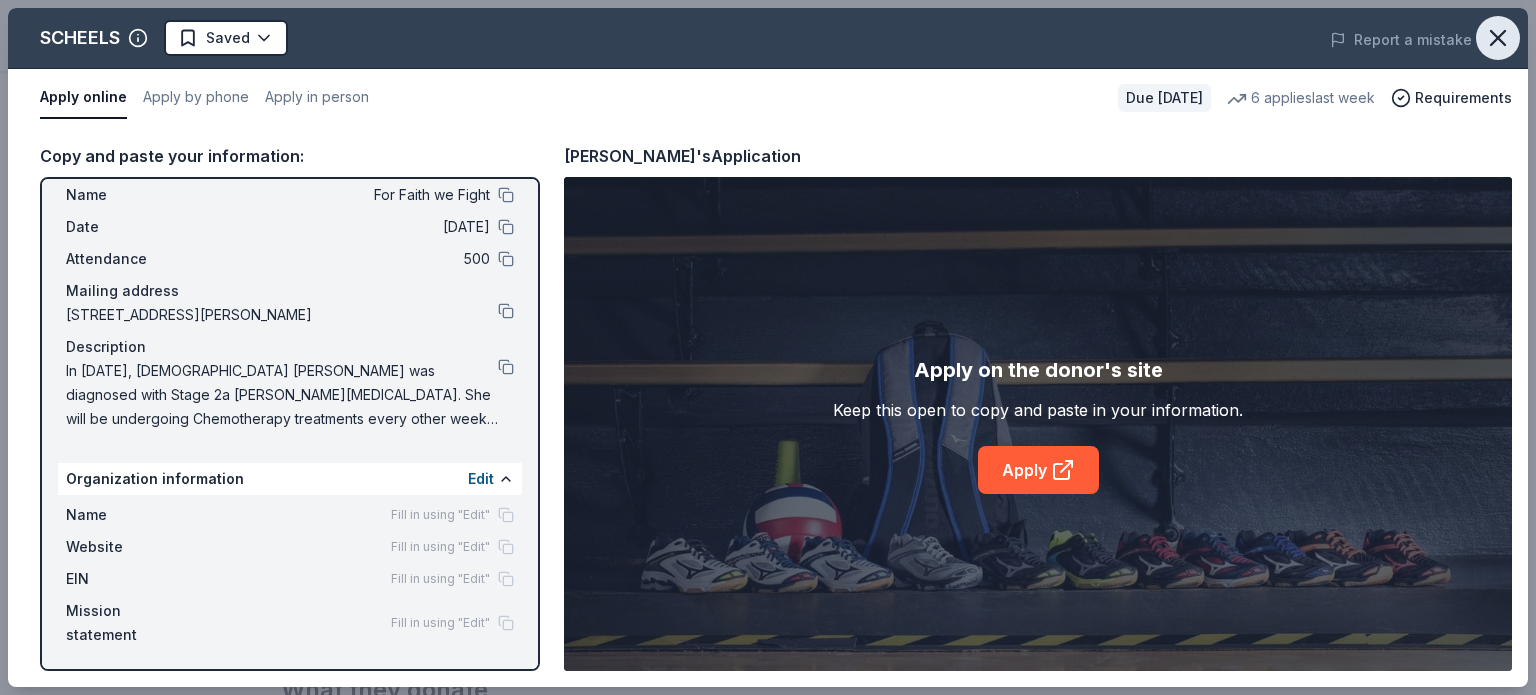 click 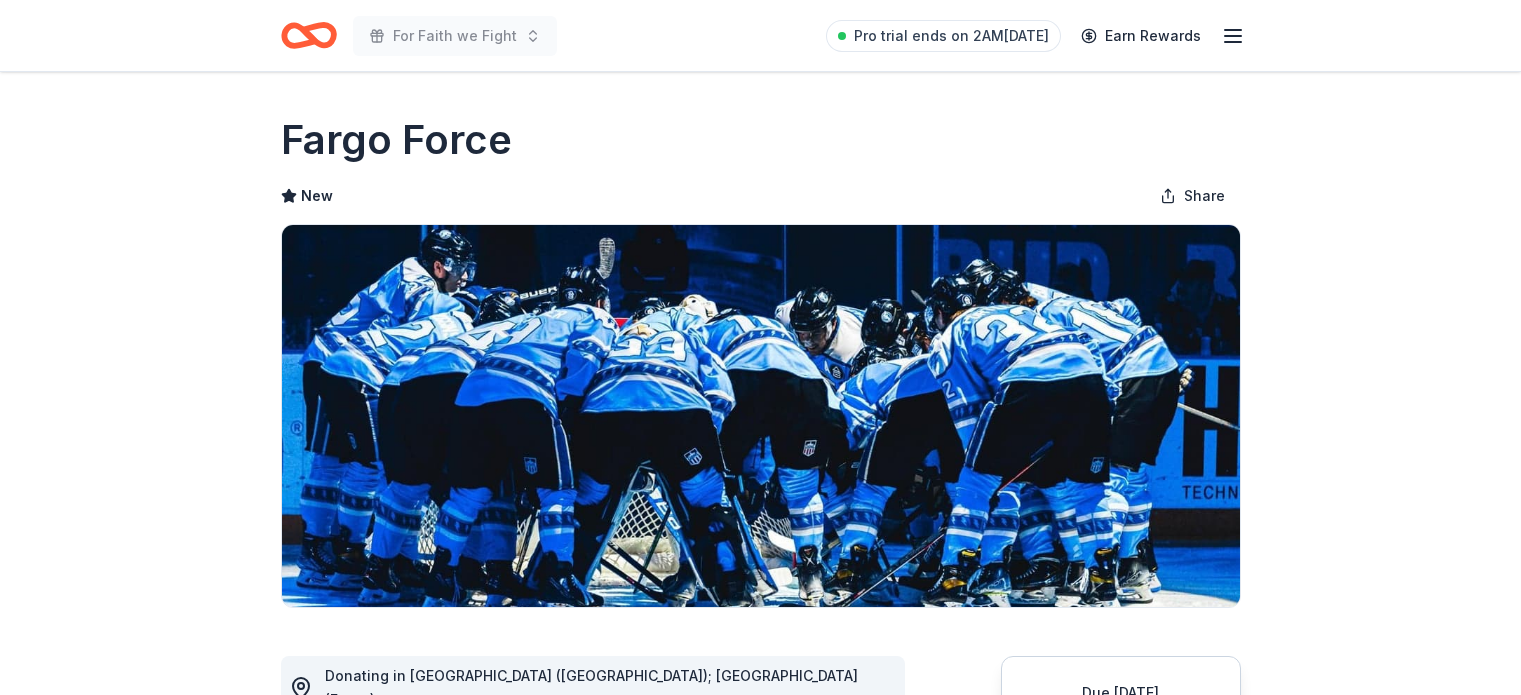 scroll, scrollTop: 0, scrollLeft: 0, axis: both 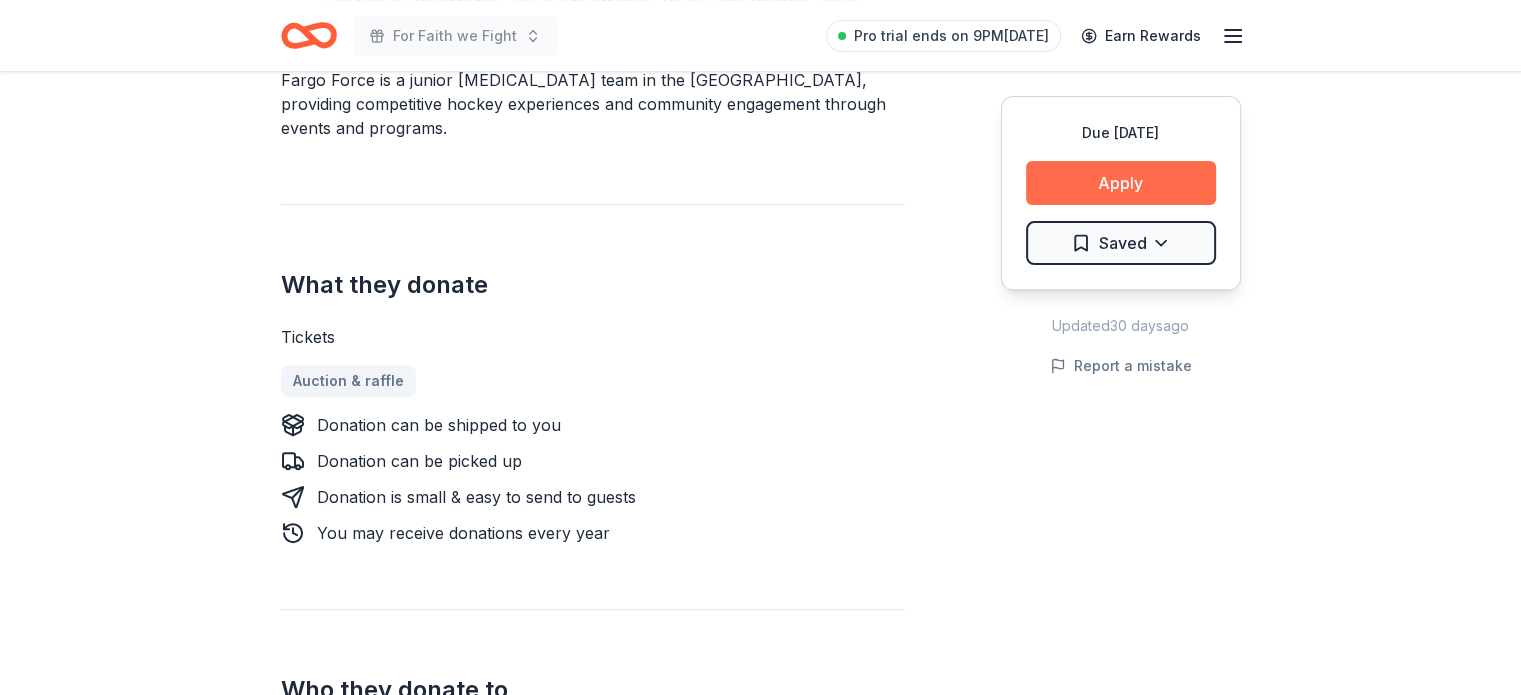 click on "Apply" at bounding box center (1121, 183) 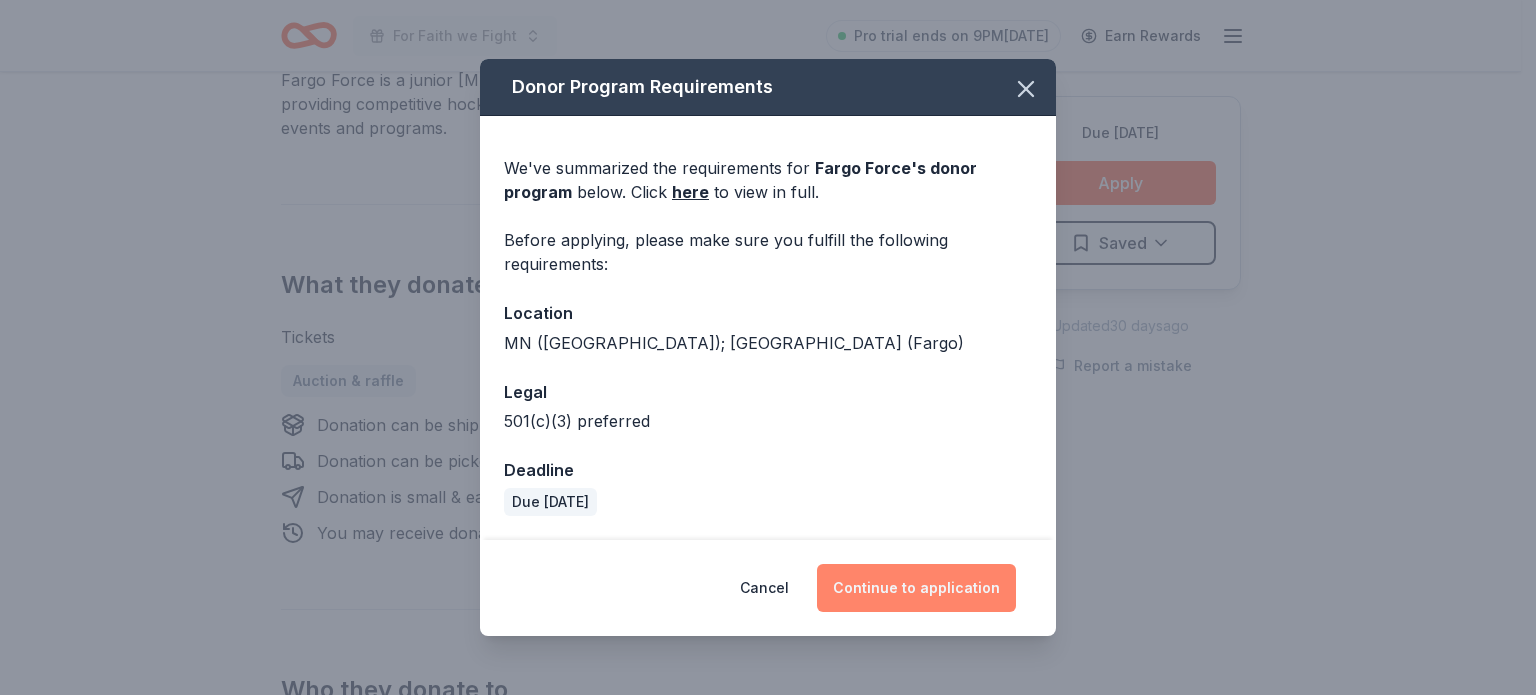 click on "Continue to application" at bounding box center [916, 588] 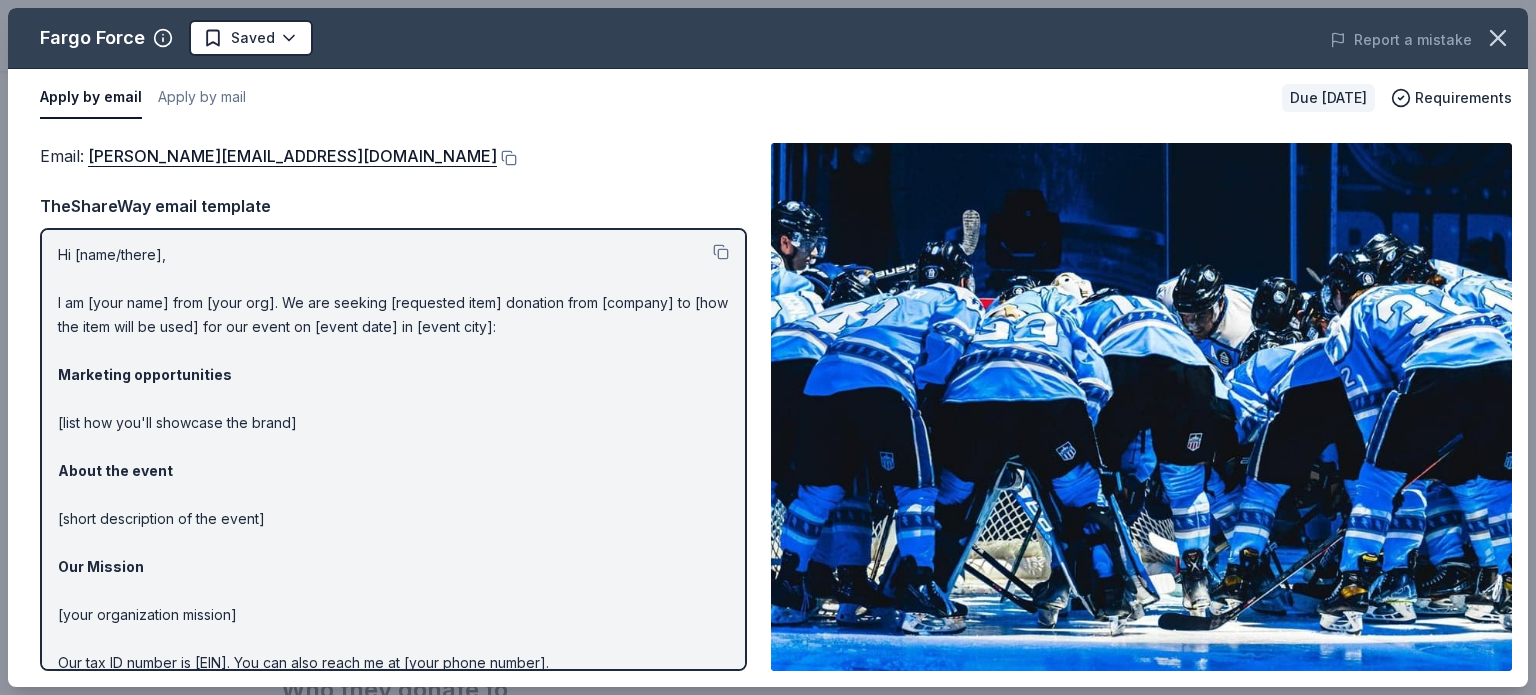 scroll, scrollTop: 0, scrollLeft: 0, axis: both 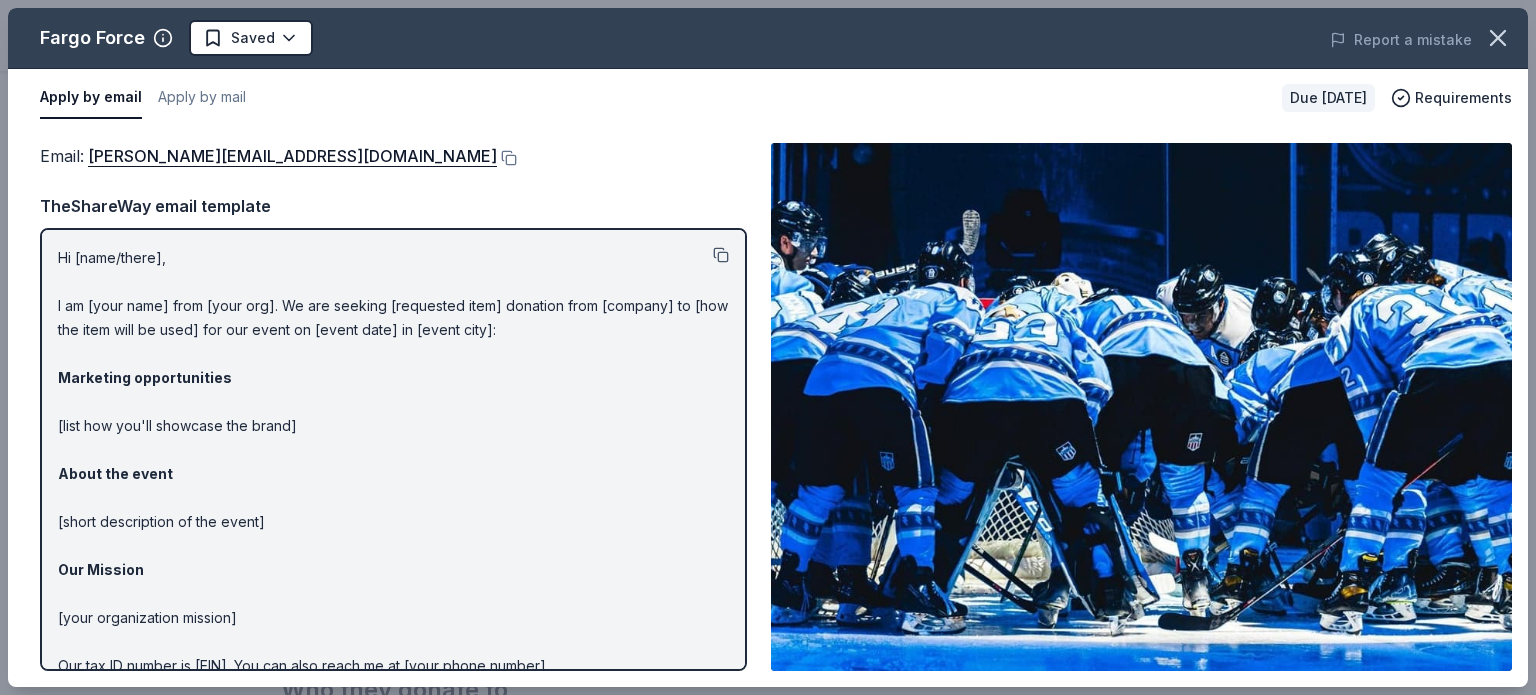 click at bounding box center (721, 255) 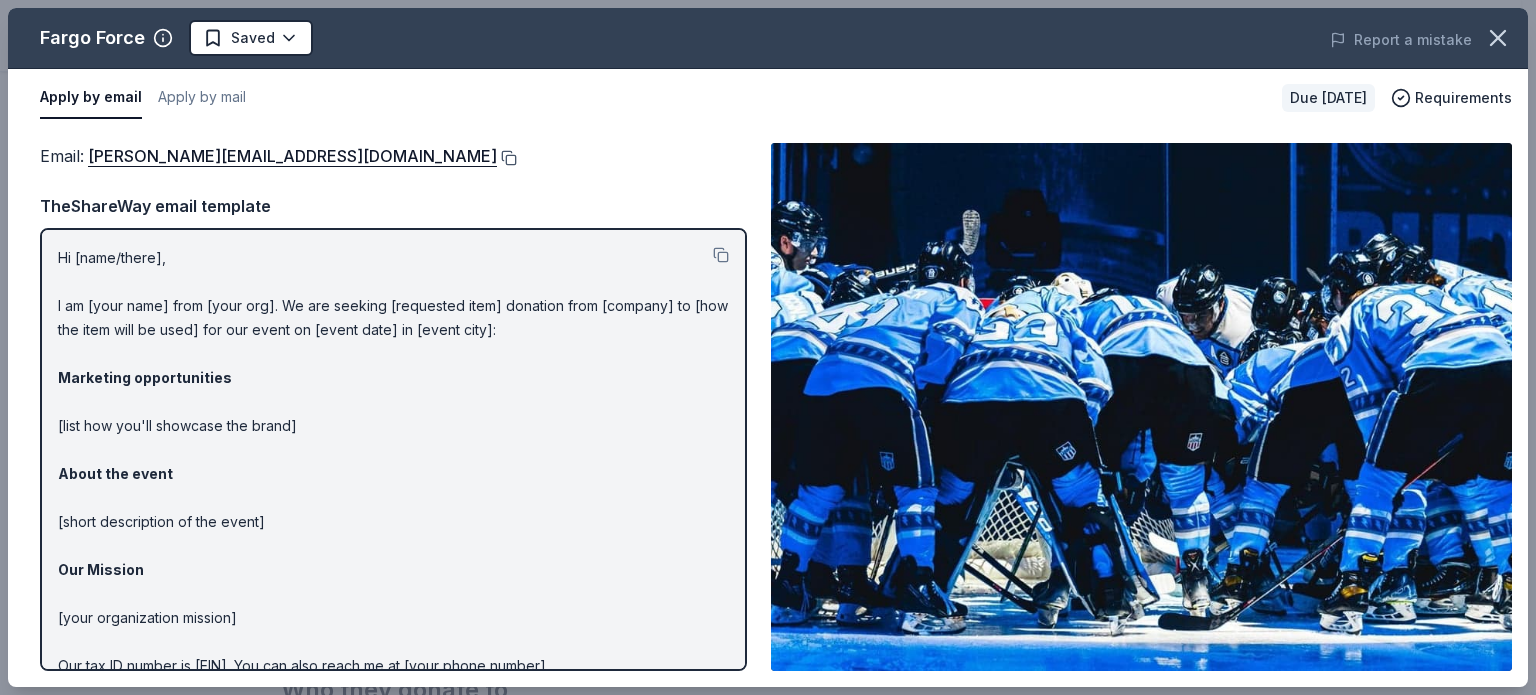 click at bounding box center [507, 158] 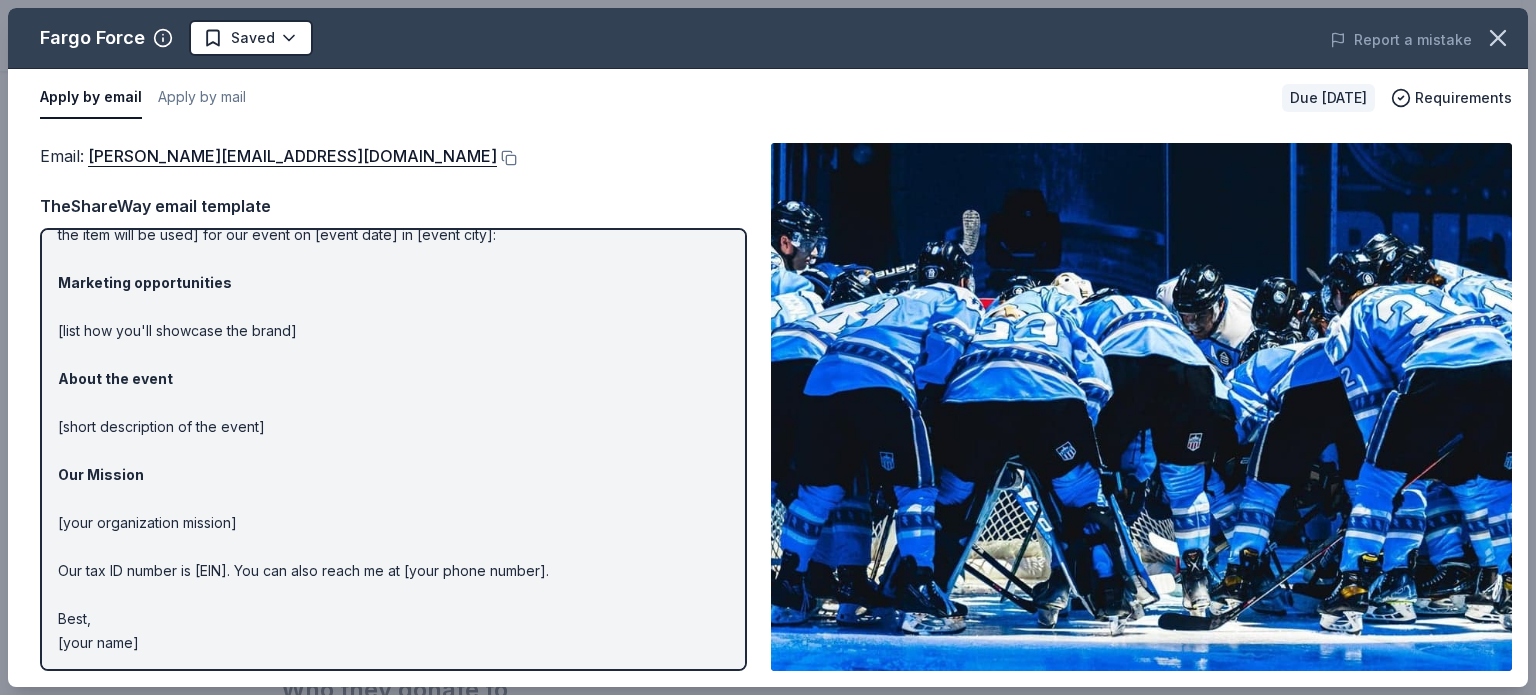 scroll, scrollTop: 0, scrollLeft: 0, axis: both 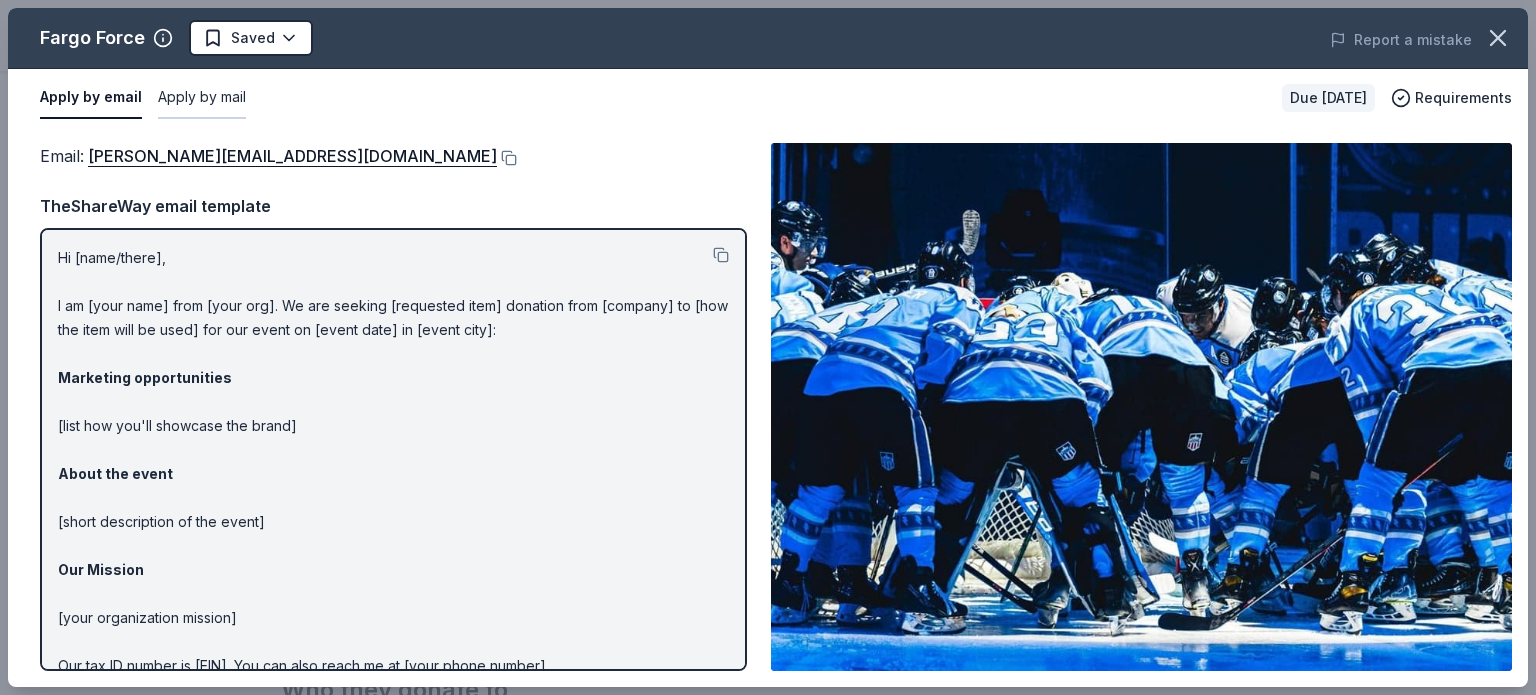 click on "Apply by mail" at bounding box center (202, 98) 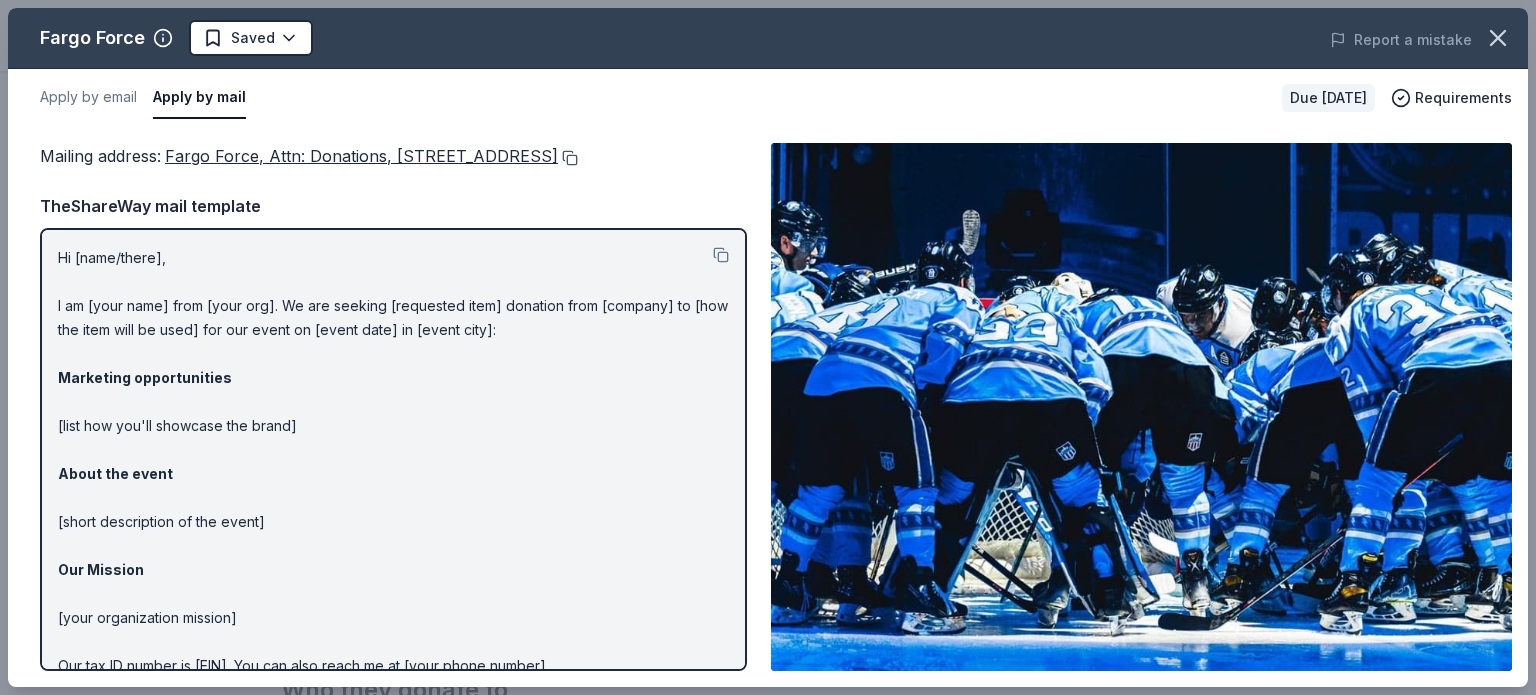 click at bounding box center (568, 158) 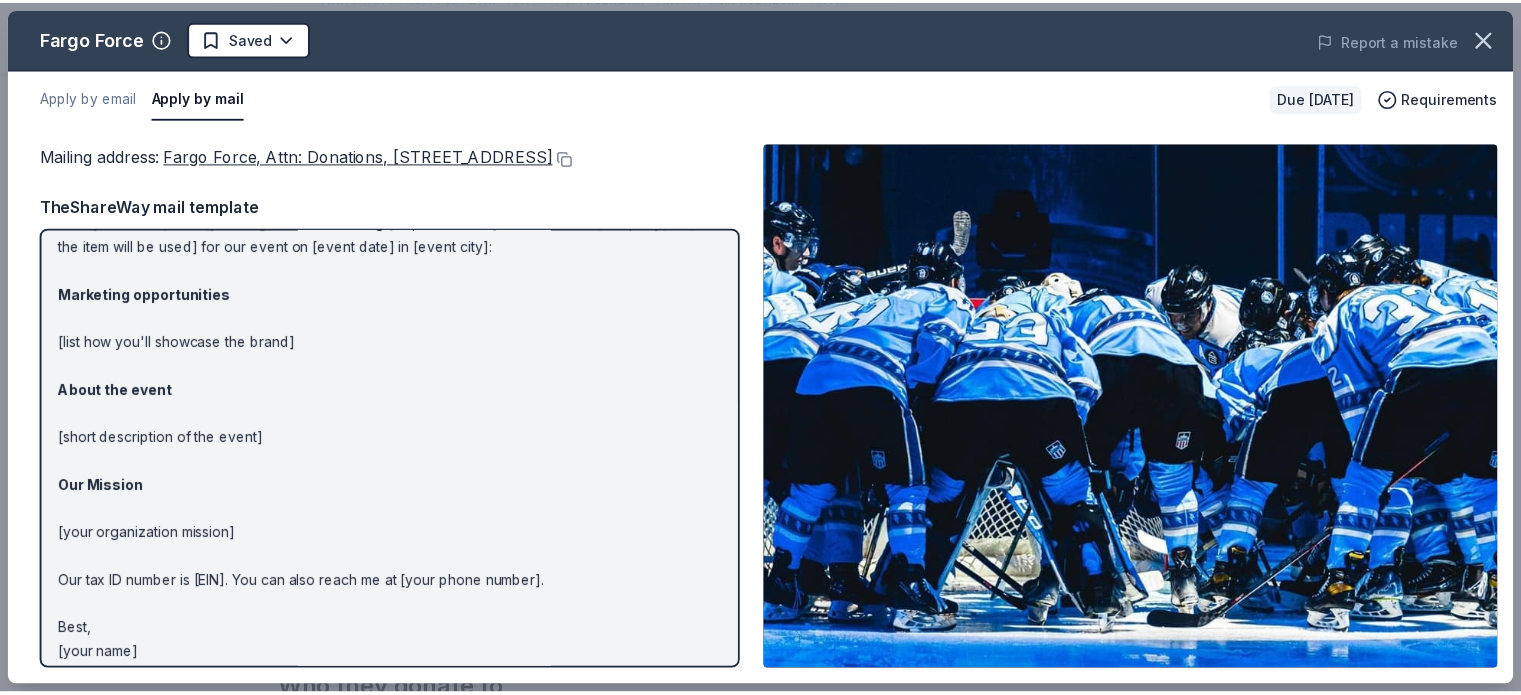 scroll, scrollTop: 0, scrollLeft: 0, axis: both 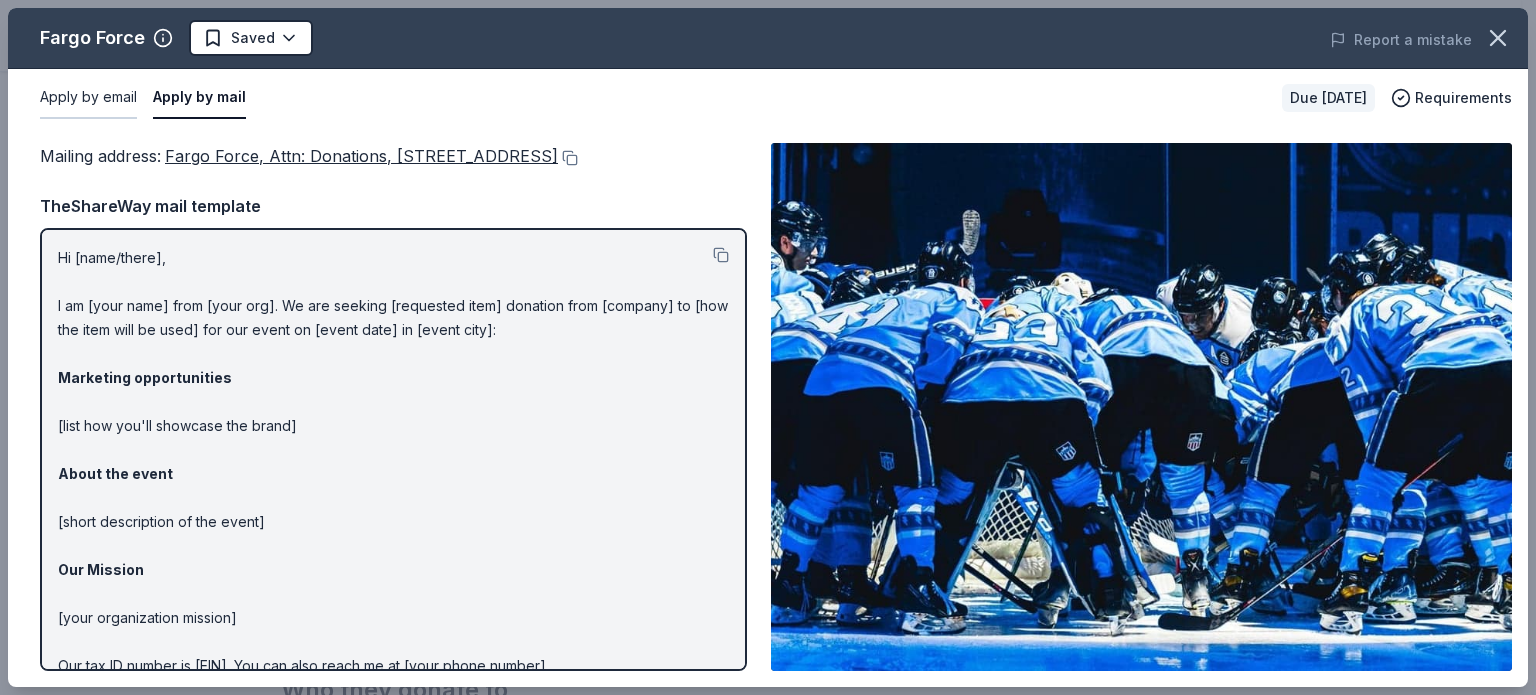 click on "Apply by email" at bounding box center [88, 98] 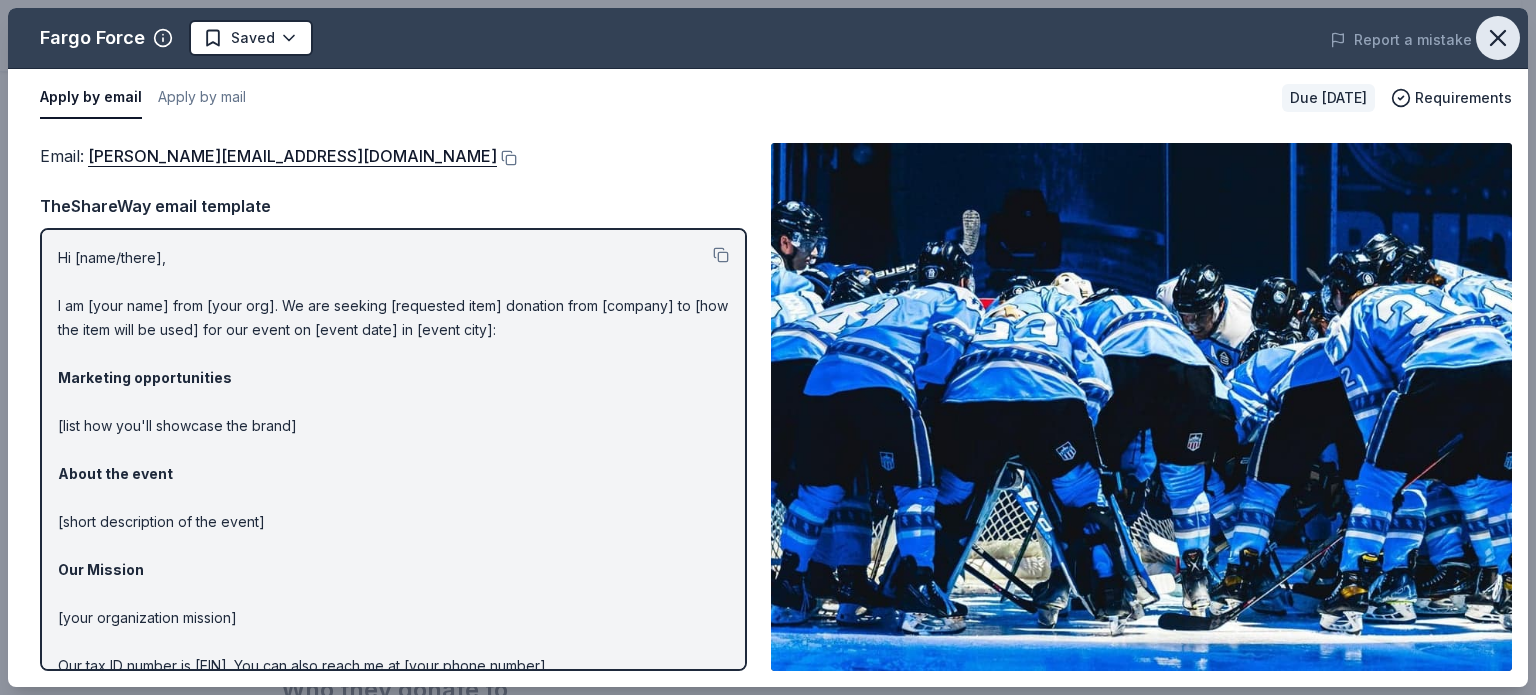 click 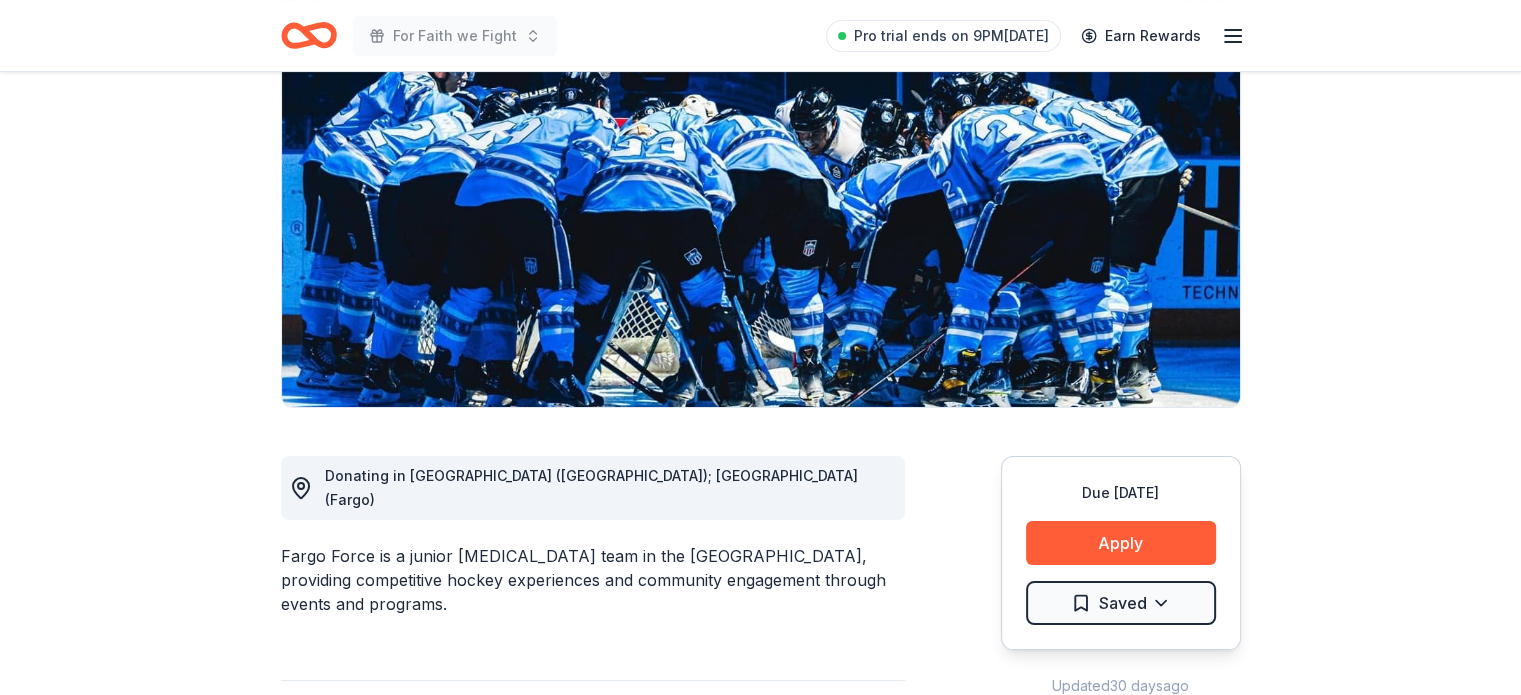 scroll, scrollTop: 197, scrollLeft: 0, axis: vertical 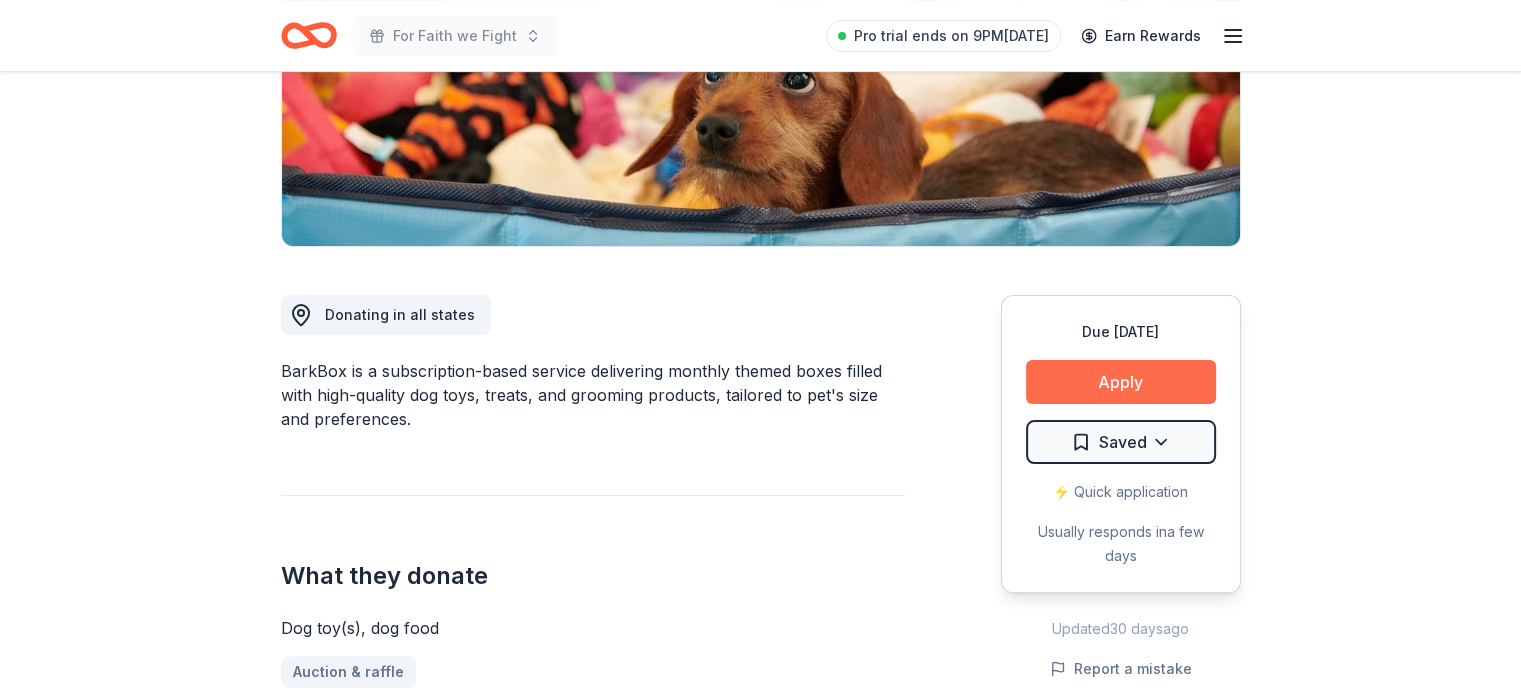 click on "Apply" at bounding box center [1121, 382] 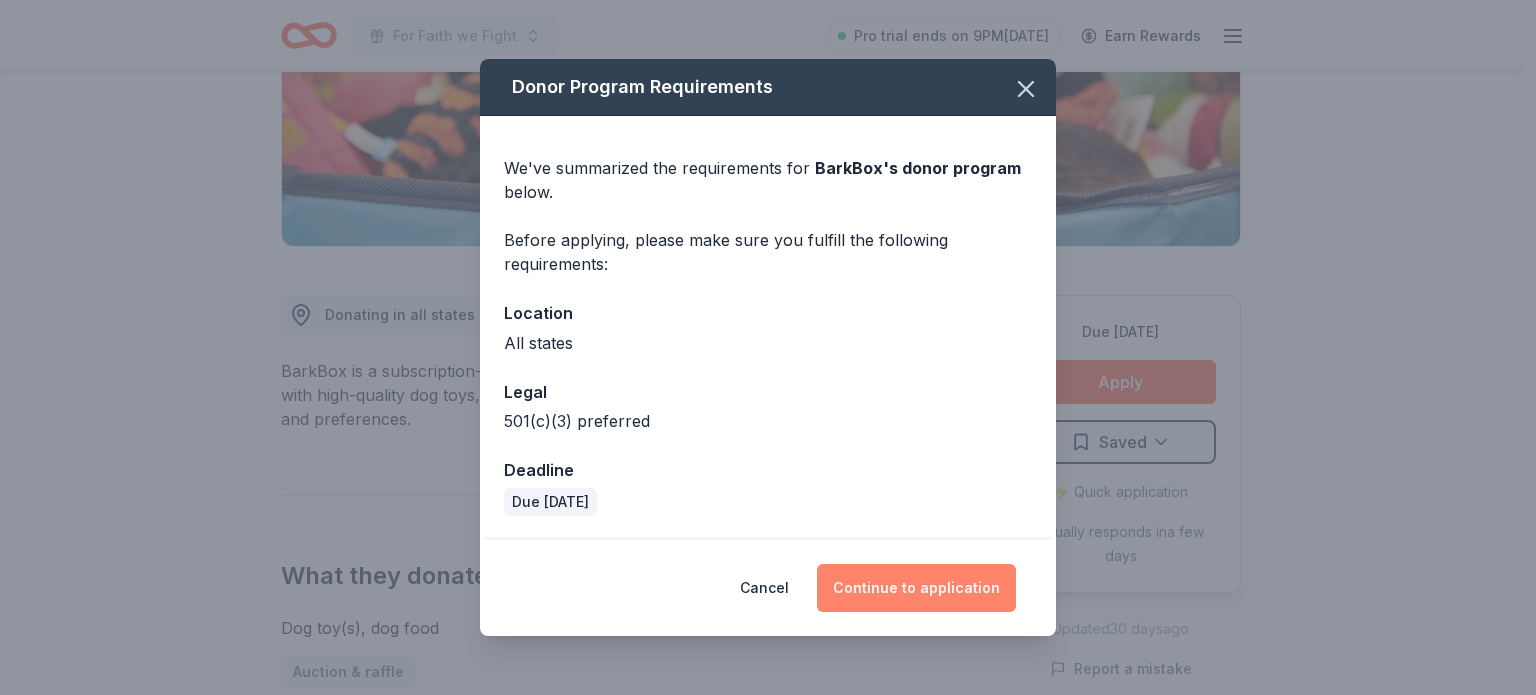 click on "Continue to application" at bounding box center (916, 588) 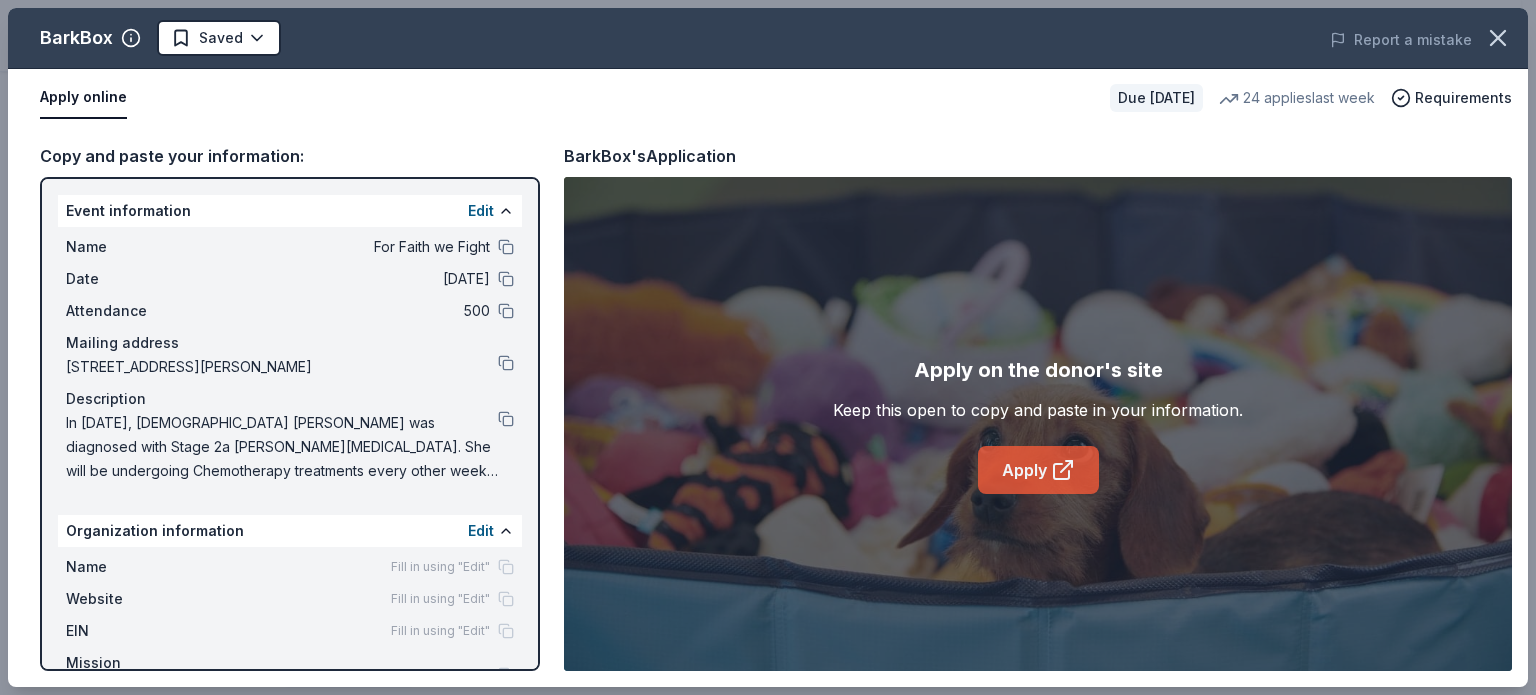 click on "Apply" at bounding box center (1038, 470) 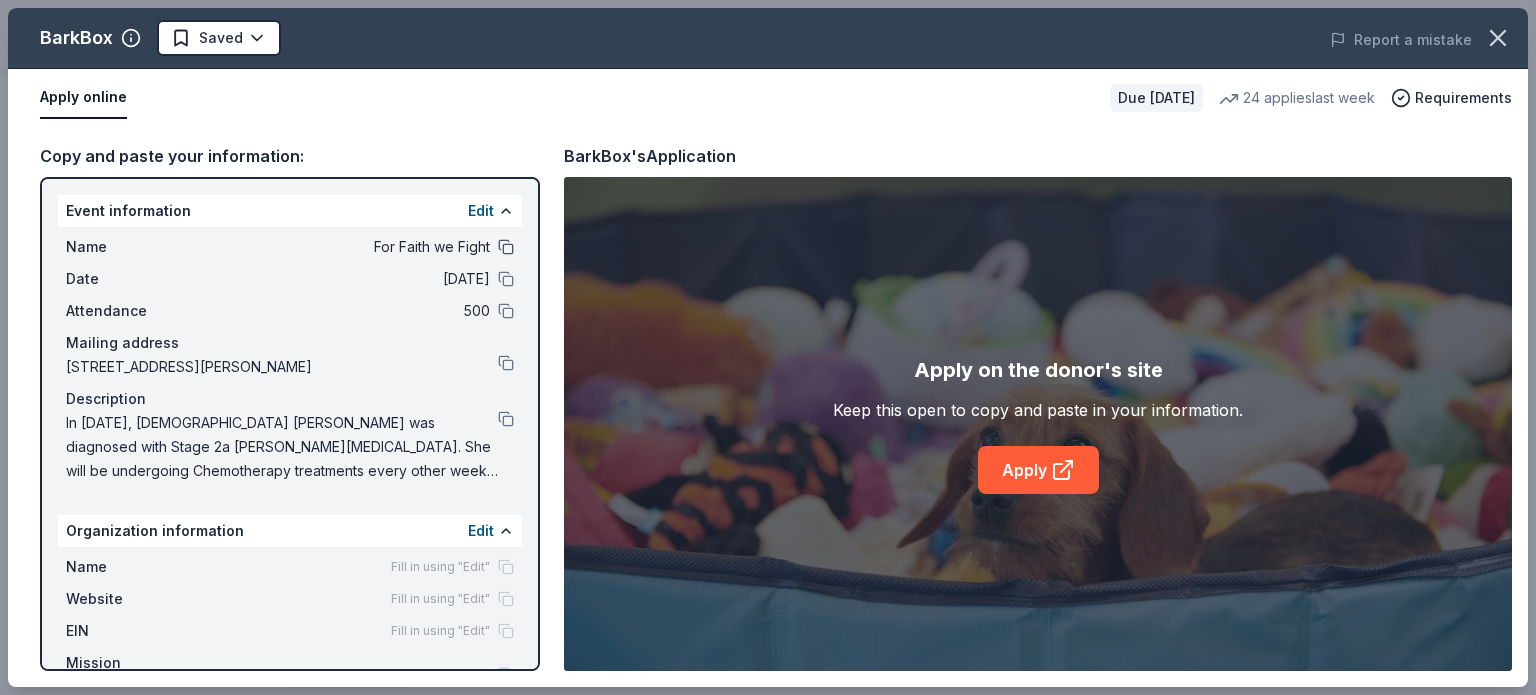 click at bounding box center (506, 247) 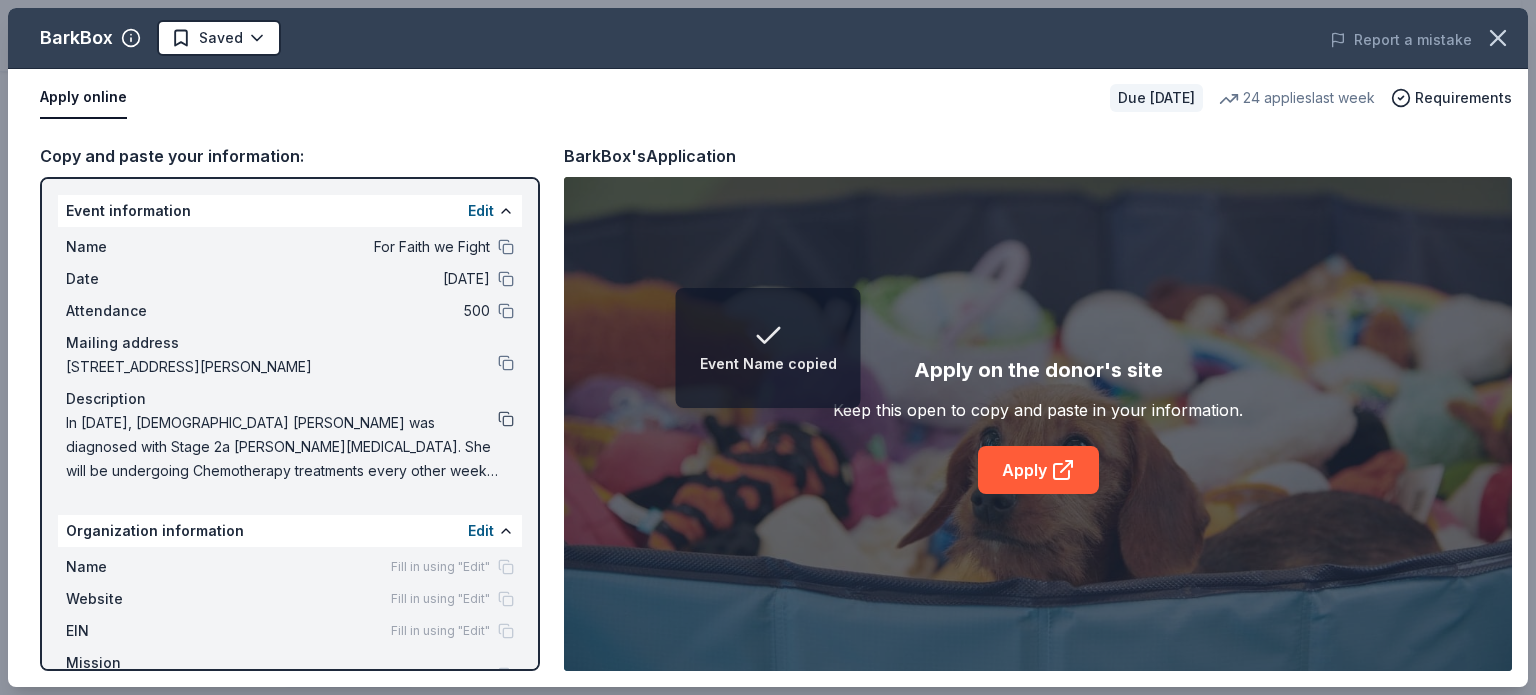 click at bounding box center [506, 419] 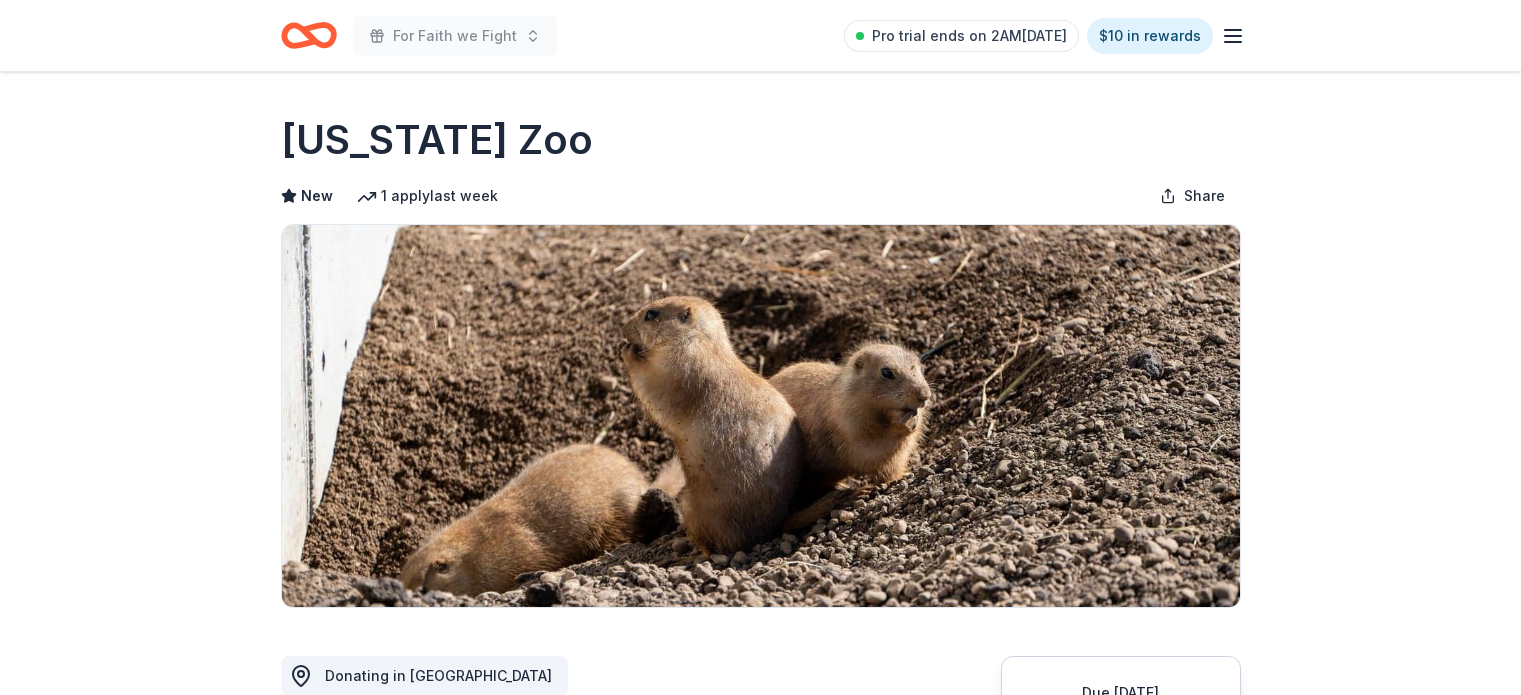 scroll, scrollTop: 0, scrollLeft: 0, axis: both 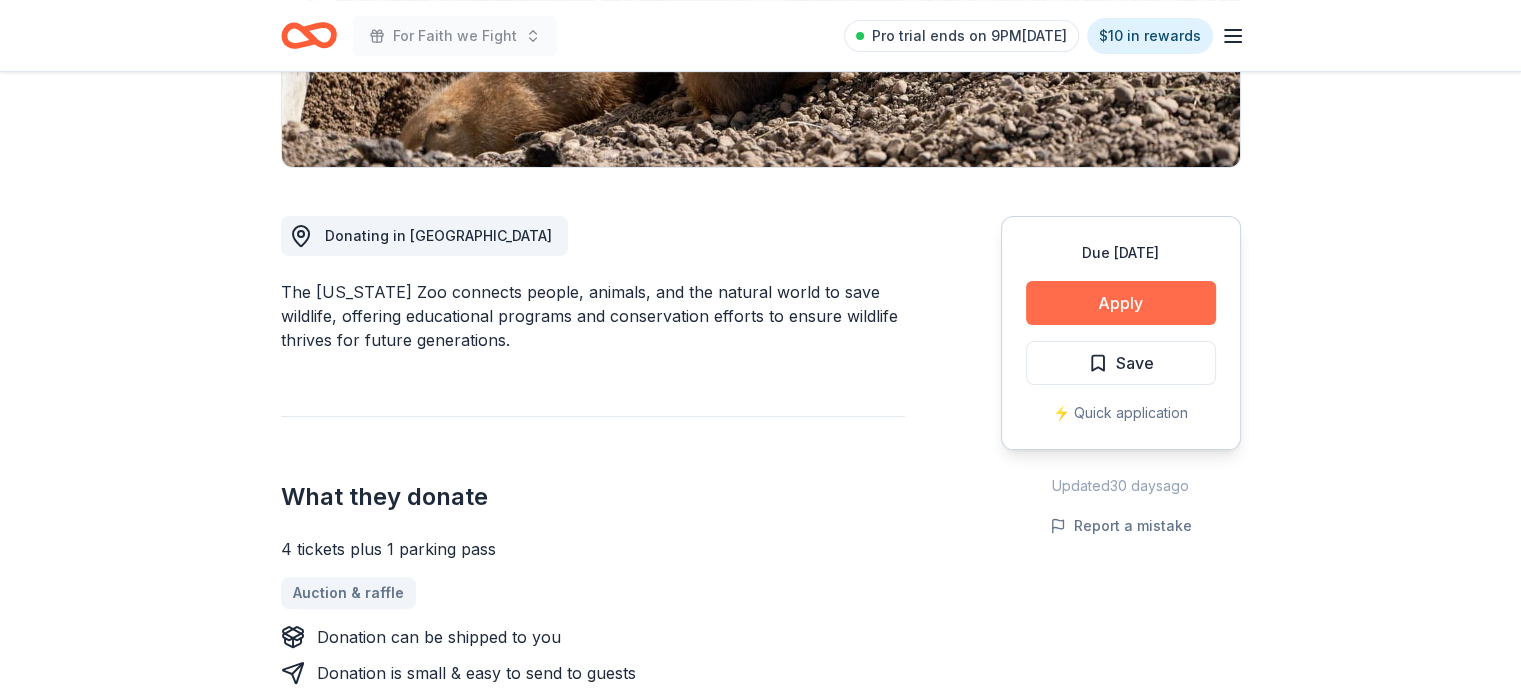 click on "Apply" at bounding box center [1121, 303] 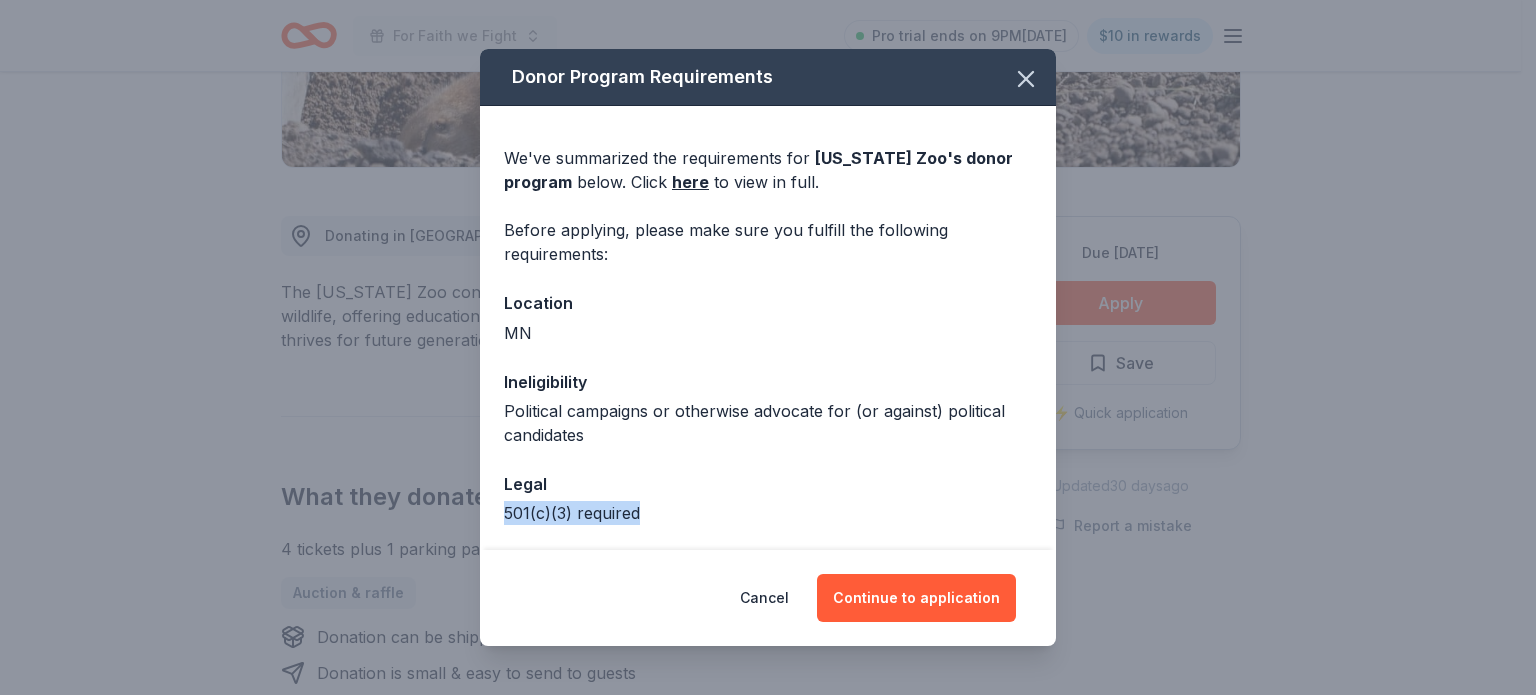 drag, startPoint x: 639, startPoint y: 510, endPoint x: 504, endPoint y: 510, distance: 135 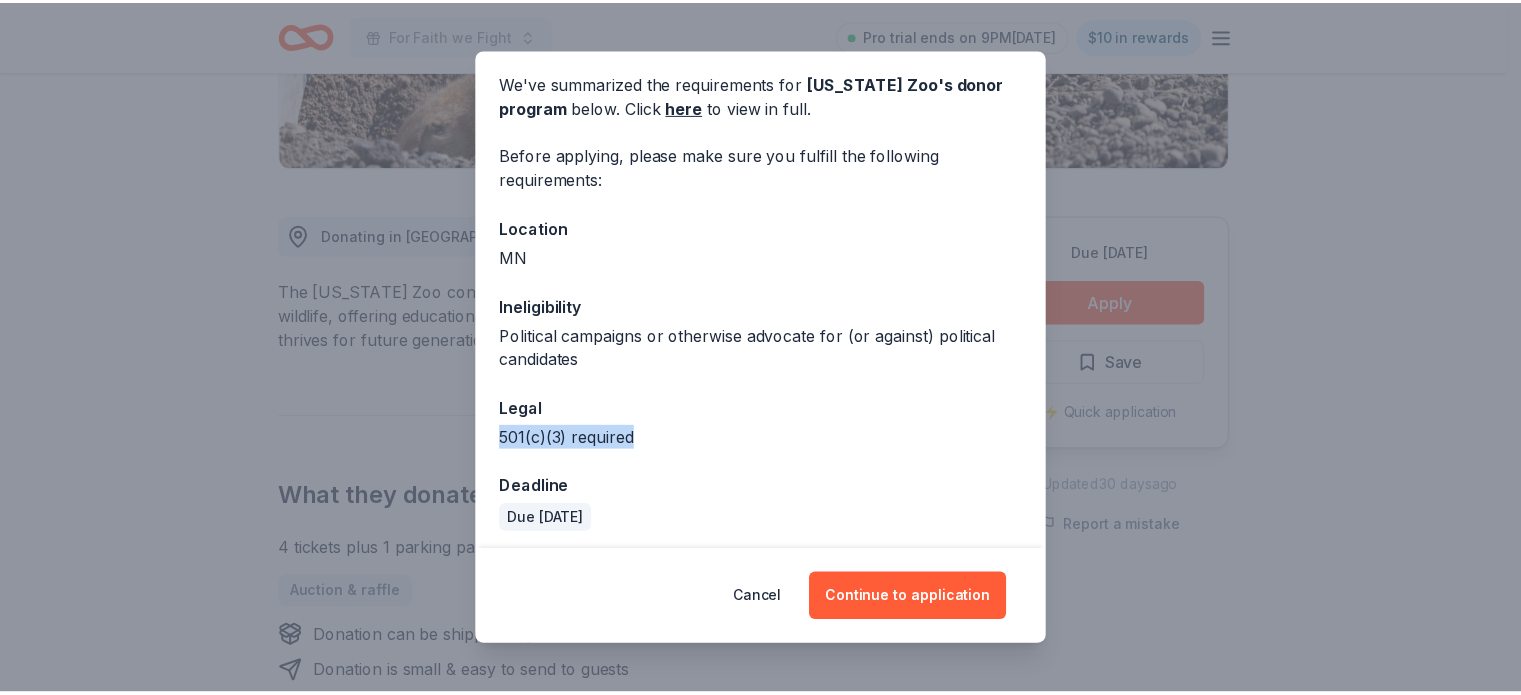 scroll, scrollTop: 76, scrollLeft: 0, axis: vertical 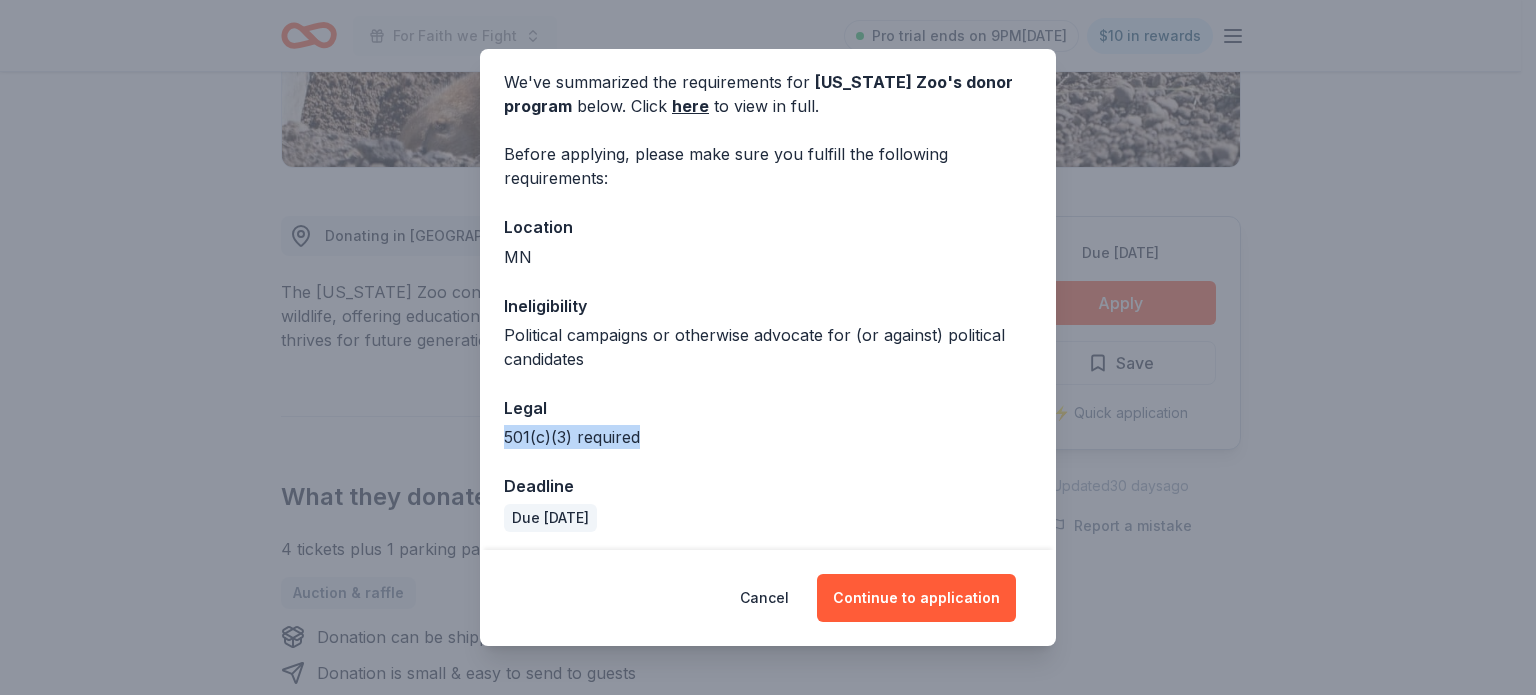 click on "501(c)(3) required" at bounding box center [768, 437] 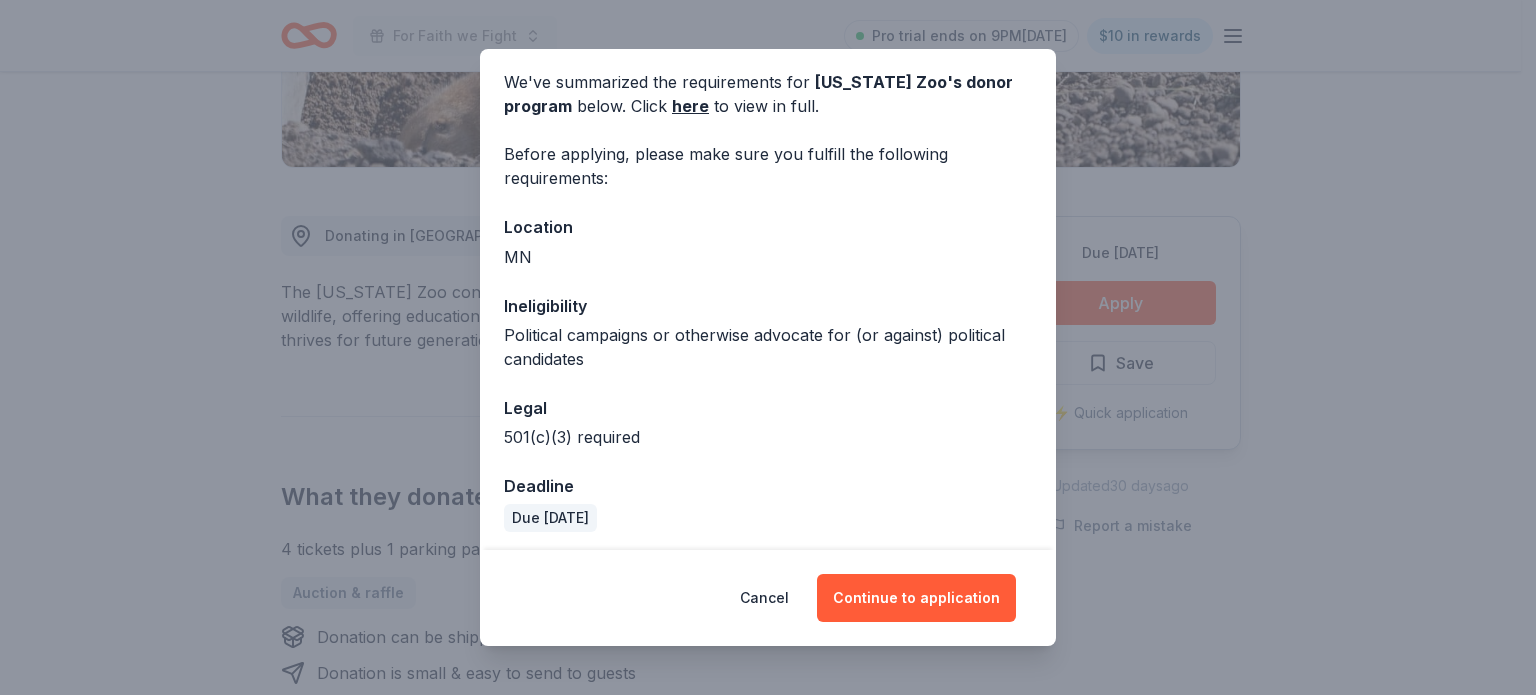 click on "Donor Program Requirements We've summarized the requirements for   [US_STATE] Zoo 's donor program   below.   Click   here   to view in full. Before applying, please make sure you fulfill the following requirements: Location MN Ineligibility Political campaigns or otherwise advocate for (or against) political candidates Legal 501(c)(3) required Deadline Due [DATE] Cancel Continue to application" at bounding box center (768, 347) 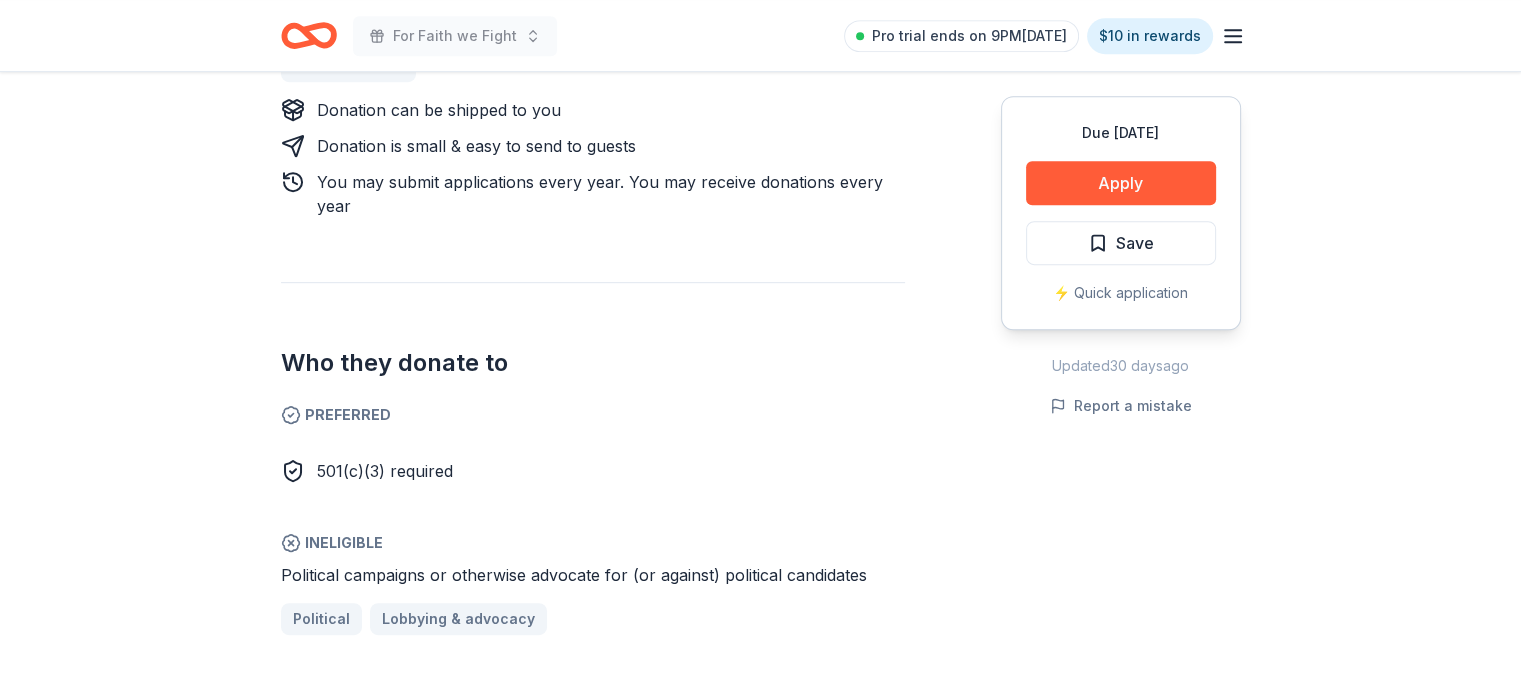scroll, scrollTop: 971, scrollLeft: 0, axis: vertical 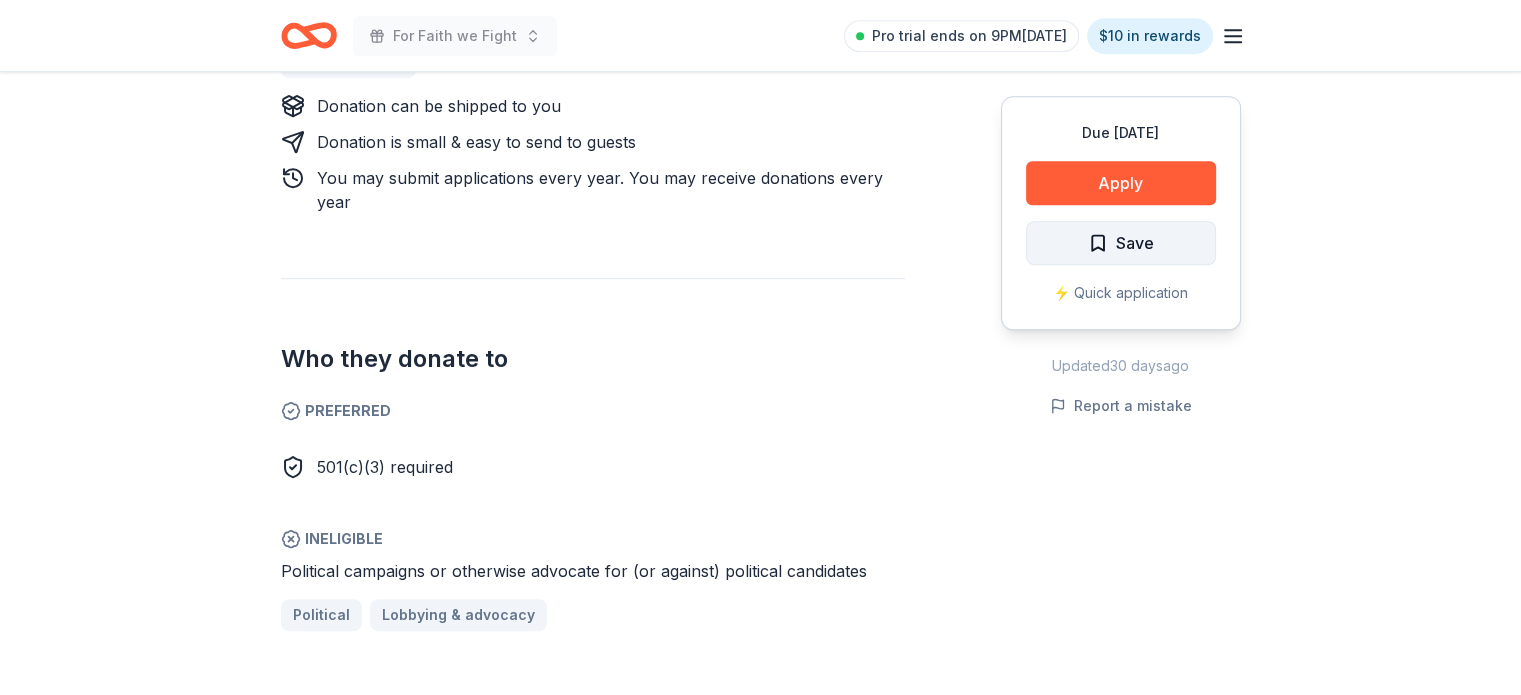 click on "Save" at bounding box center [1135, 243] 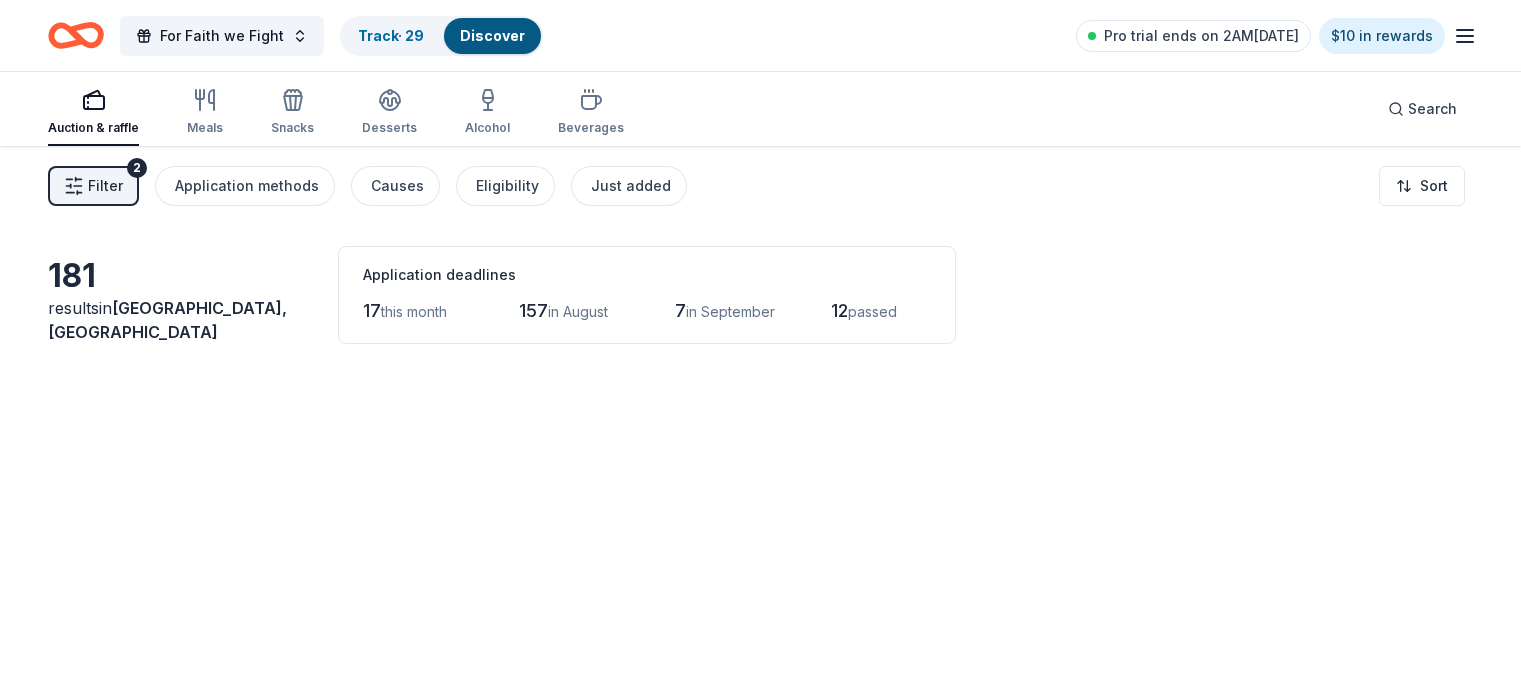 scroll, scrollTop: 0, scrollLeft: 0, axis: both 